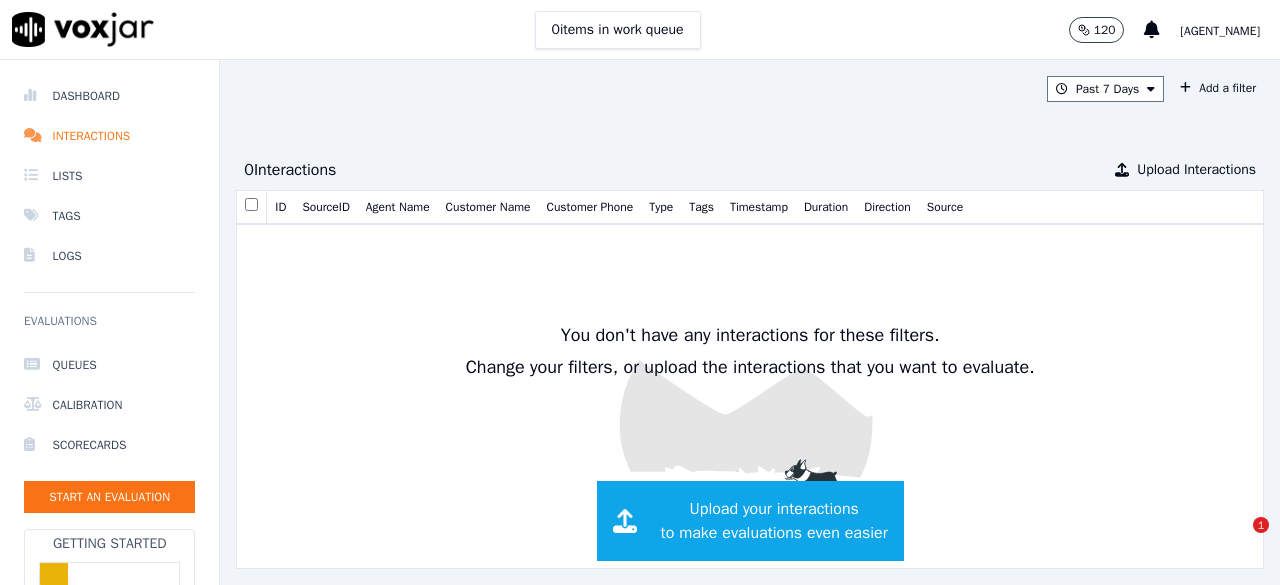 scroll, scrollTop: 0, scrollLeft: 0, axis: both 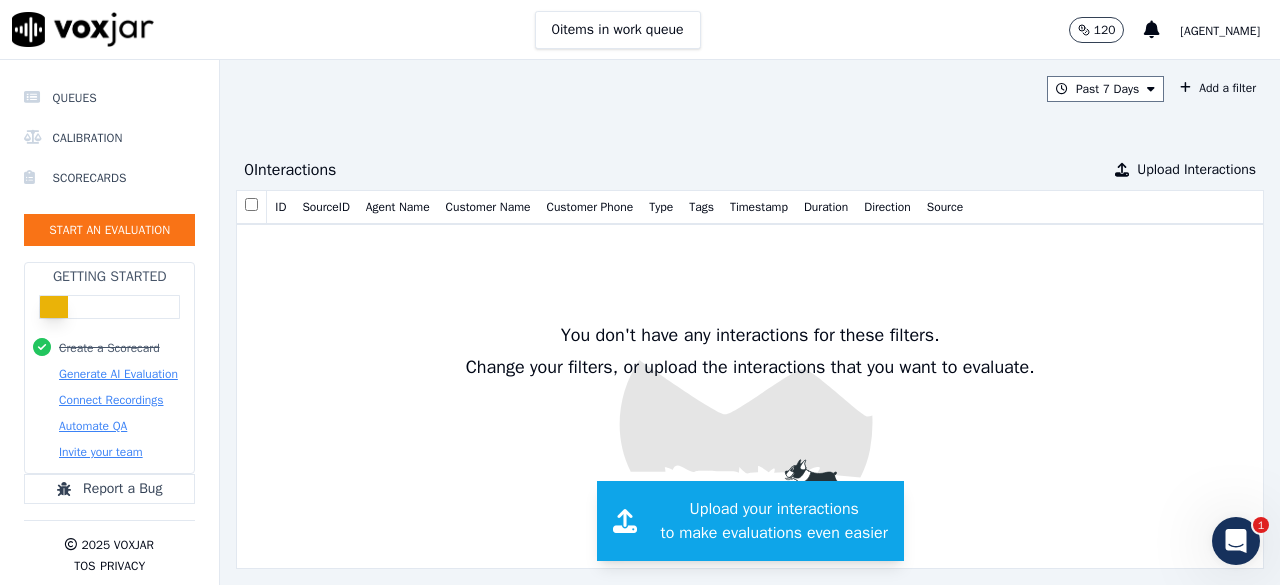 click on "Upload your interactions to make evaluations even easier" at bounding box center [774, 521] 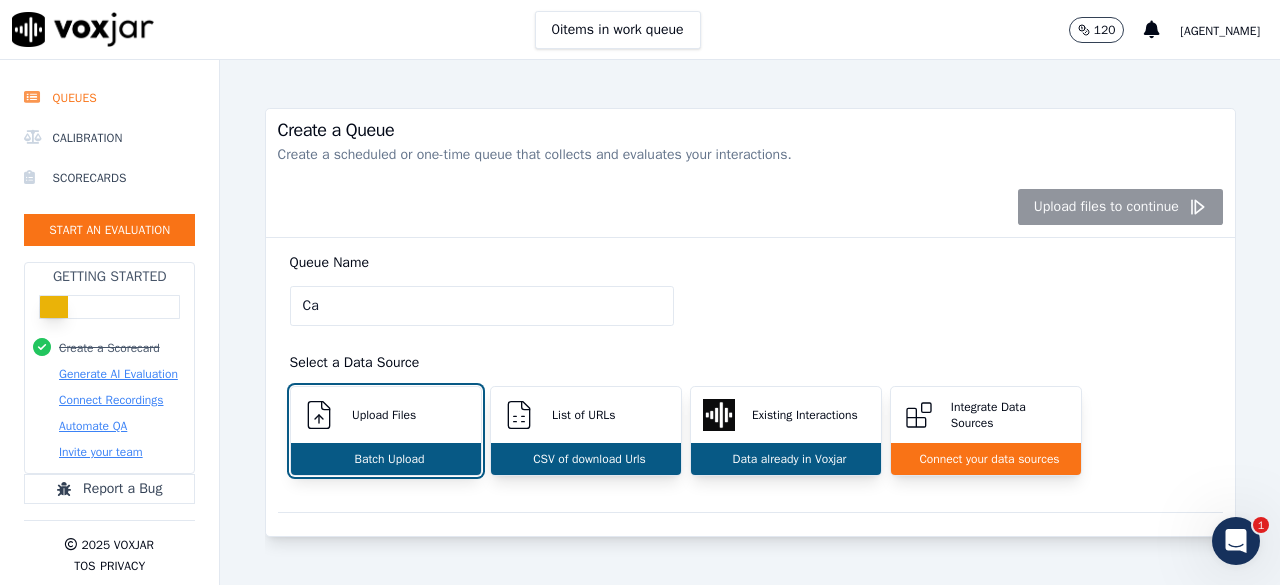 type on "C" 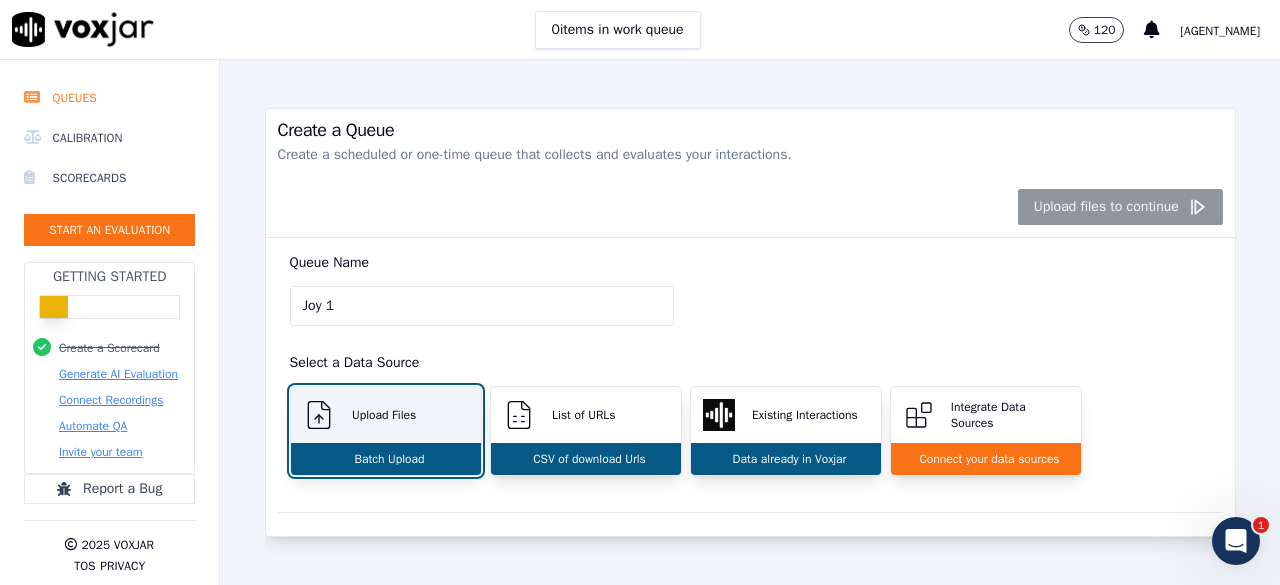 type on "Joy 1" 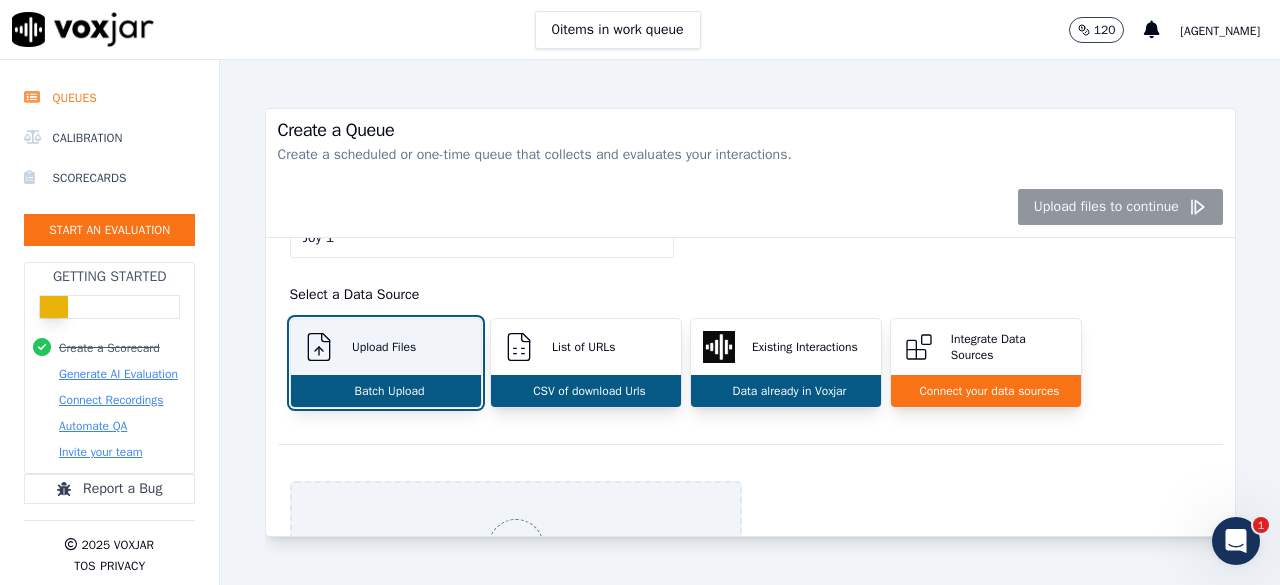 scroll, scrollTop: 274, scrollLeft: 0, axis: vertical 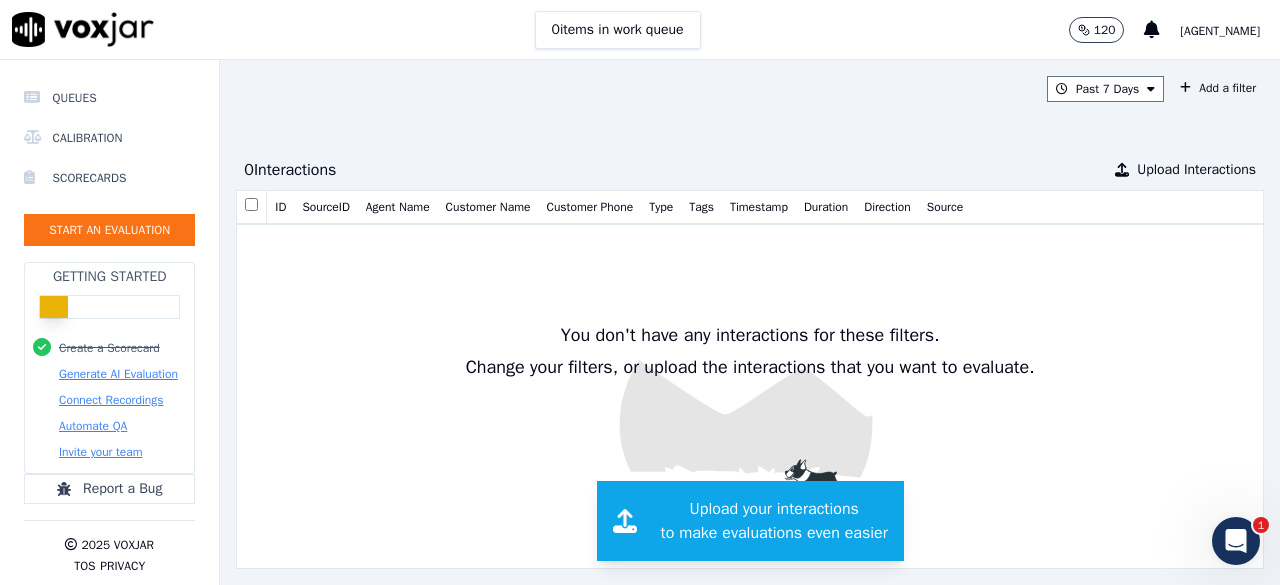 click on "Upload your interactions to make evaluations even easier" at bounding box center [774, 521] 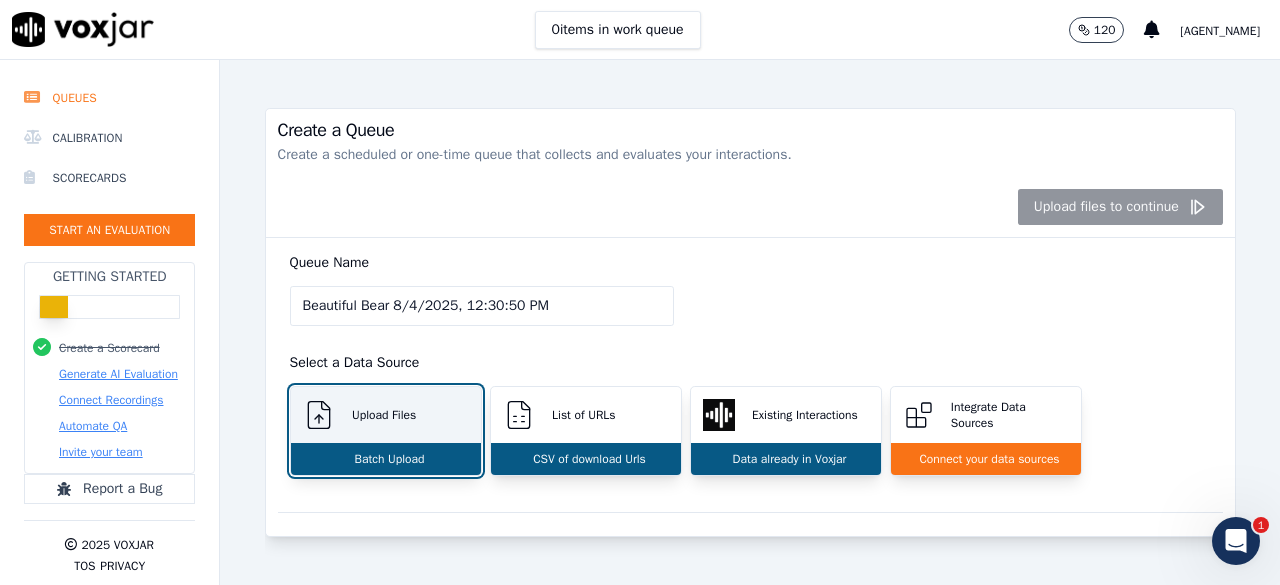 click on "Batch Upload" at bounding box center (386, 459) 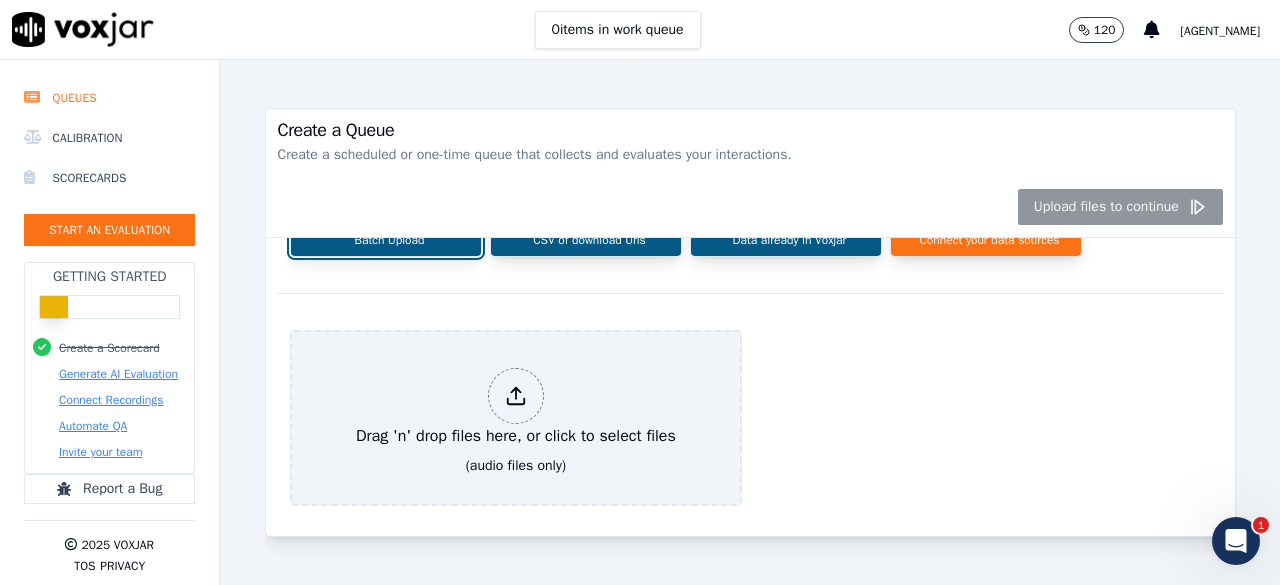 scroll, scrollTop: 274, scrollLeft: 0, axis: vertical 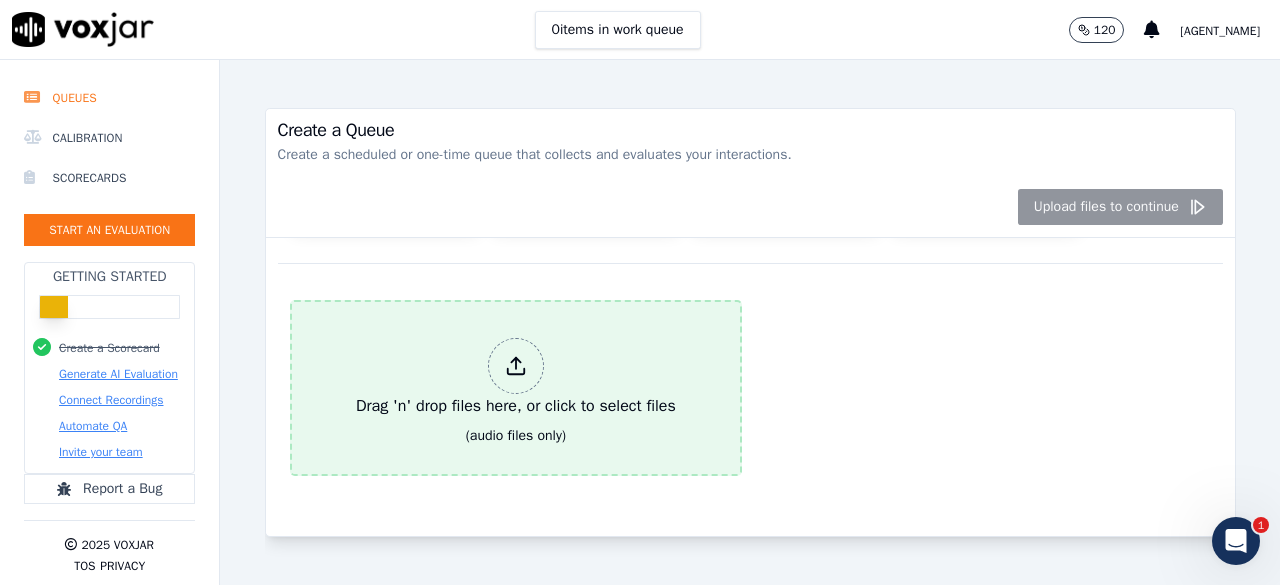 click 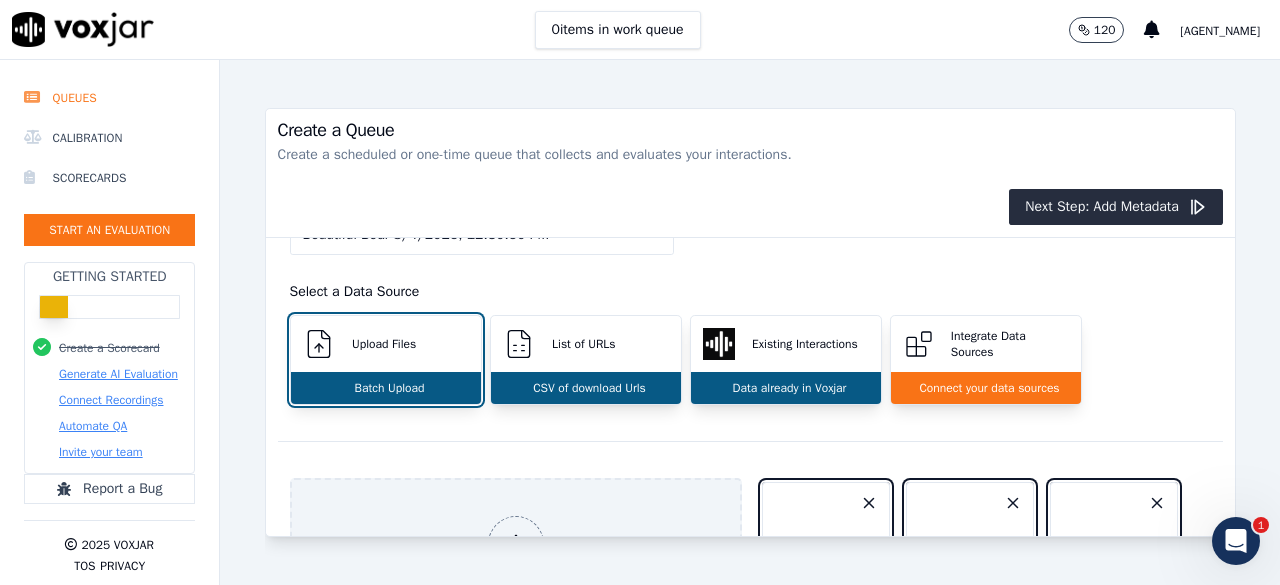 scroll, scrollTop: 100, scrollLeft: 0, axis: vertical 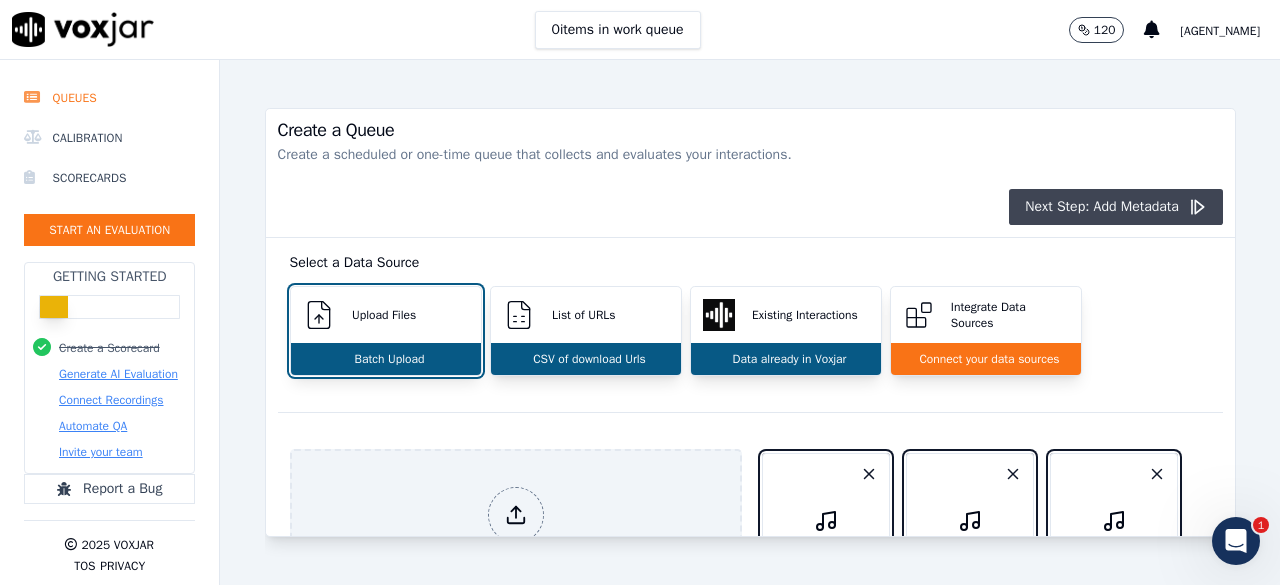 click on "Next Step: Add Metadata" at bounding box center [1116, 207] 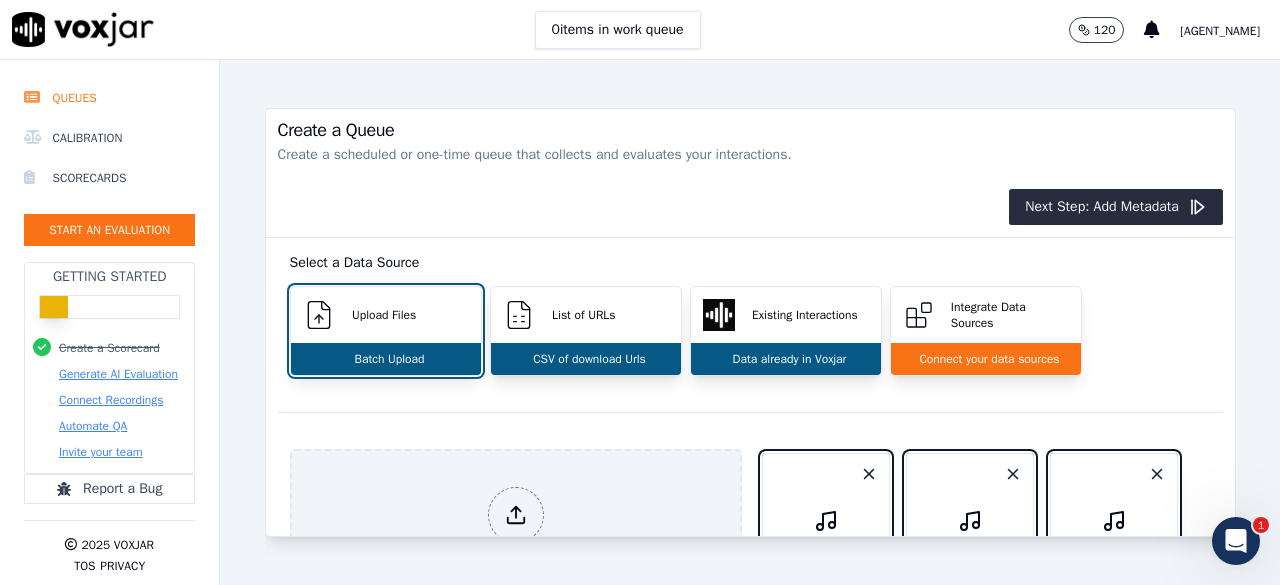 scroll, scrollTop: 0, scrollLeft: 0, axis: both 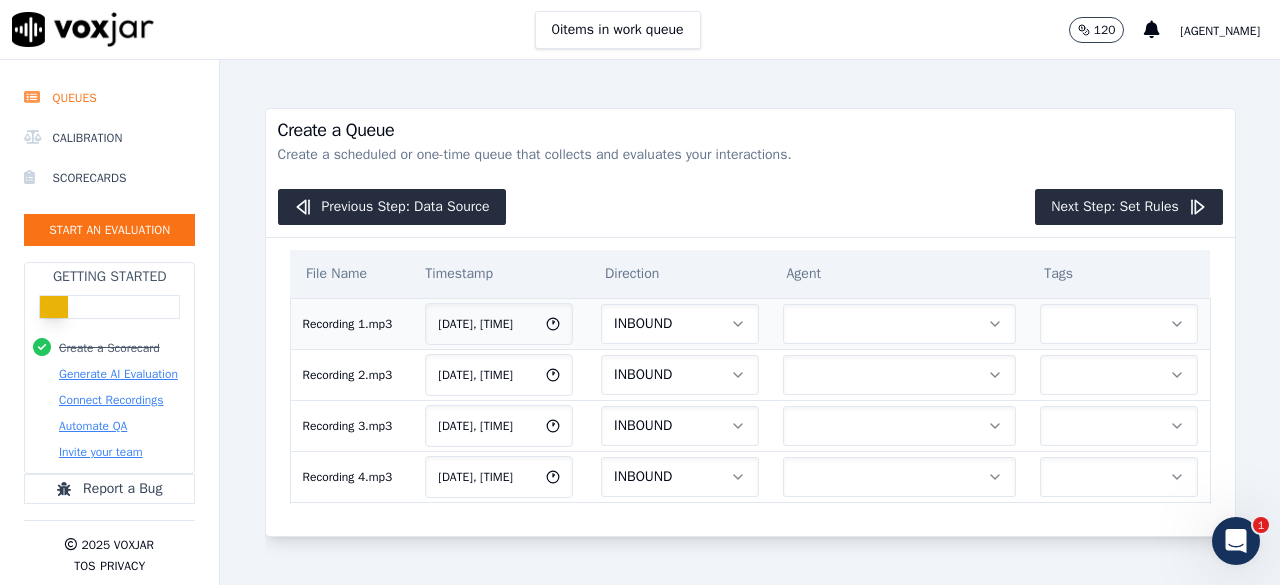 click 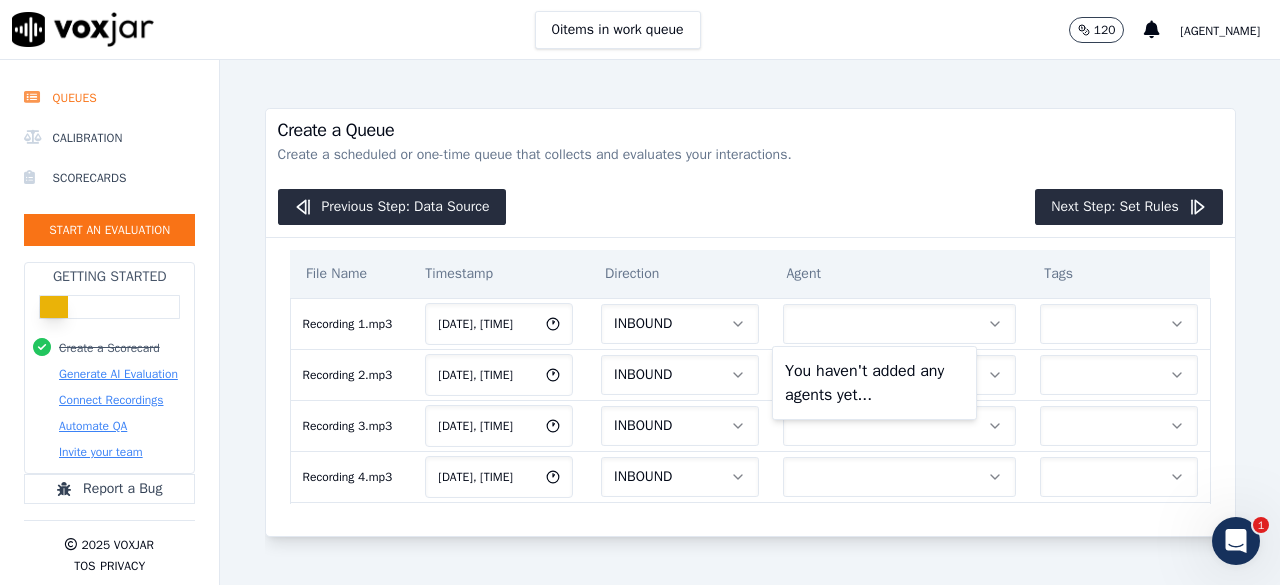 click on "Create a Queue   Create a scheduled or one-time queue that collects and evaluates your interactions." at bounding box center (750, 143) 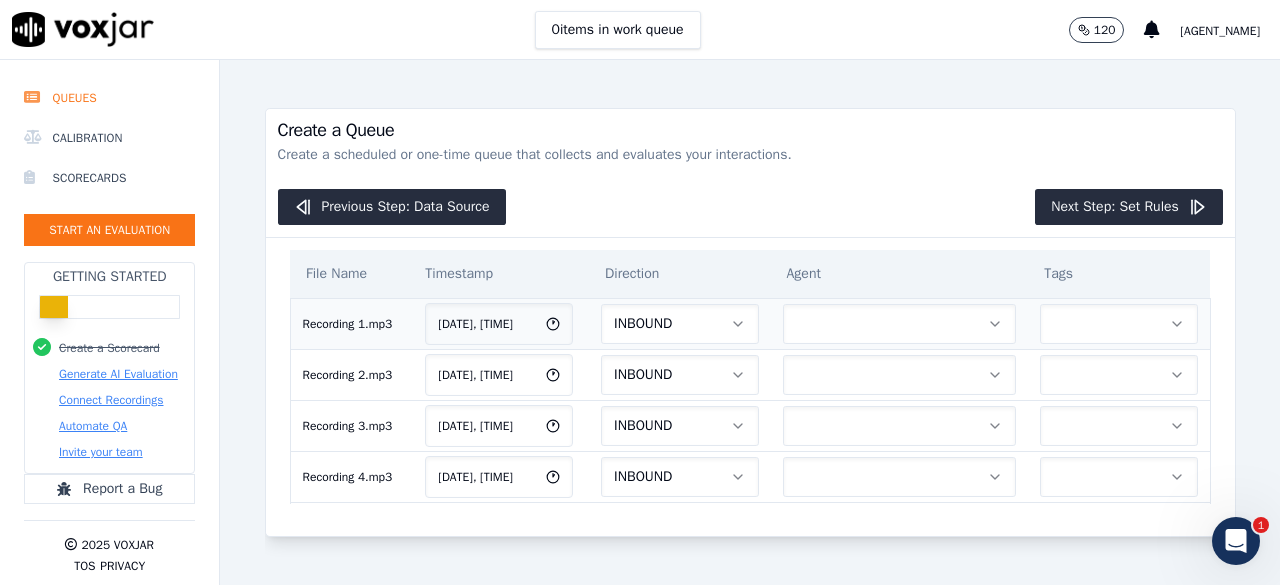 click at bounding box center (900, 324) 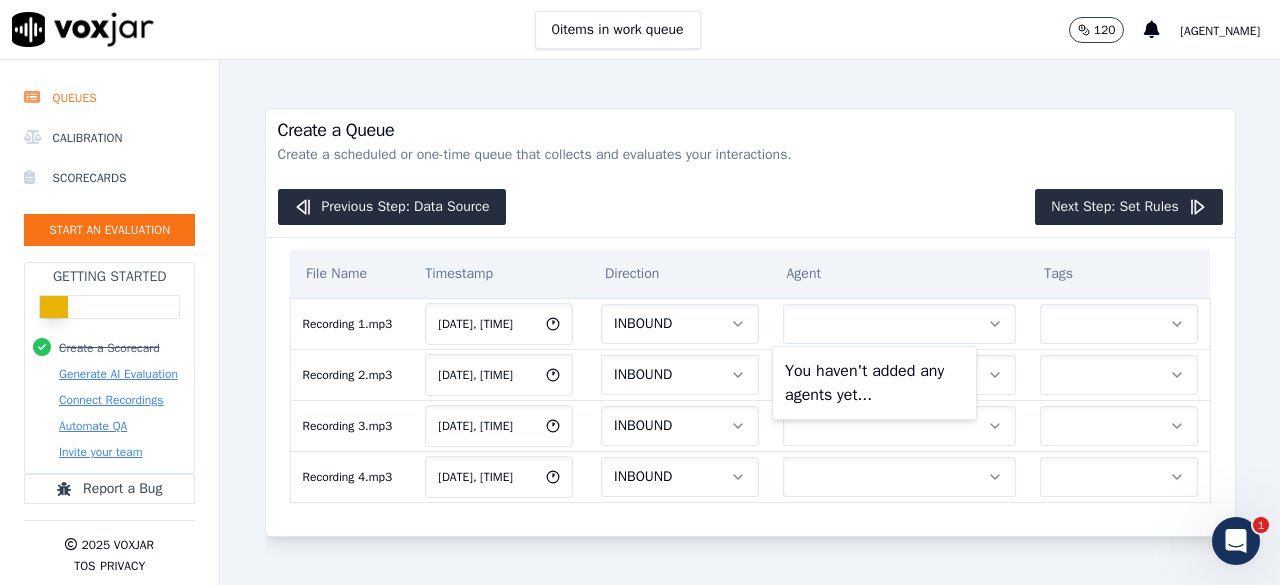 click on "Previous Step: Data Source   Next Step: Set Rules" at bounding box center [750, 207] 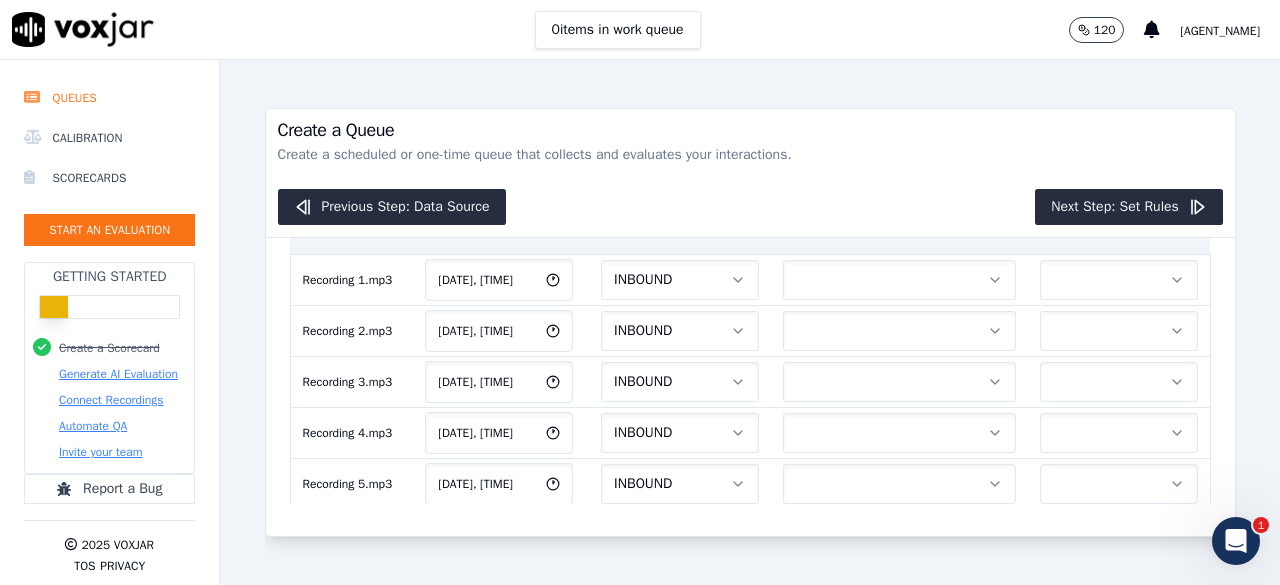 scroll, scrollTop: 0, scrollLeft: 0, axis: both 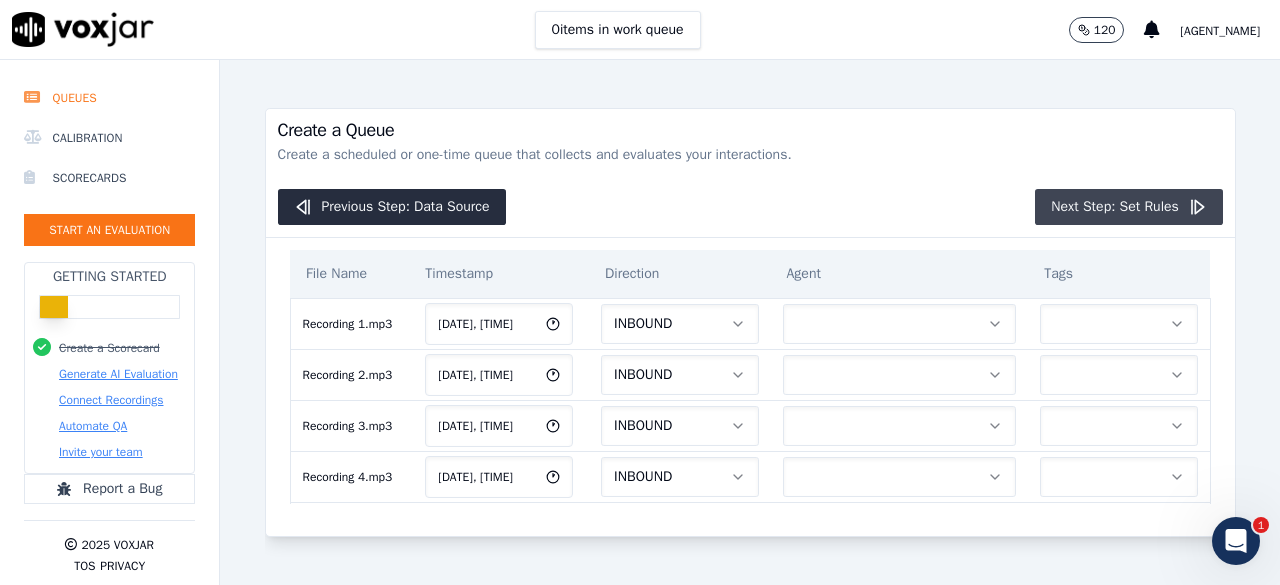 click on "Next Step: Set Rules" 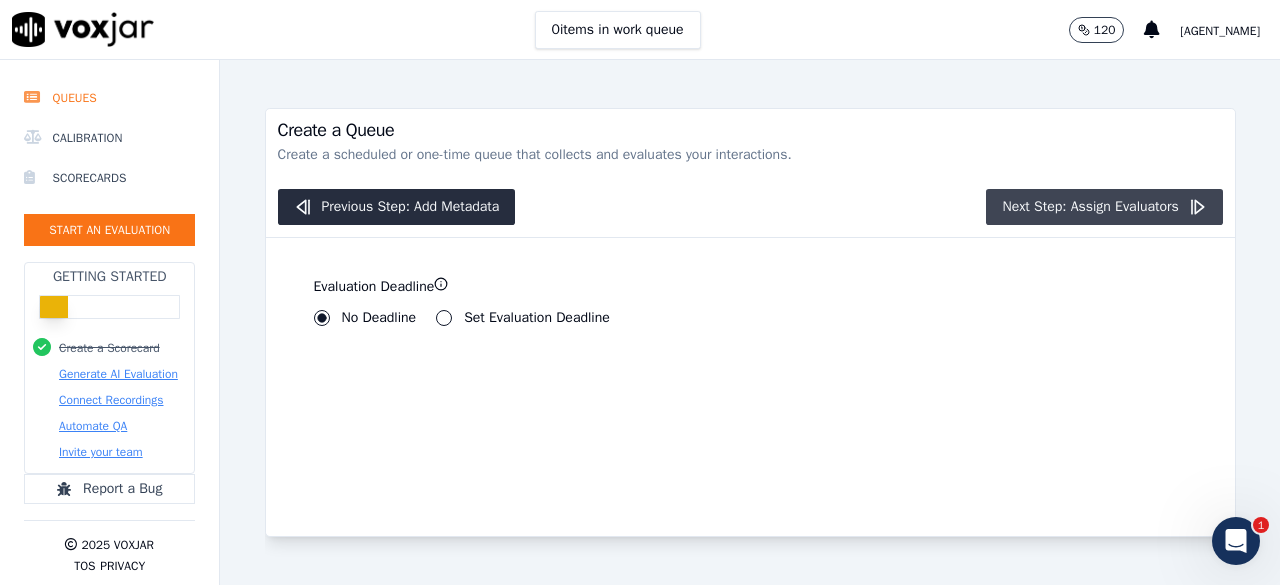 click on "Next Step: Assign Evaluators" 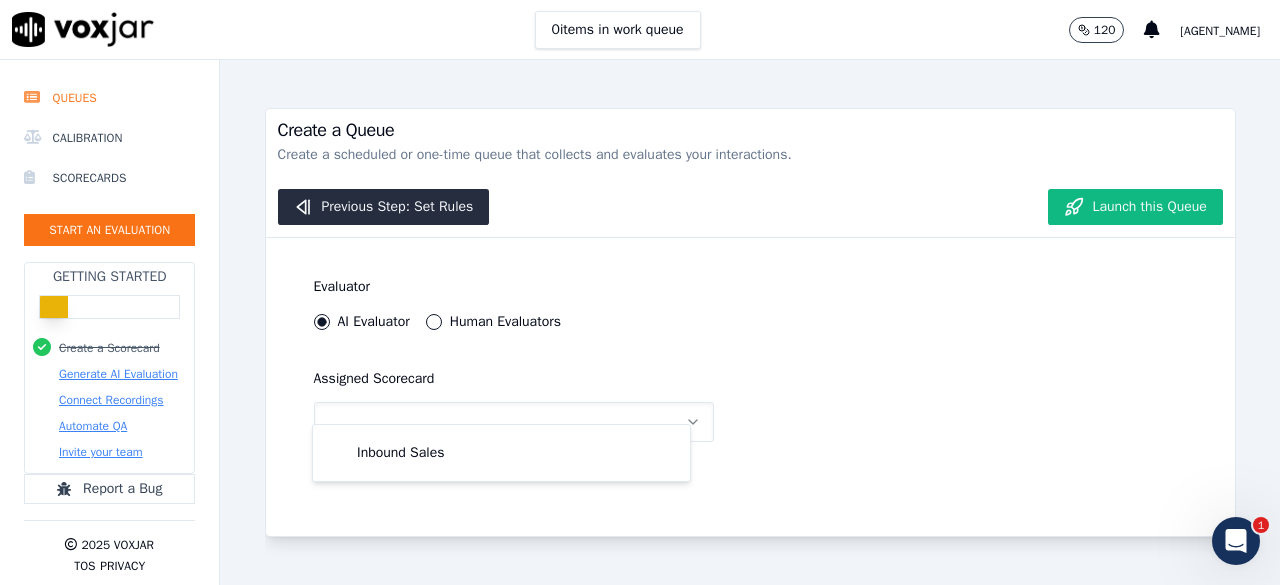 scroll, scrollTop: 22, scrollLeft: 0, axis: vertical 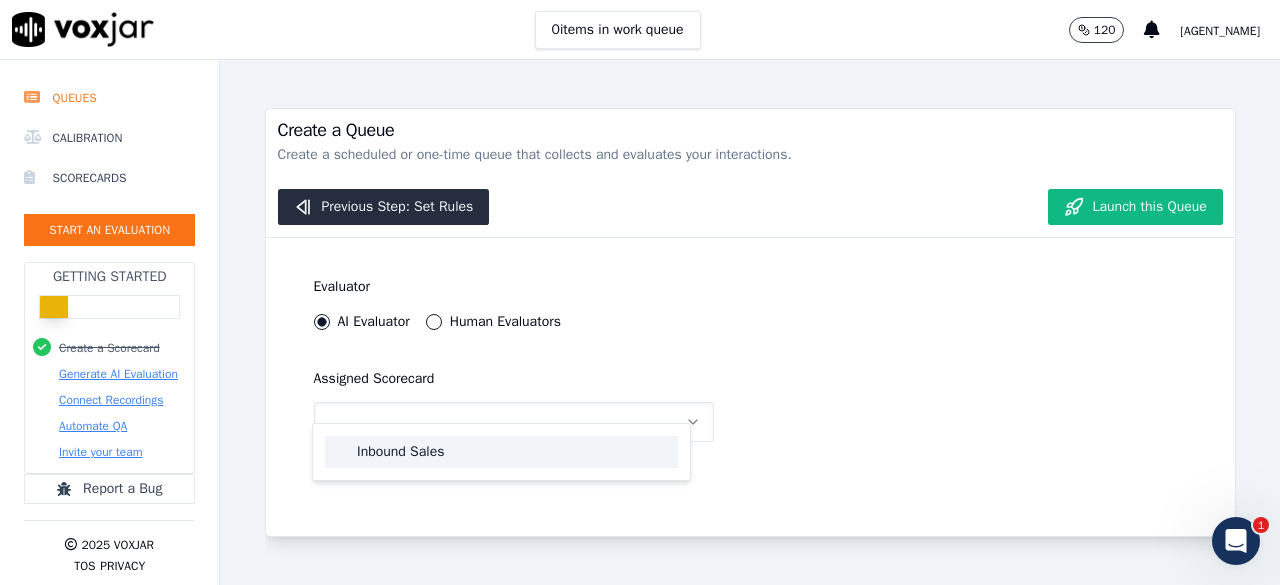 click on "Inbound Sales" at bounding box center (501, 452) 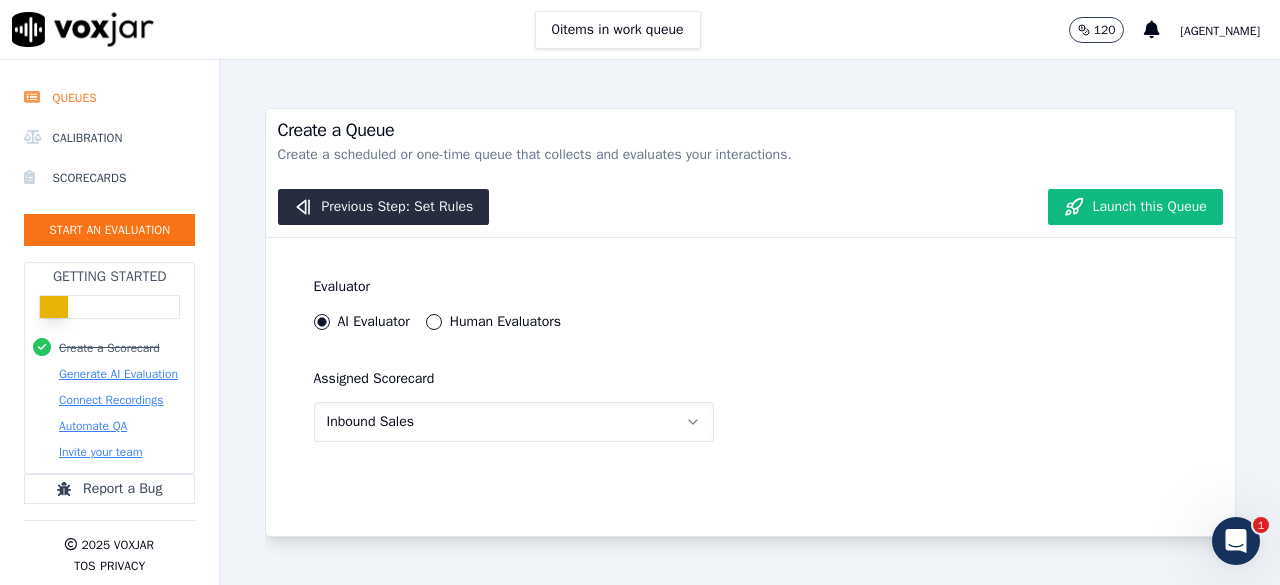 scroll, scrollTop: 22, scrollLeft: 0, axis: vertical 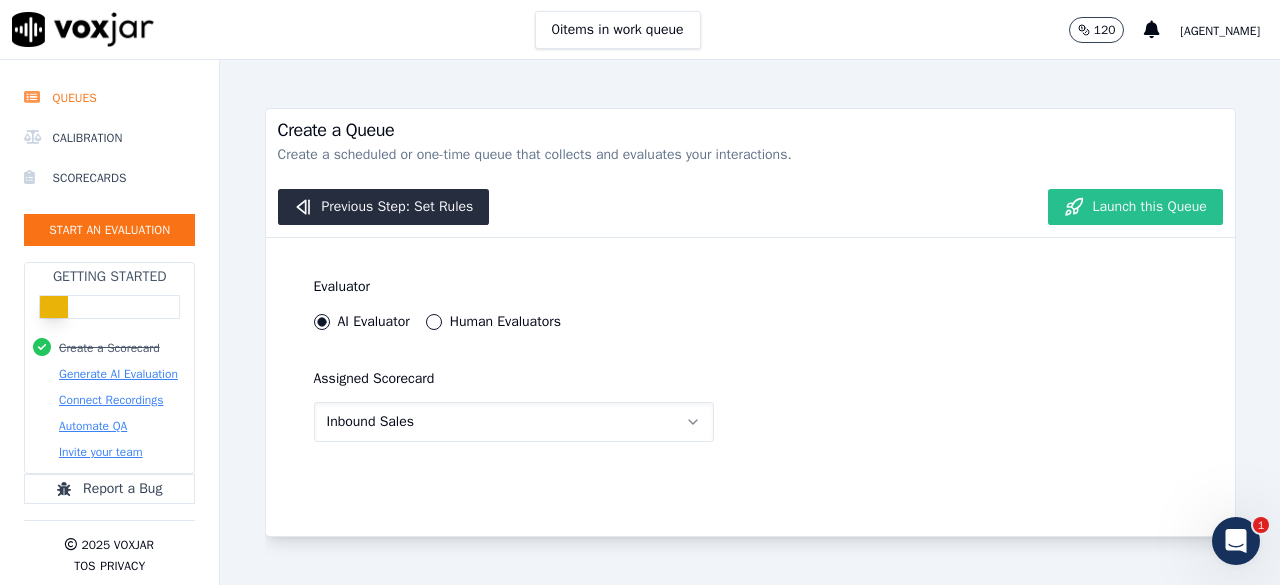 click on "Launch this Queue" 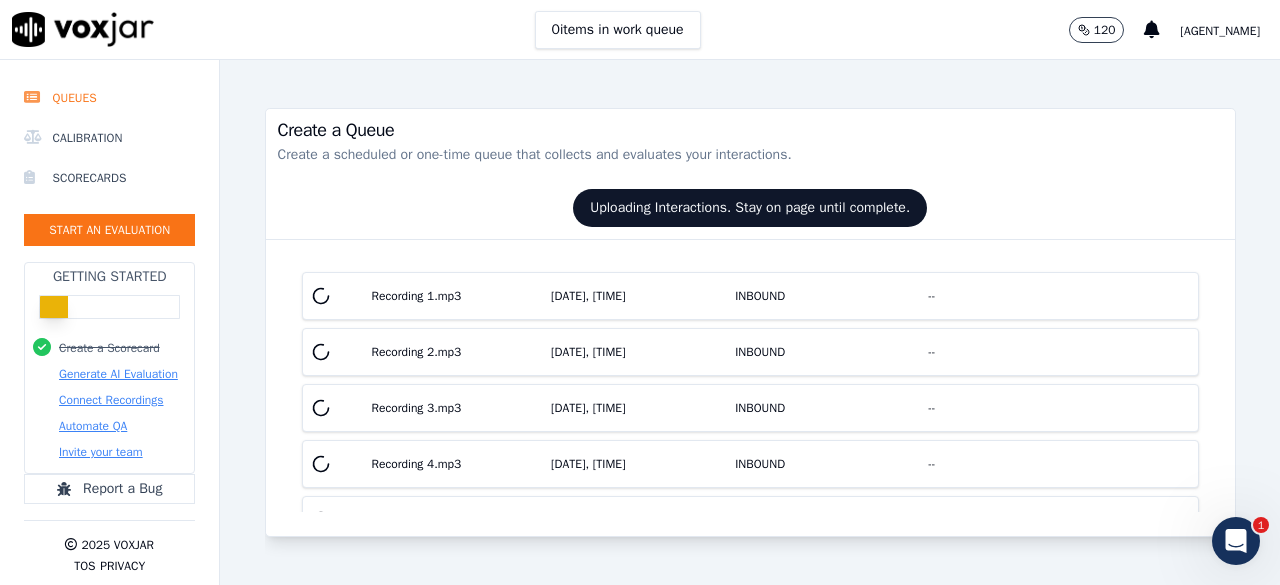scroll, scrollTop: 0, scrollLeft: 0, axis: both 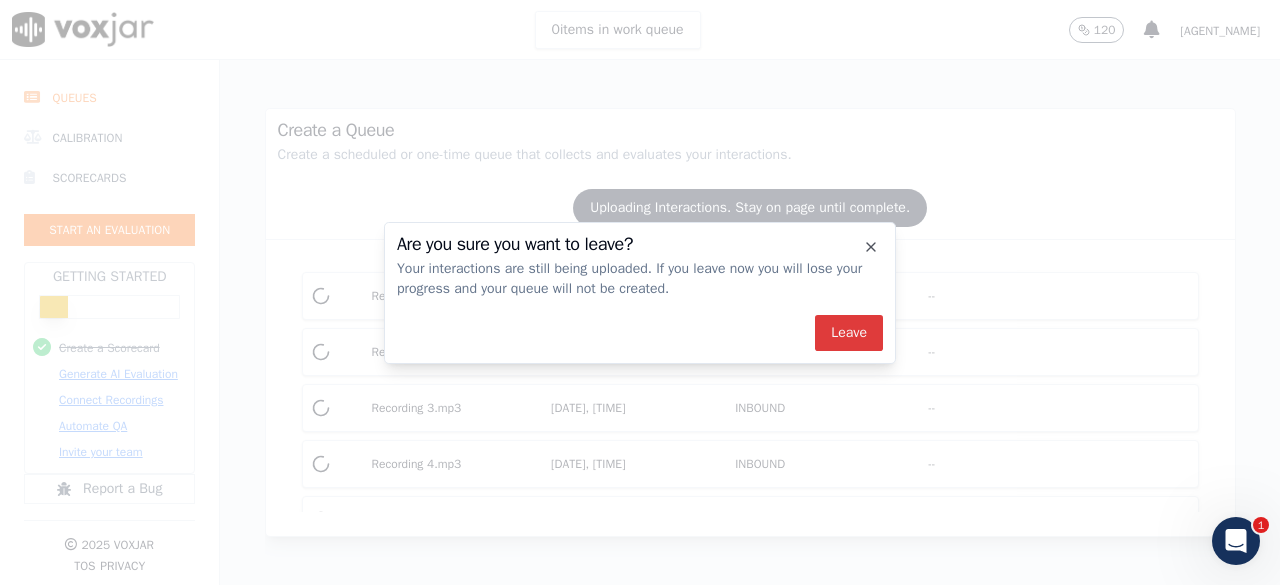 click on "Leave" at bounding box center [849, 333] 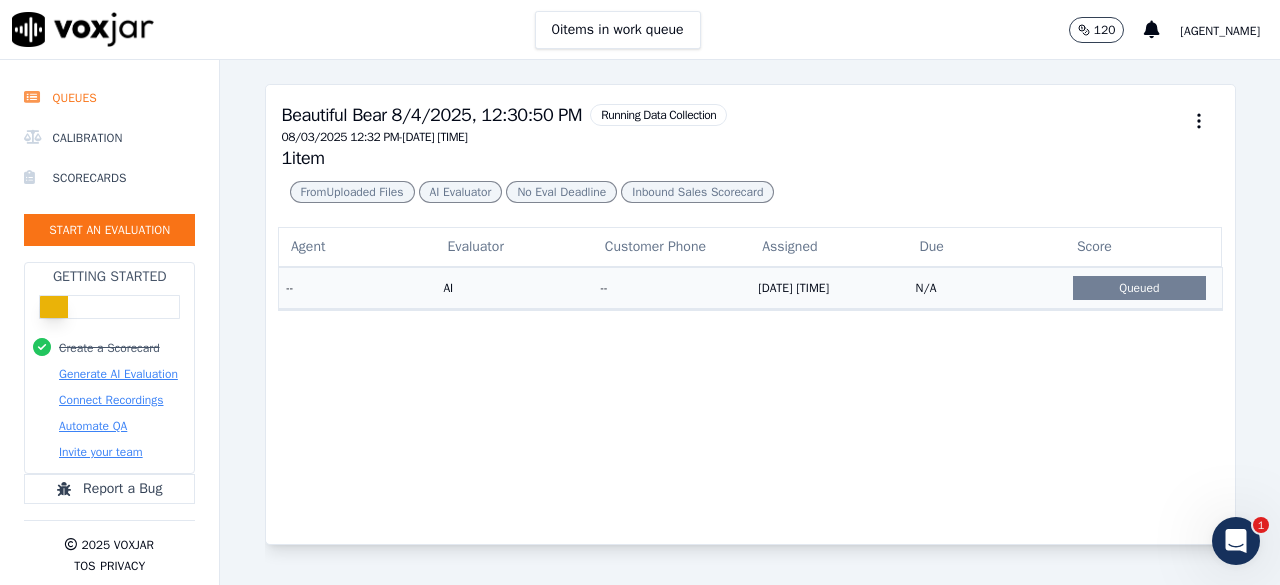 click on "AI" at bounding box center [513, 287] 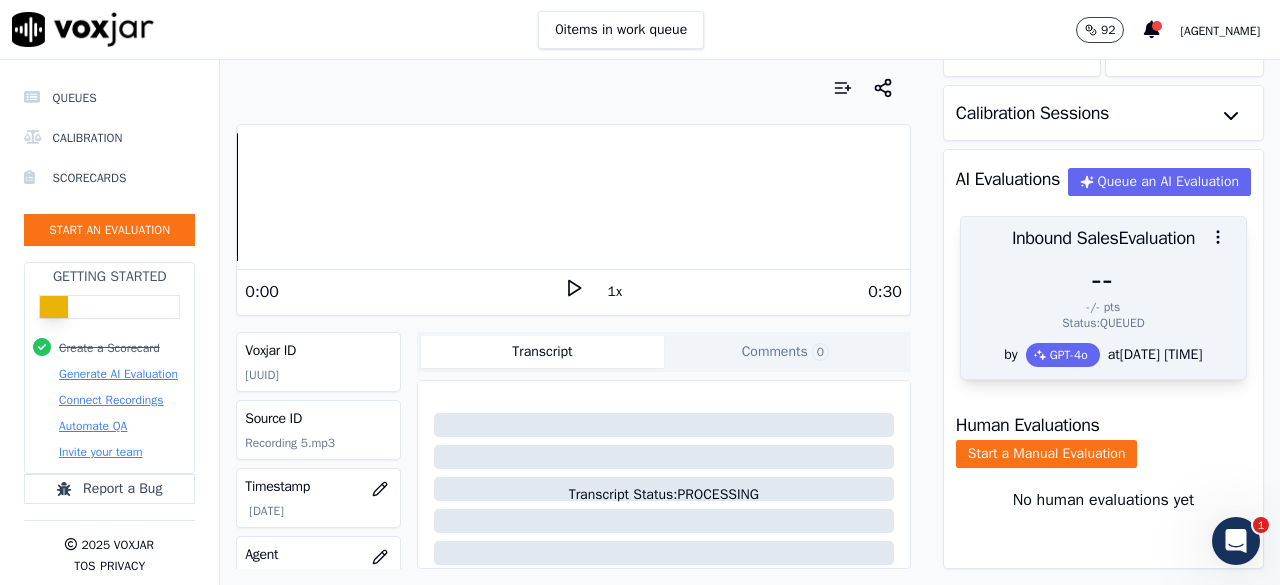 scroll, scrollTop: 217, scrollLeft: 0, axis: vertical 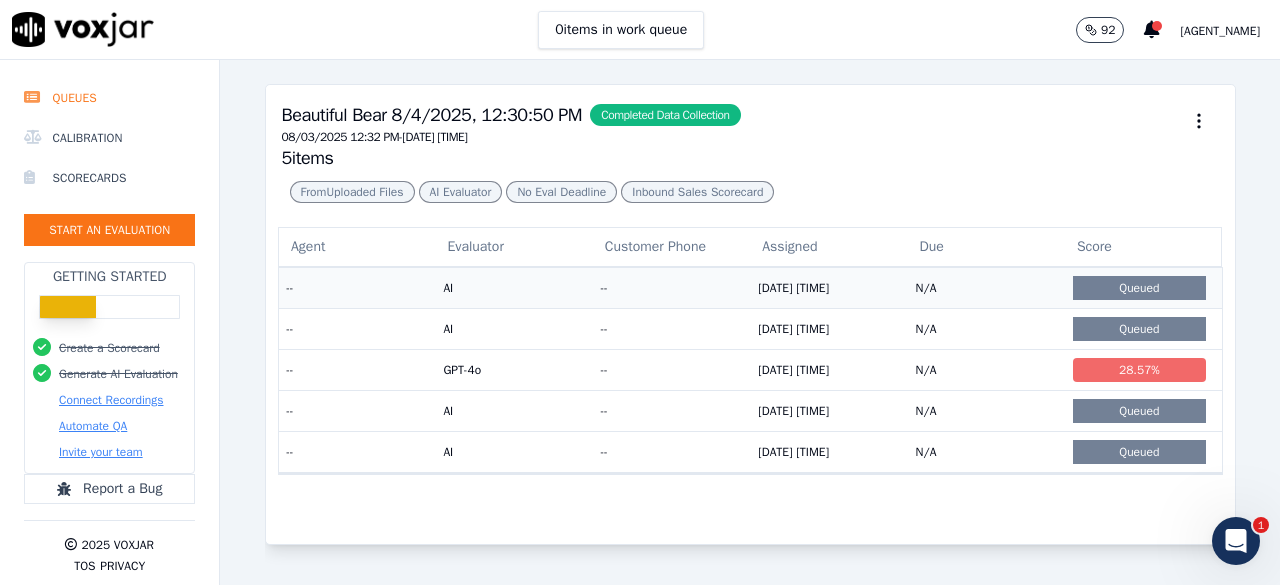 click on "AI" at bounding box center (513, 287) 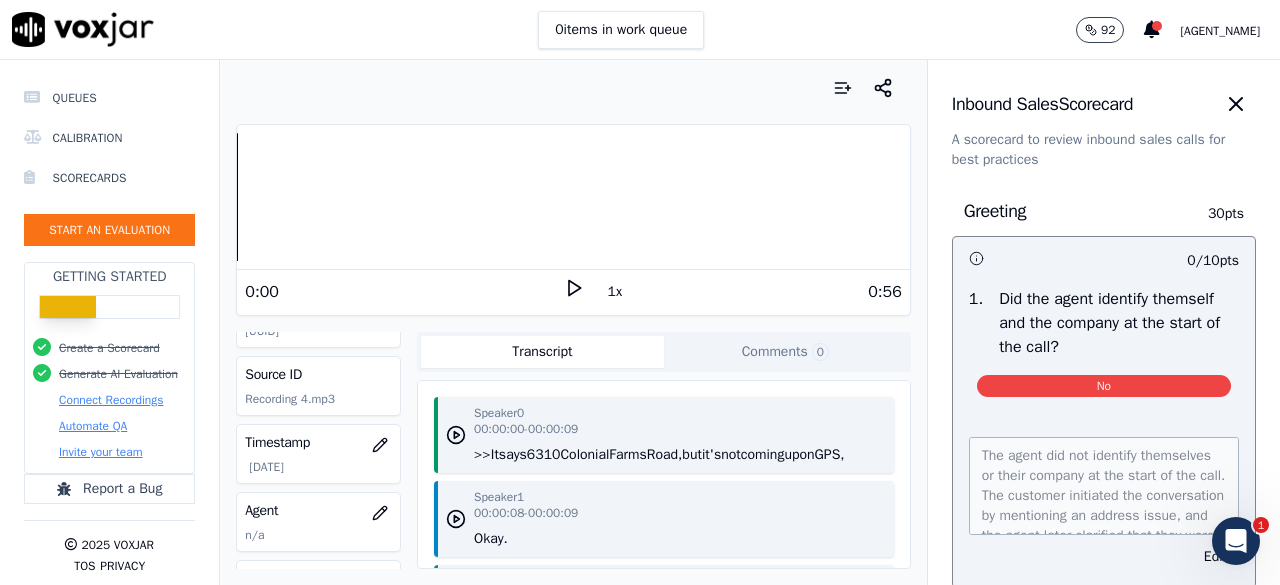 scroll, scrollTop: 0, scrollLeft: 0, axis: both 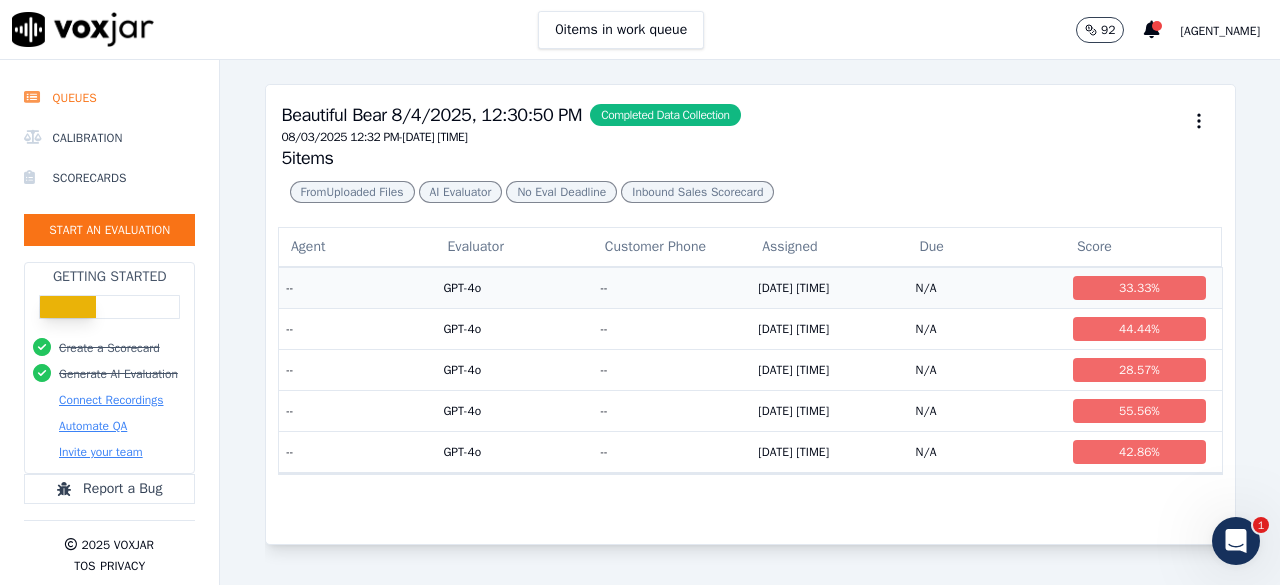 click on "33.33 %" at bounding box center (1139, 288) 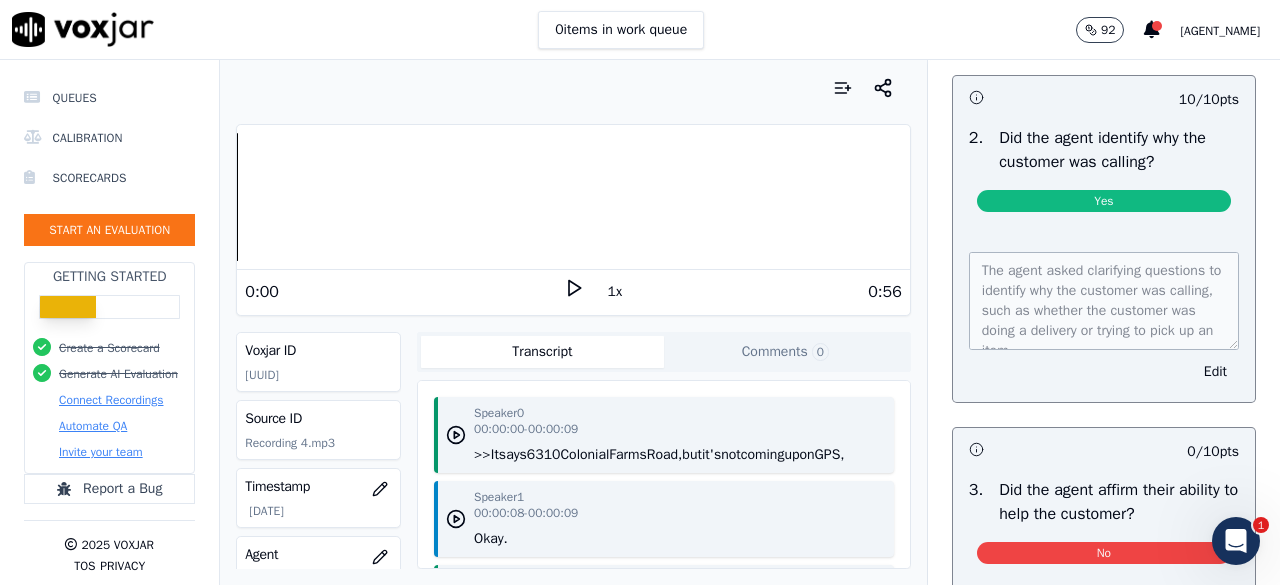 scroll, scrollTop: 600, scrollLeft: 0, axis: vertical 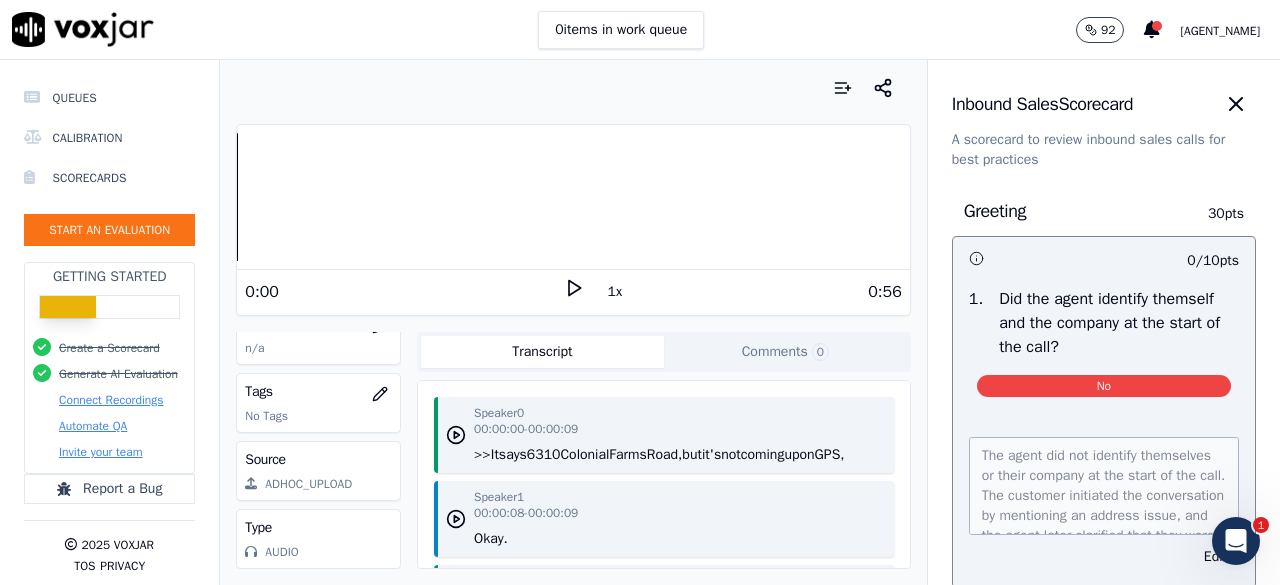 click on "Transcript" at bounding box center [542, 352] 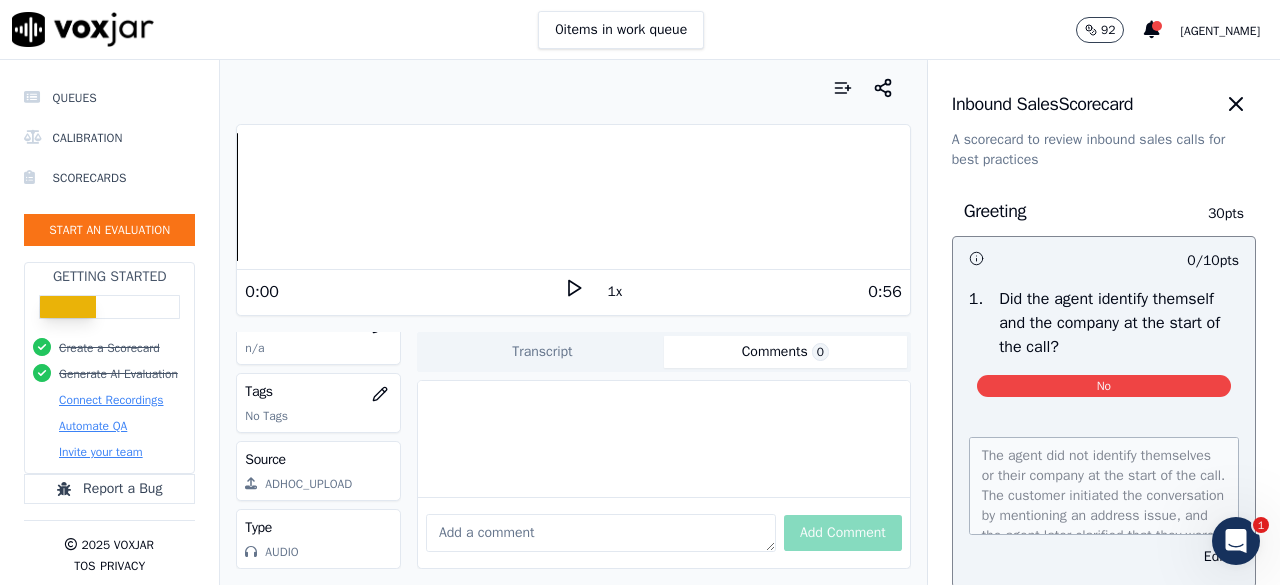 click on "Comments  0" 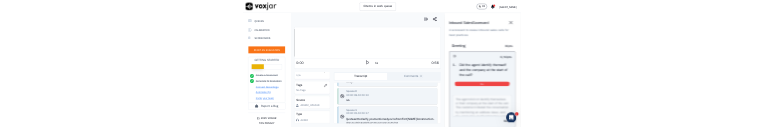 scroll, scrollTop: 200, scrollLeft: 0, axis: vertical 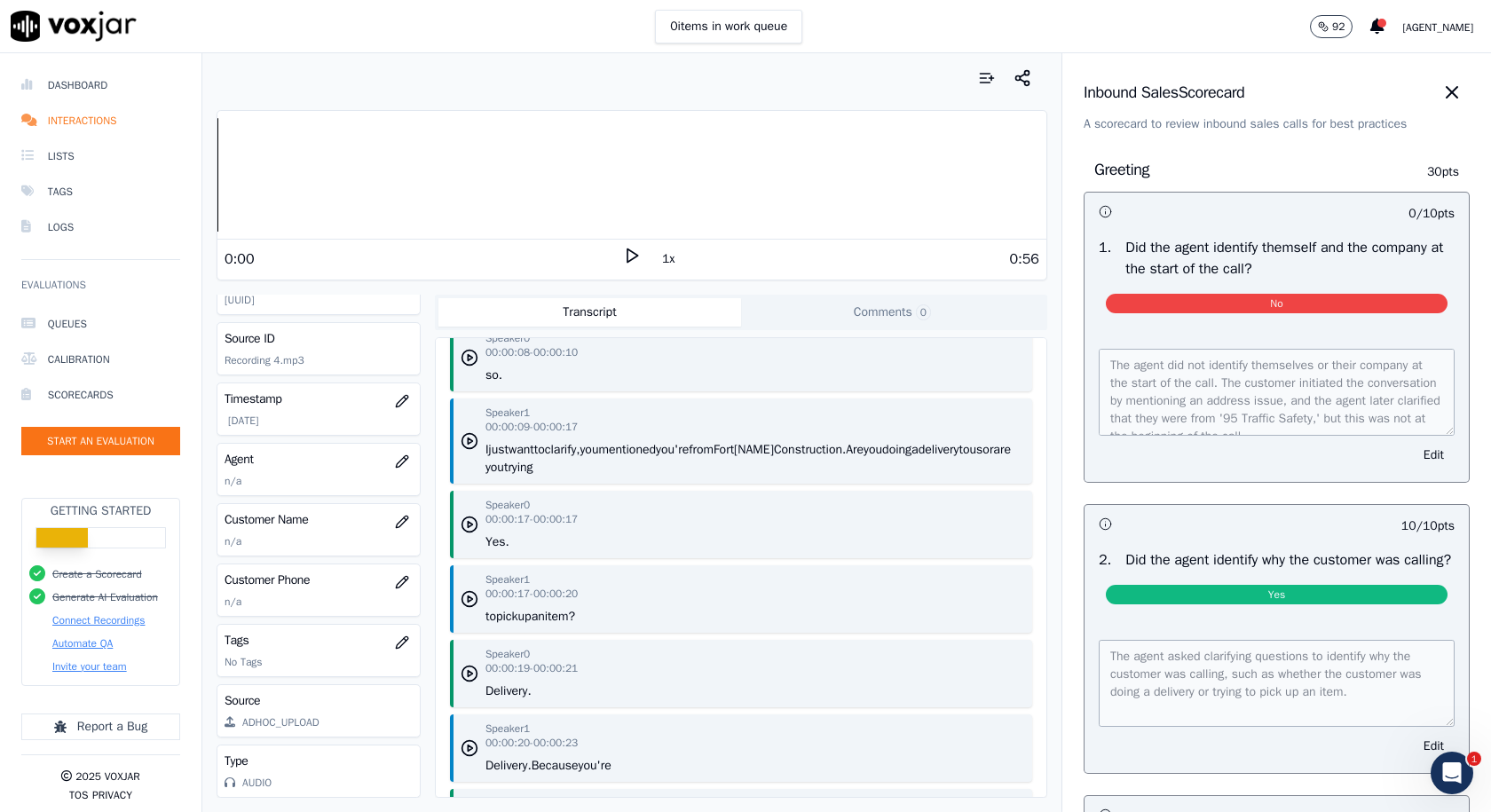 click on "Speaker 0 00:00:00 - 00:00:09 >> It says [NUMBER] [STREET_NAME] [STREET_NAME], but it's not coming up on GPS, Speaker 1 00:00:08 - 00:00:09 Okay. Speaker 0 00:00:08 - 00:00:10 so. Speaker 1 00:00:09 - 00:00:17 I just want to clarify, you mentioned you're from Fort Myer Construction. Are you doing a delivery to us or are you trying Speaker 0 00:00:17 - 00:00:17 Yes. Speaker 1 00:00:17 - 00:00:20 to pick up an item? Speaker 0 00:00:19 - 00:00:21 Delivery. Speaker 1 00:00:20 - 00:00:23 Delivery. Because you're Speaker 0 00:00:22 - 00:00:23 McLean, Speaker 1 00:00:23 - 00:00:23 calling Speaker 0 00:00:23 - 00:00:23 Virginia. Speaker 1 00:00:23 - 00:00:25 -- Speaker 0 00:00:24 - 00:00:37 Yep, McLean, Virginia, [POSTAL_CODE] is the zip code. The address that I have is [NUMBER] [STREET_NAME] [STREET_NAME]. That's the only information" at bounding box center (741, 567) 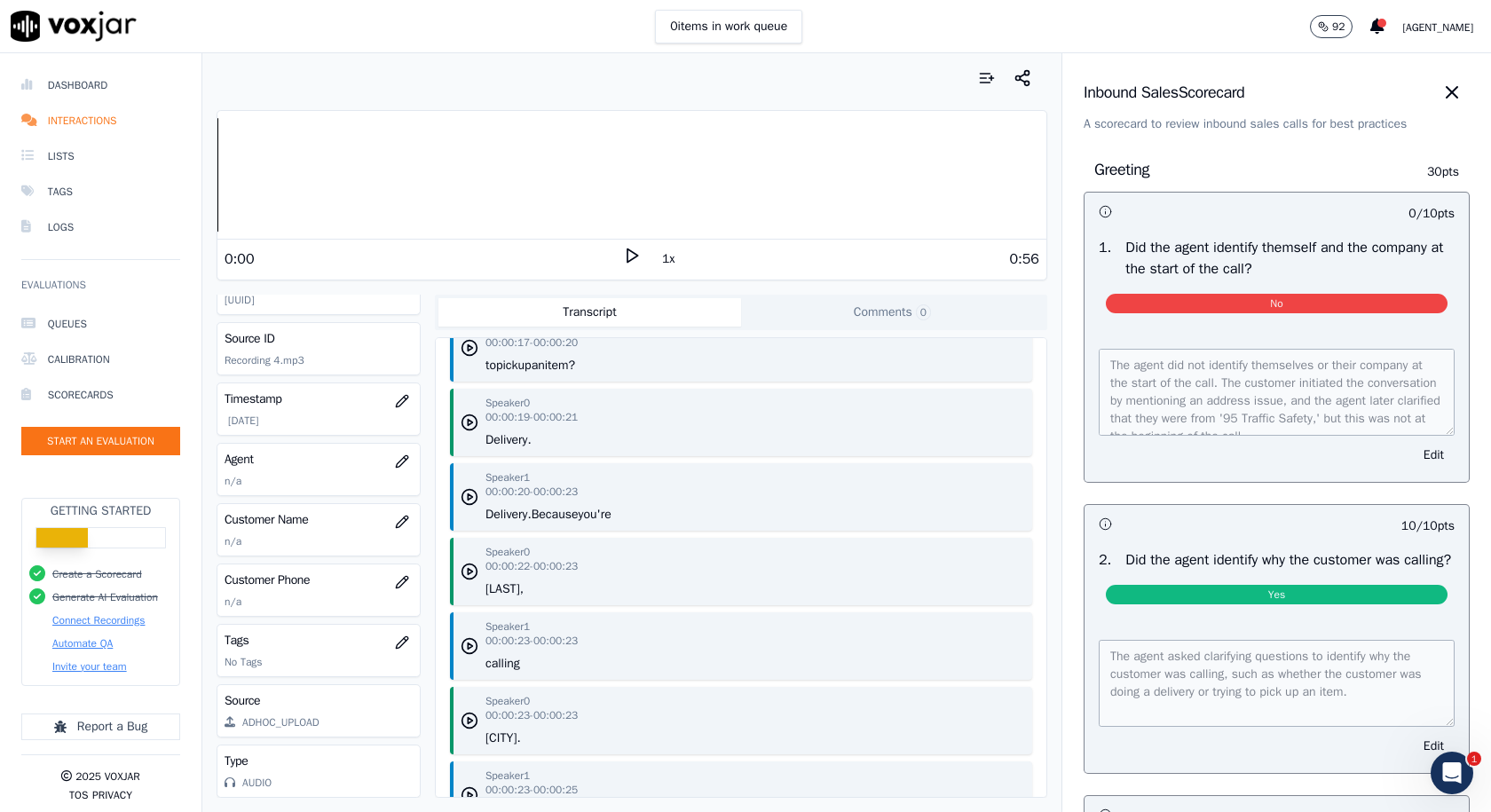 scroll, scrollTop: 532, scrollLeft: 0, axis: vertical 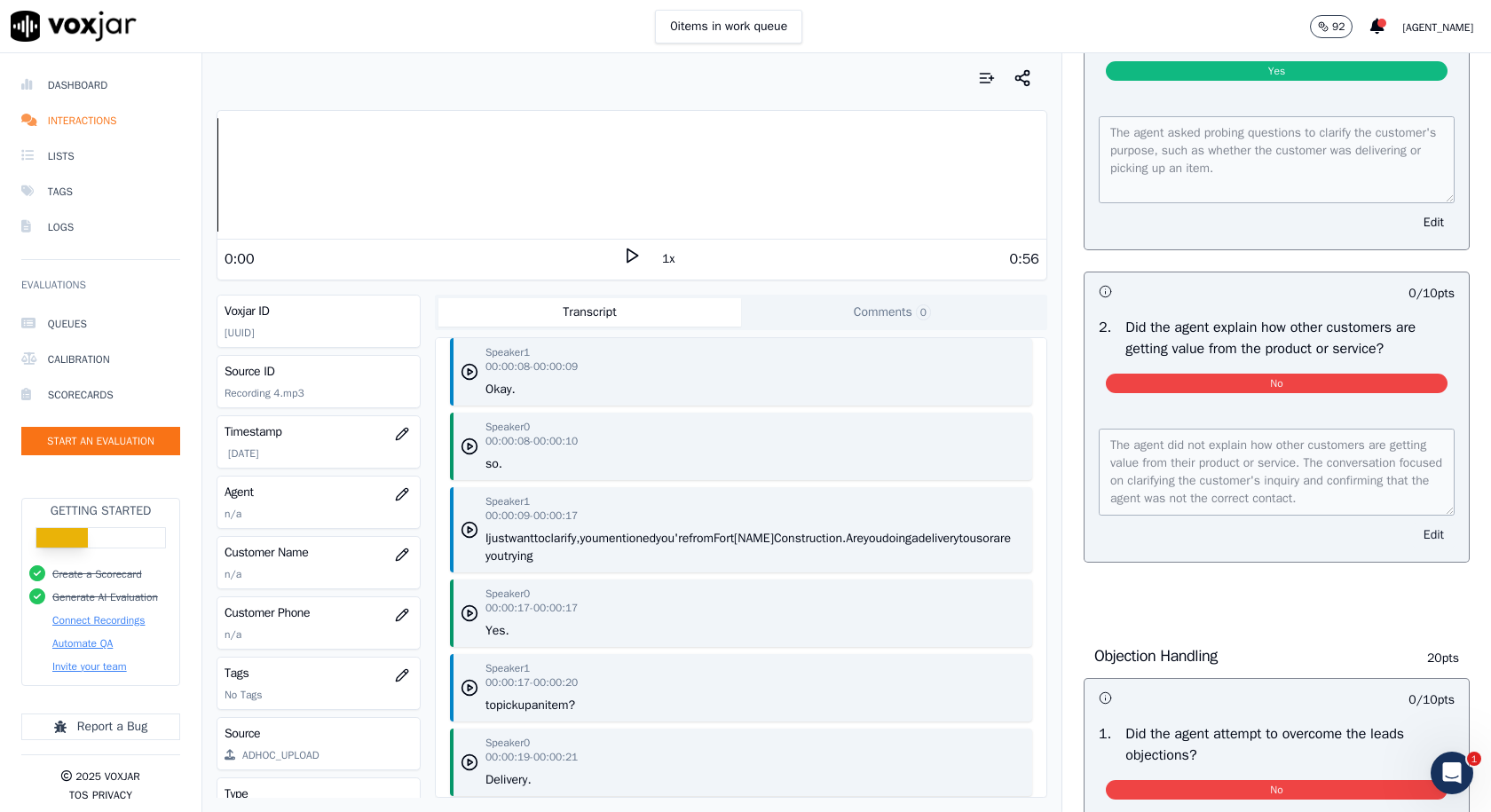 click on "Edit" at bounding box center (1433, 535) 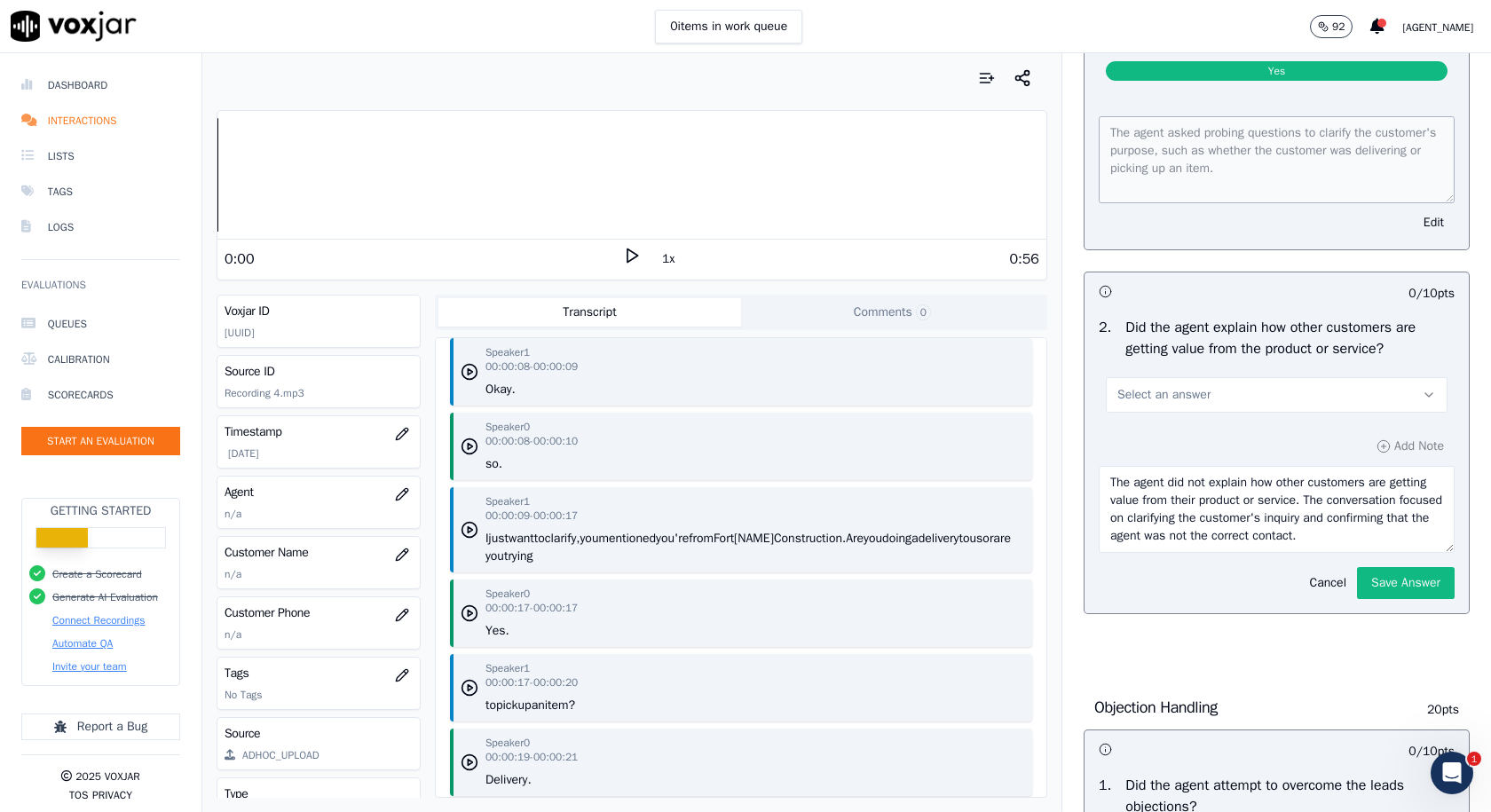 click on "Did the agent explain how other customers are getting value from the product or service?" at bounding box center (1290, 338) 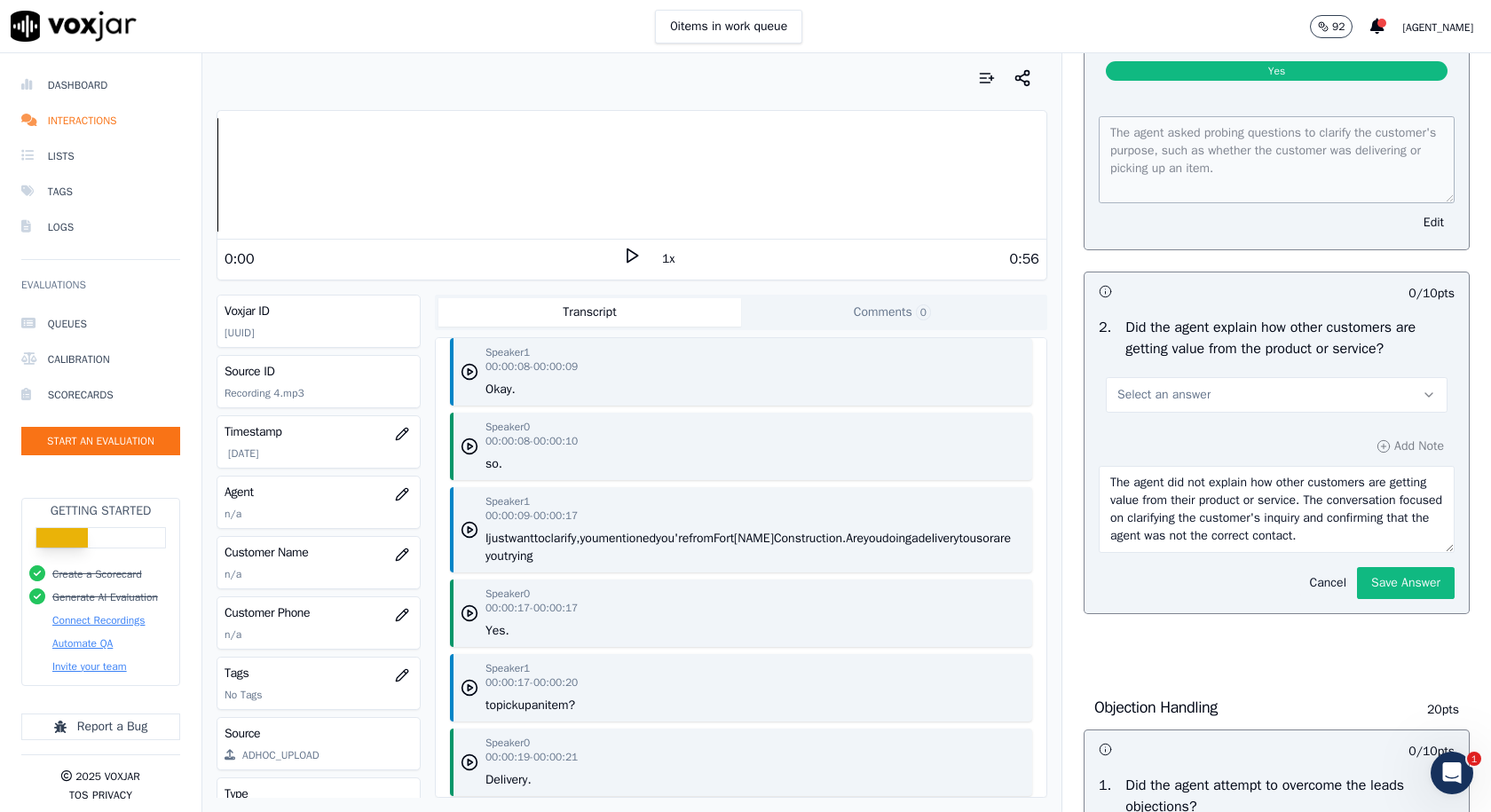 click on "Cancel" at bounding box center (1328, 583) 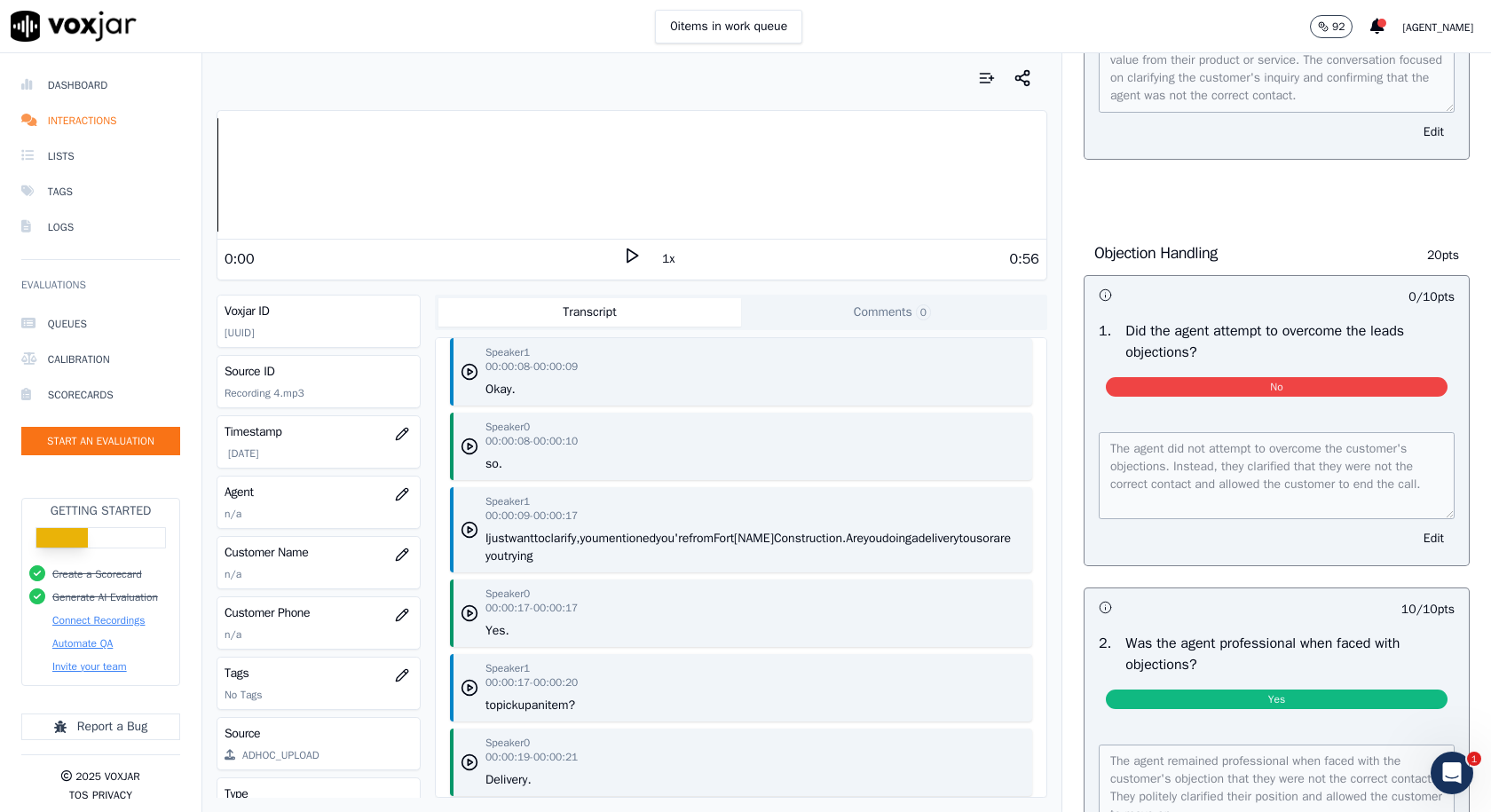 scroll, scrollTop: 1686, scrollLeft: 0, axis: vertical 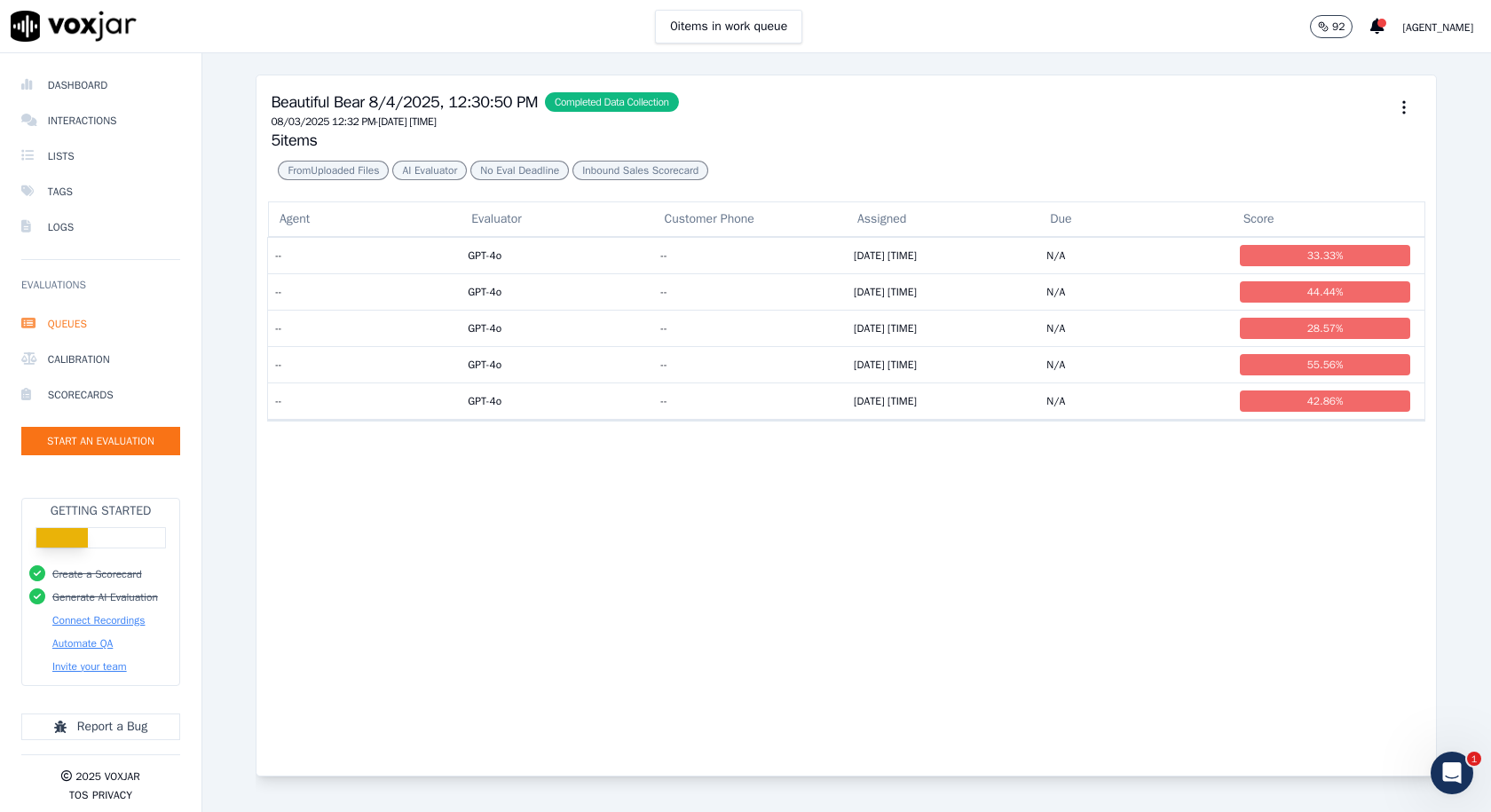 click on "AI Evaluator" 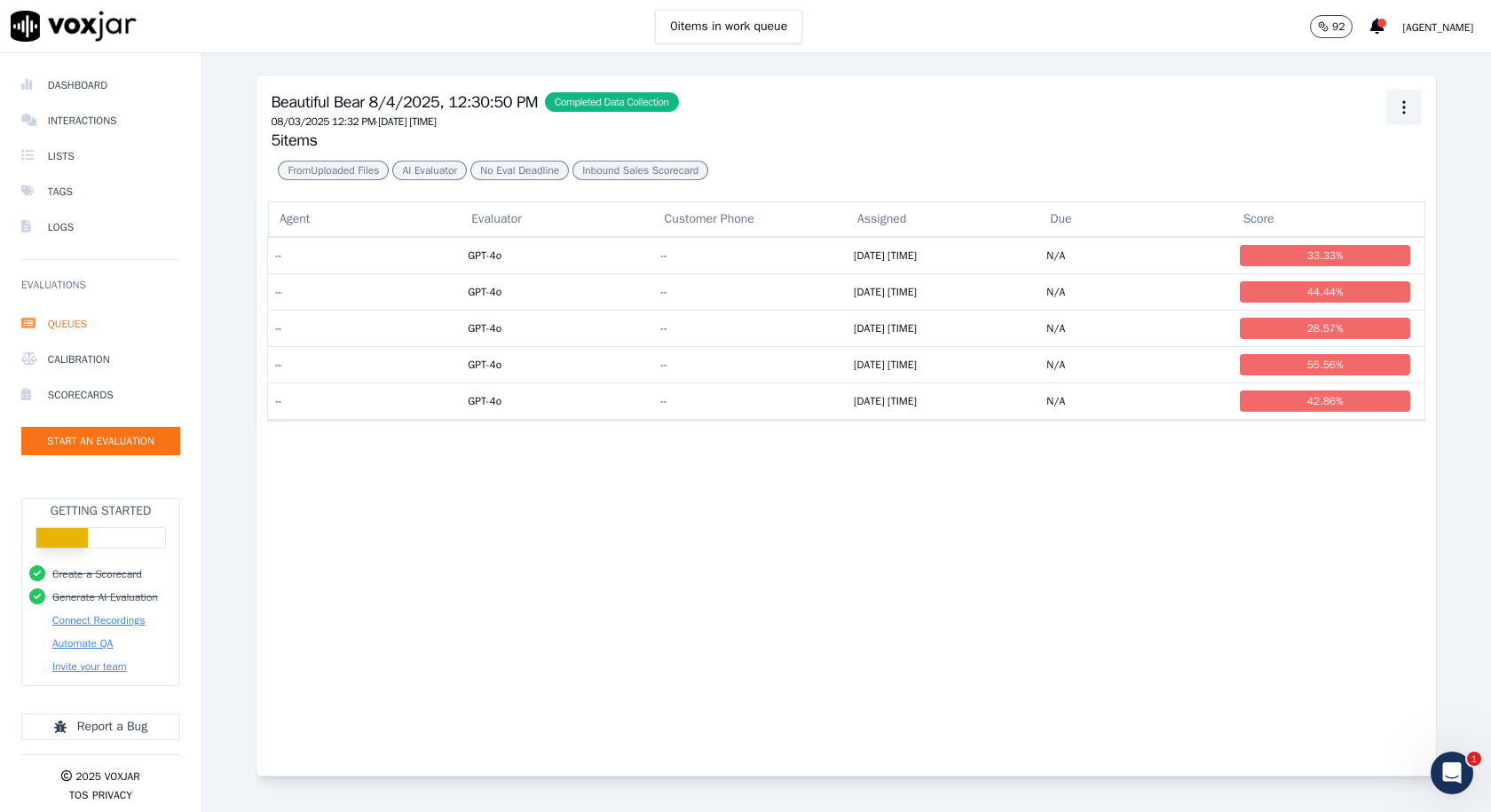 click 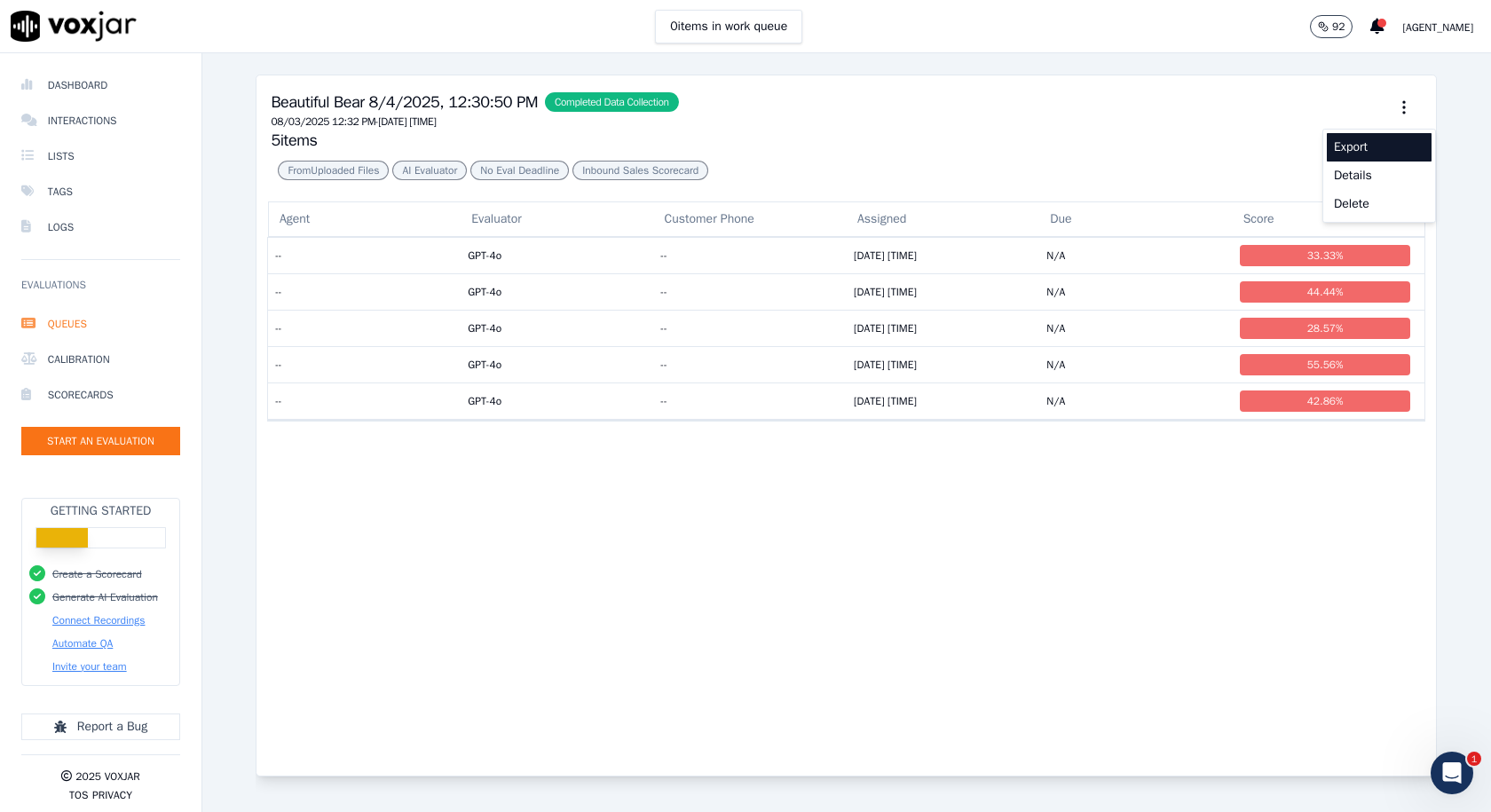 click on "Export" at bounding box center (1379, 147) 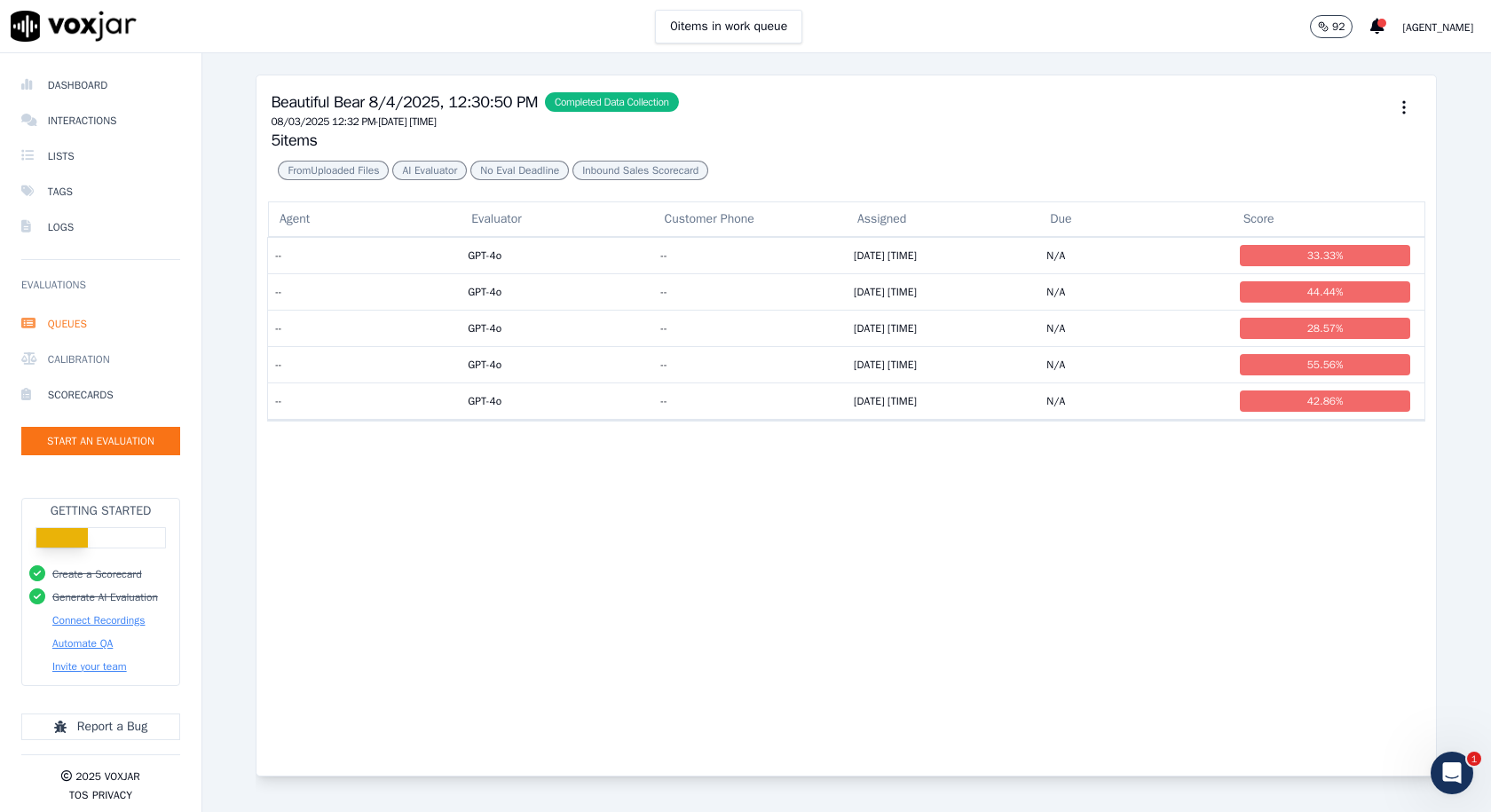 click on "Calibration" at bounding box center (100, 359) 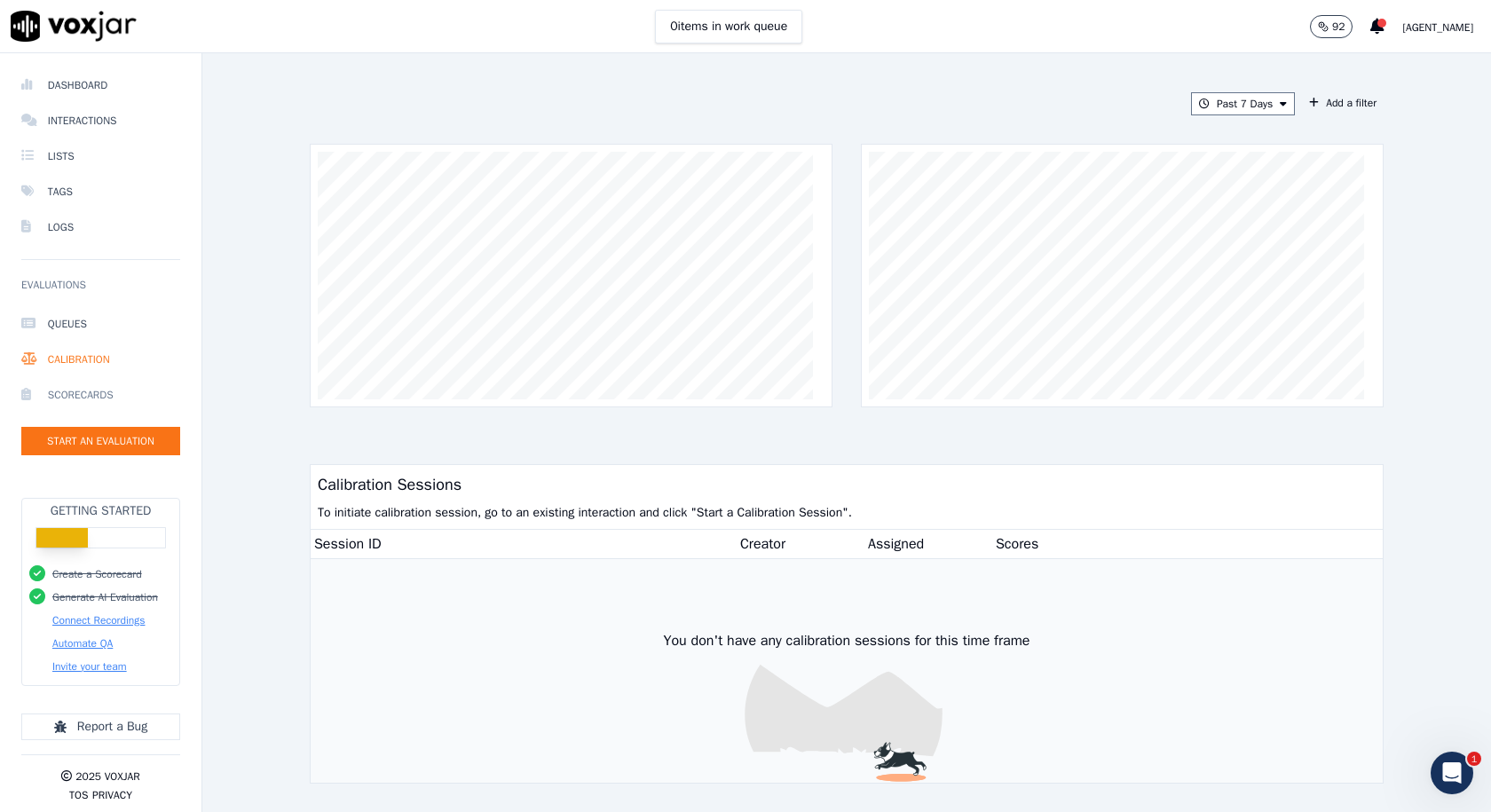 click on "Scorecards" at bounding box center (100, 395) 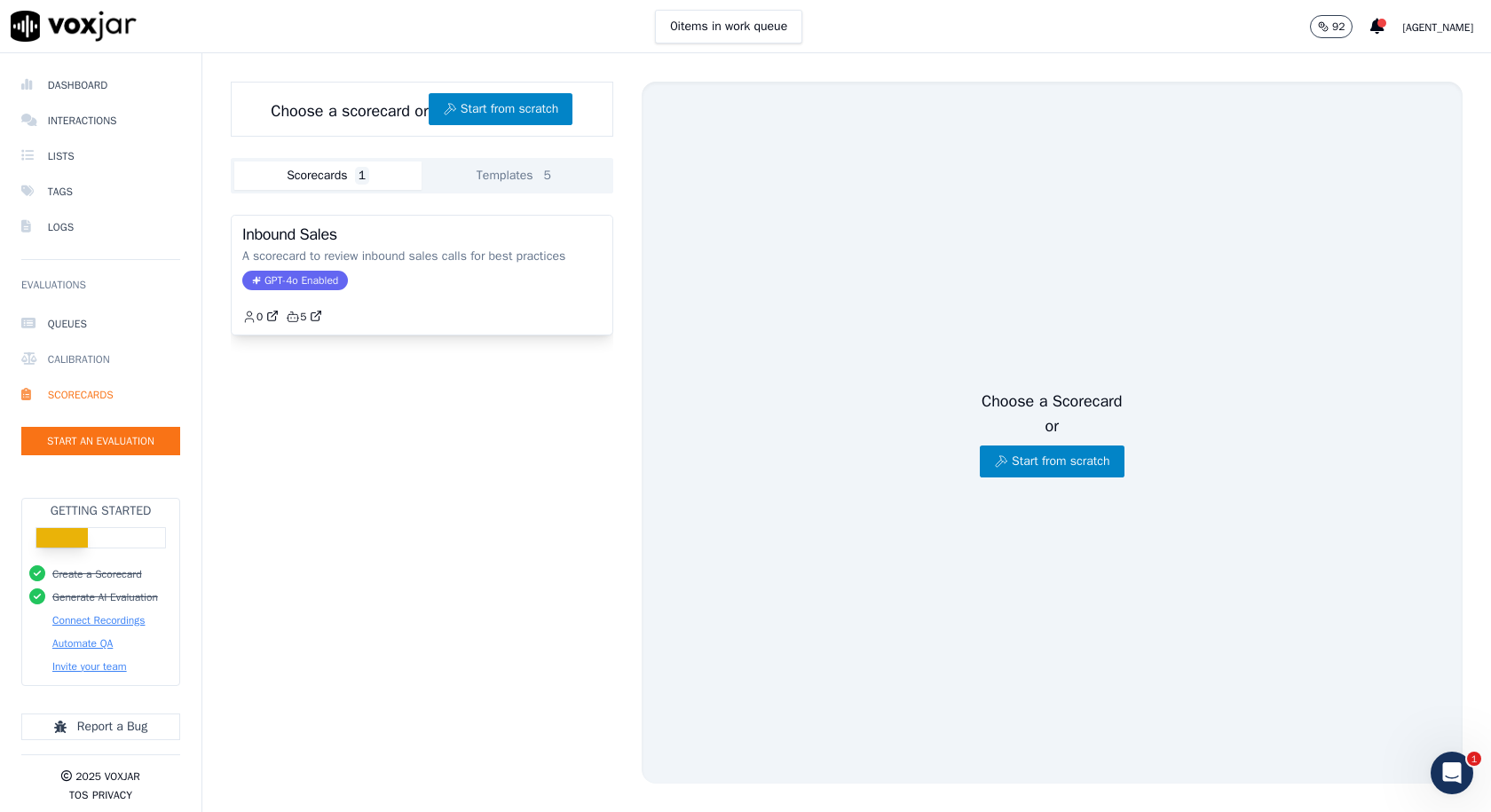 click on "Calibration" at bounding box center [100, 359] 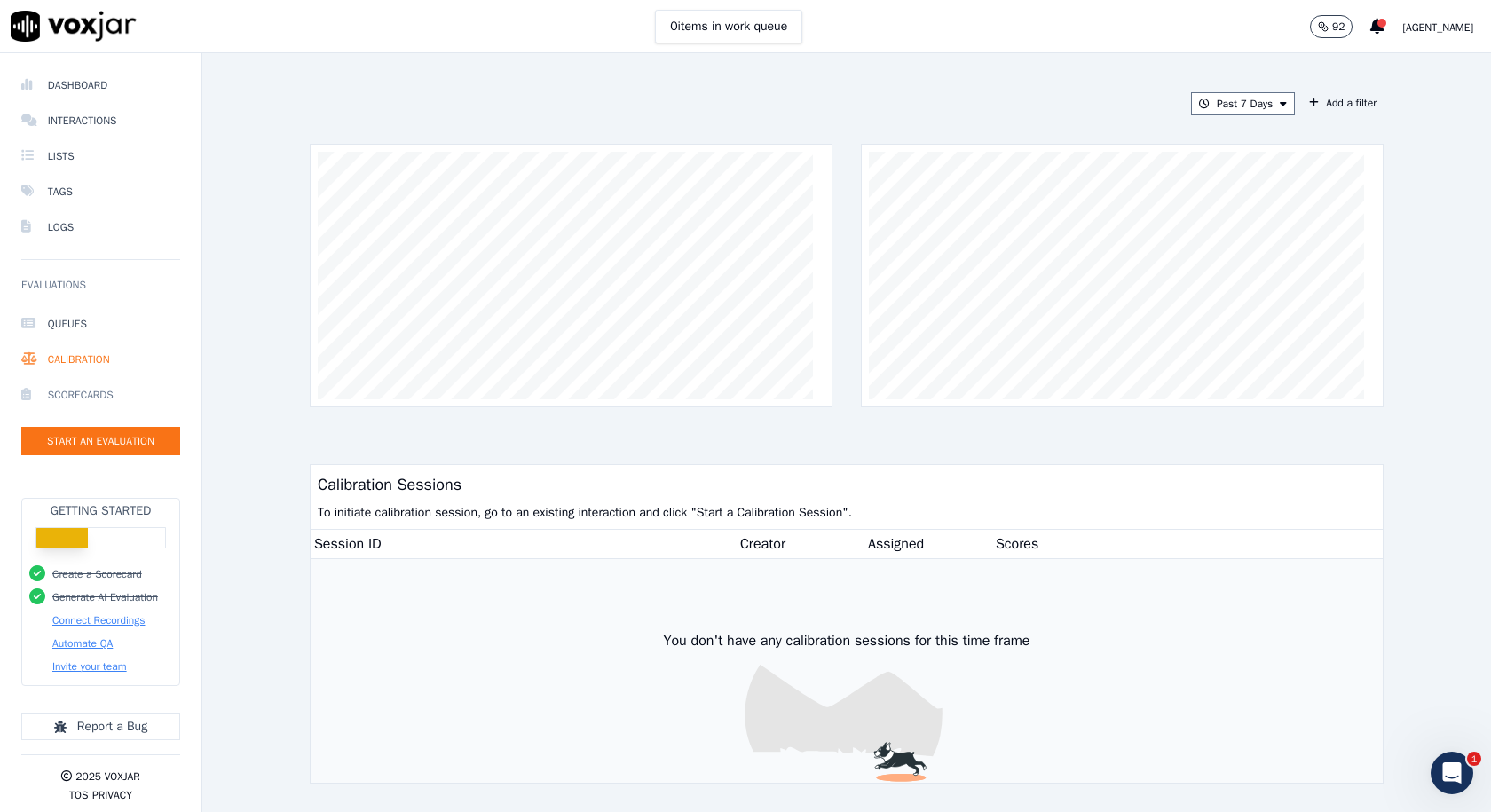 click on "Scorecards" at bounding box center [100, 395] 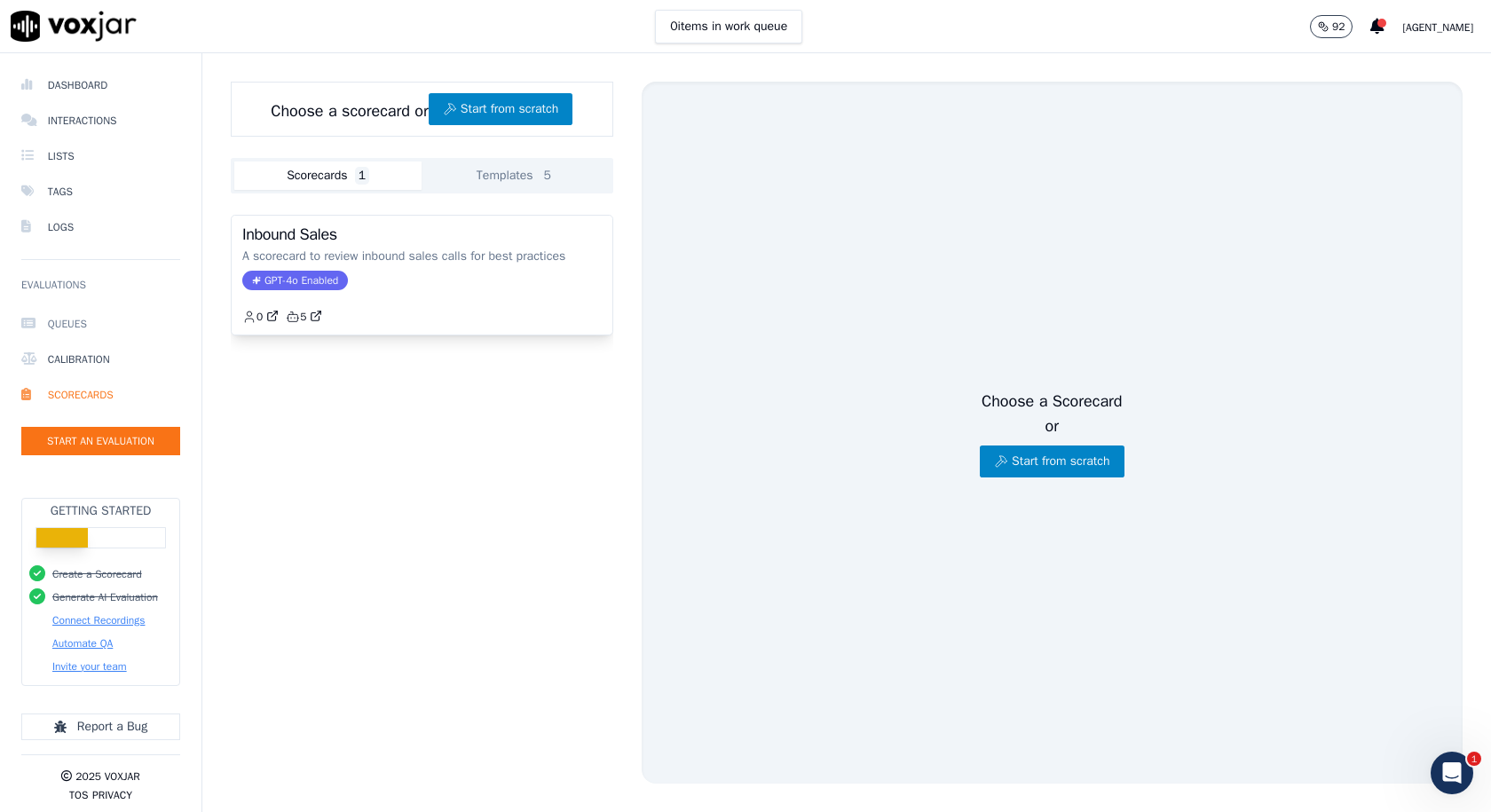 click on "Queues" at bounding box center [100, 324] 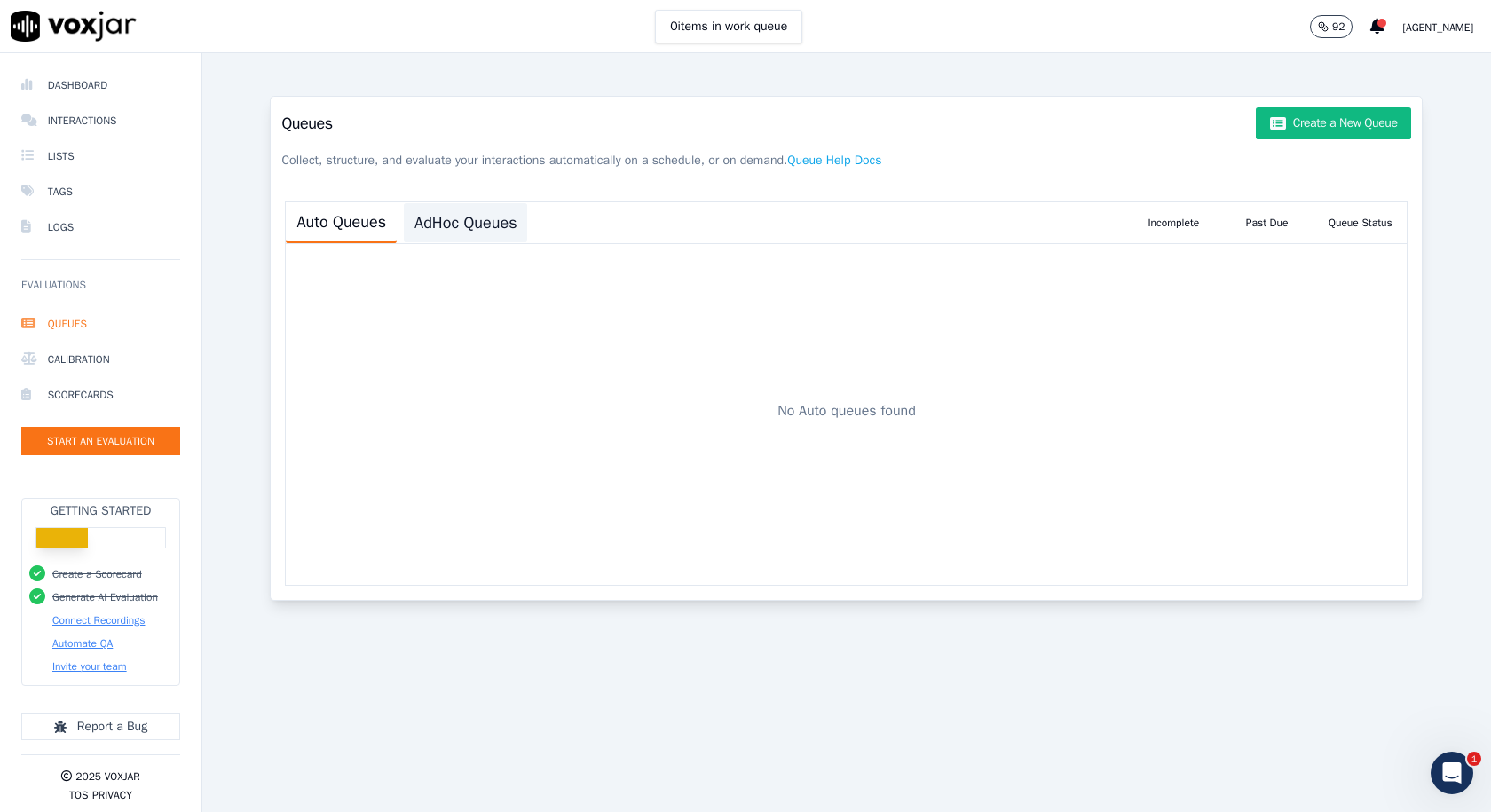 click on "AdHoc Queues" 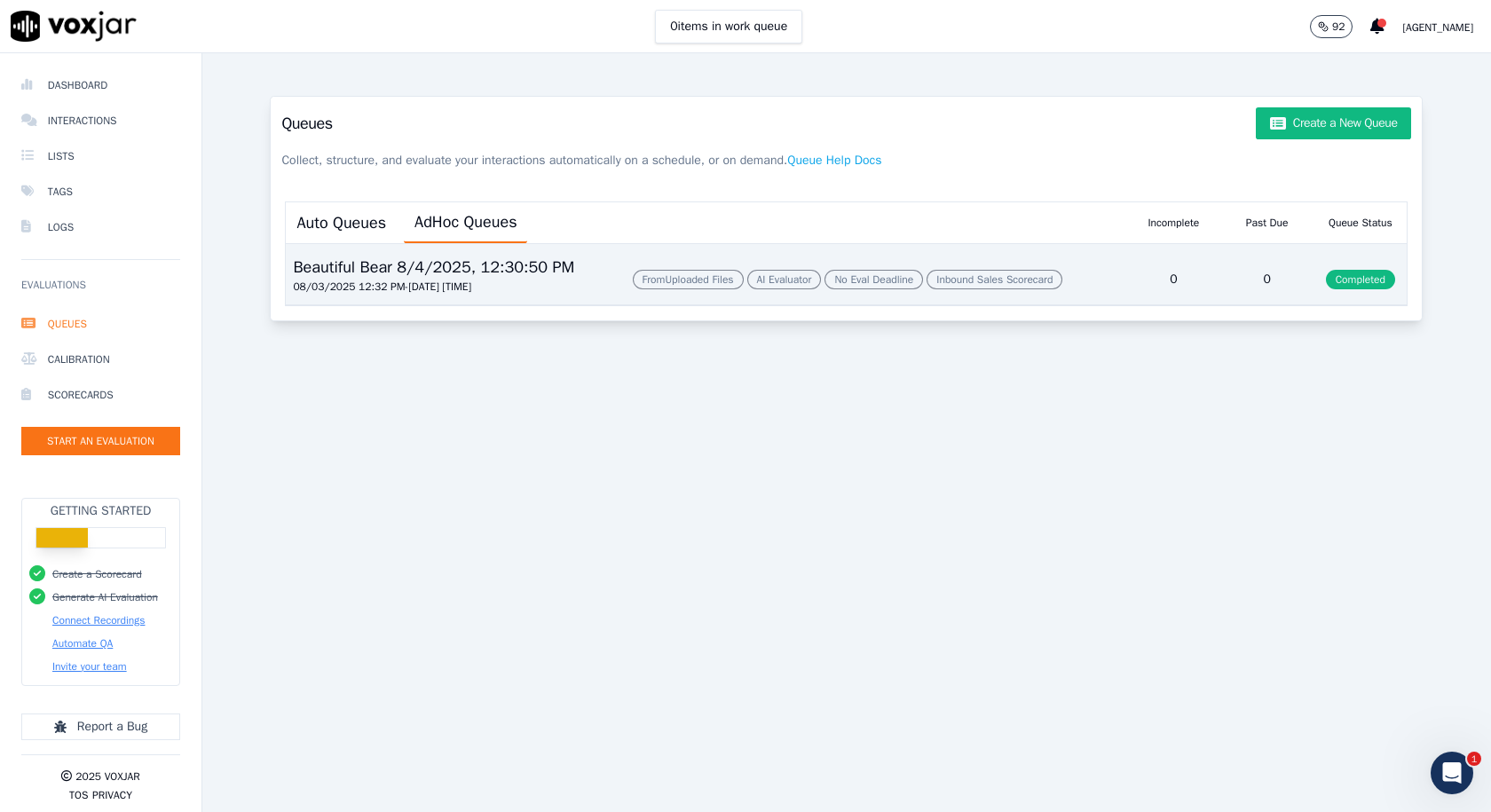 click on "08/03/2025 12:32 PM  -  08/04/2025 12:32 PM" at bounding box center [382, 287] 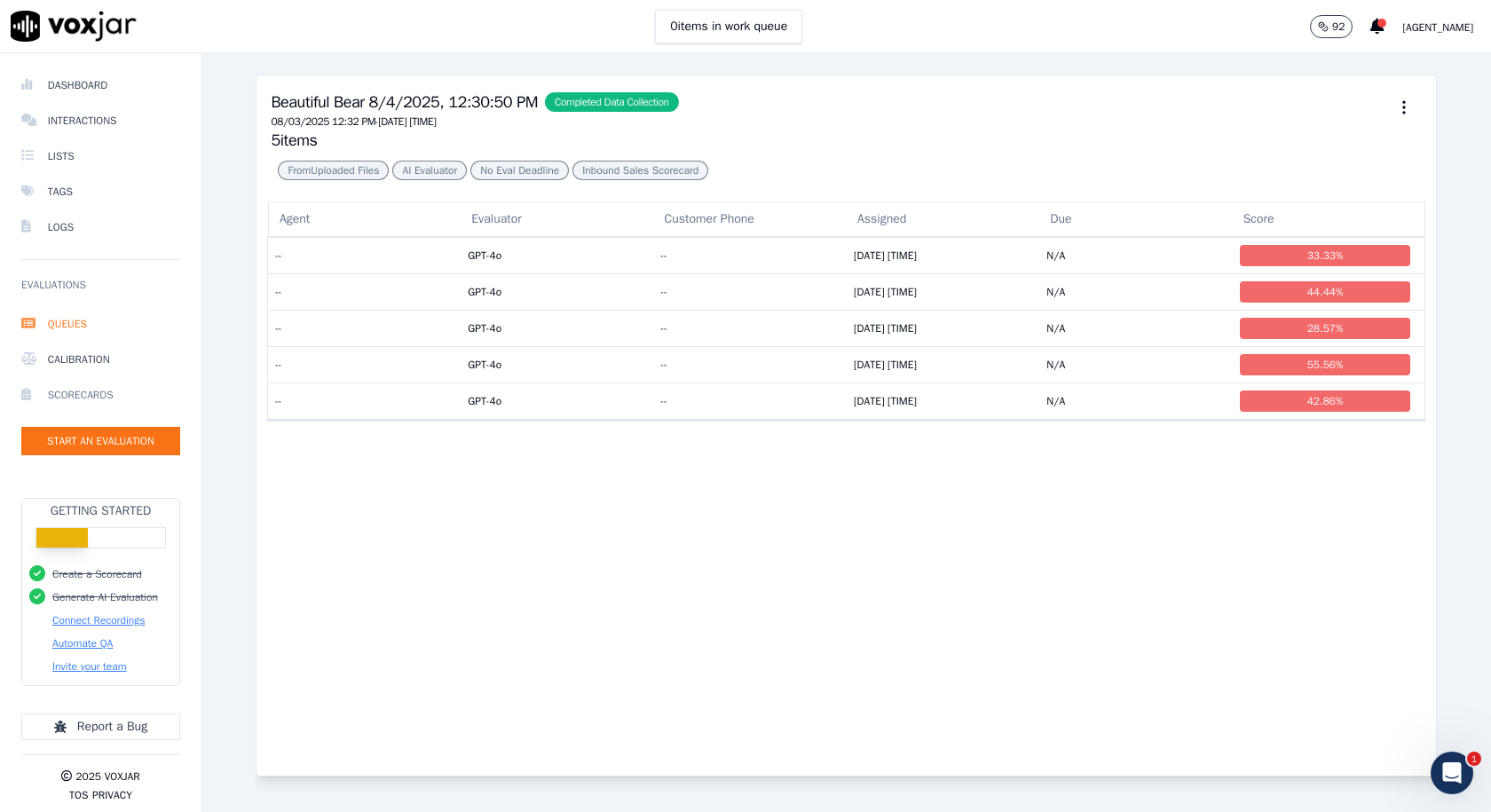 click on "Scorecards" at bounding box center [100, 395] 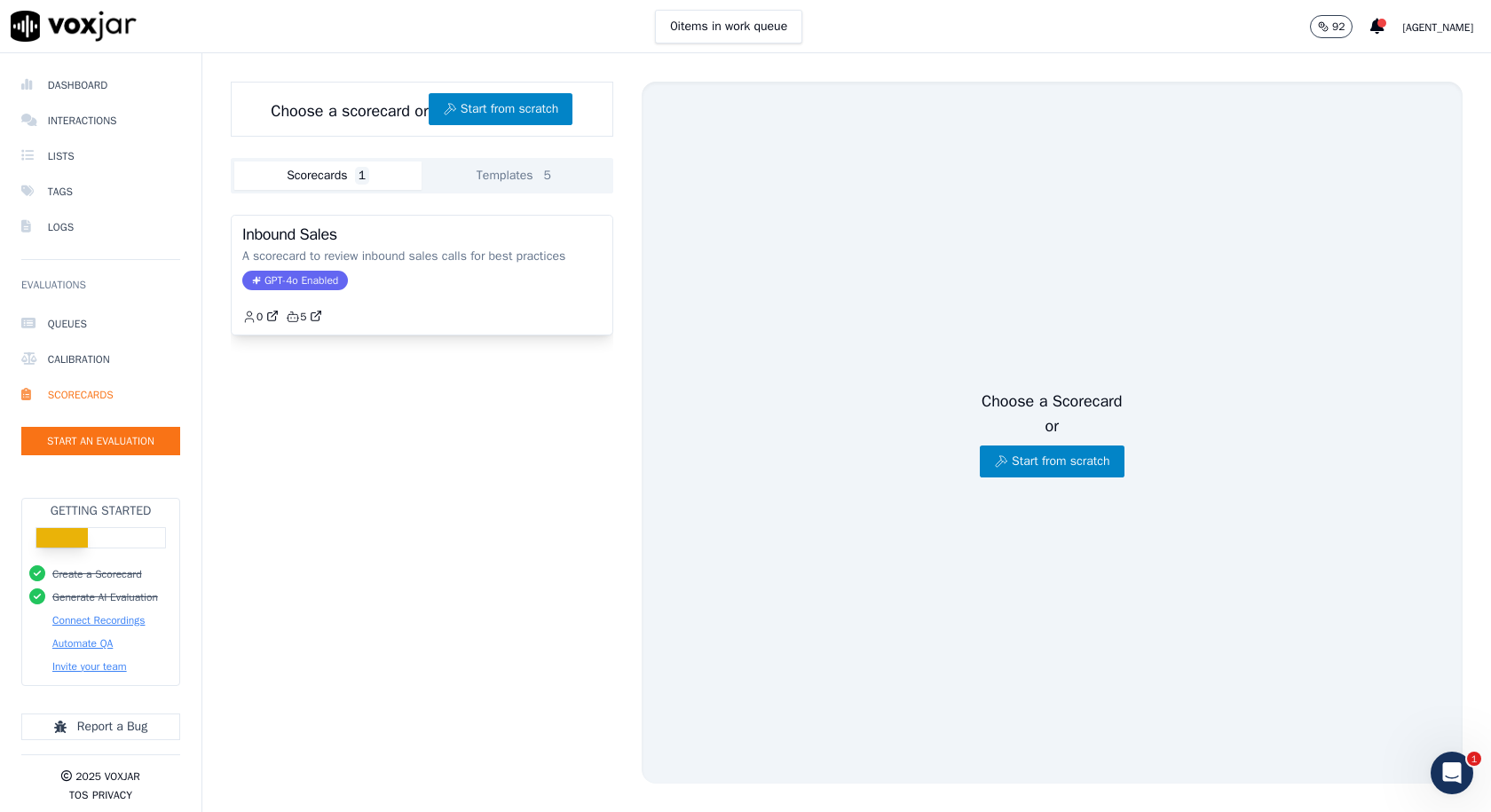click on "Templates  5" 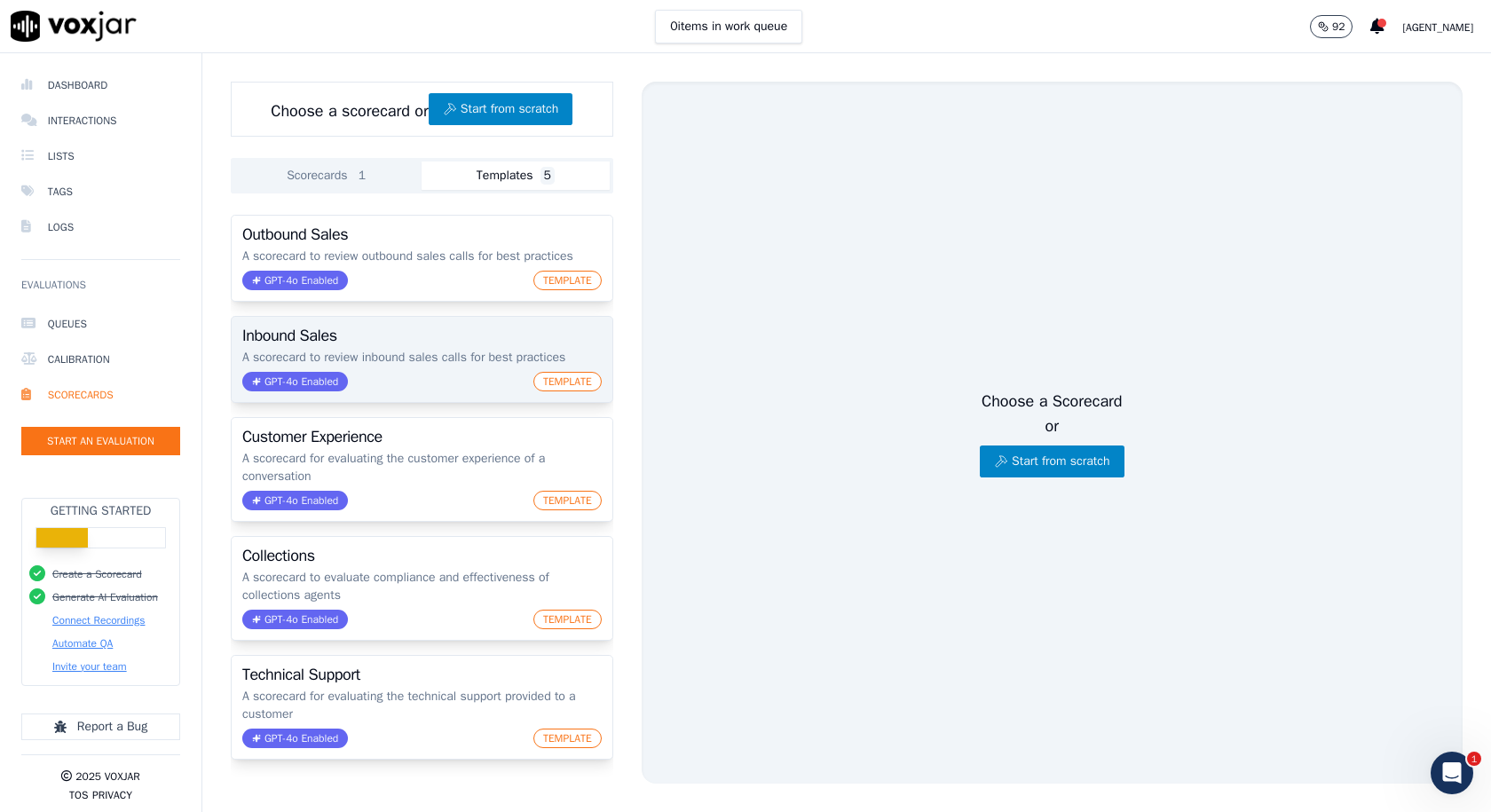 click on "TEMPLATE" 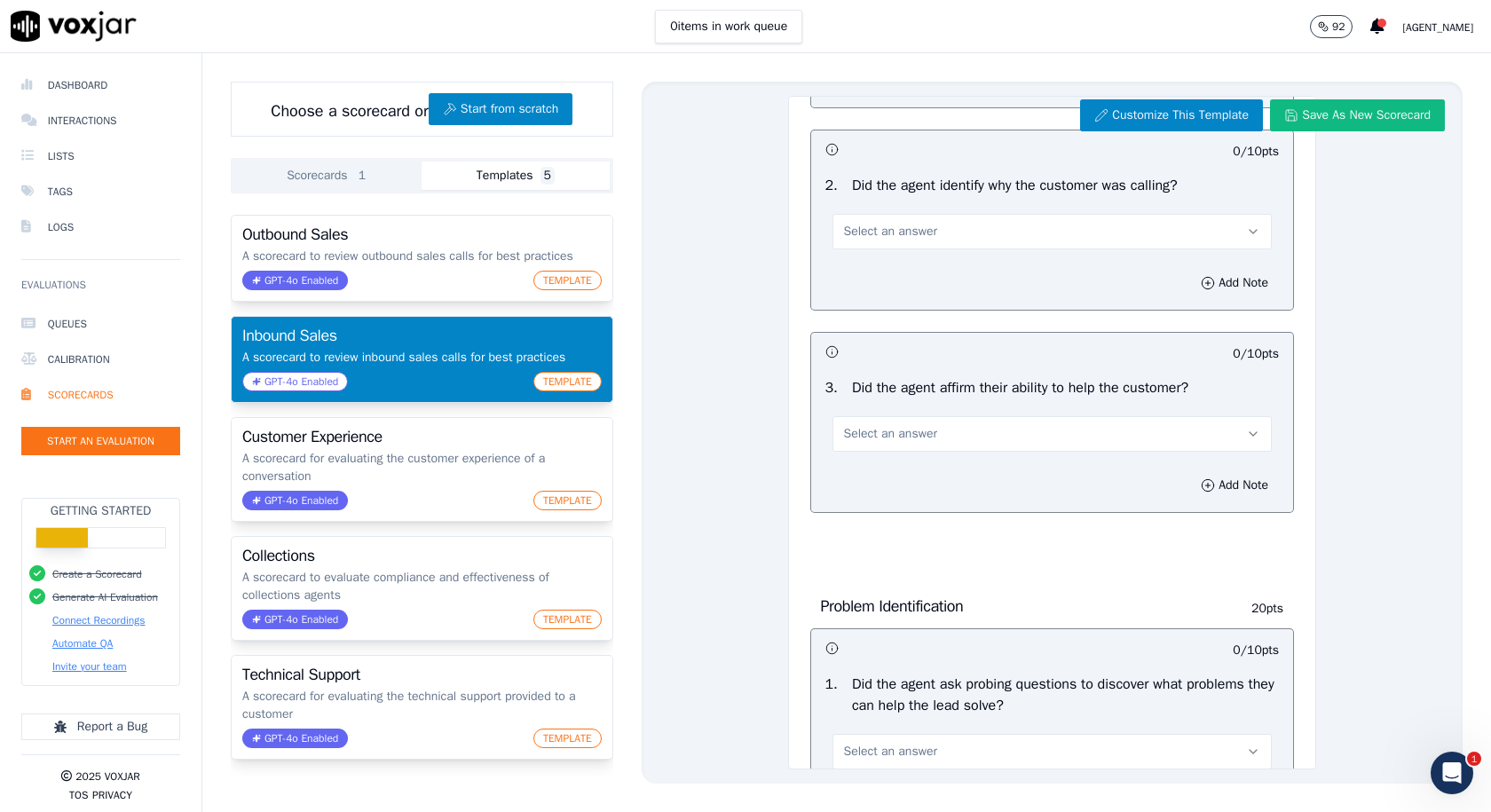 scroll, scrollTop: 355, scrollLeft: 0, axis: vertical 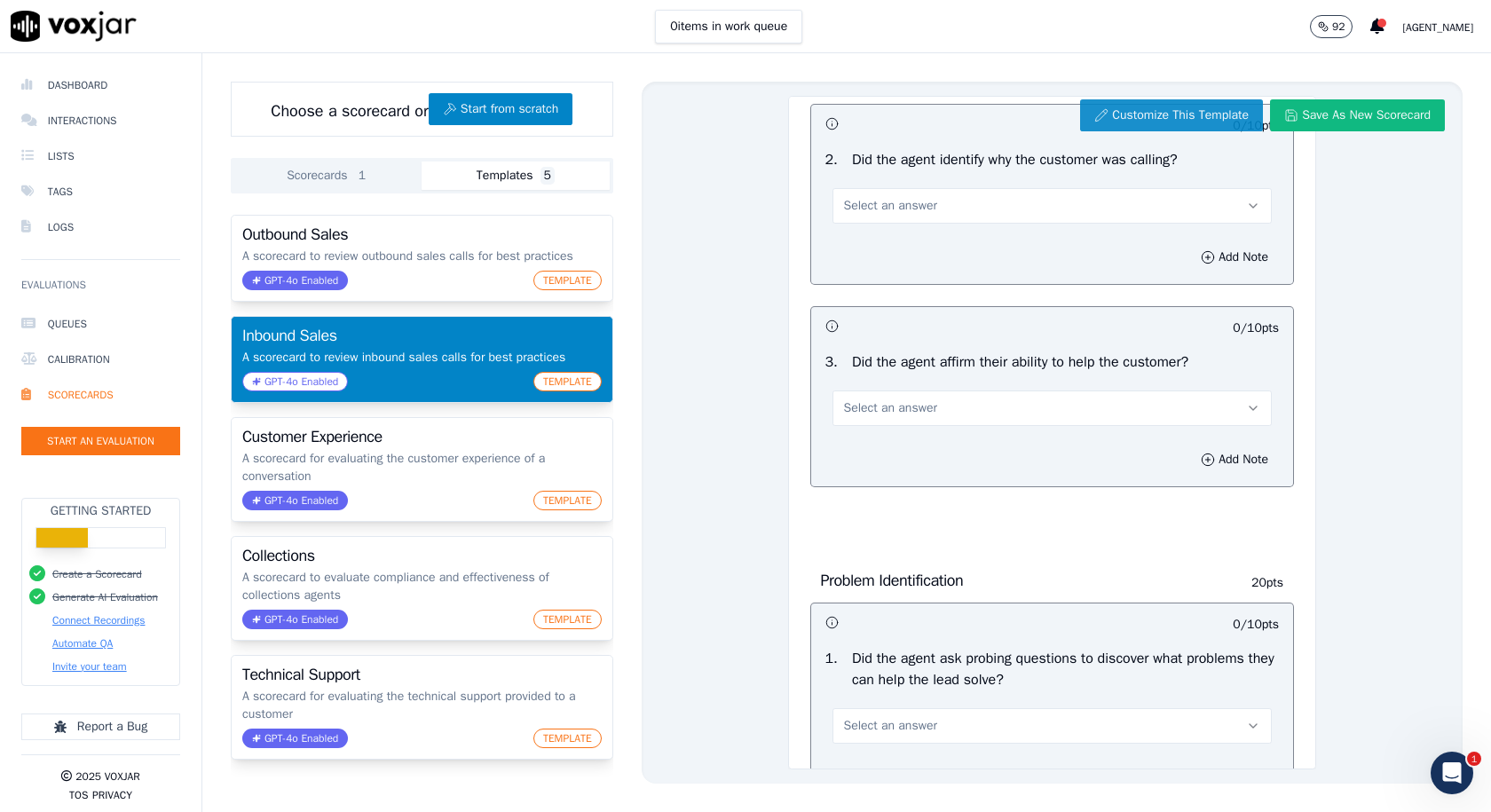 click on "Customize This Template" at bounding box center (1172, 115) 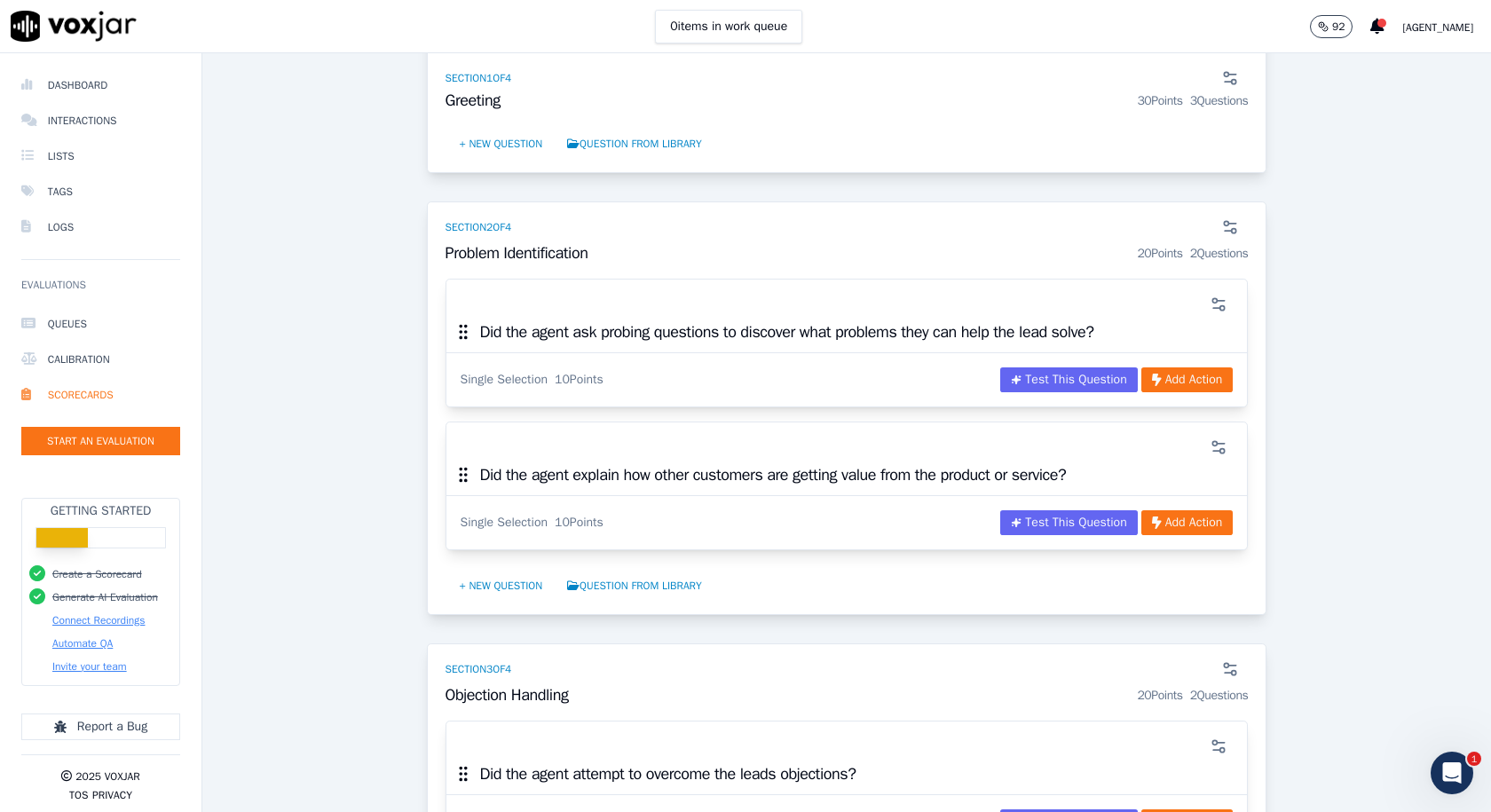 scroll, scrollTop: 799, scrollLeft: 0, axis: vertical 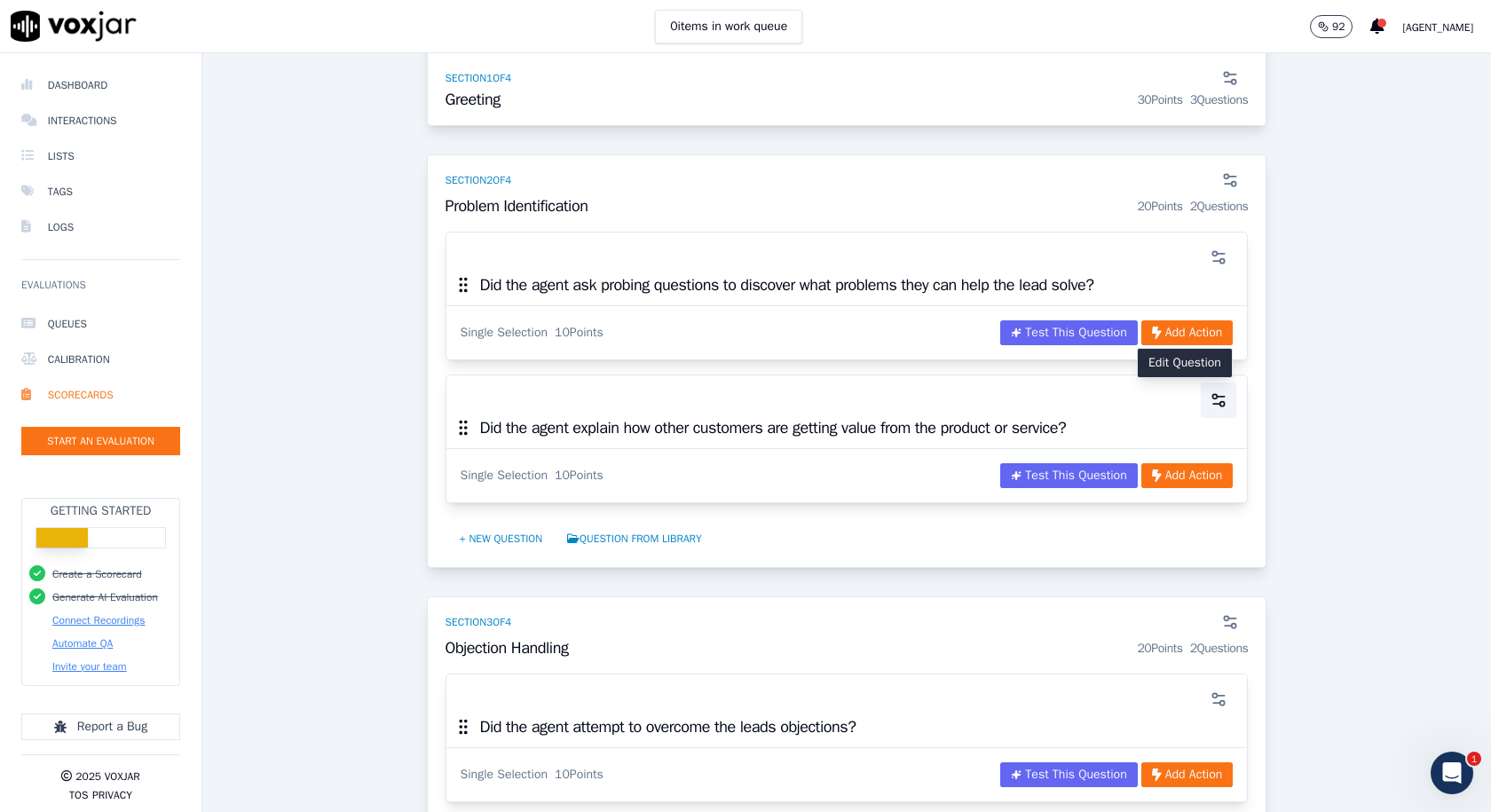 click 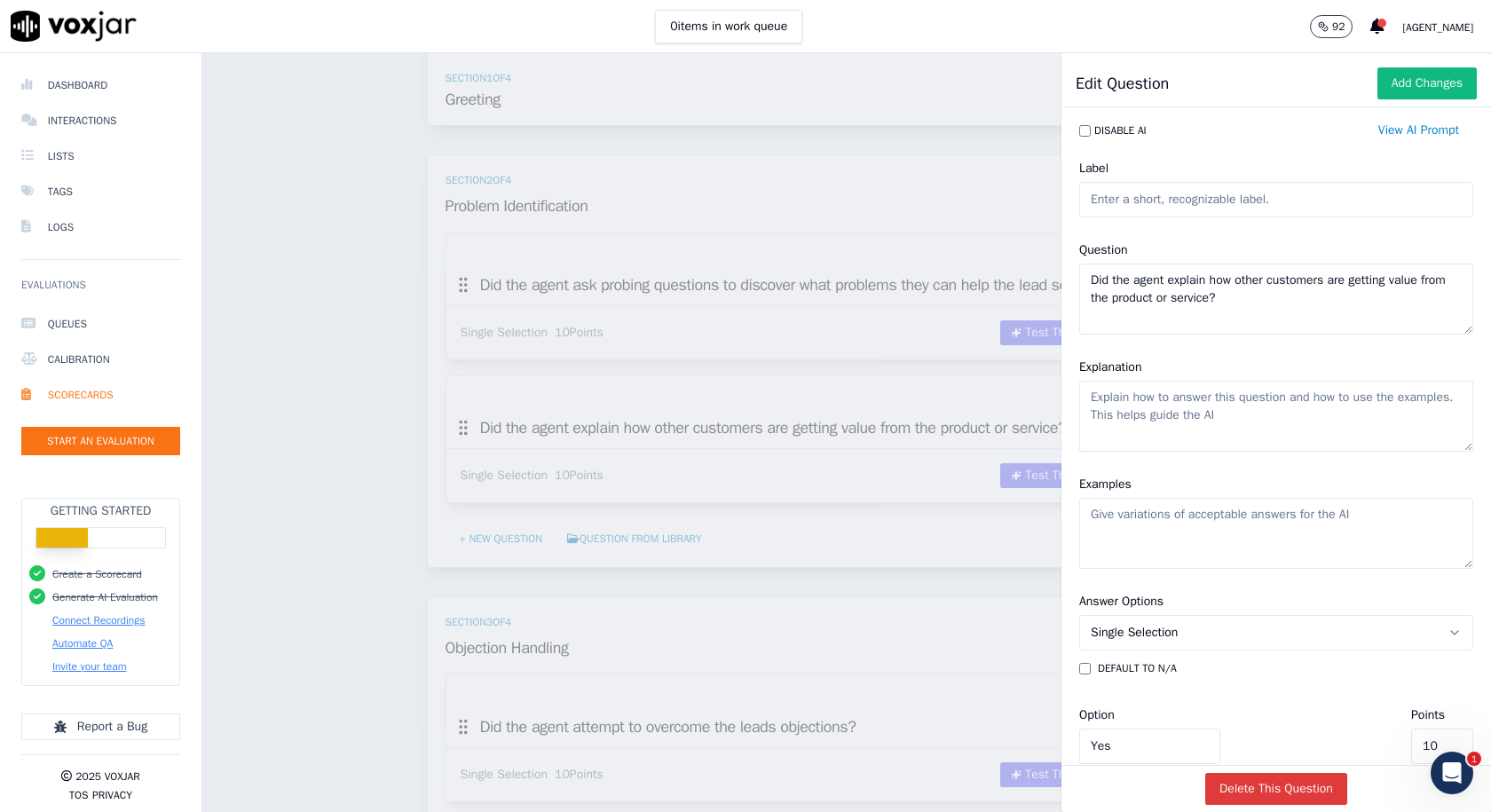 click on "Delete This Question" at bounding box center (1276, 789) 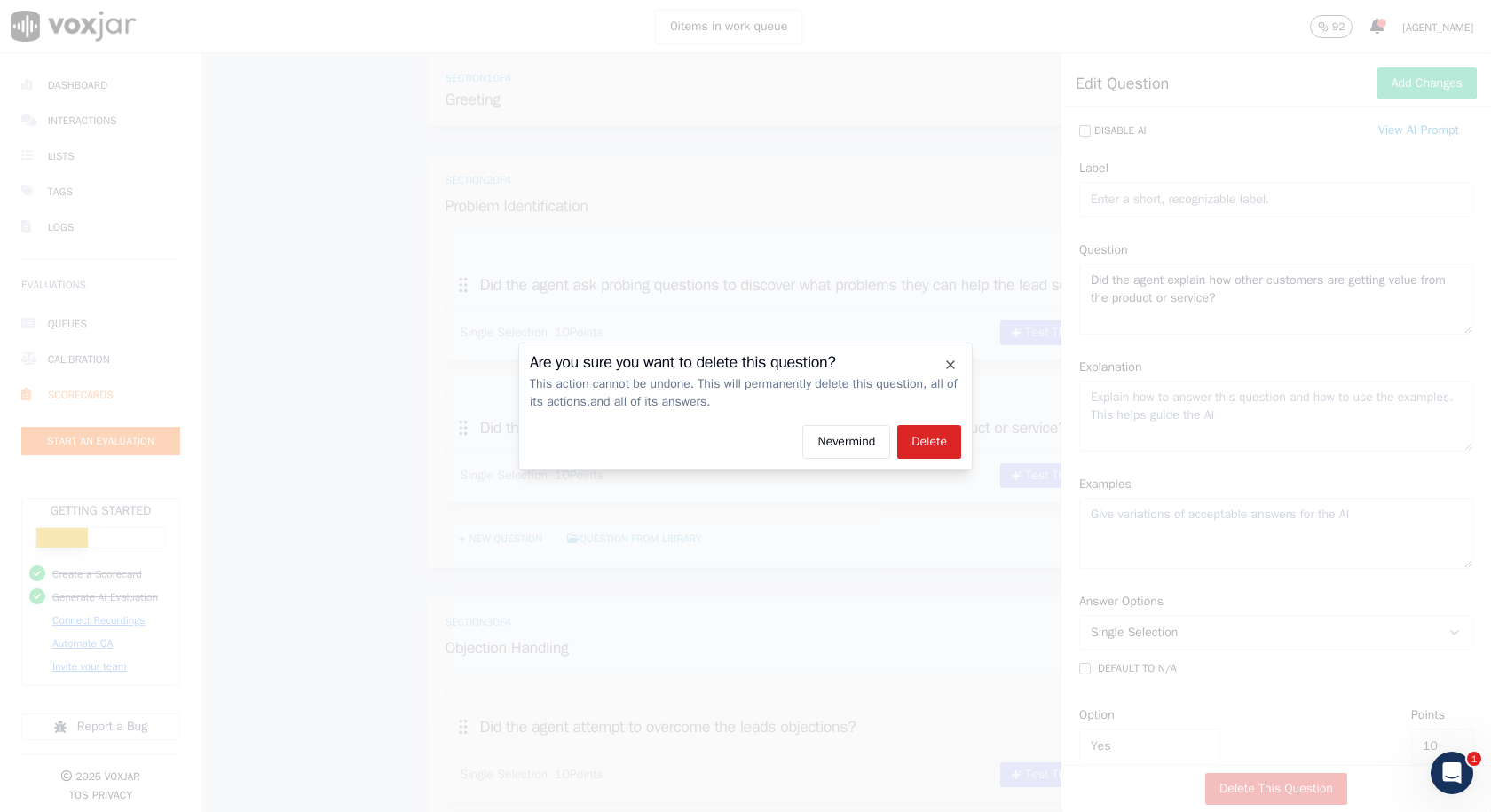 click on "Delete" 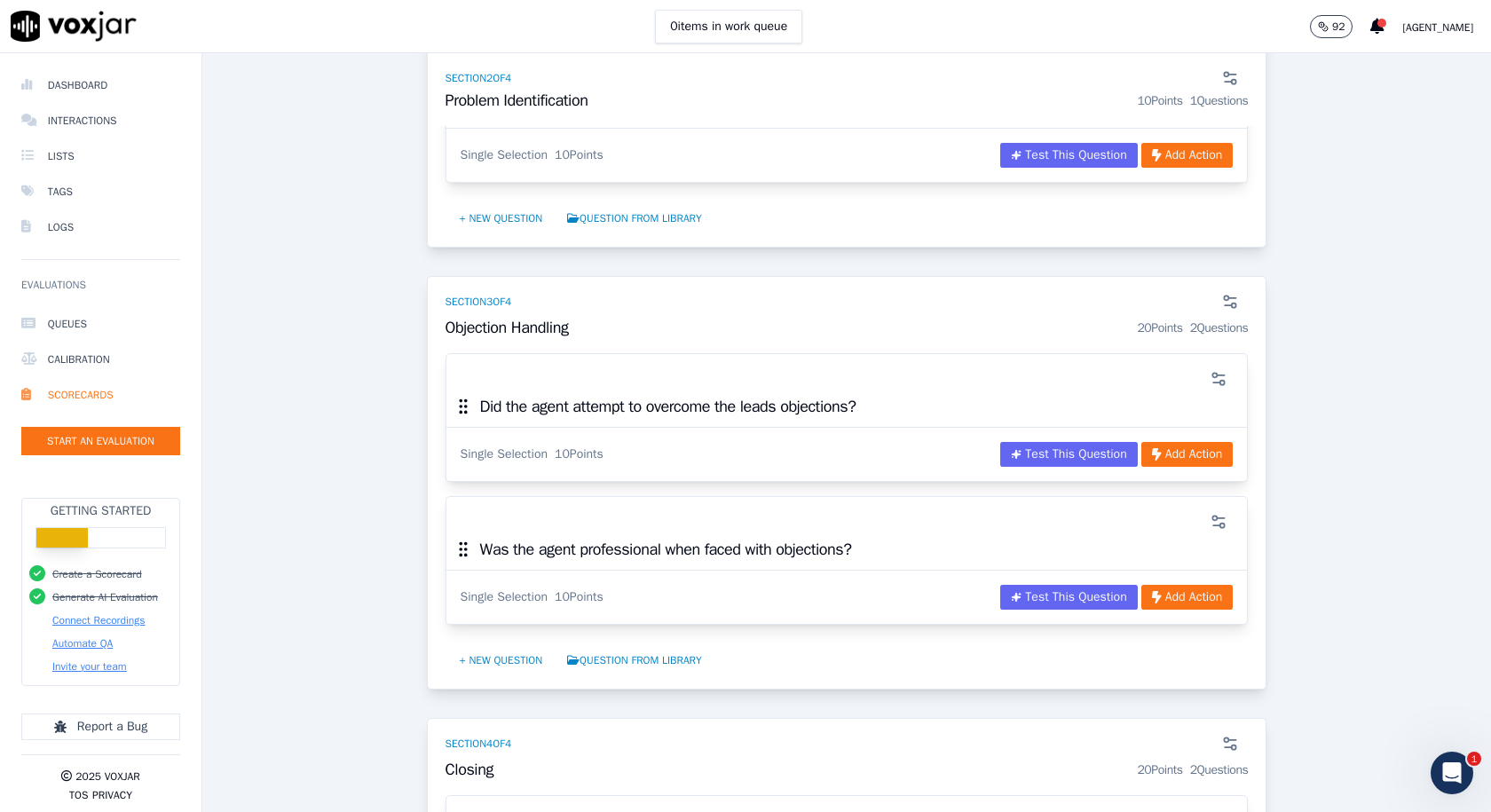 scroll, scrollTop: 1065, scrollLeft: 0, axis: vertical 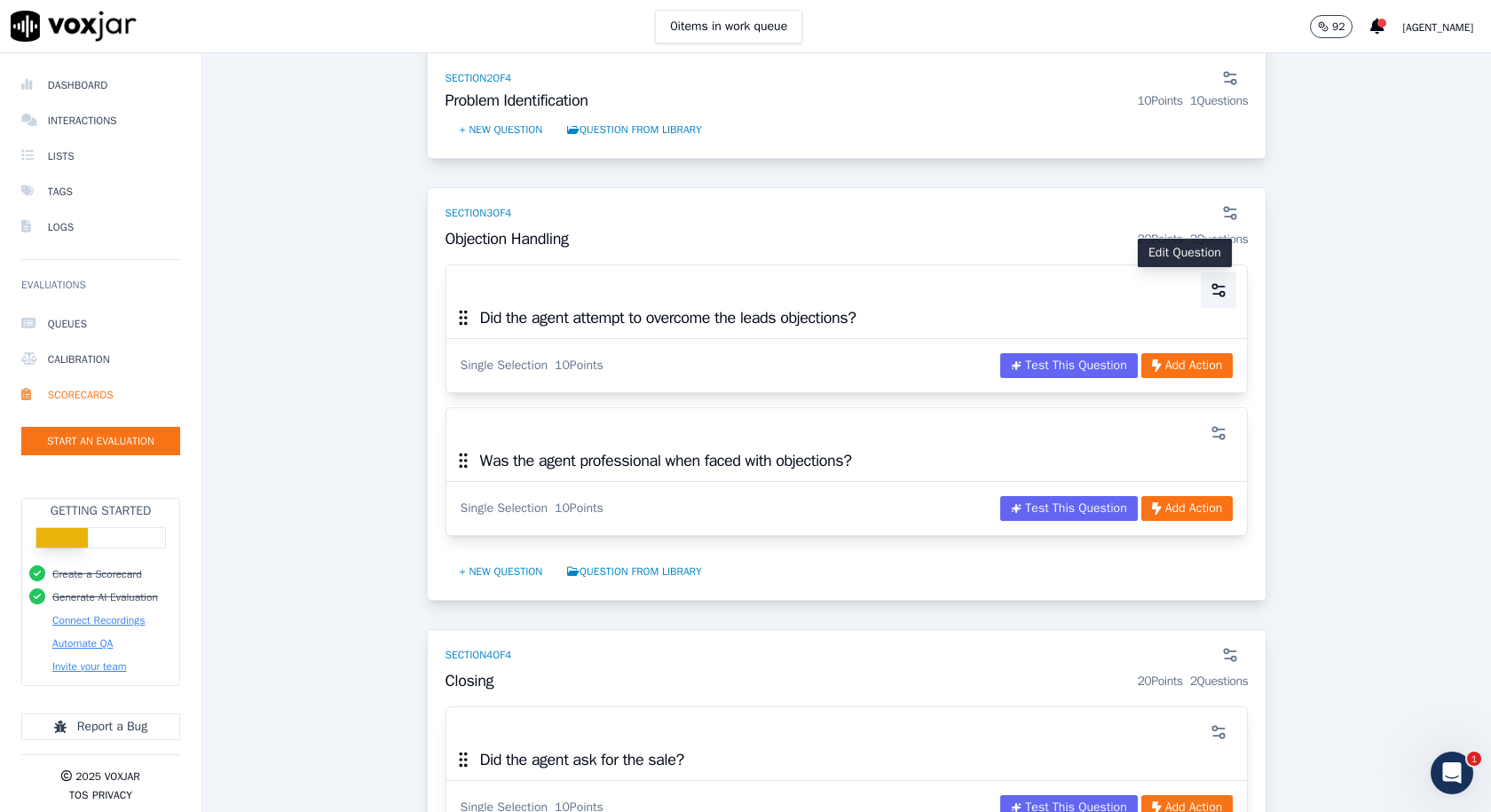 click 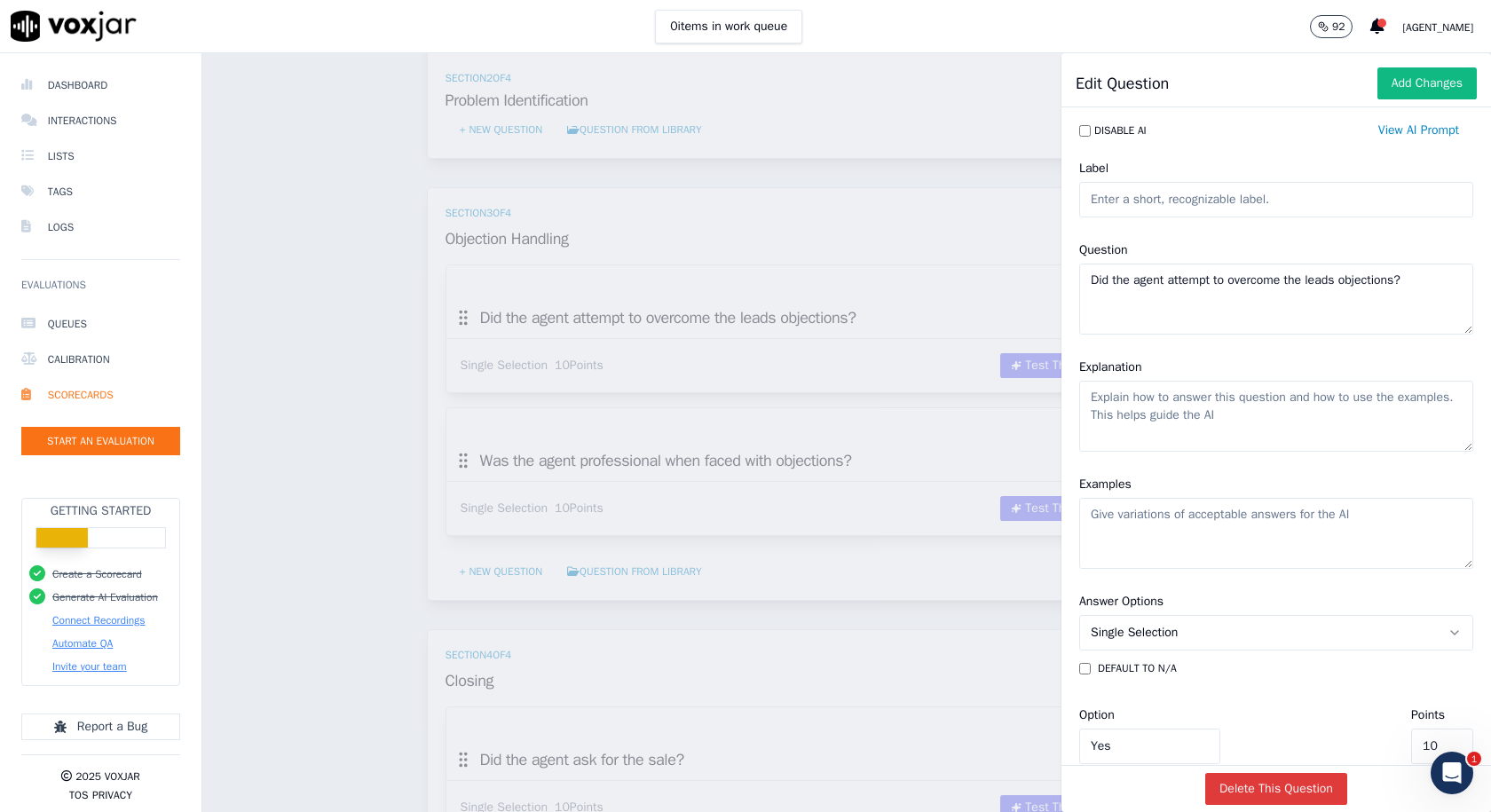 click on "Delete This Question" at bounding box center (1276, 789) 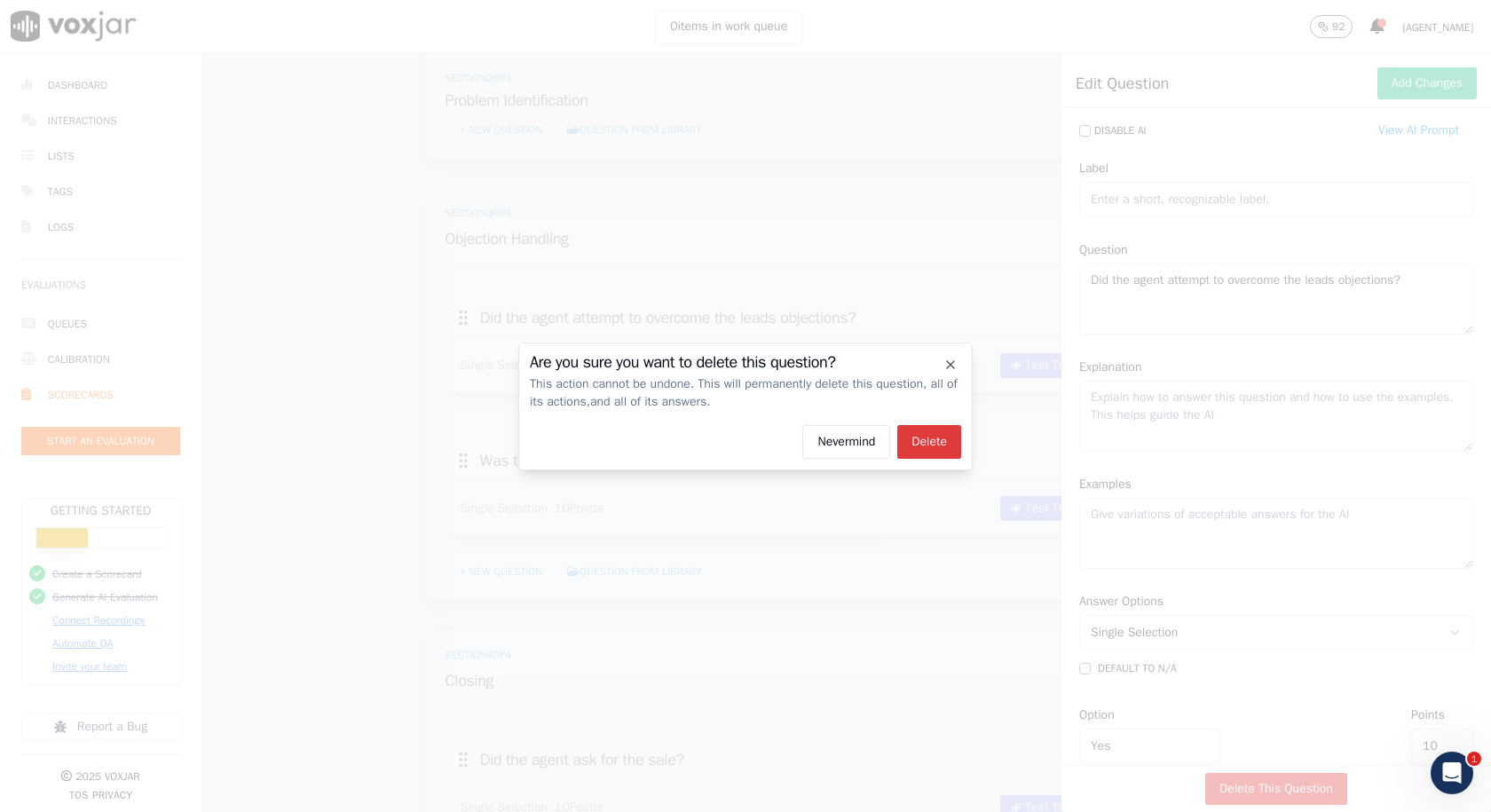 click on "Delete" 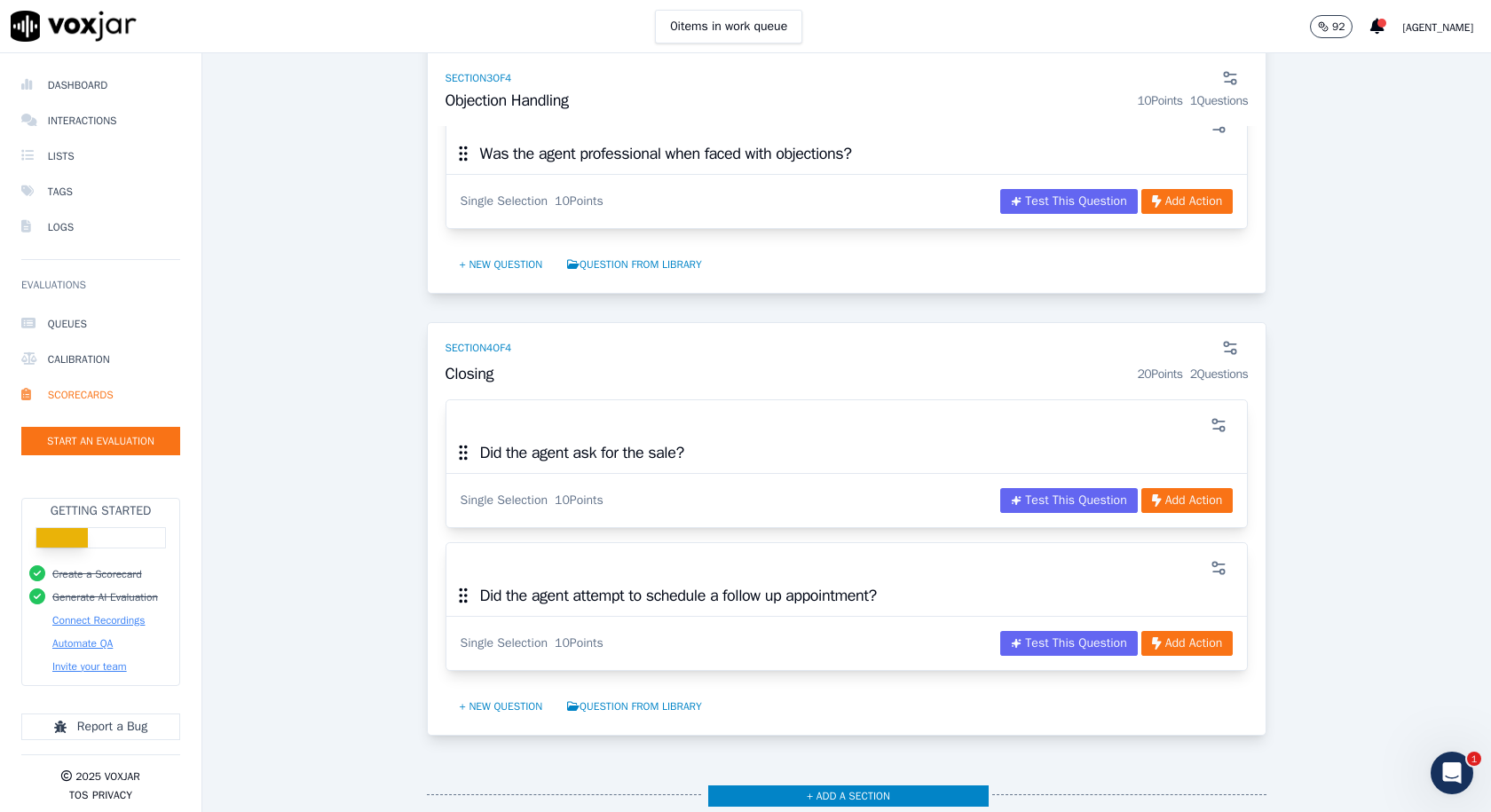 scroll, scrollTop: 1242, scrollLeft: 0, axis: vertical 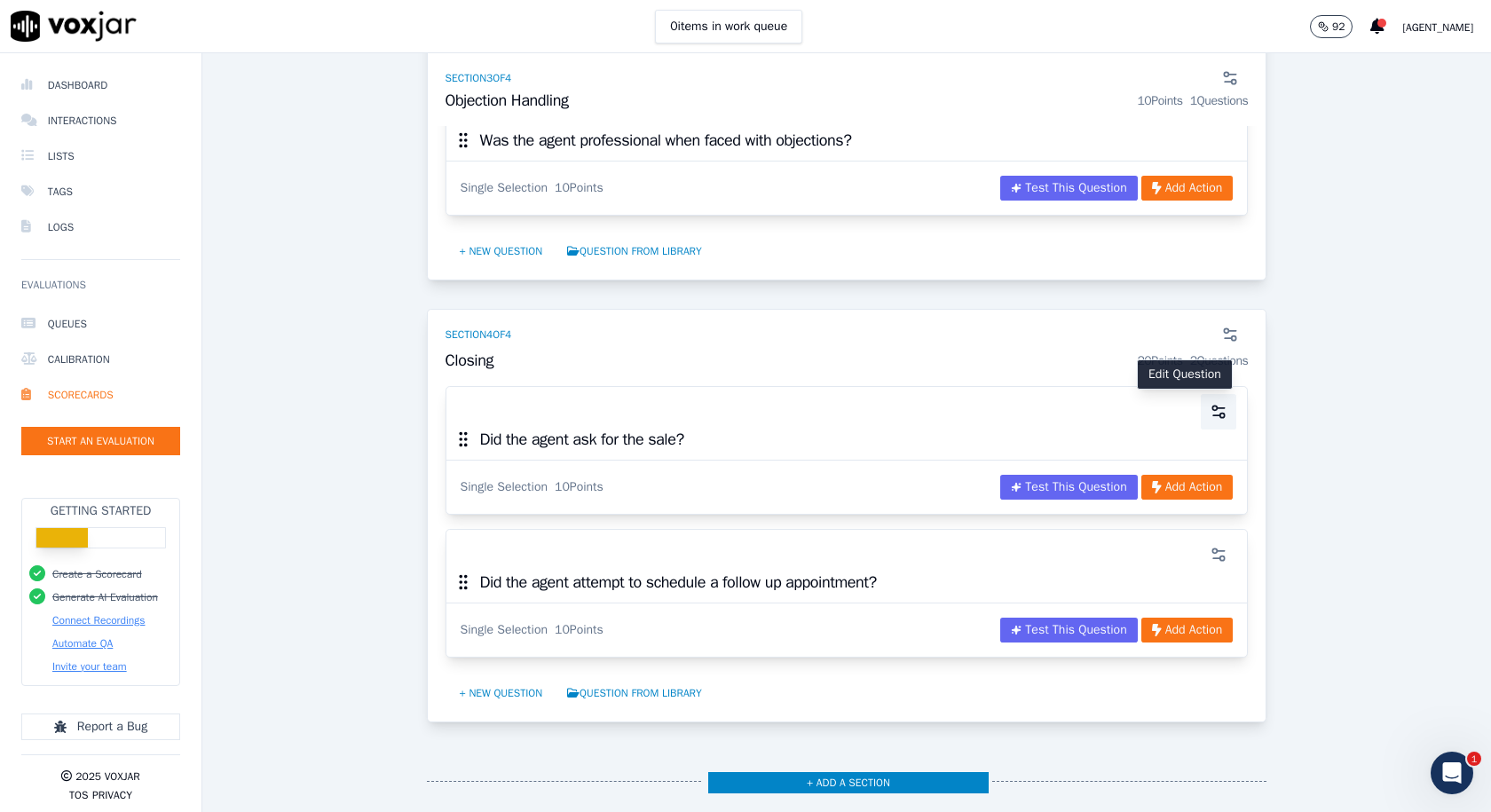click 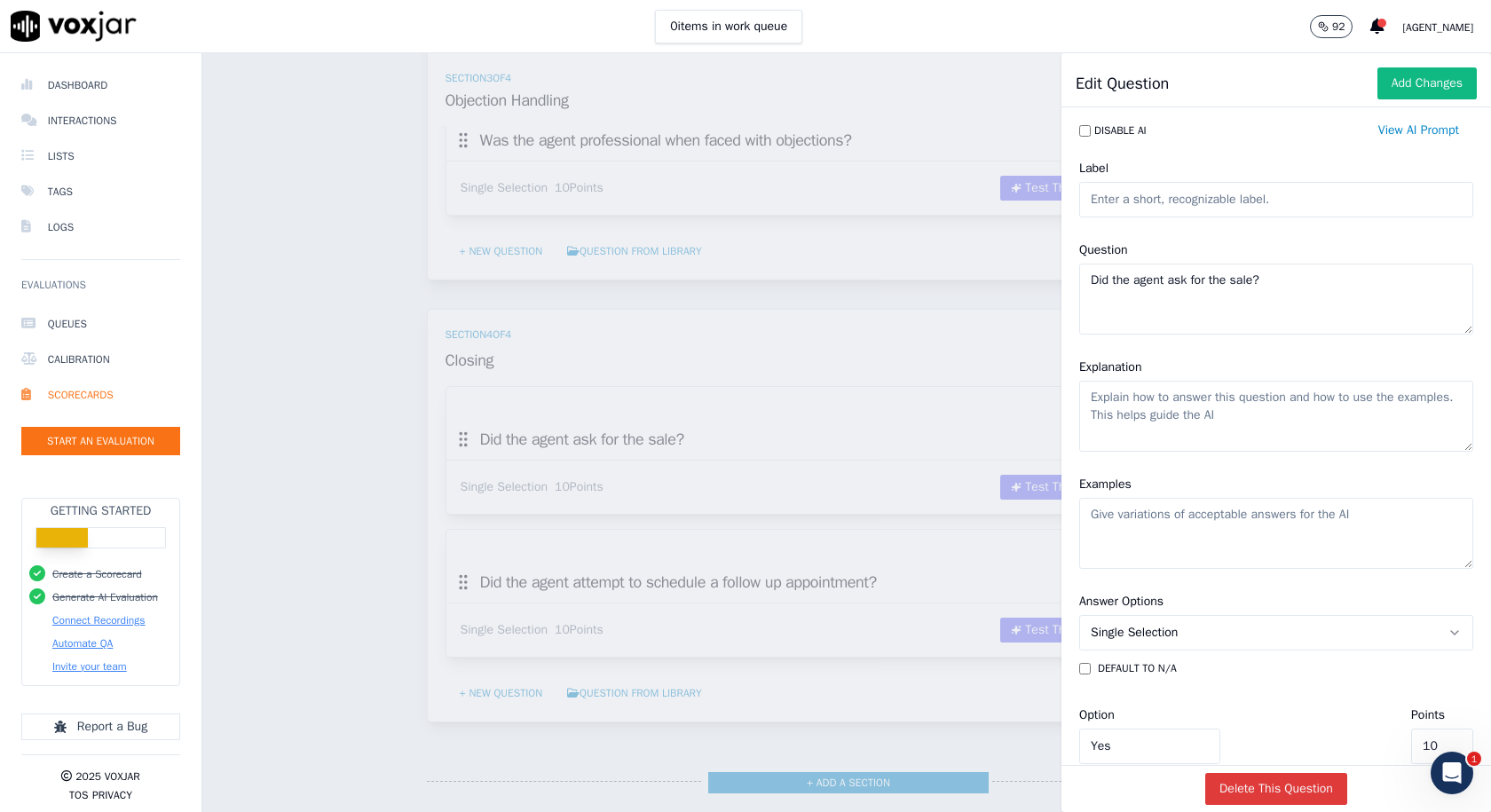 click on "Delete This Question" at bounding box center [1276, 789] 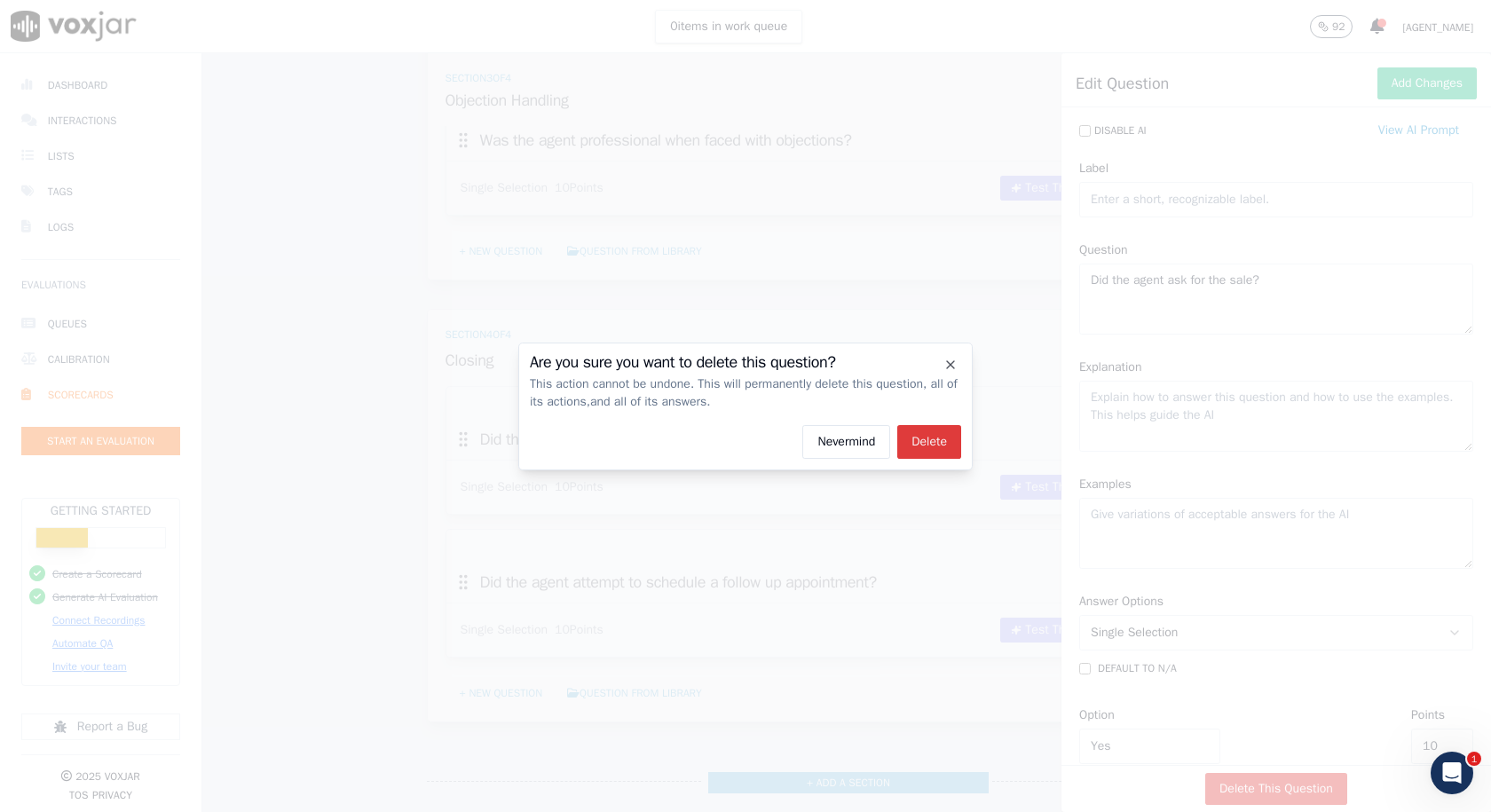 click on "Delete" 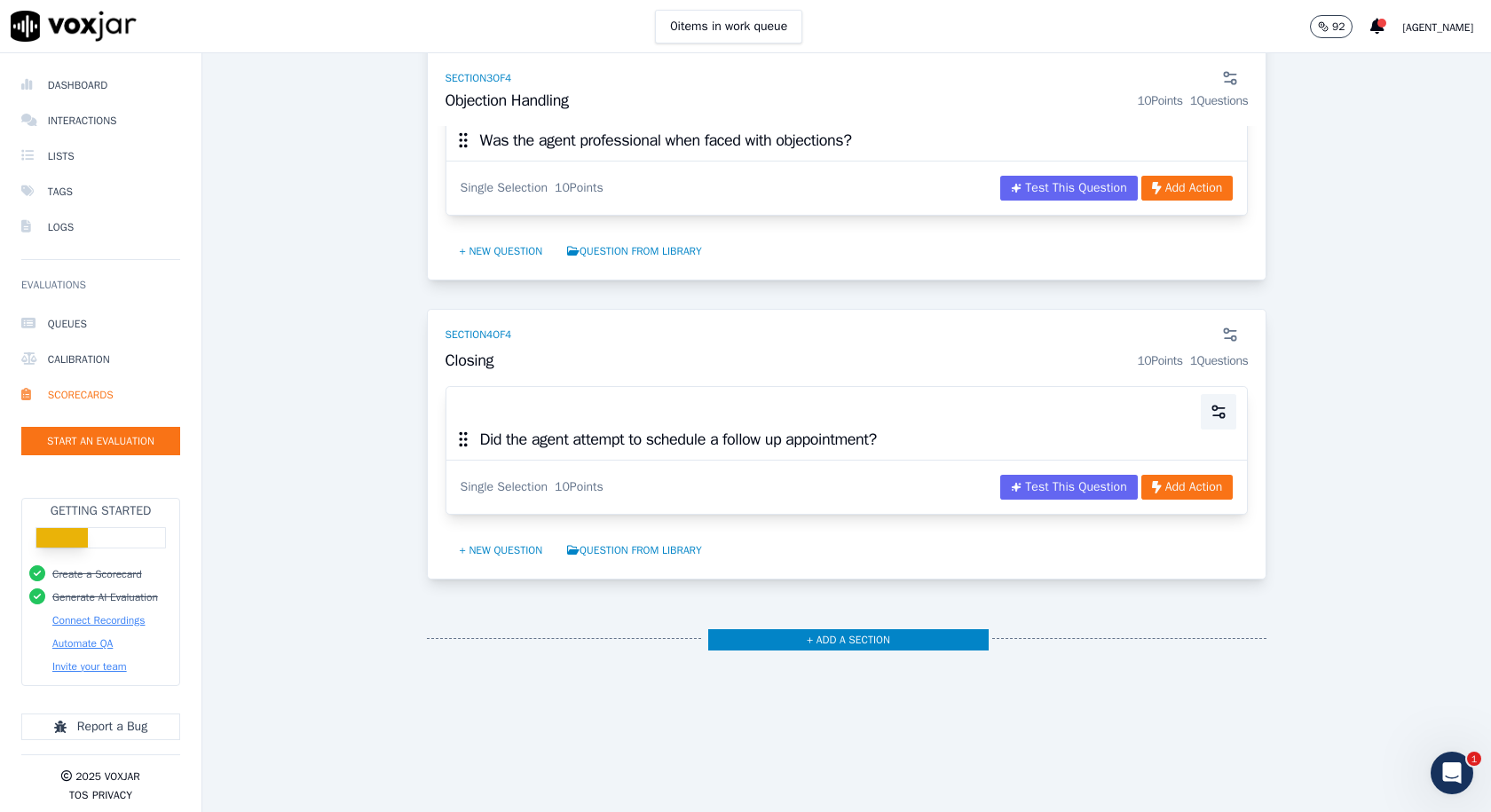 click at bounding box center [1219, 412] 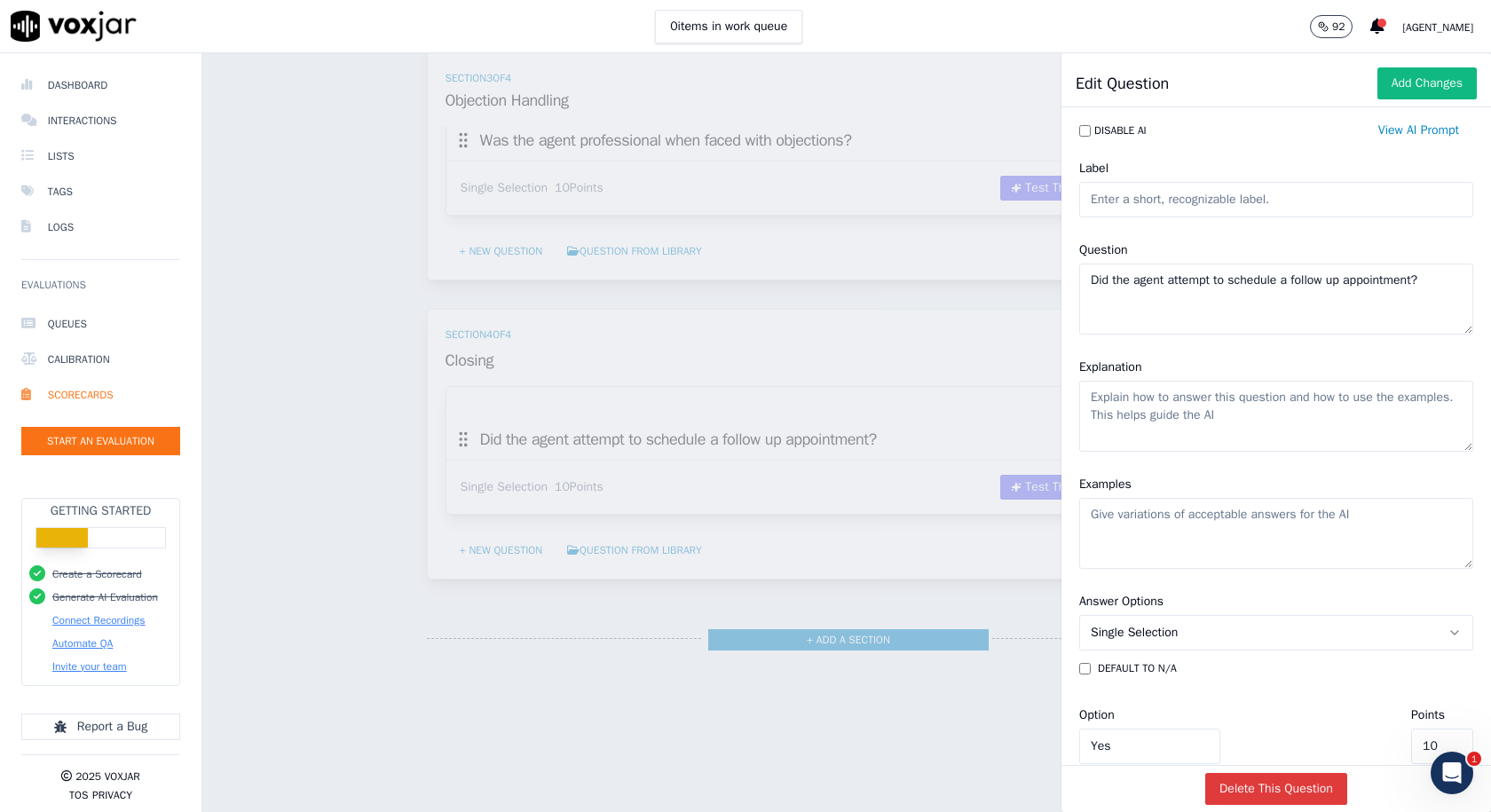 click on "Delete This Question" at bounding box center (1276, 789) 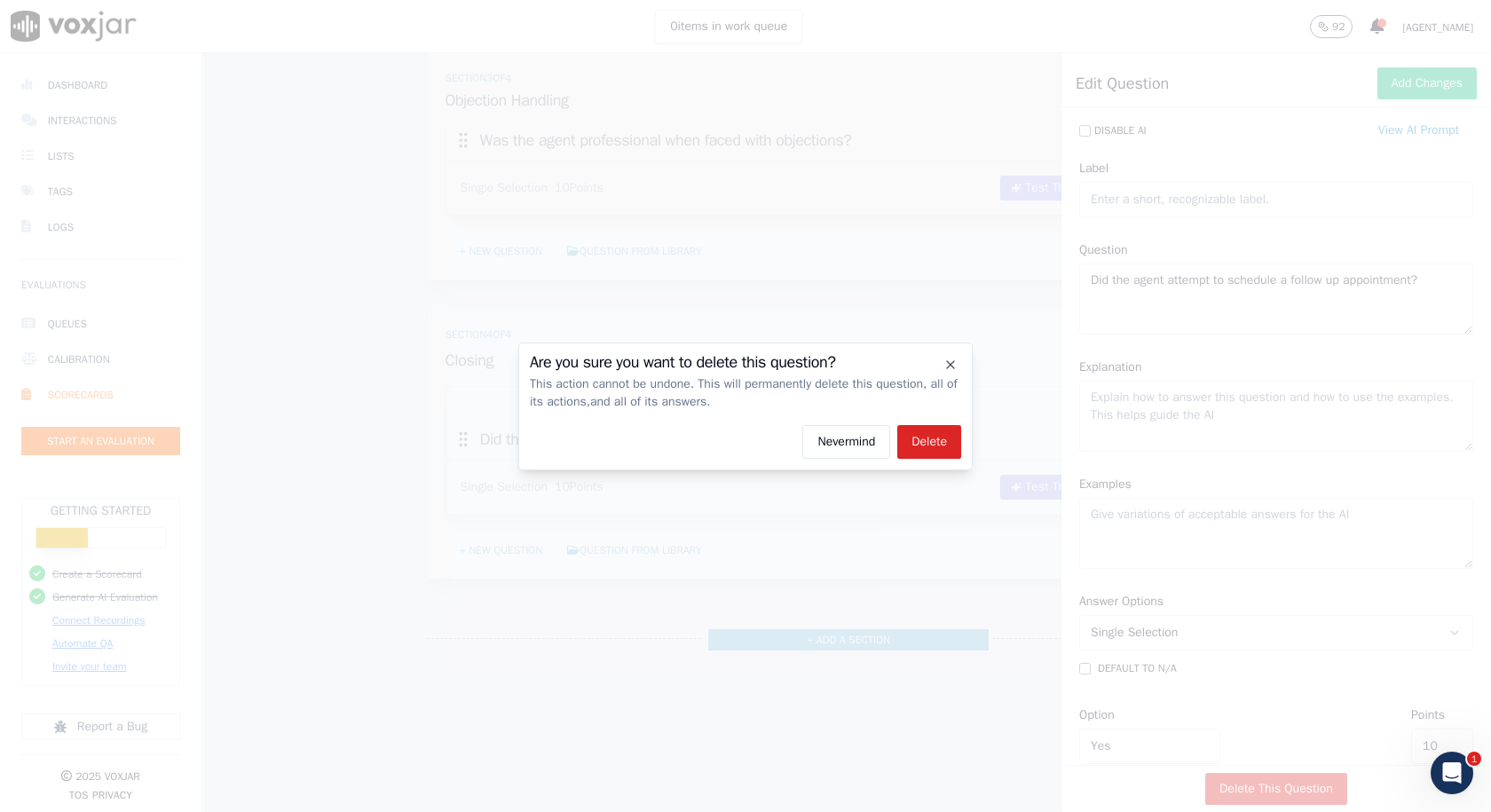 click on "Delete" 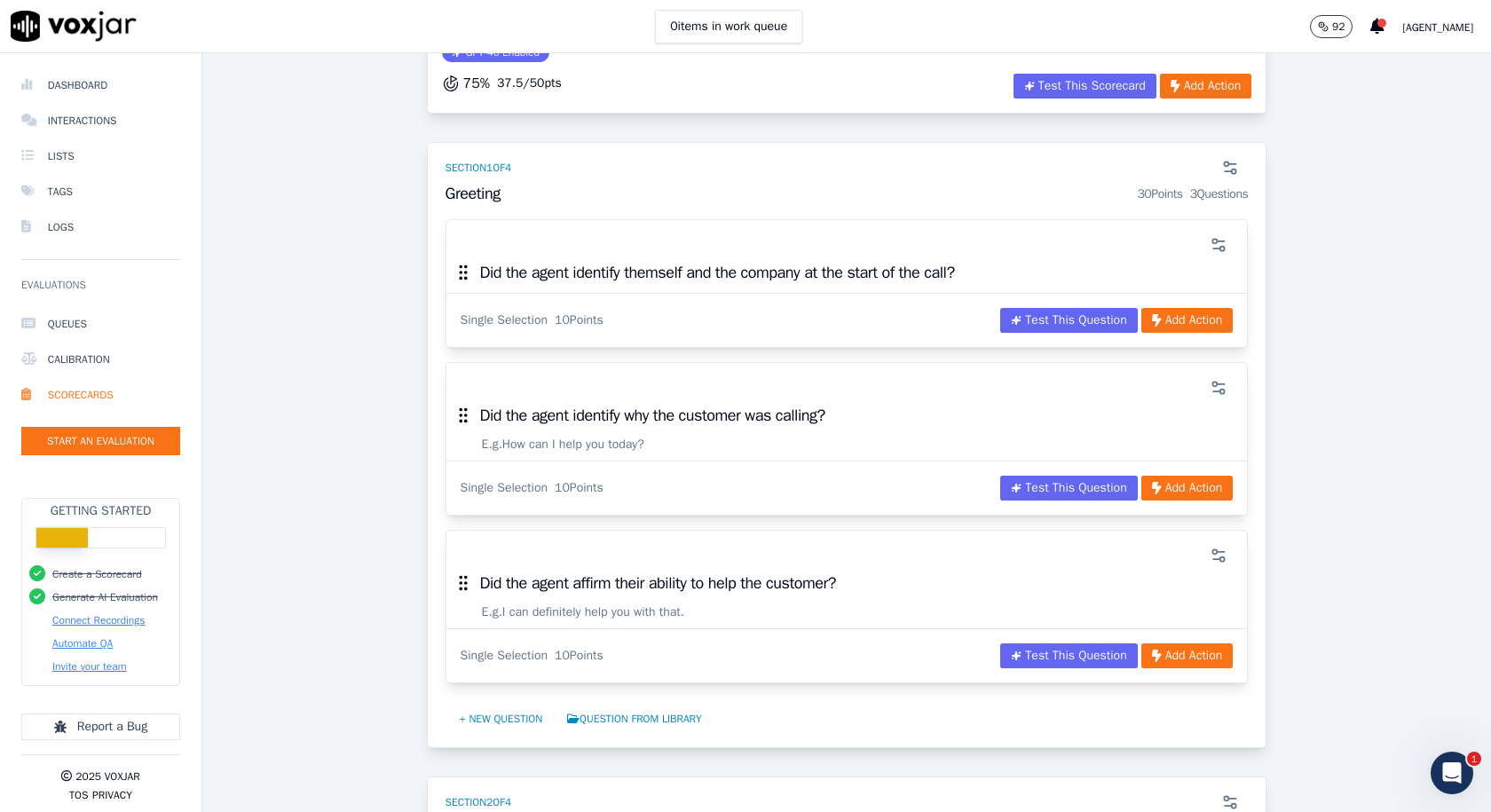 scroll, scrollTop: 177, scrollLeft: 0, axis: vertical 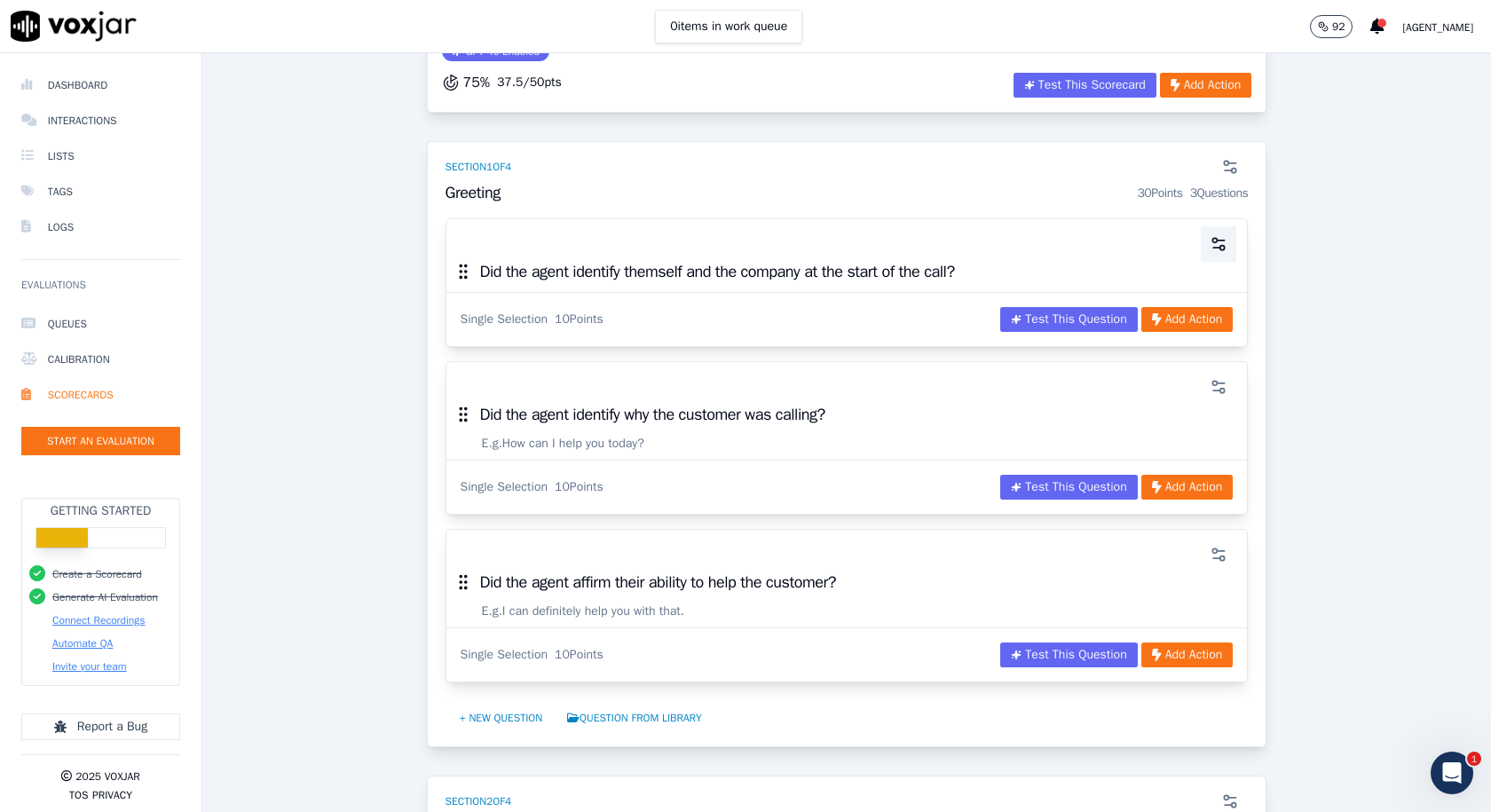 click 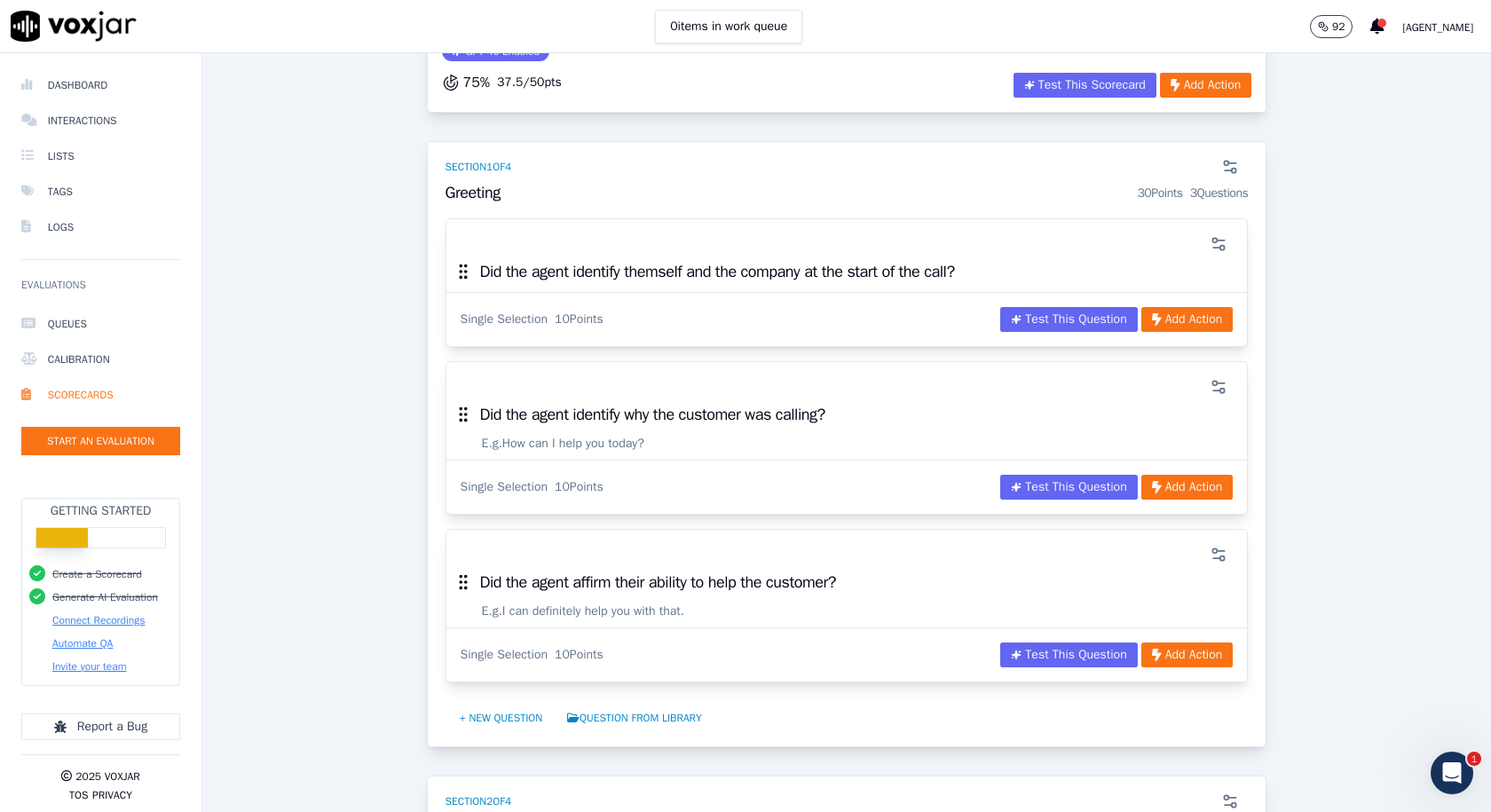 click on "Scorecards Scorecard Editor Save Scorecard Inbound Sales TEMPLATE A scorecard to review inbound sales calls for best practices GPT-4o Enabled 75 %
37.5 / 50 pts
Test This Scorecard
Add Action Section 1 of 4 Greeting 30 Points 3 Questions Did the agent identify themself and the company at the start of the call? Single Selection 10 Points
Test This Question
Add Action Did the agent identify why the customer was calling? E.g. How can I help you today? Single Selection 10 Points
Test This Question
Add Action Did the agent affirm their ability to help the customer? E.g. I can definitely help you with that. Single Selection 10 Points
Test This Question
Add Action + New question Question from Library Section 2 of 4 Problem Identification 10 Points 1 Questions" at bounding box center [847, 432] 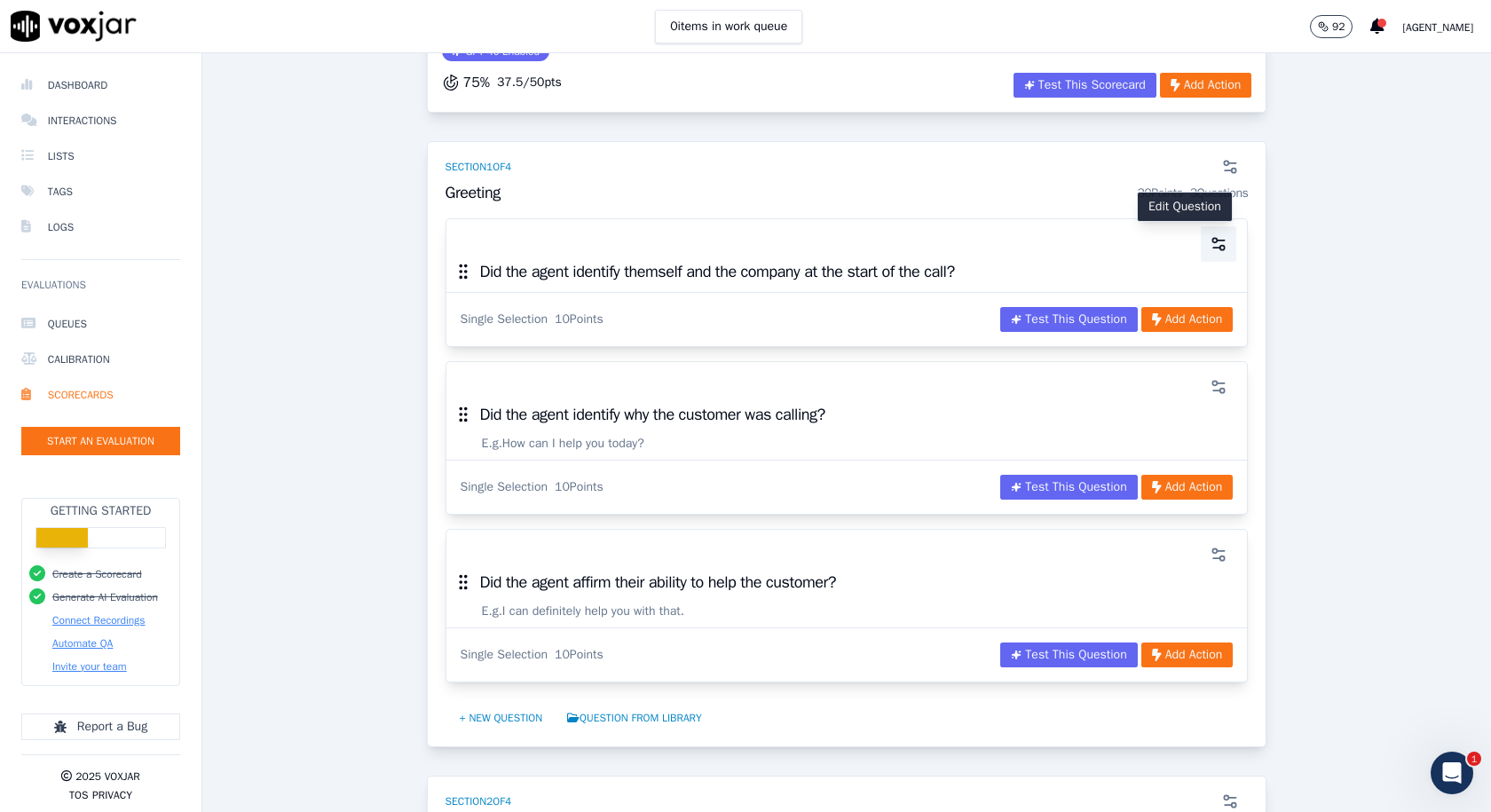 click 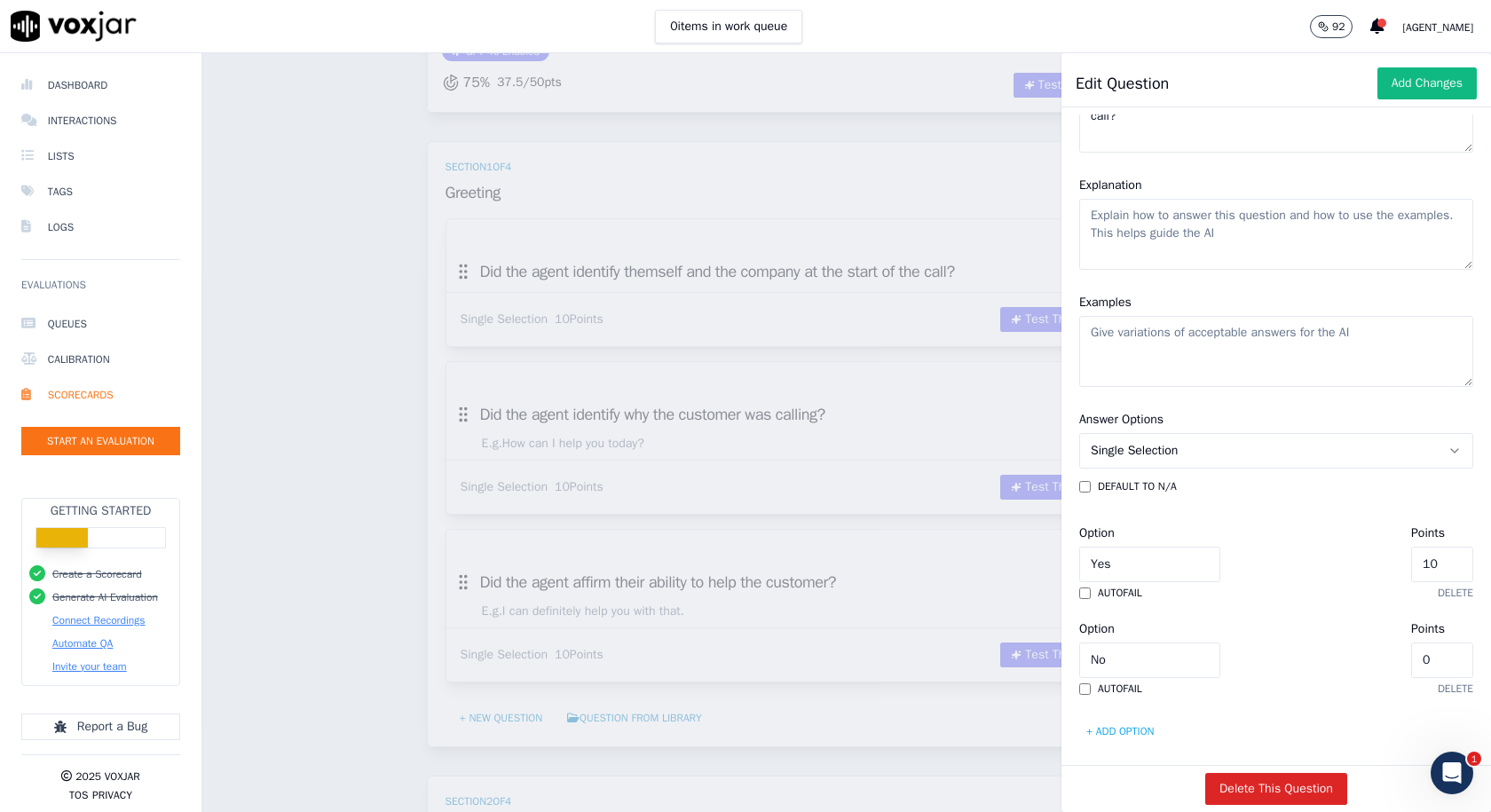 scroll, scrollTop: 248, scrollLeft: 0, axis: vertical 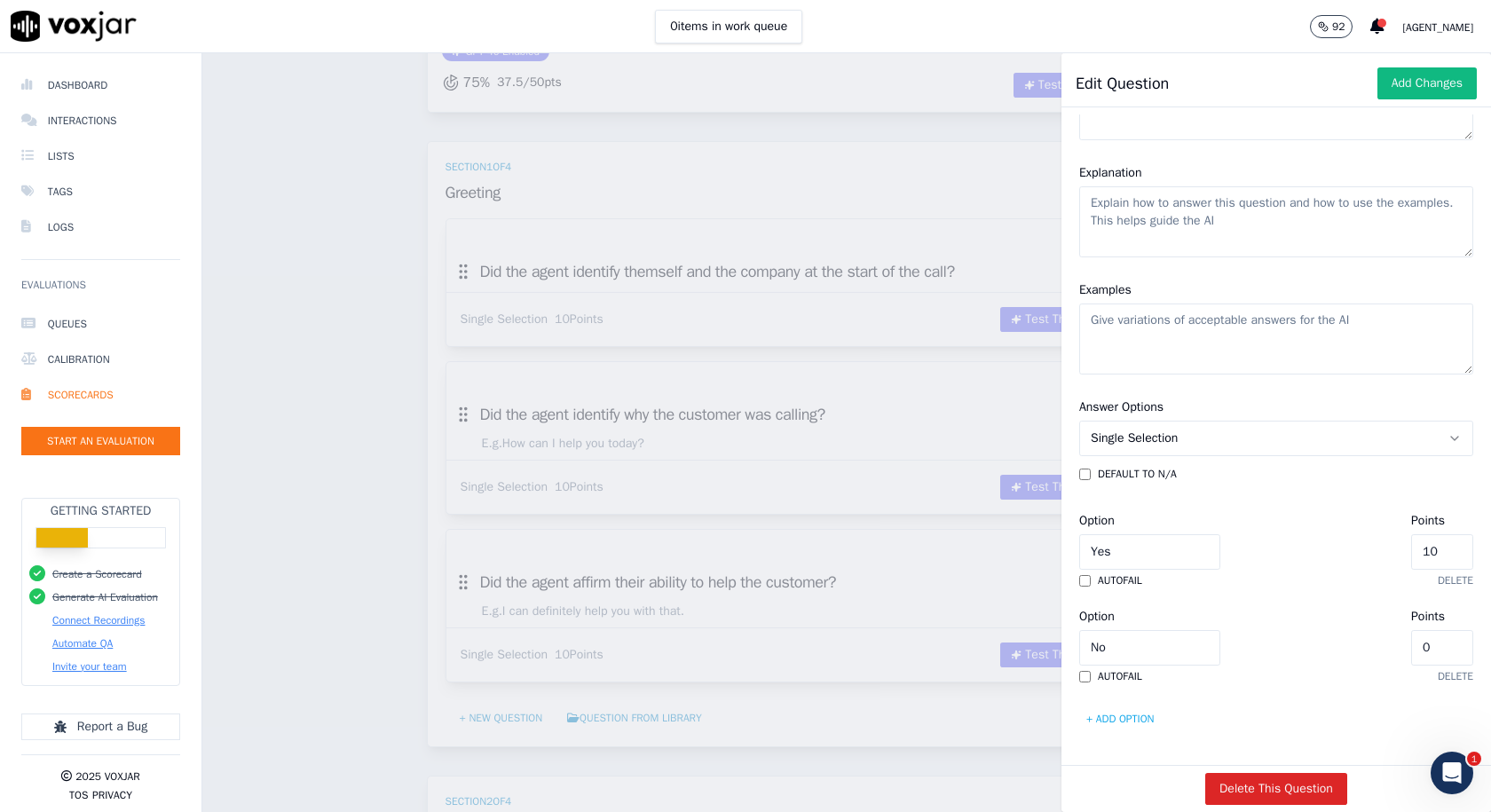 click on "Scorecards Scorecard Editor Save Scorecard Inbound Sales TEMPLATE A scorecard to review inbound sales calls for best practices GPT-4o Enabled 75 %
37.5 / 50 pts
Test This Scorecard
Add Action Section 1 of 4 Greeting 30 Points 3 Questions Did the agent identify themself and the company at the start of the call? Single Selection 10 Points
Test This Question
Add Action Did the agent identify why the customer was calling? E.g. How can I help you today? Single Selection 10 Points
Test This Question
Add Action Did the agent affirm their ability to help the customer? E.g. I can definitely help you with that. Single Selection 10 Points
Test This Question
Add Action + New question Question from Library Section 2 of 4 Problem Identification 10 Points 1 Questions" at bounding box center [847, 432] 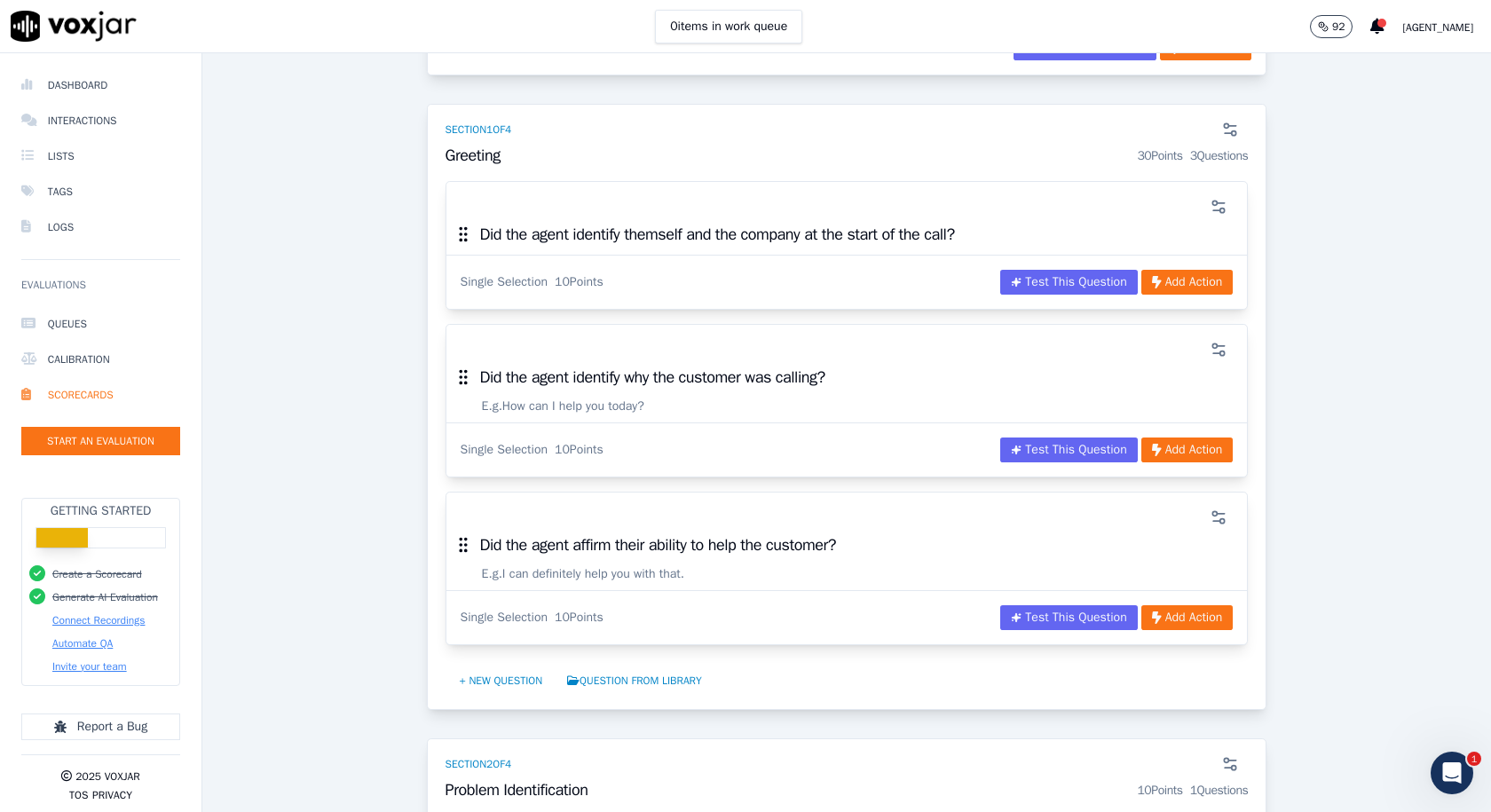 scroll, scrollTop: 266, scrollLeft: 0, axis: vertical 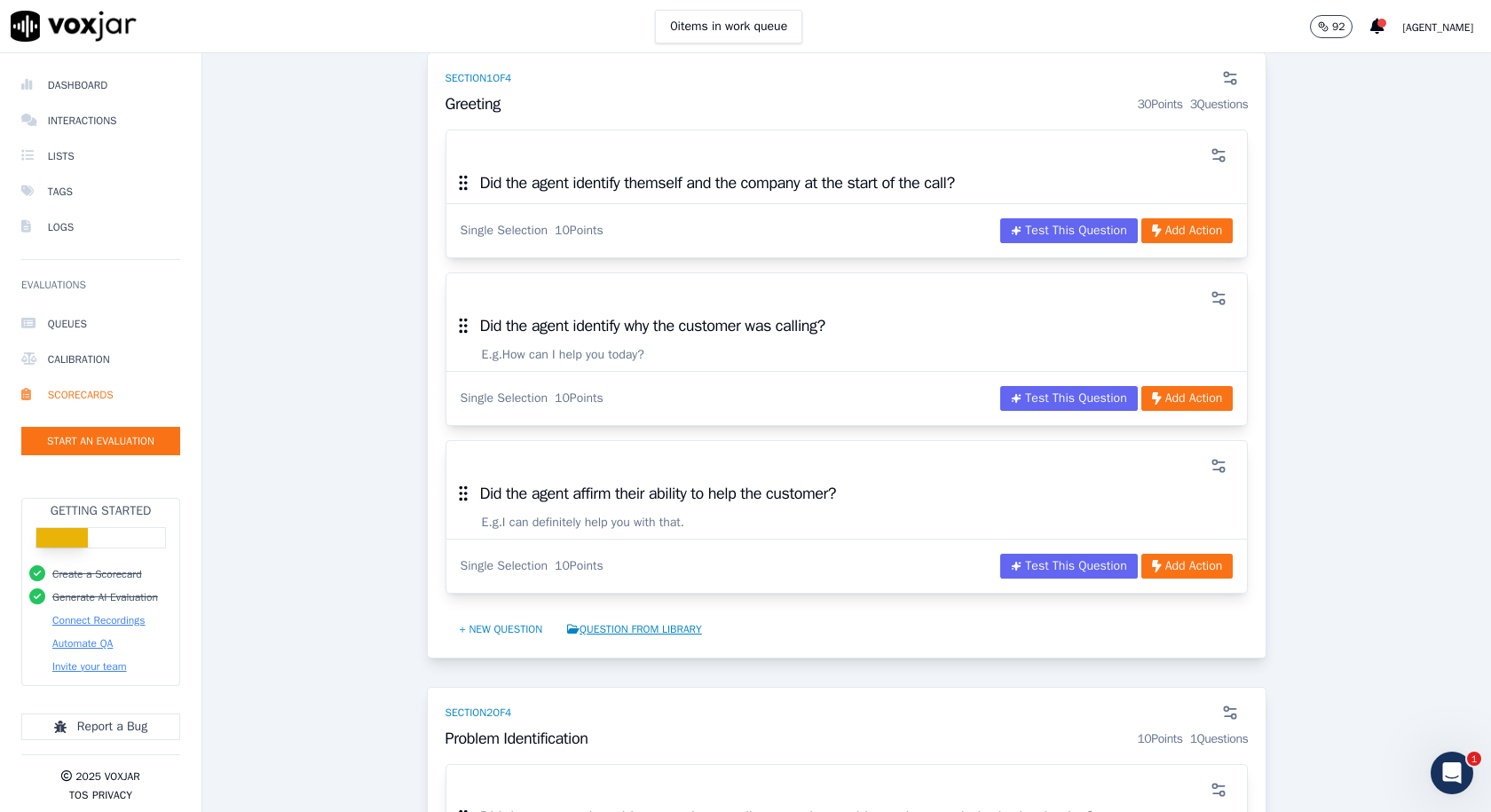 click on "Question from Library" at bounding box center [635, 629] 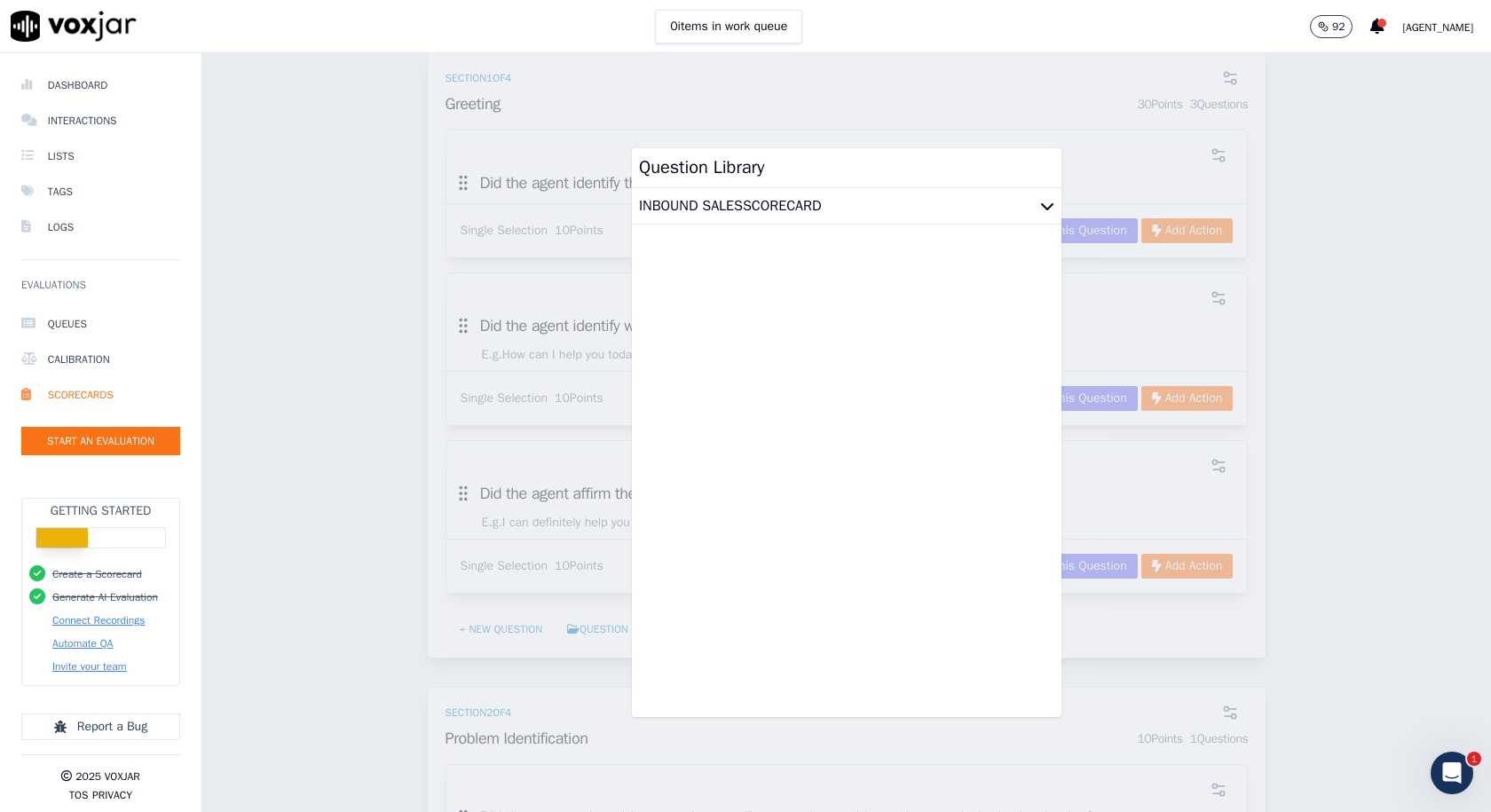 click at bounding box center (1047, 206) 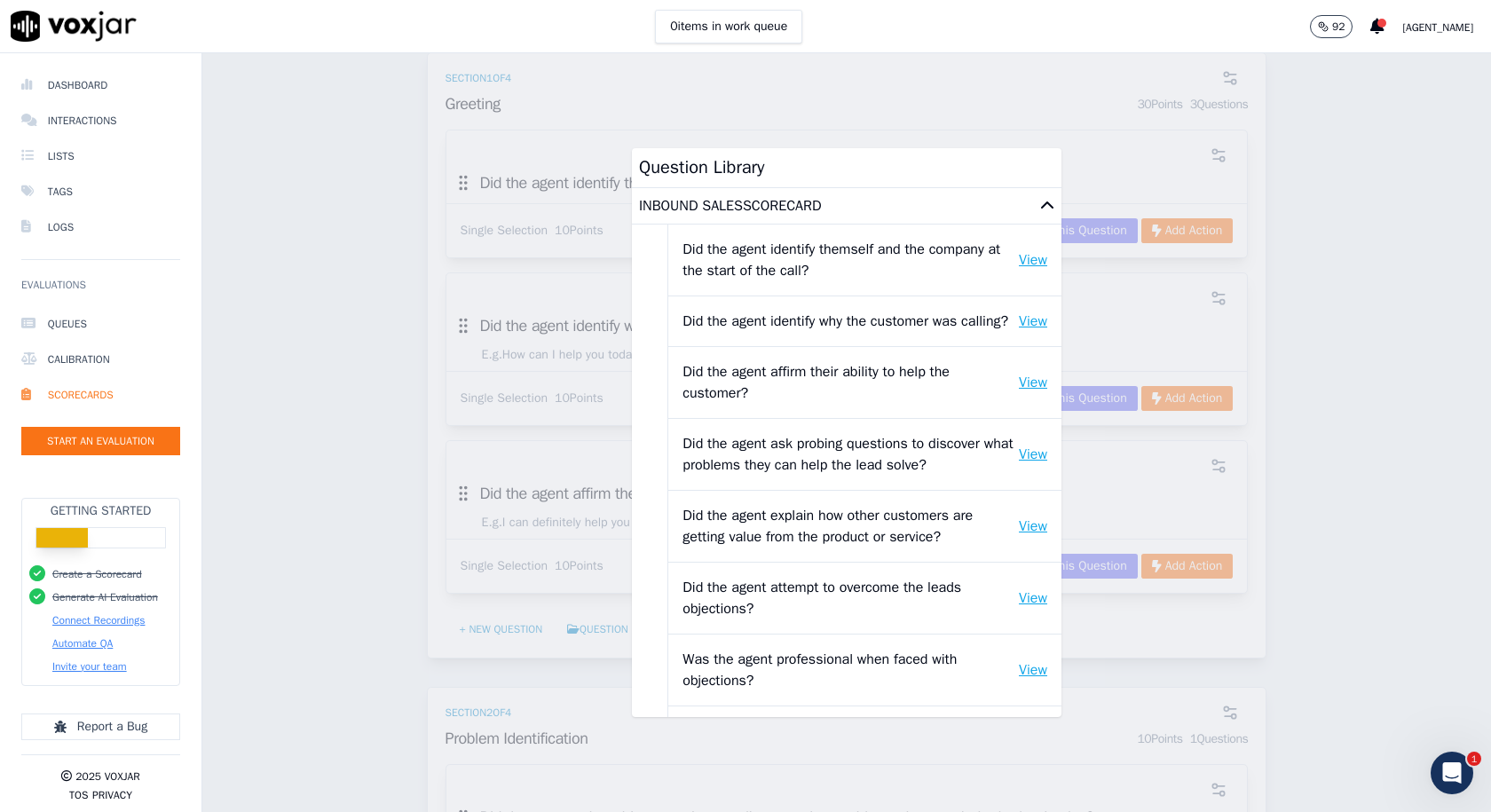 click on "Scorecards Scorecard Editor Save Scorecard Inbound Sales TEMPLATE A scorecard to review inbound sales calls for best practices GPT-4o Enabled 75 %
37.5 / 50 pts
Test This Scorecard
Add Action Section 1 of 4 Greeting 30 Points 3 Questions Did the agent identify themself and the company at the start of the call? Single Selection 10 Points
Test This Question
Add Action Did the agent identify why the customer was calling? E.g. How can I help you today? Single Selection 10 Points
Test This Question
Add Action Did the agent affirm their ability to help the customer? E.g. I can definitely help you with that. Single Selection 10 Points
Test This Question
Add Action + New question Question from Library Section 2 of 4 Problem Identification 10 Points 1 Questions" at bounding box center (847, 432) 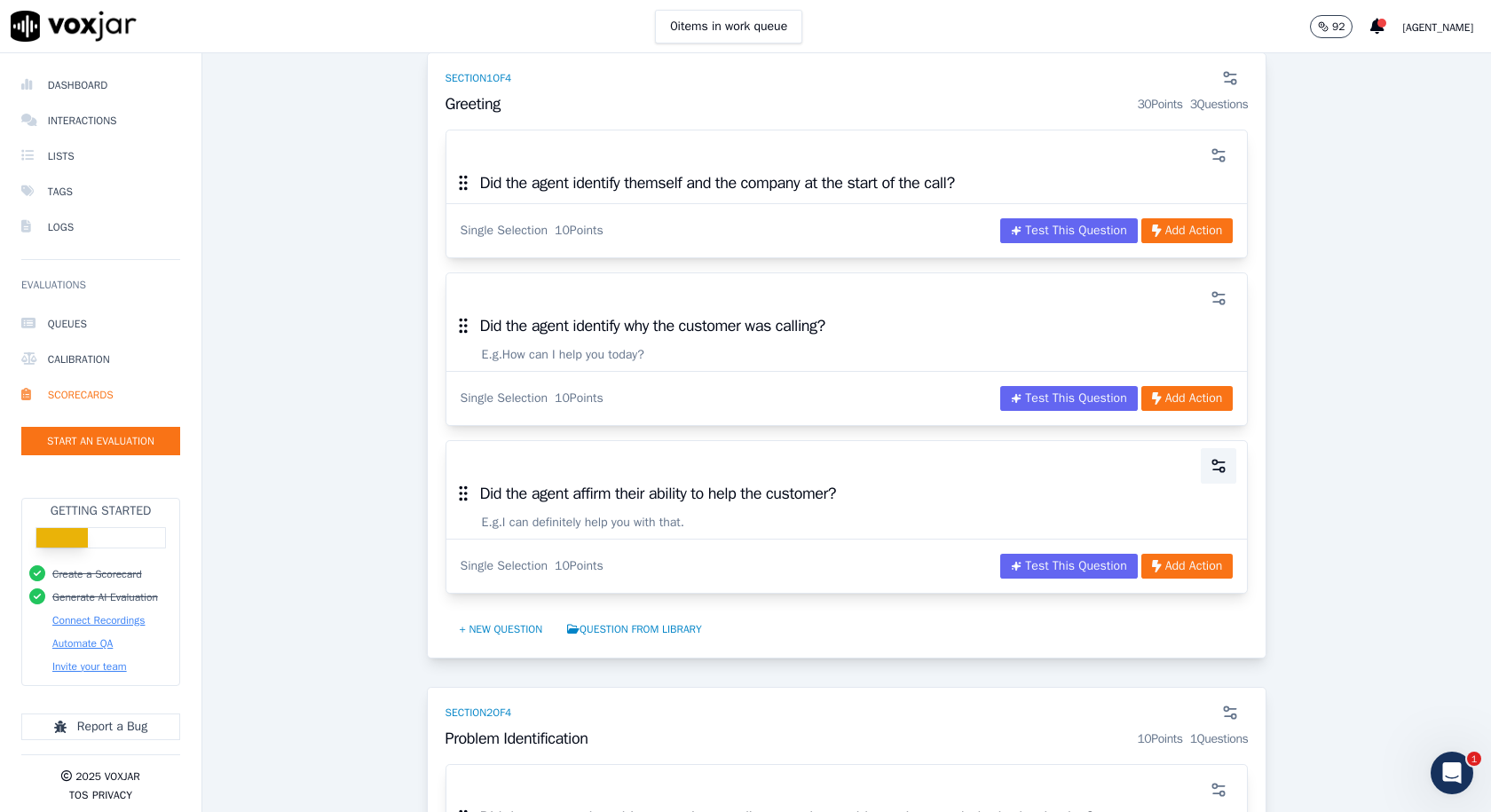 click 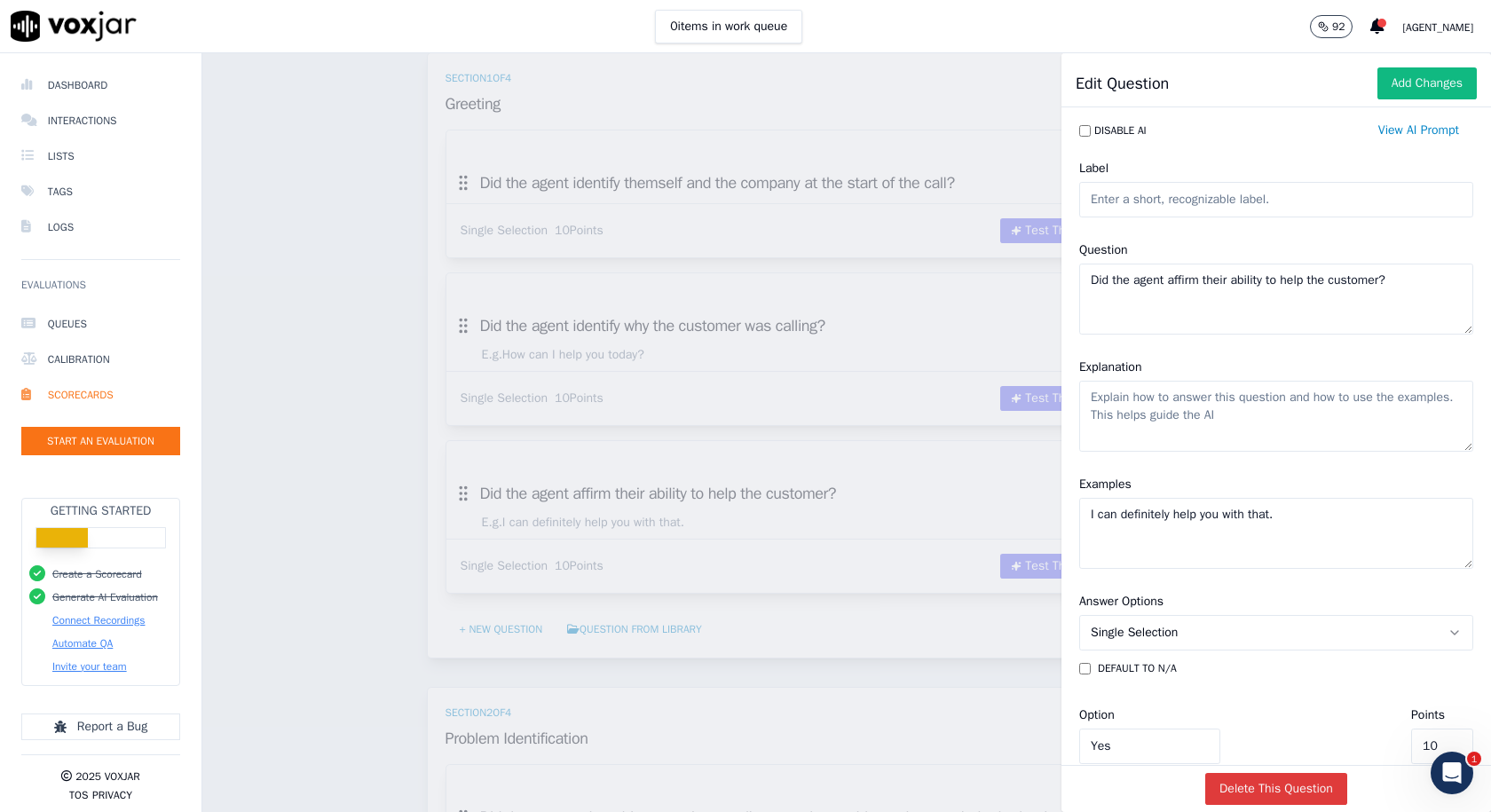 click on "Delete This Question" at bounding box center [1276, 789] 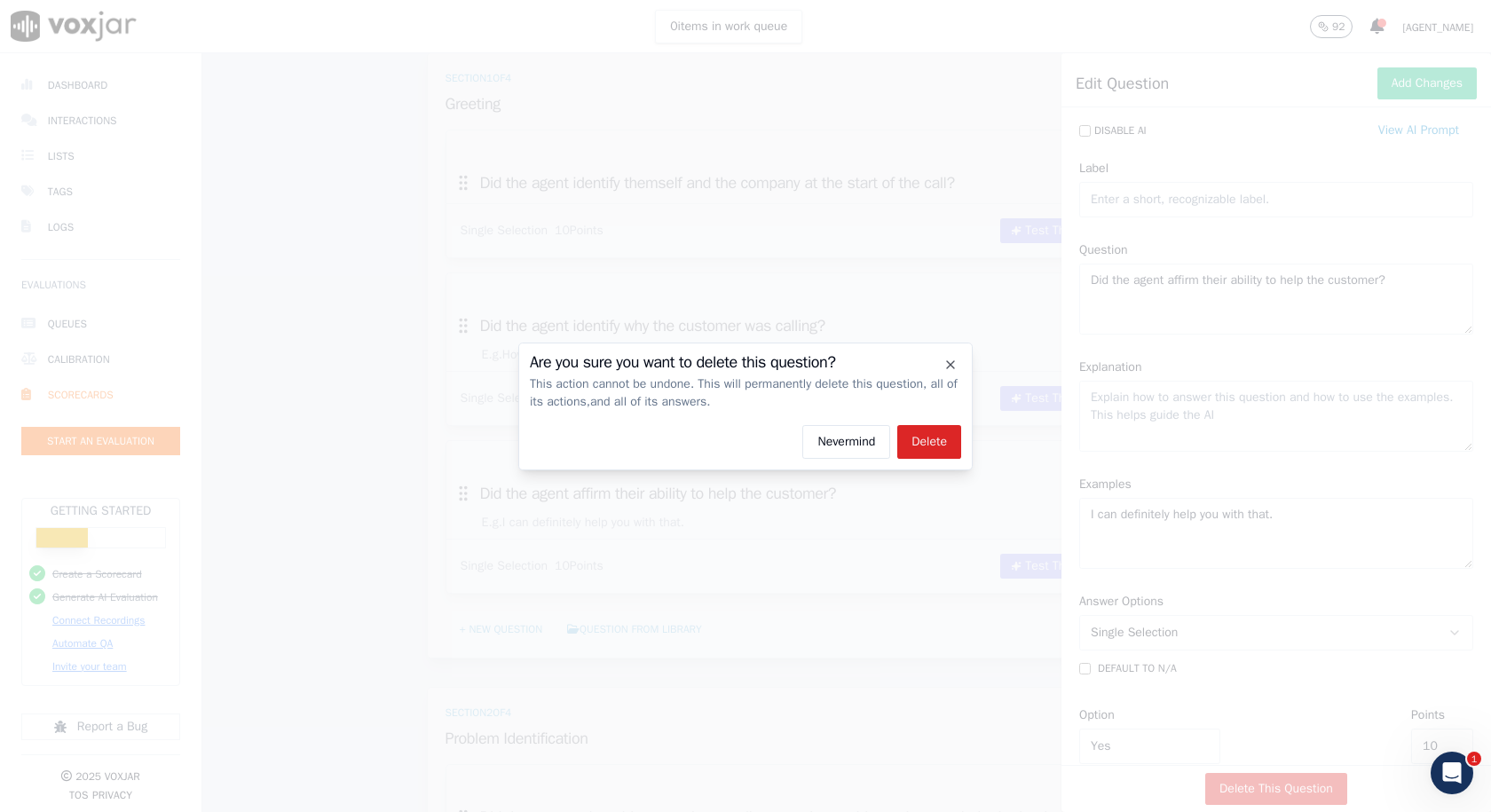 click on "Delete" 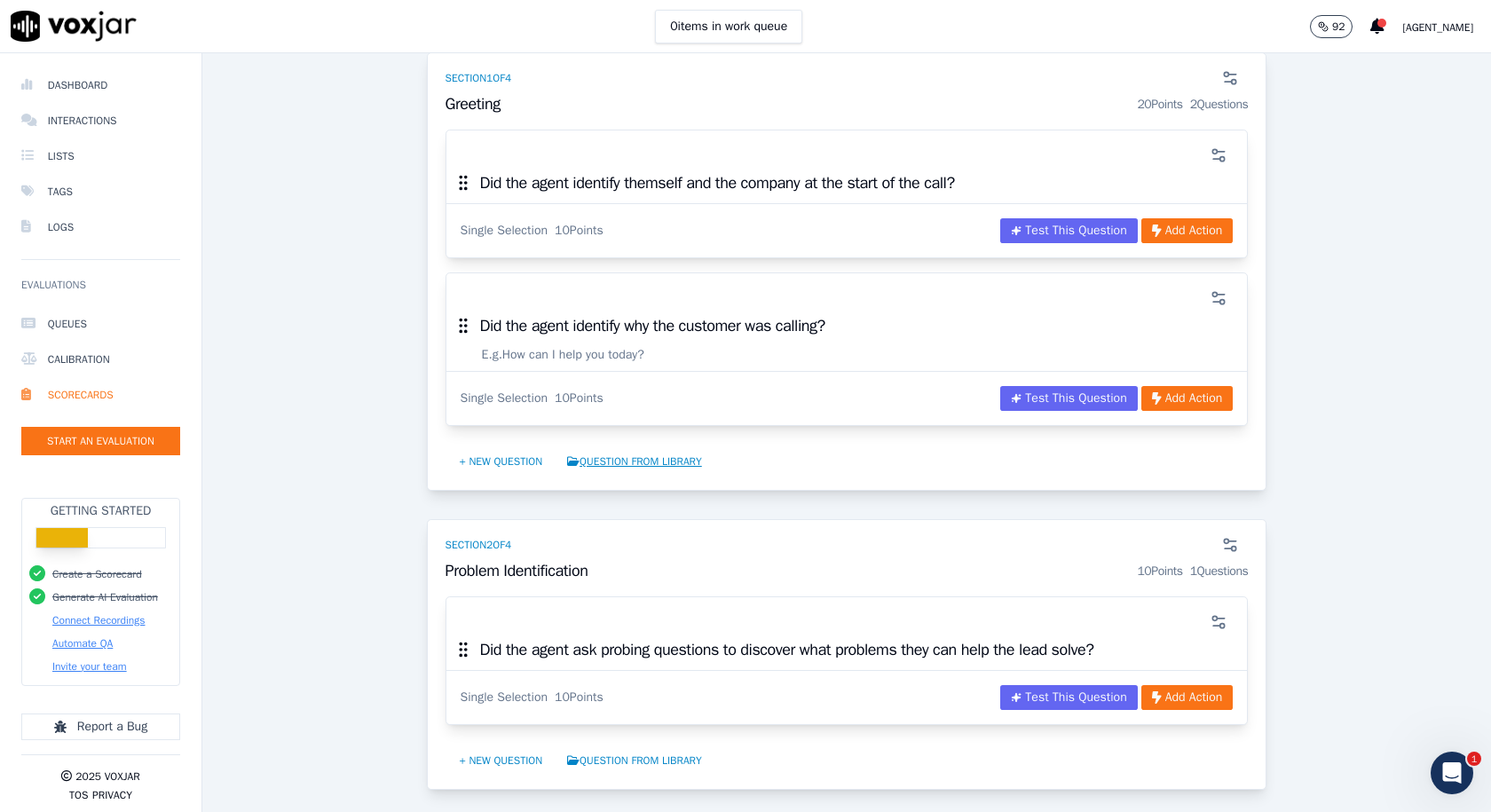 click on "Question from Library" at bounding box center [635, 461] 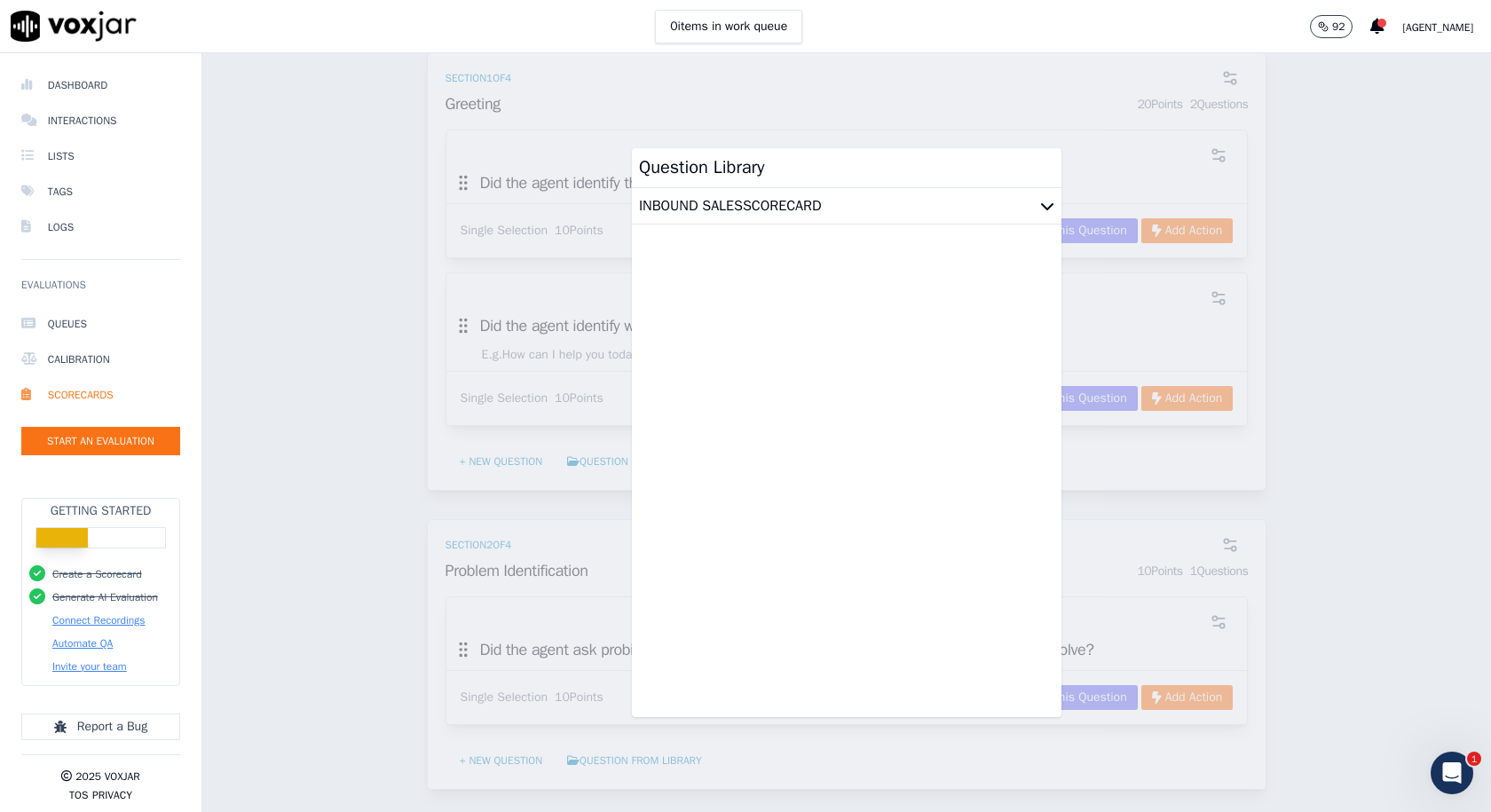 click on "Inbound Sales  Scorecard" at bounding box center [847, 206] 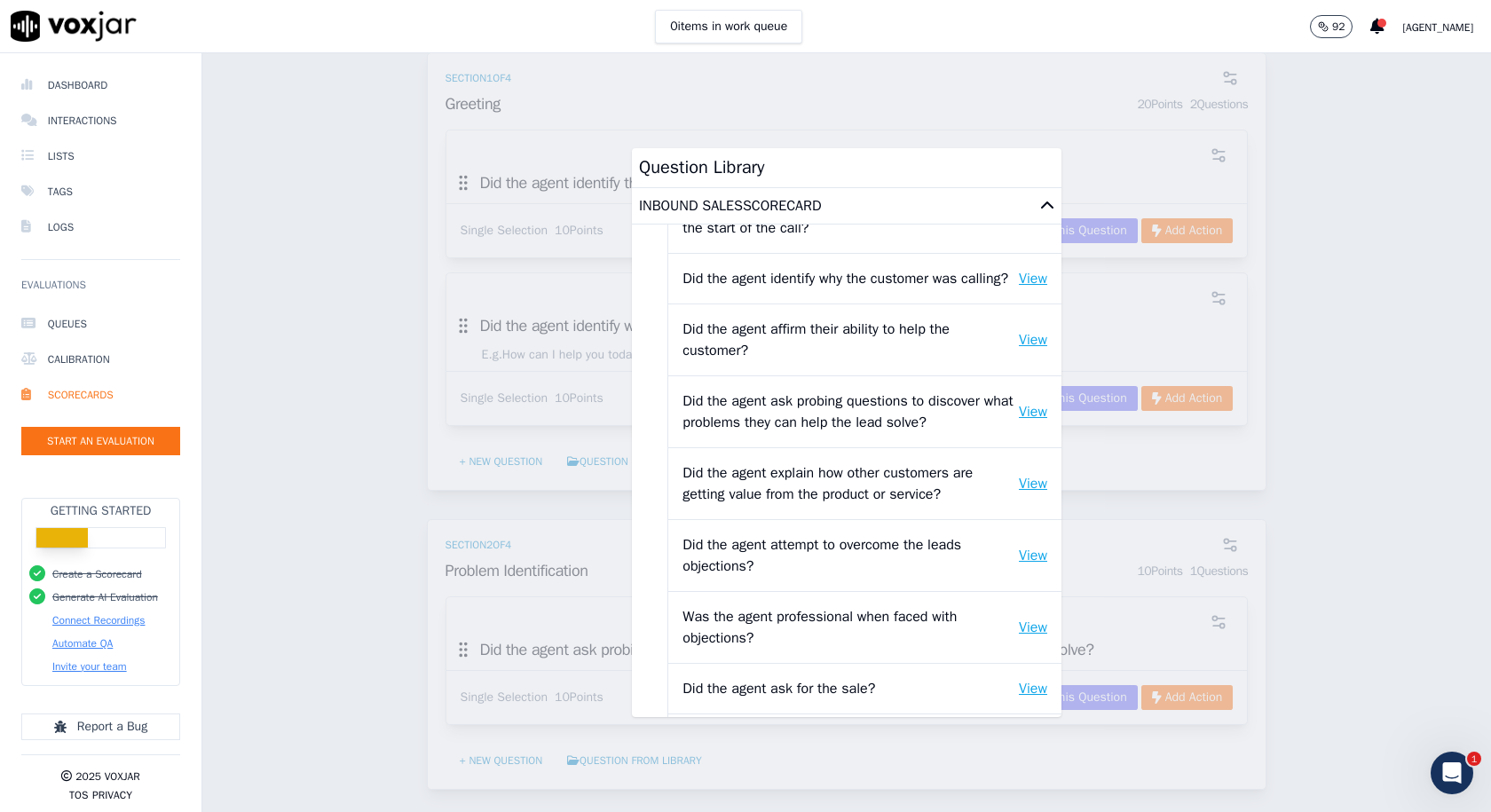 scroll, scrollTop: 0, scrollLeft: 0, axis: both 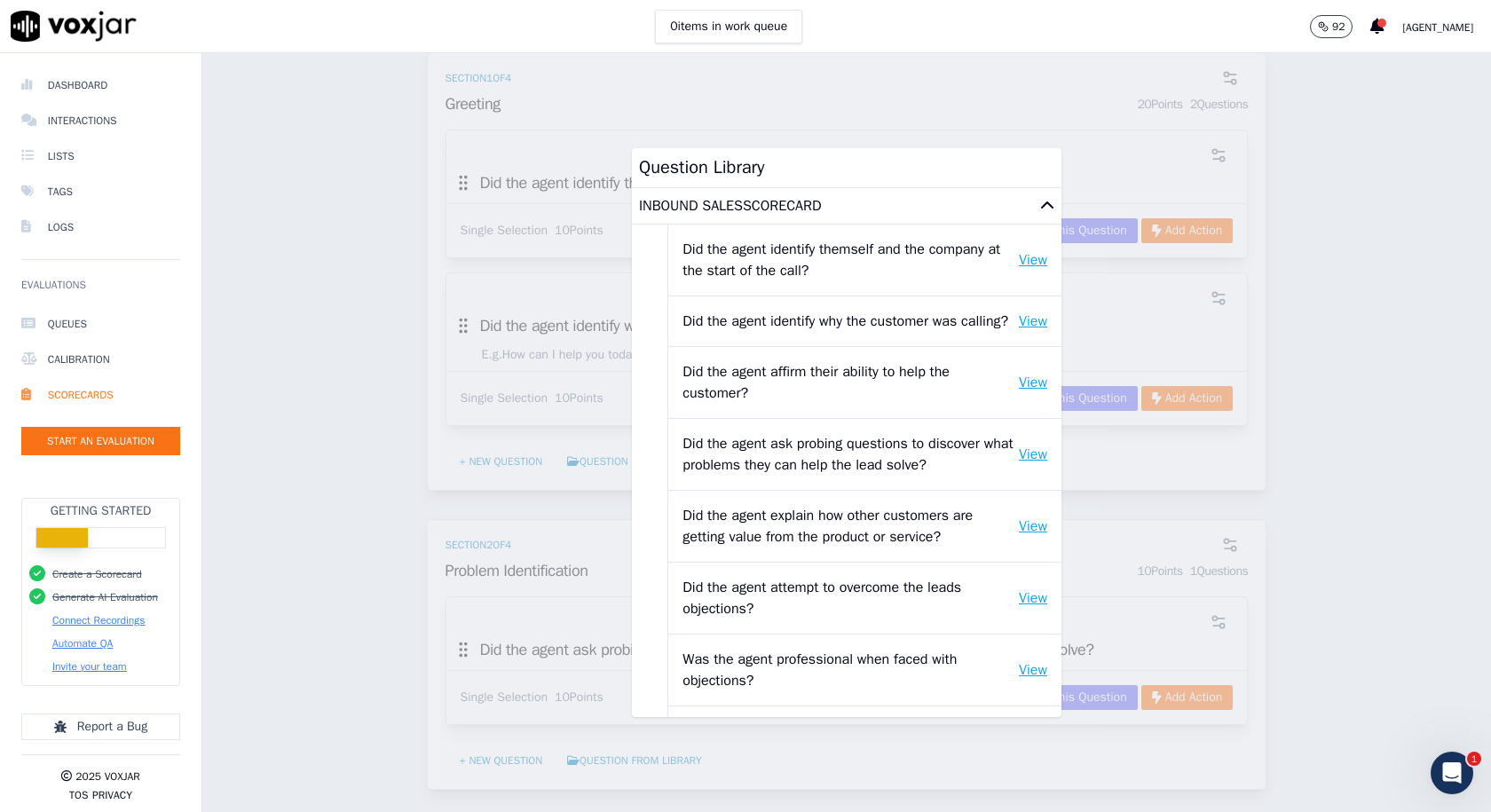 click on "Scorecards Scorecard Editor Save Scorecard Inbound Sales TEMPLATE A scorecard to review inbound sales calls for best practices GPT-4o Enabled 75 % 30 / 40 pts Test This Scorecard Add Action Section 1 of 4 Greeting 20 Points 2 Questions Did the agent identify themself and the company at the start of the call? Single Selection 10 Points Test This Question Add Action Did the agent identify why the customer was calling? E.g. How can I help you today? Single Selection 10 Points Test This Question Add Action + New question Question from Library Section 2 of 4 Problem Identification 10 Points 1 Questions Did the agent ask probing questions to discover what problems they can help the lead solve? Single Selection 10 Points Test This Question Add Action Section 3" at bounding box center (847, 432) 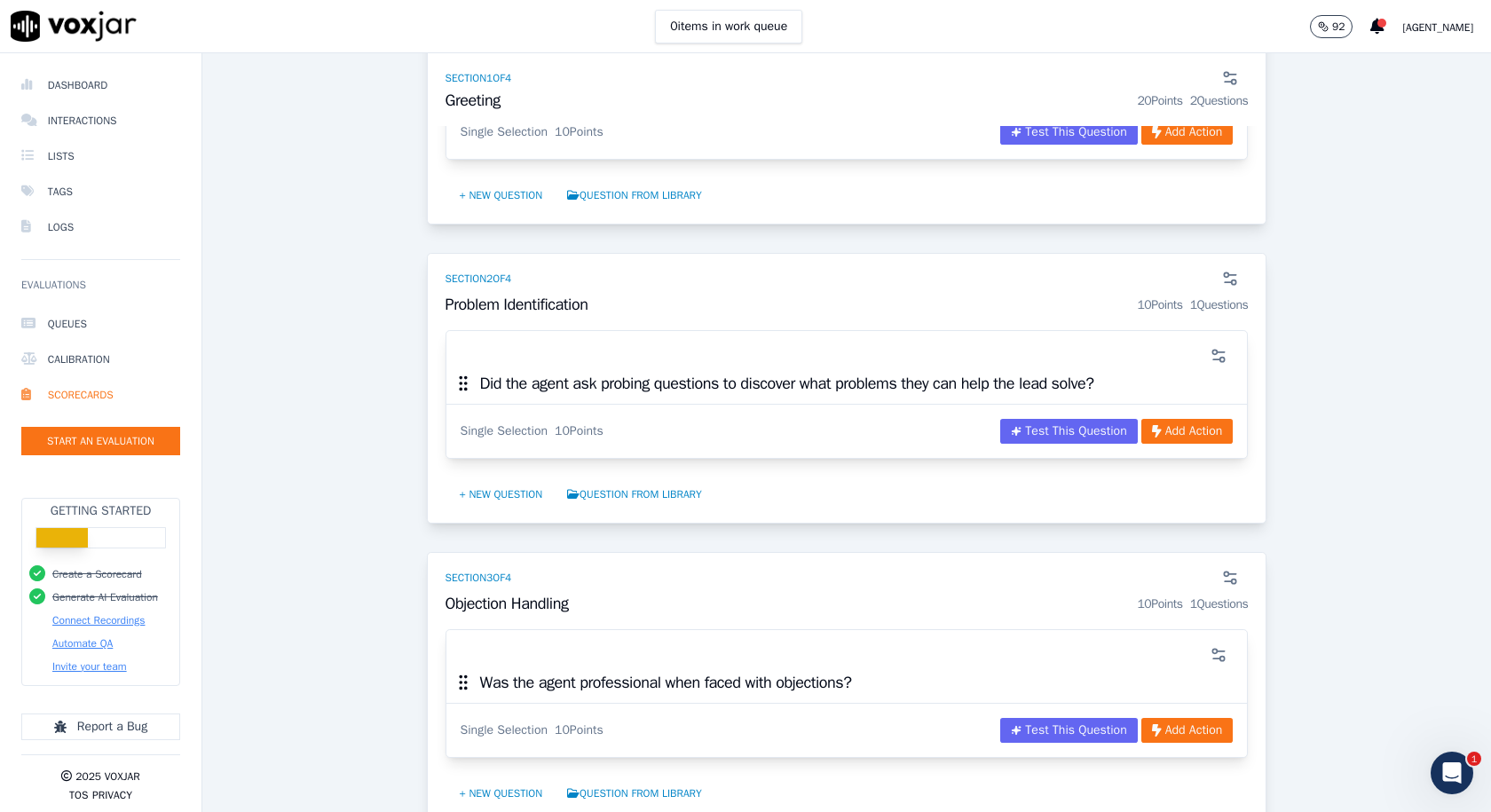 scroll, scrollTop: 621, scrollLeft: 0, axis: vertical 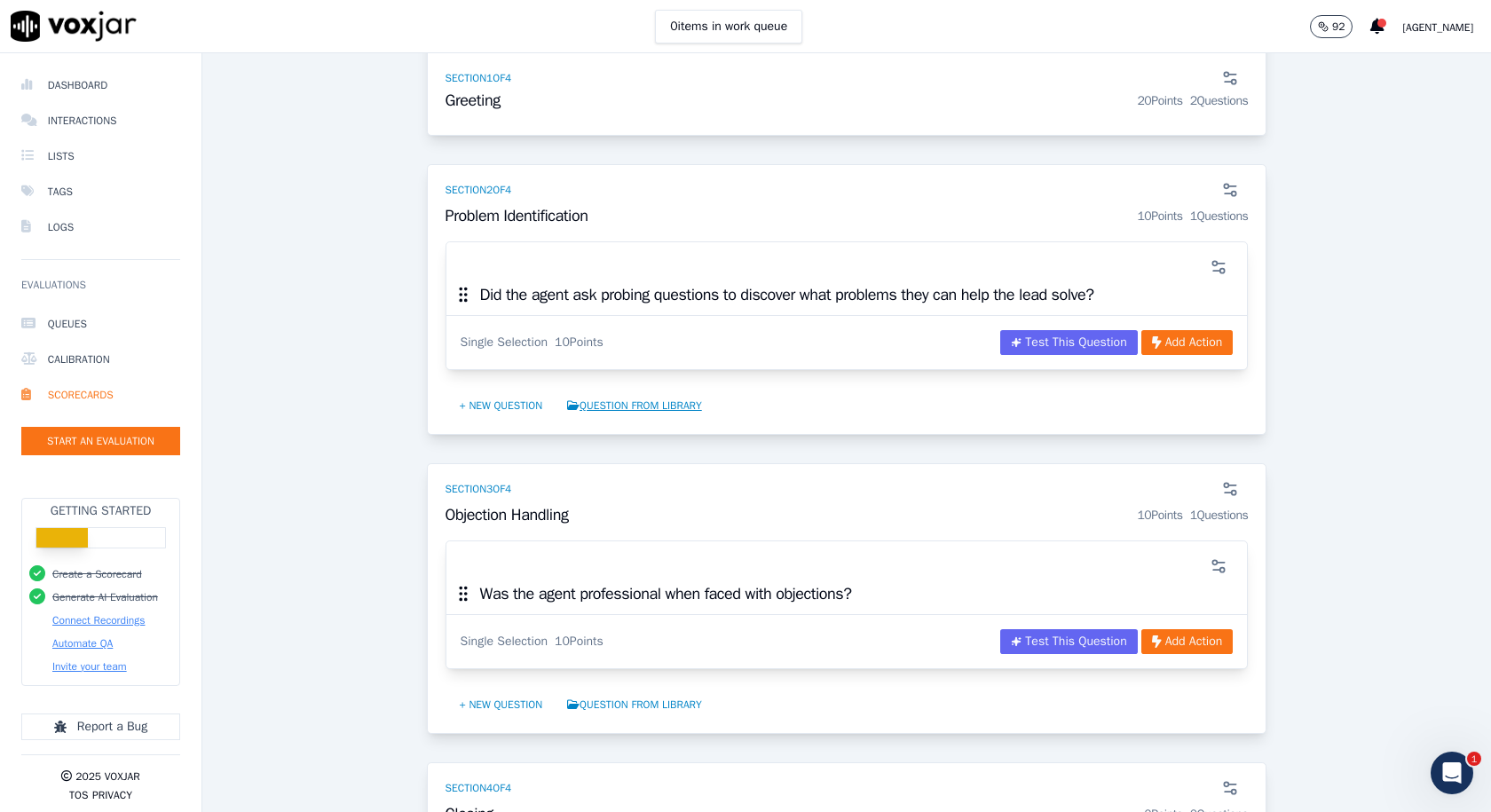 click on "Question from Library" at bounding box center (635, 406) 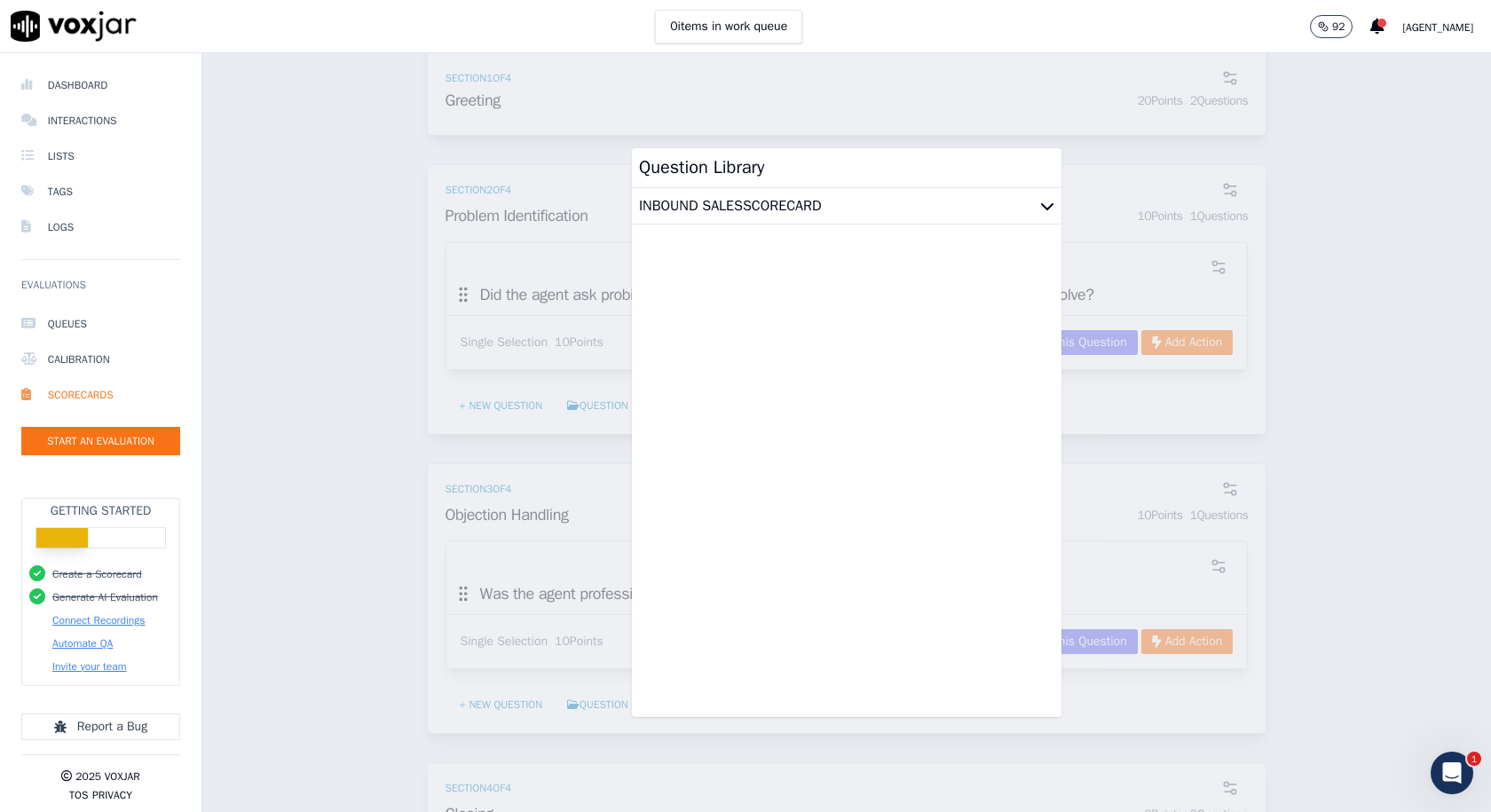 click at bounding box center (1047, 206) 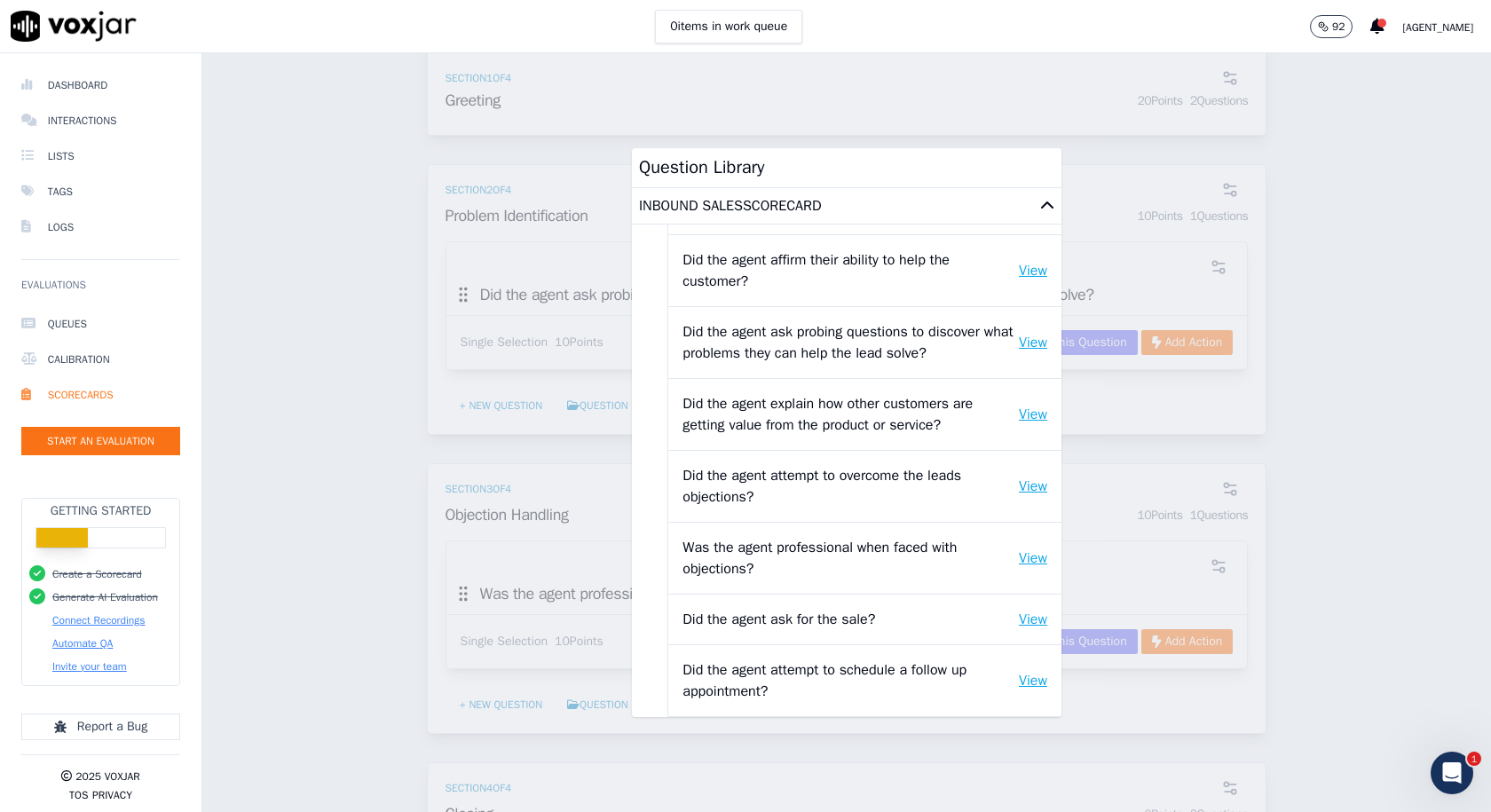 scroll, scrollTop: 179, scrollLeft: 0, axis: vertical 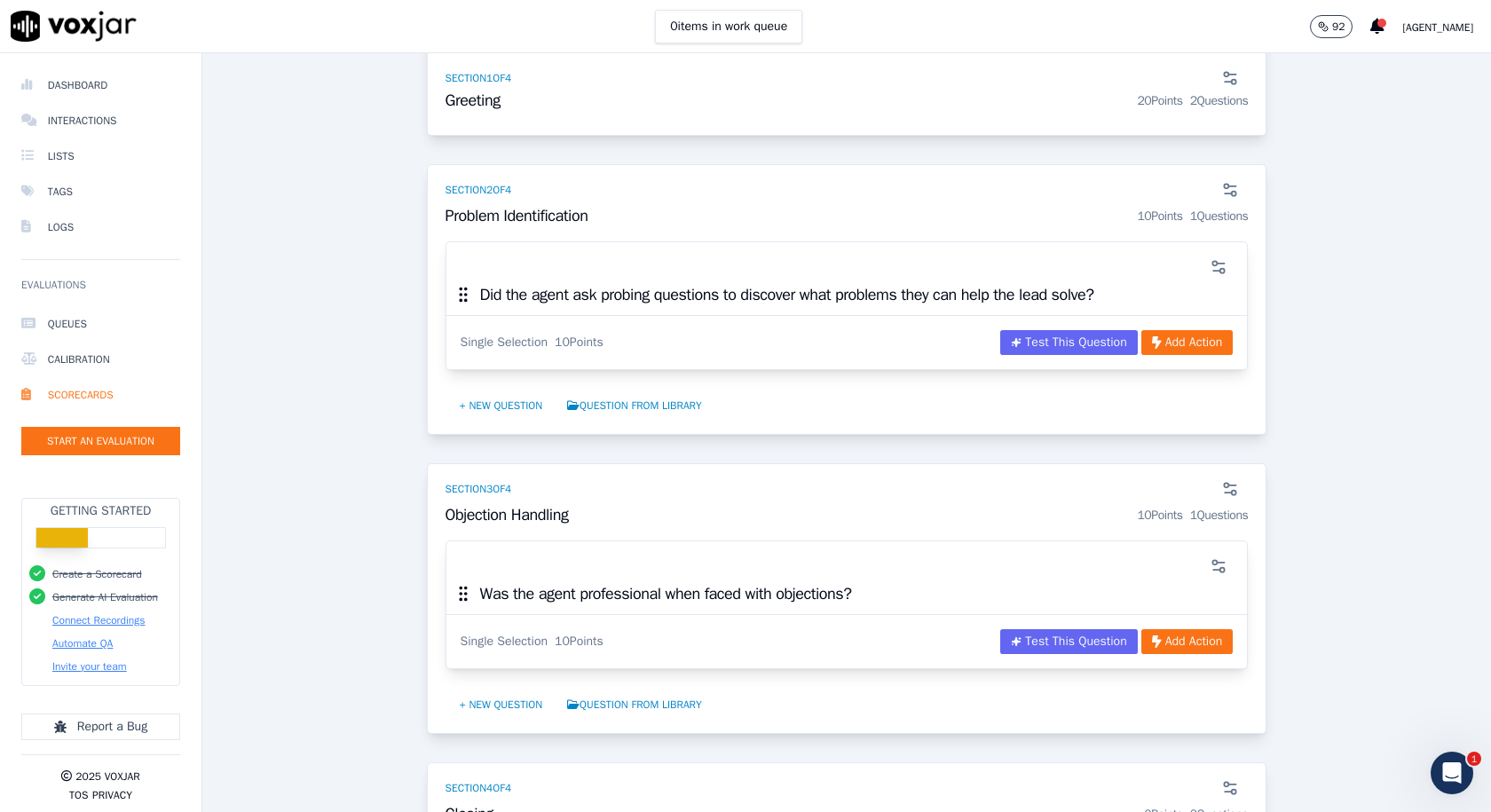 click on "Scorecards Scorecard Editor Save Scorecard Inbound Sales TEMPLATE A scorecard to review inbound sales calls for best practices GPT-4o Enabled 75 % 30 / 40 pts Test This Scorecard Add Action Section 1 of 4 Greeting 20 Points 2 Questions Did the agent identify themself and the company at the start of the call? Single Selection 10 Points Test This Question Add Action Did the agent identify why the customer was calling? E.g. How can I help you today? Single Selection 10 Points Test This Question Add Action + New question Question from Library Section 2 of 4 Problem Identification 10 Points 1 Questions Did the agent ask probing questions to discover what problems they can help the lead solve? Single Selection 10 Points Test This Question Add Action Section 3" at bounding box center (847, 432) 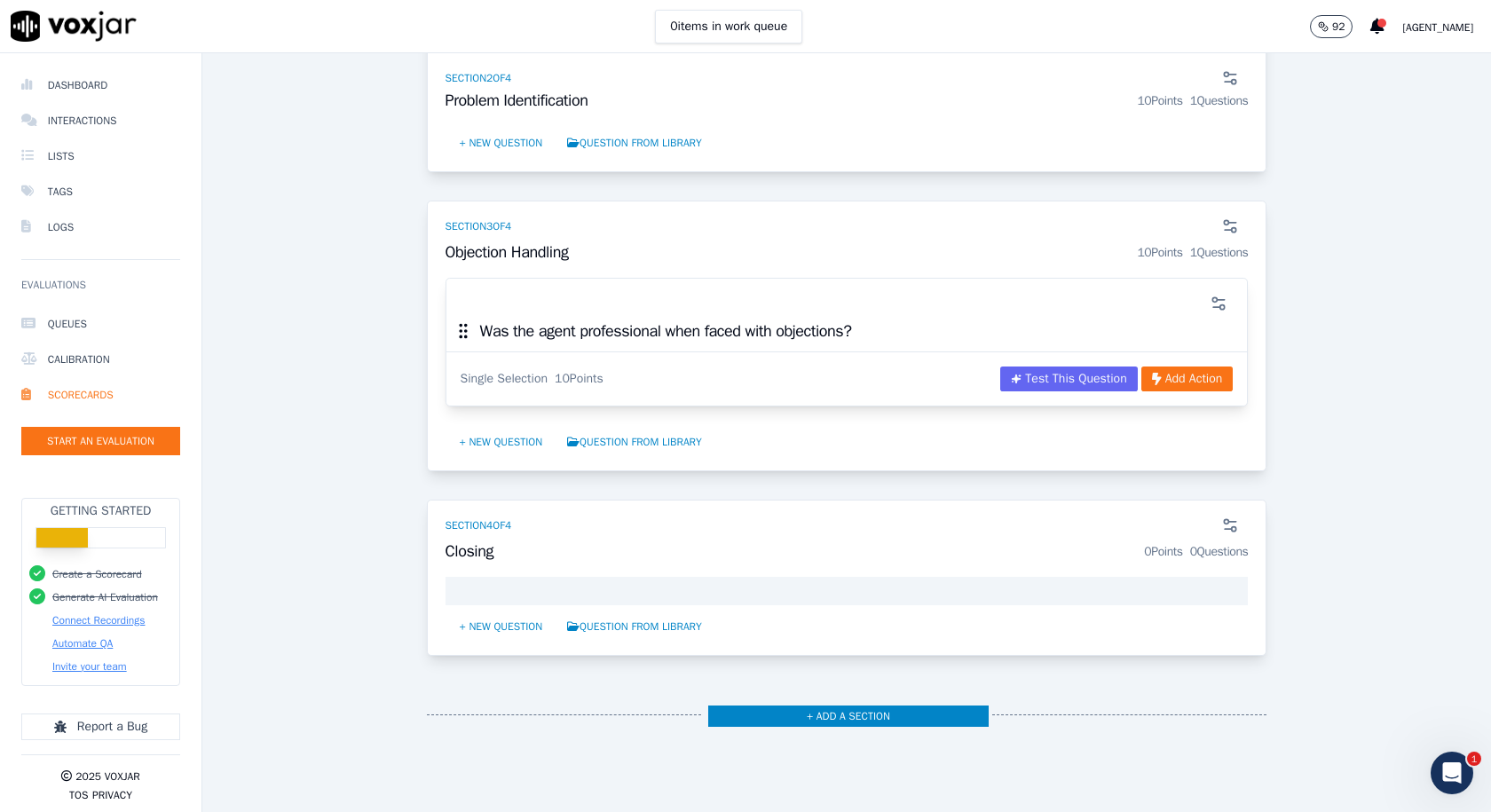 scroll, scrollTop: 976, scrollLeft: 0, axis: vertical 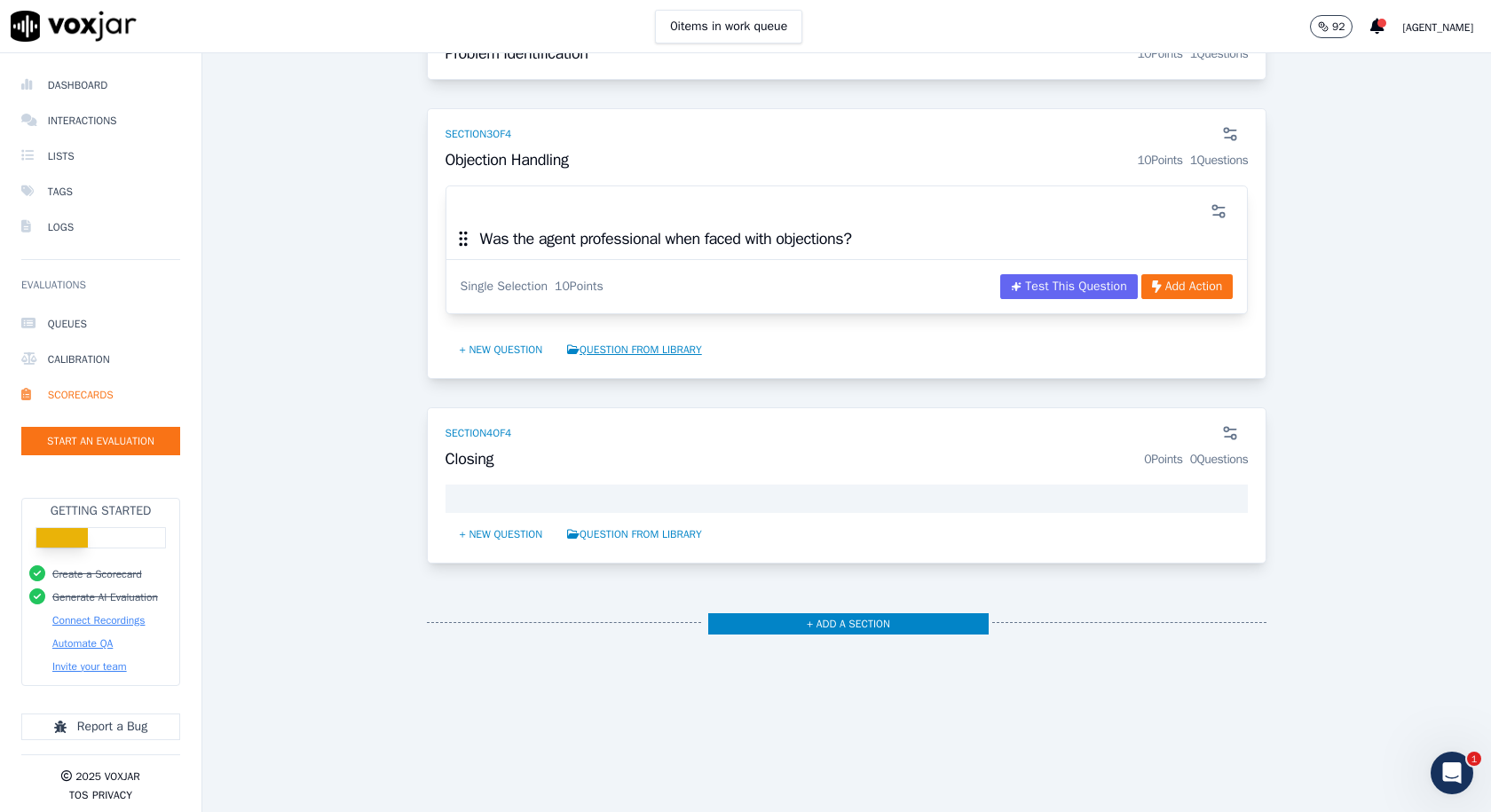 click on "Question from Library" at bounding box center (635, 350) 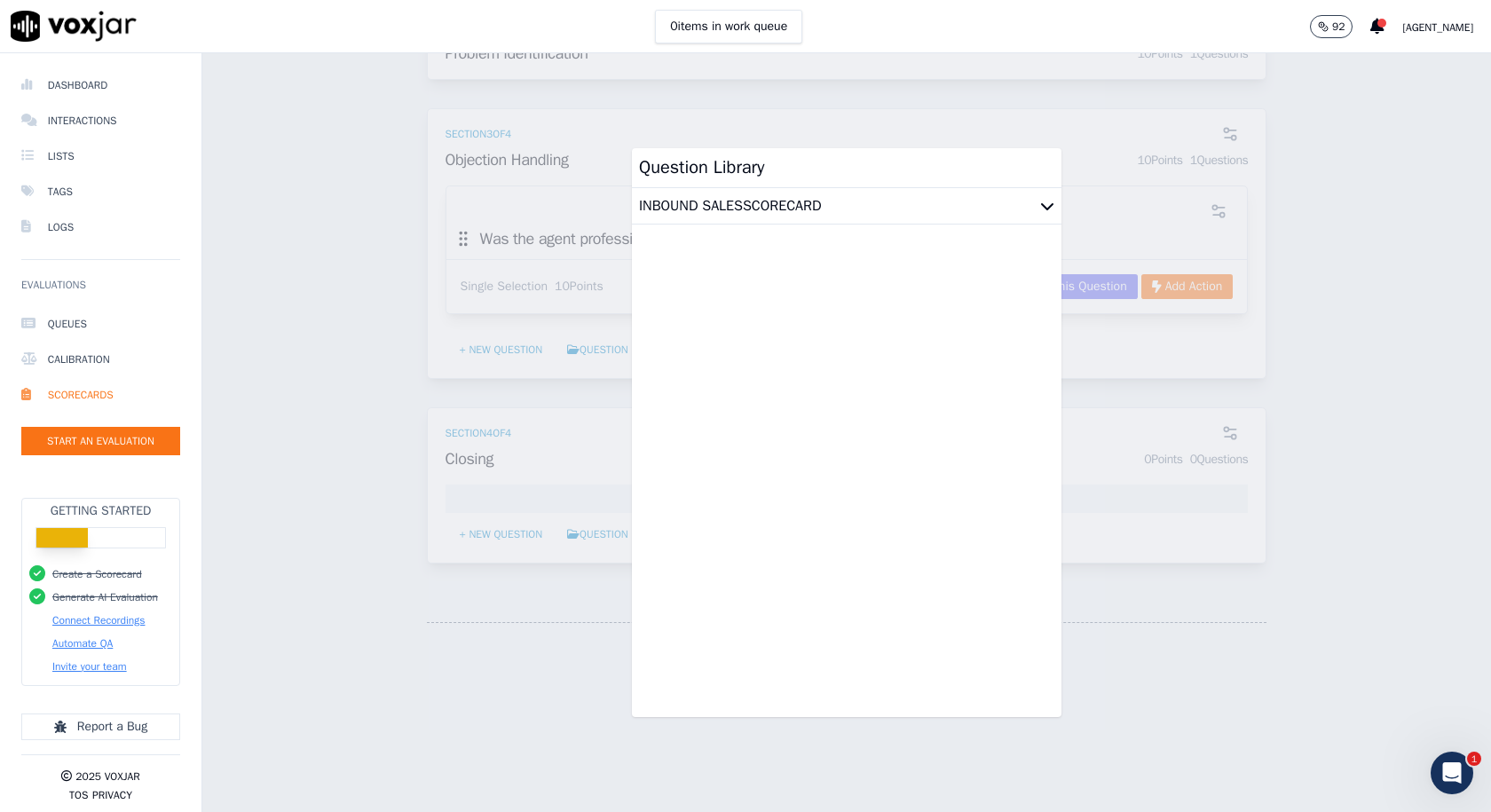 click on "Scorecards Scorecard Editor Save Scorecard Inbound Sales TEMPLATE A scorecard to review inbound sales calls for best practices GPT-4o Enabled 75 % 30 / 40 pts Test This Scorecard Add Action Section 1 of 4 Greeting 20 Points 2 Questions Did the agent identify themself and the company at the start of the call? Single Selection 10 Points Test This Question Add Action Did the agent identify why the customer was calling? E.g. How can I help you today? Single Selection 10 Points Test This Question Add Action + New question Question from Library Section 2 of 4 Problem Identification 10 Points 1 Questions Did the agent ask probing questions to discover what problems they can help the lead solve? Single Selection 10 Points Test This Question Add Action Section 3" at bounding box center [847, 432] 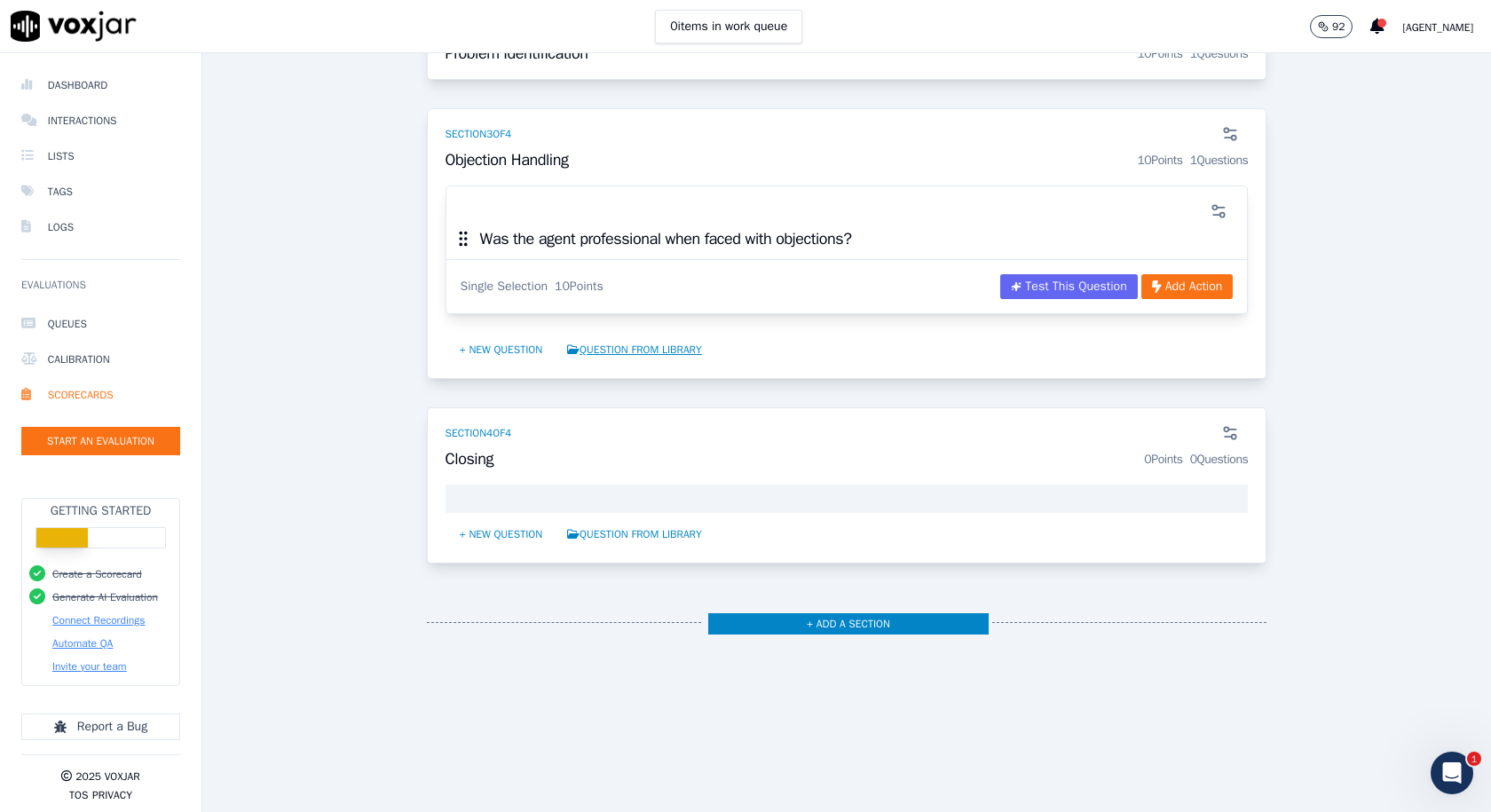 click on "Question from Library" at bounding box center (635, 350) 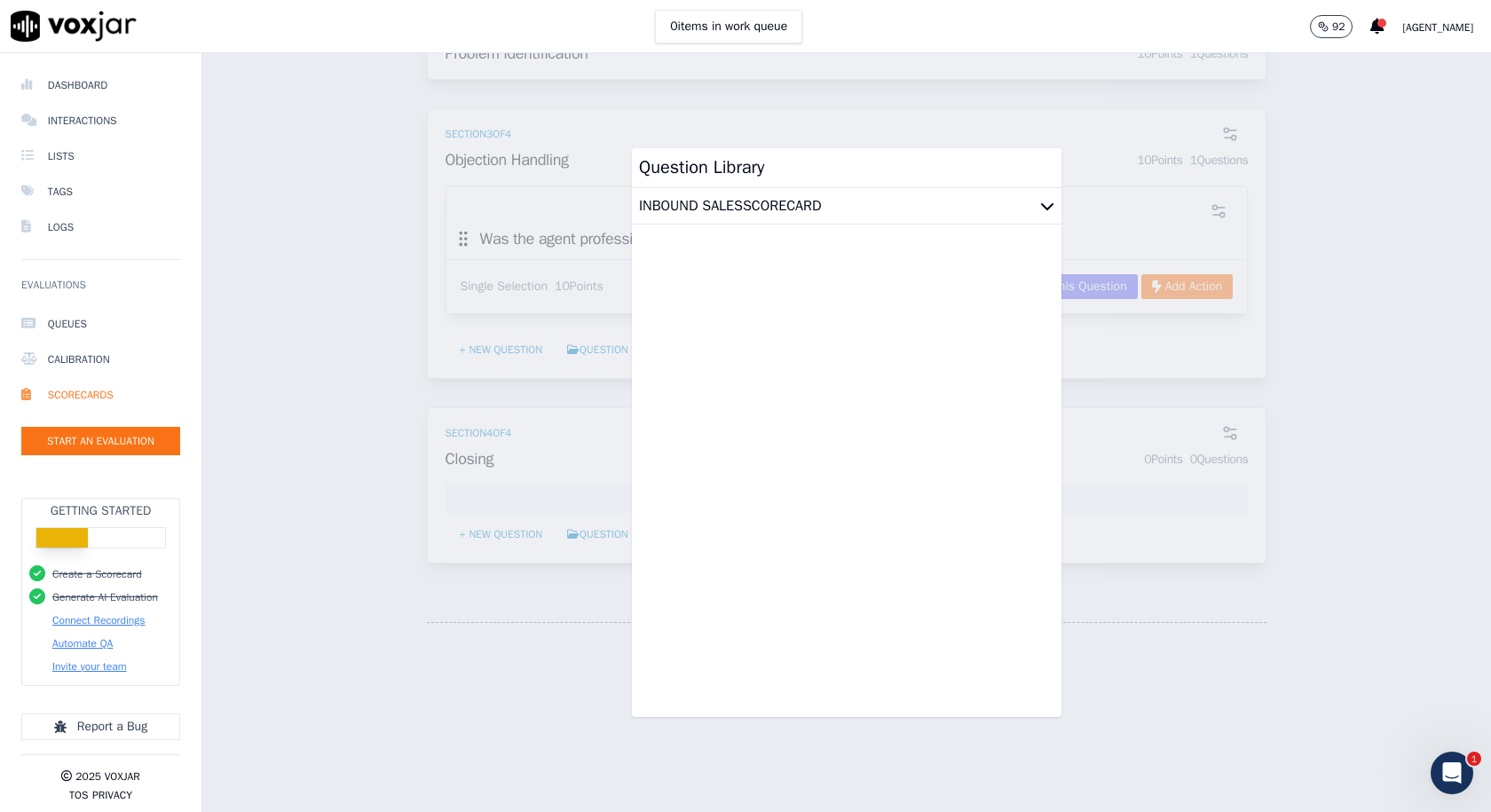 click at bounding box center [1047, 206] 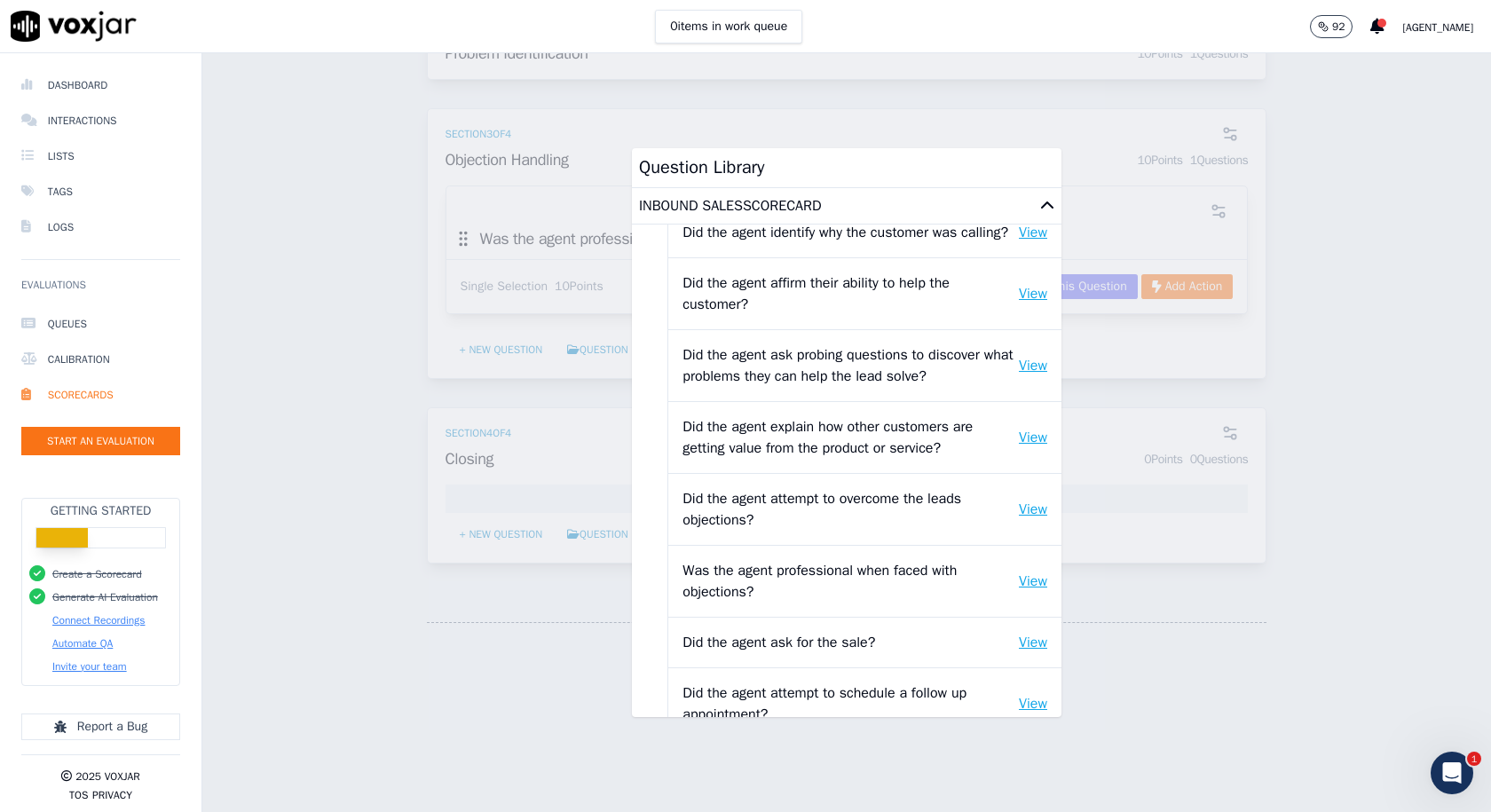 scroll, scrollTop: 177, scrollLeft: 0, axis: vertical 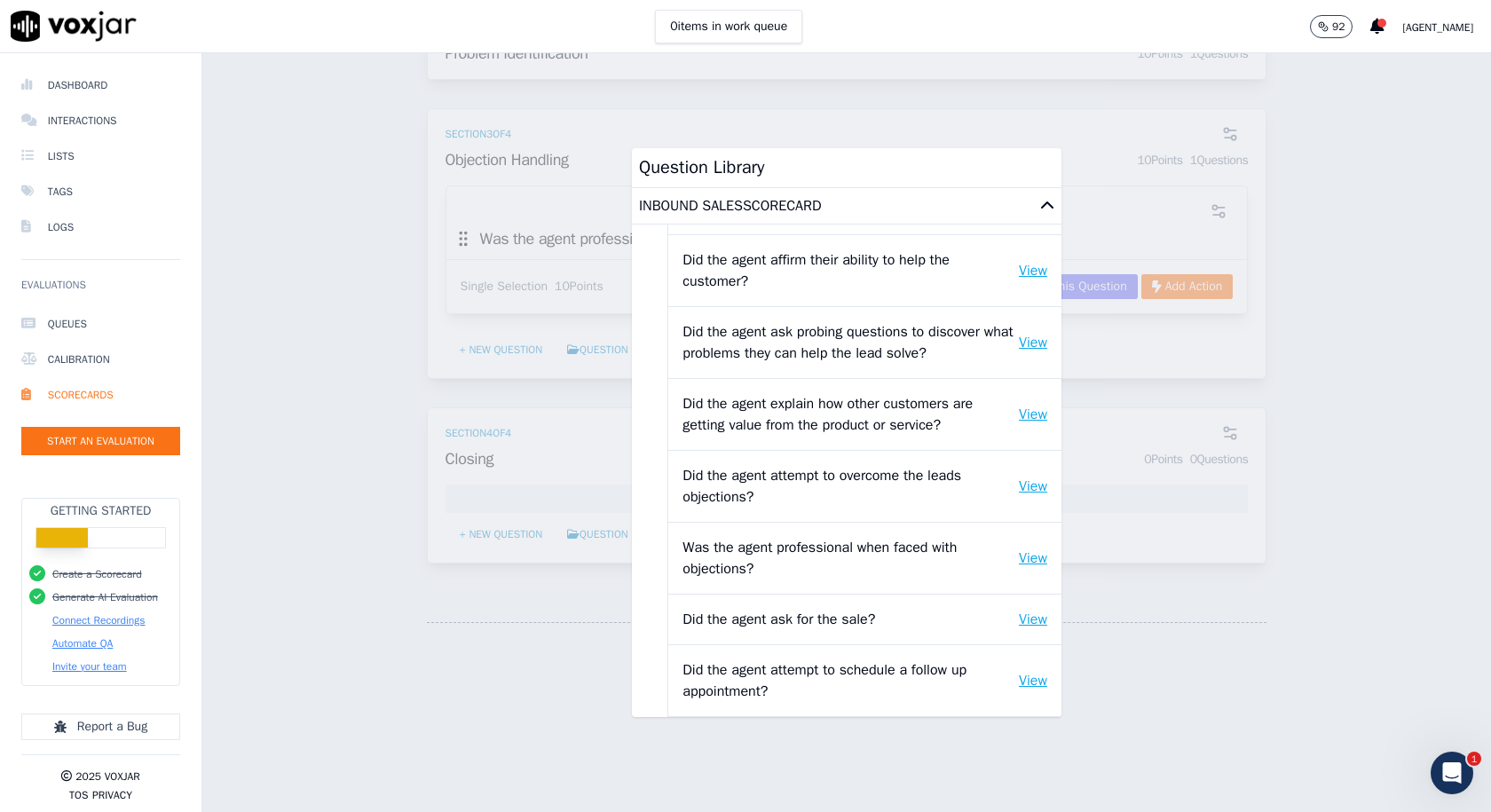 click on "Scorecards Scorecard Editor Save Scorecard Inbound Sales TEMPLATE A scorecard to review inbound sales calls for best practices GPT-4o Enabled 75 % 30 / 40 pts Test This Scorecard Add Action Section 1 of 4 Greeting 20 Points 2 Questions Did the agent identify themself and the company at the start of the call? Single Selection 10 Points Test This Question Add Action Did the agent identify why the customer was calling? E.g. How can I help you today? Single Selection 10 Points Test This Question Add Action + New question Question from Library Section 2 of 4 Problem Identification 10 Points 1 Questions Did the agent ask probing questions to discover what problems they can help the lead solve? Single Selection 10 Points Test This Question Add Action Section 3" at bounding box center [847, 432] 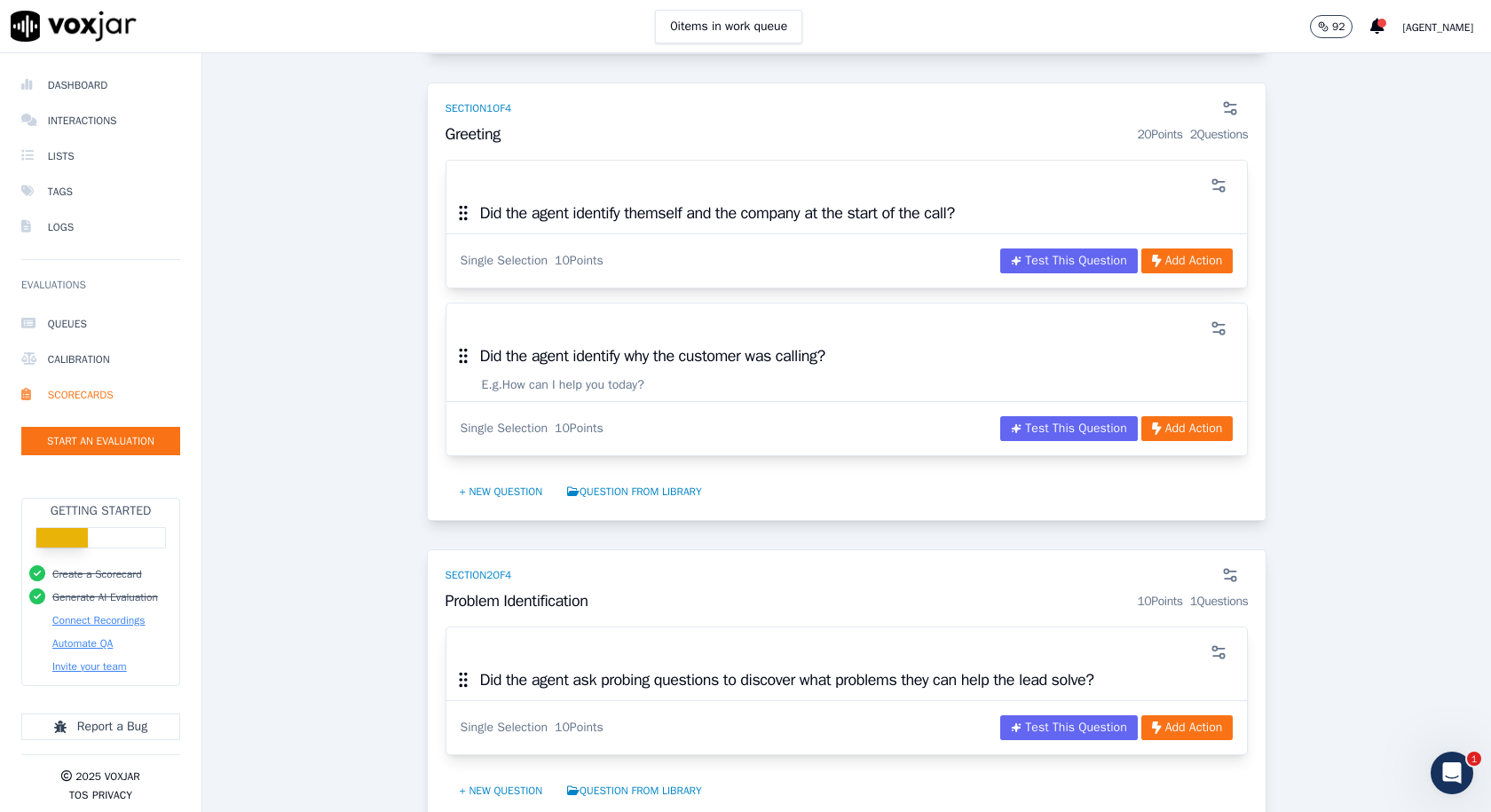 scroll, scrollTop: 266, scrollLeft: 0, axis: vertical 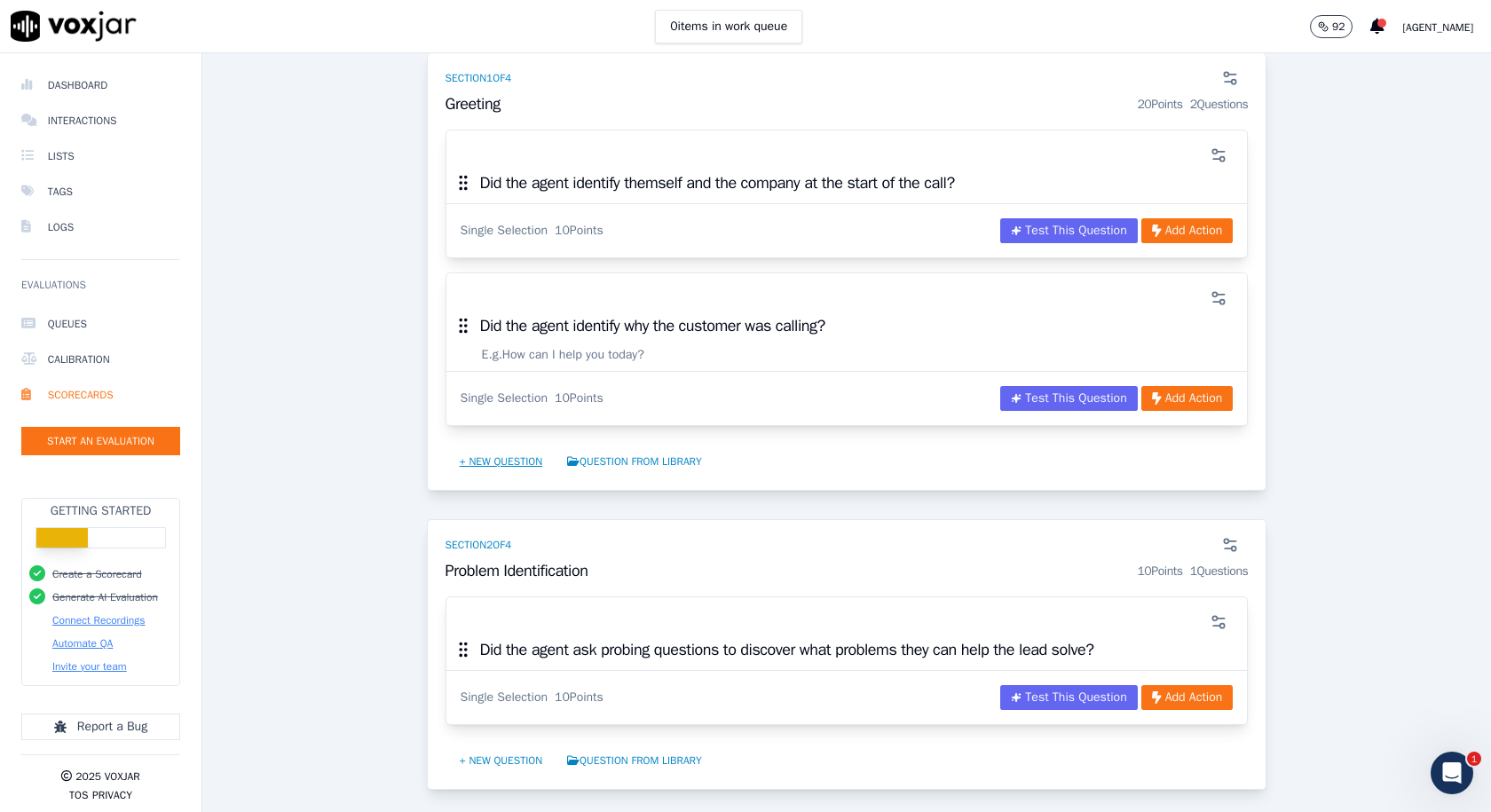 click on "+ New question" at bounding box center (501, 461) 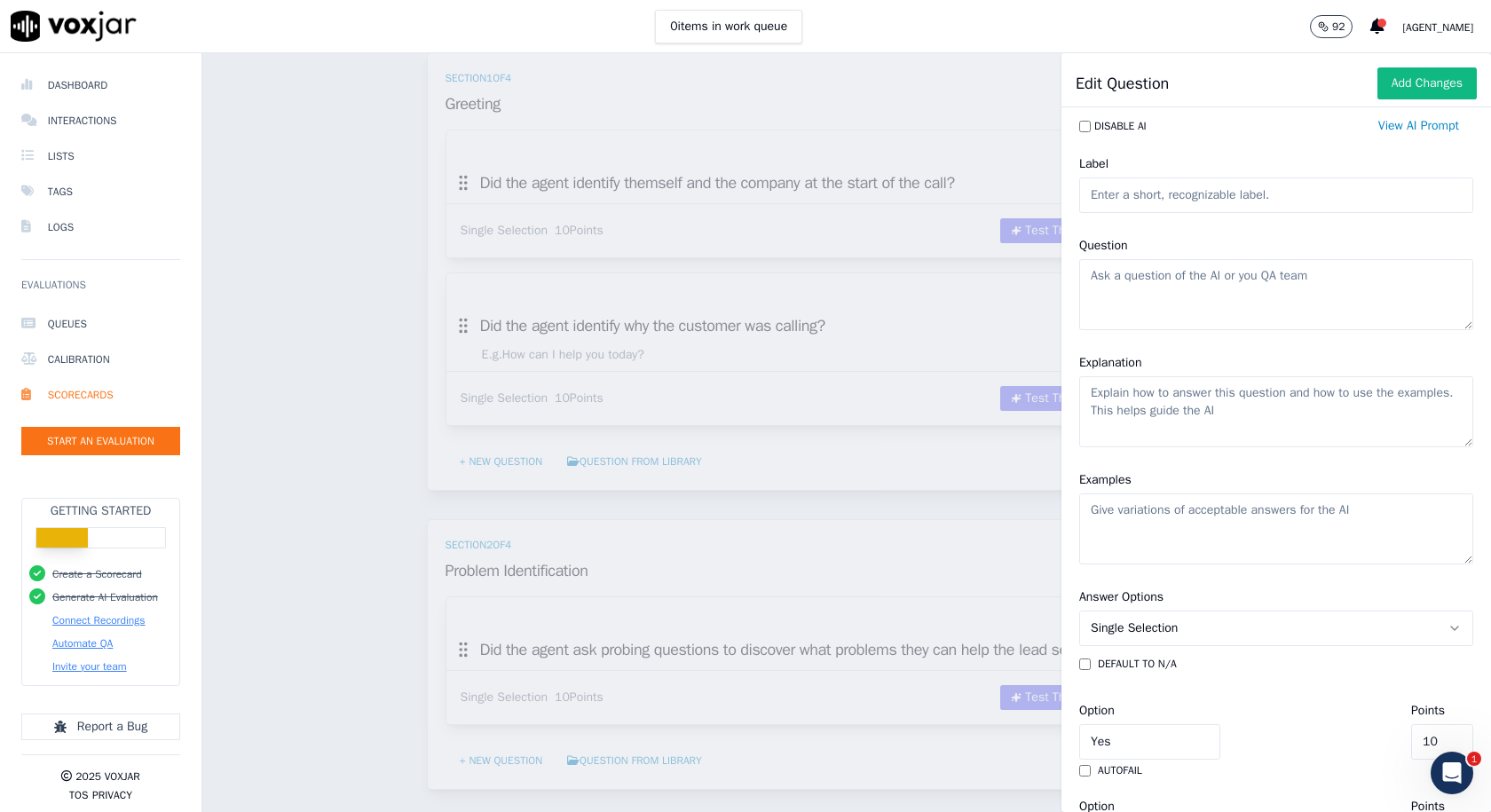 scroll, scrollTop: 0, scrollLeft: 0, axis: both 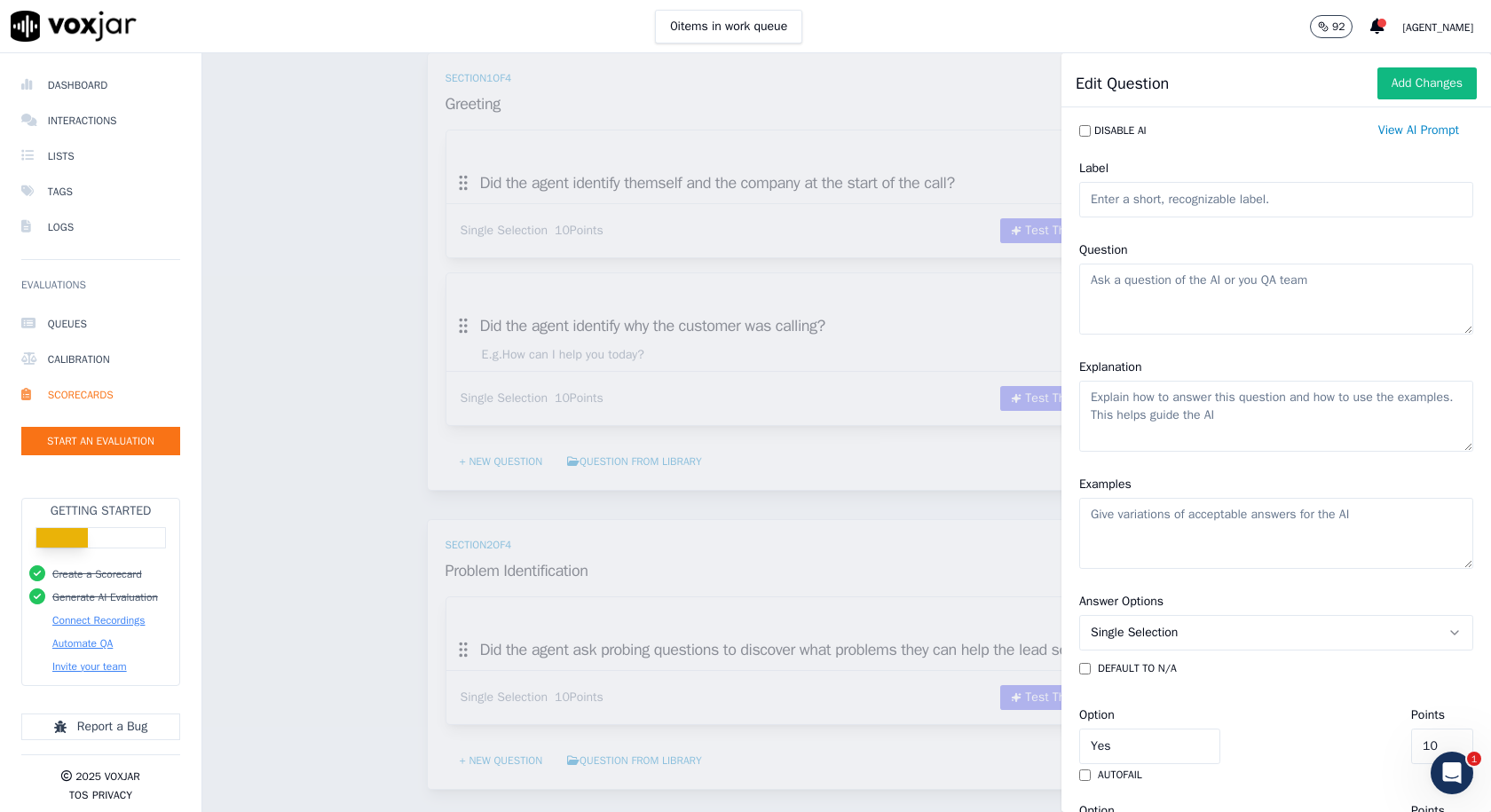 click on "Question" 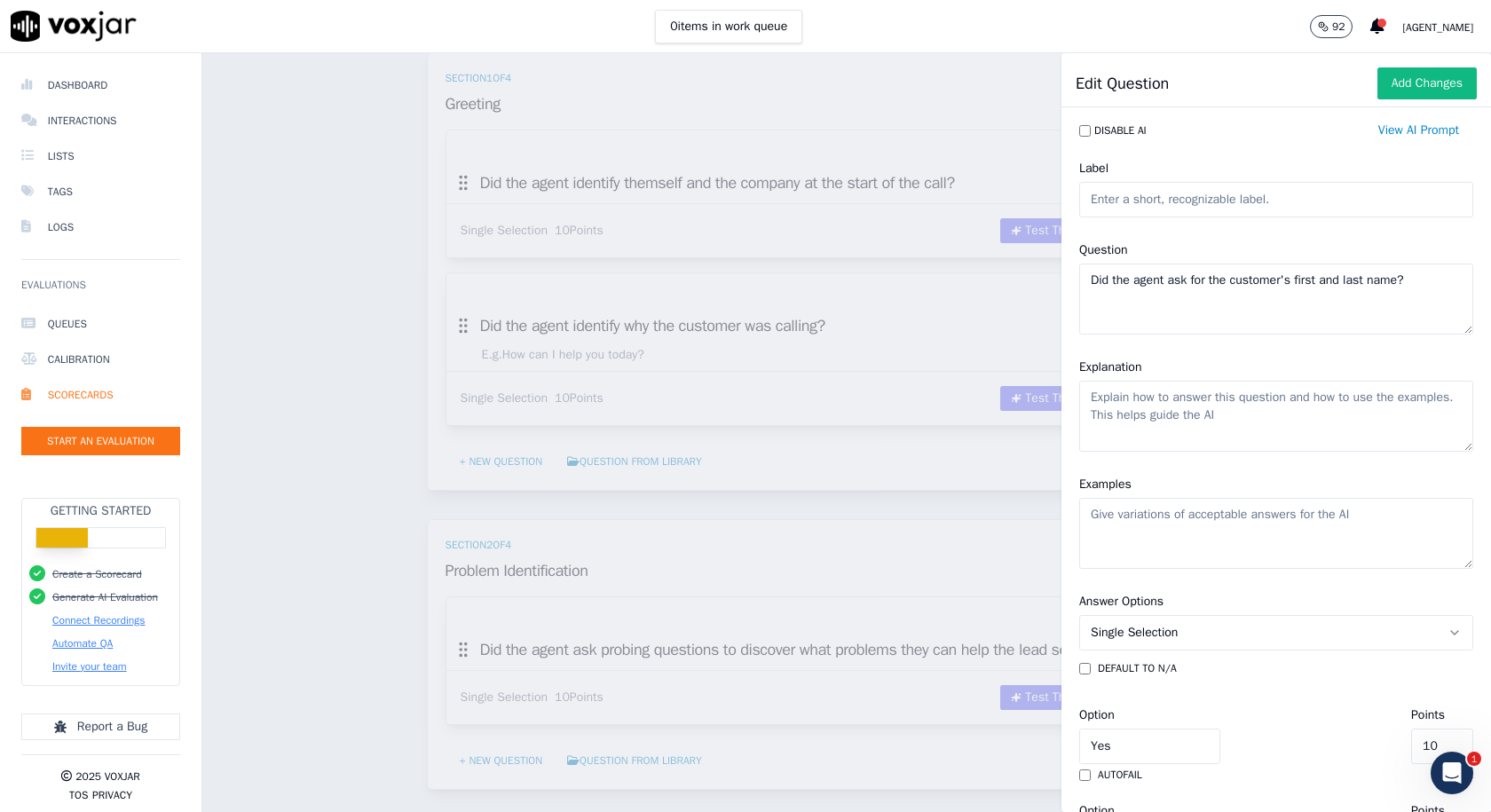 type on "Did the agent ask for the customer's first and last name?" 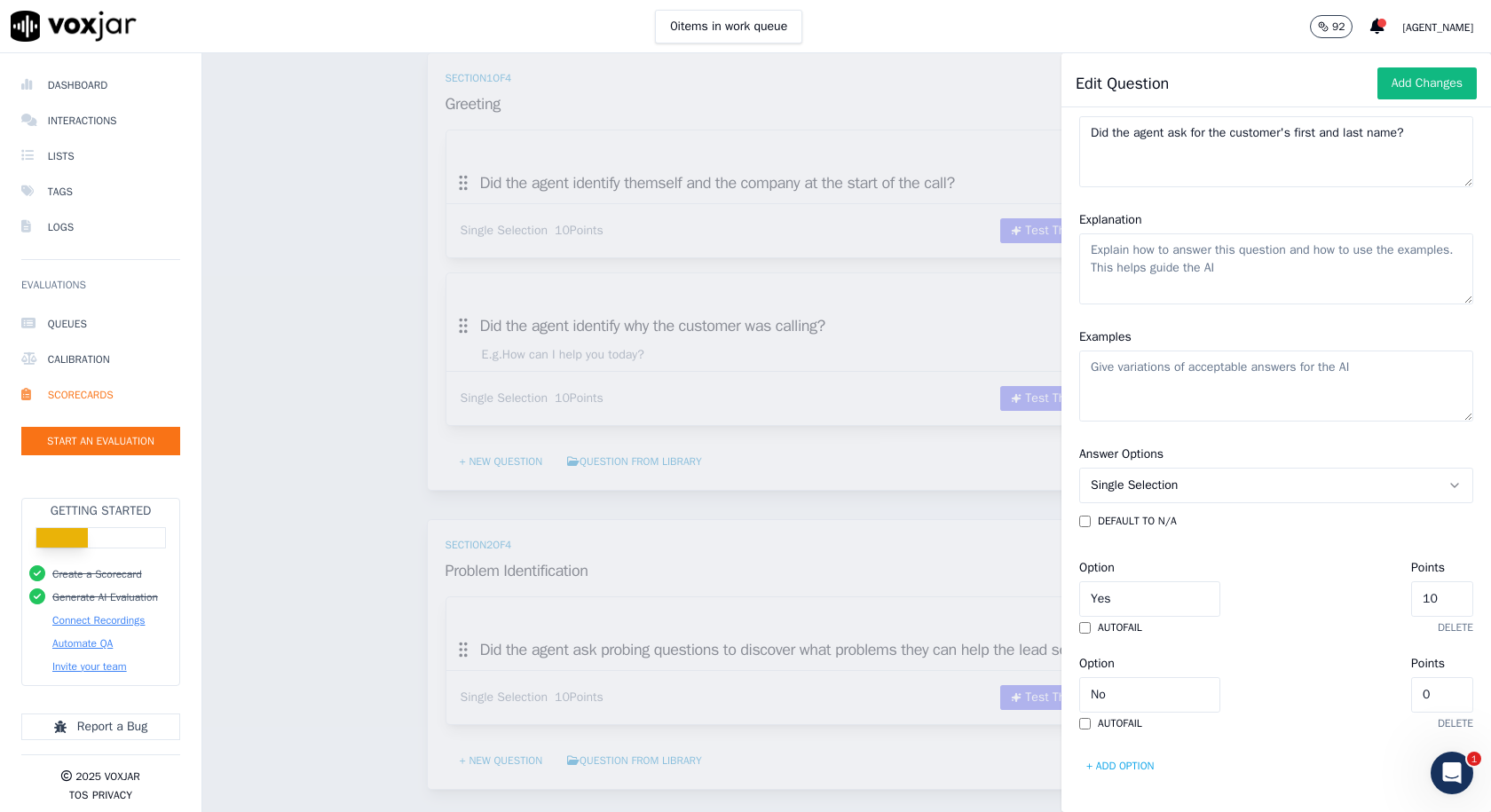 scroll, scrollTop: 201, scrollLeft: 0, axis: vertical 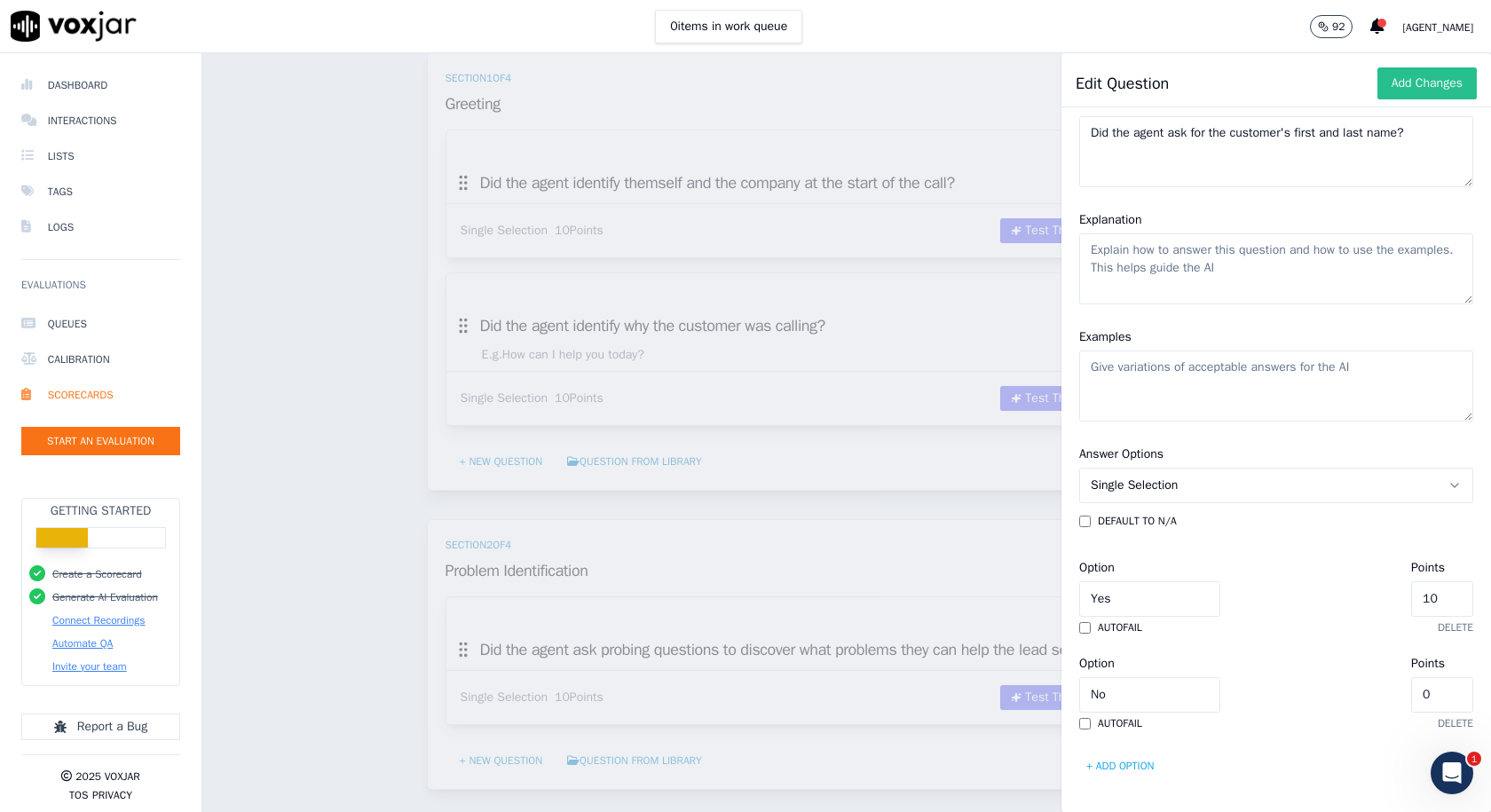 click on "Add Changes" at bounding box center (1427, 83) 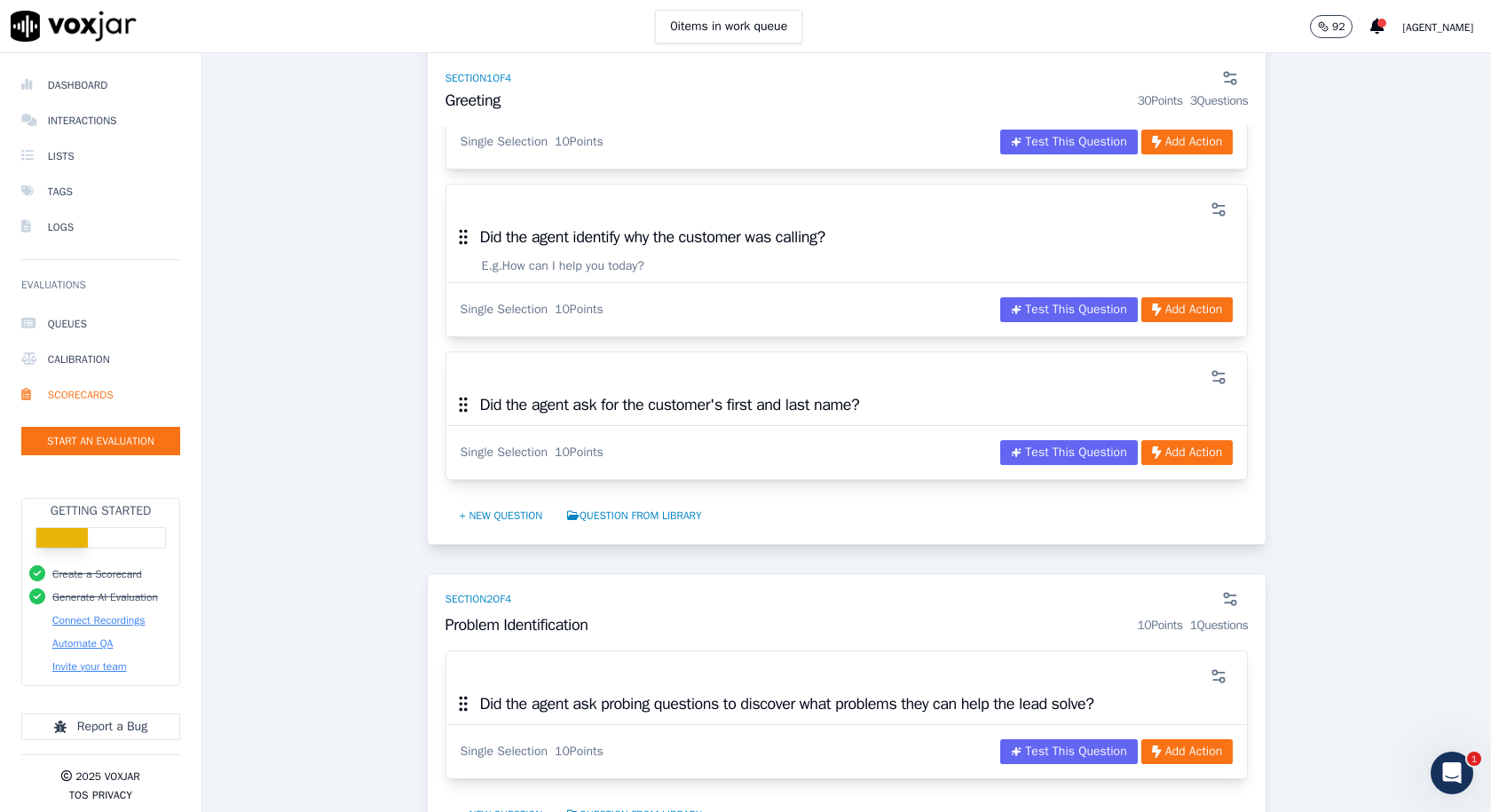 scroll, scrollTop: 444, scrollLeft: 0, axis: vertical 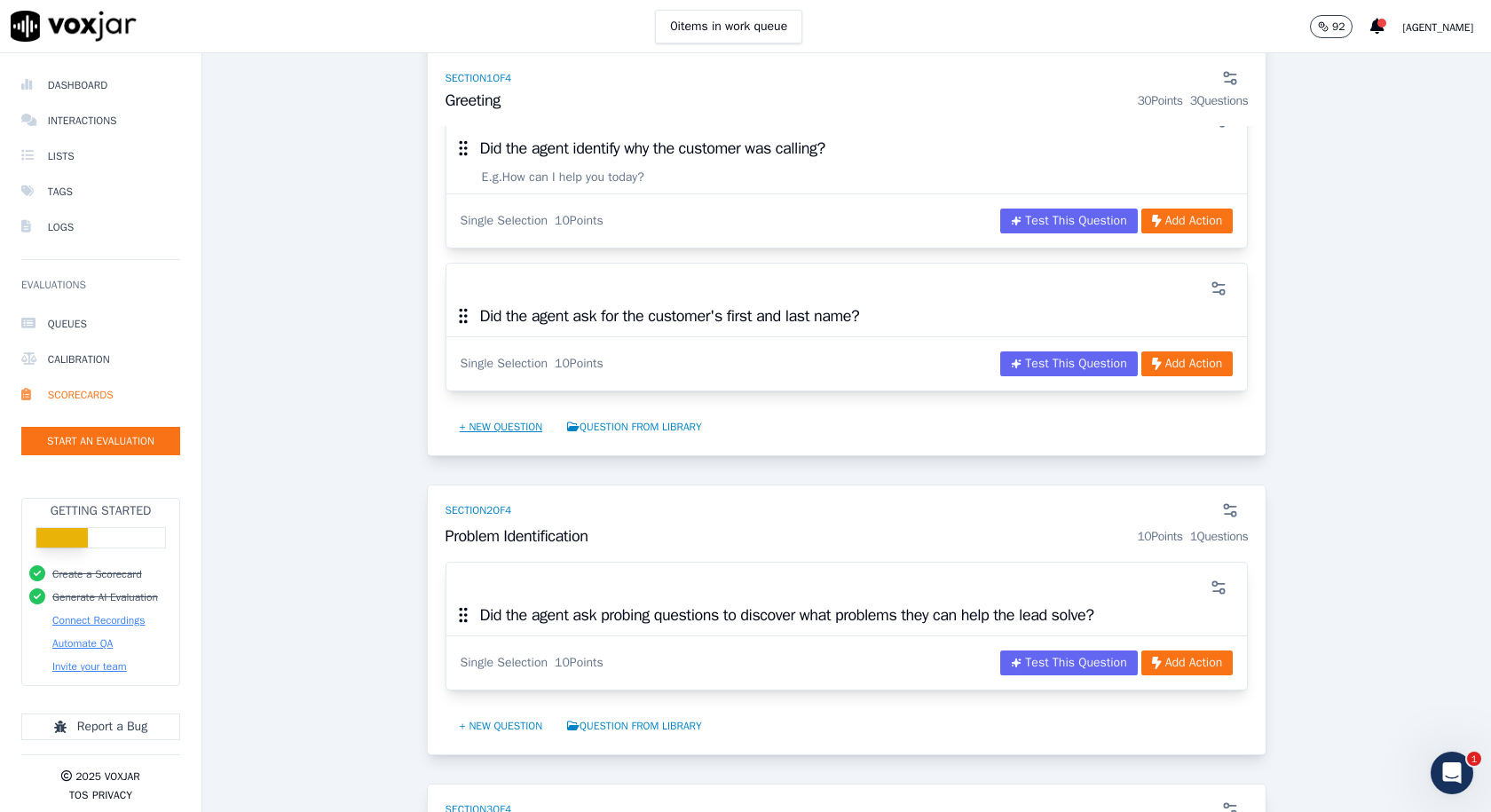 click on "+ New question" at bounding box center (501, 427) 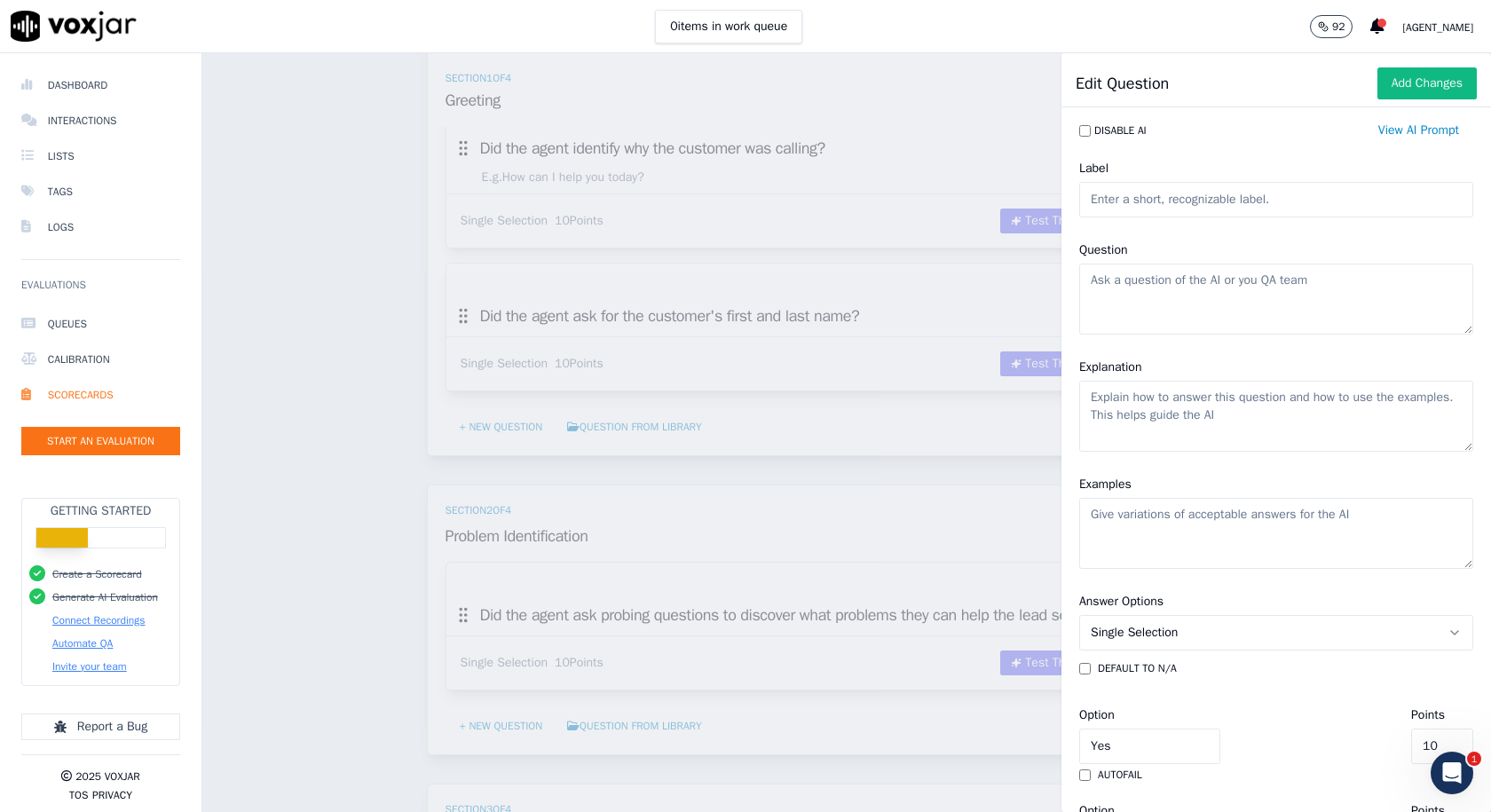 click on "Question" 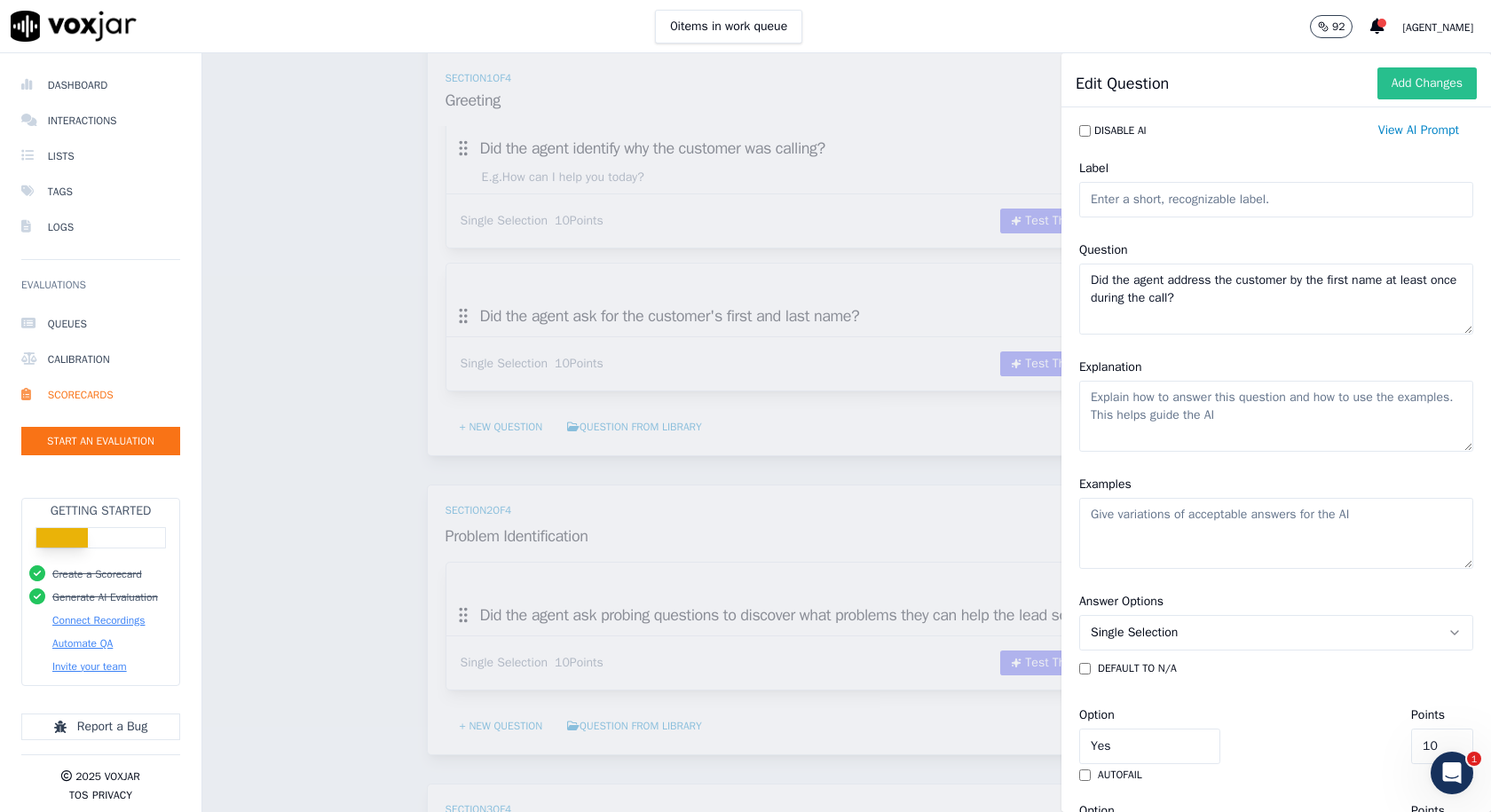 type on "Did the agent address the customer by the first name at least once during the call?" 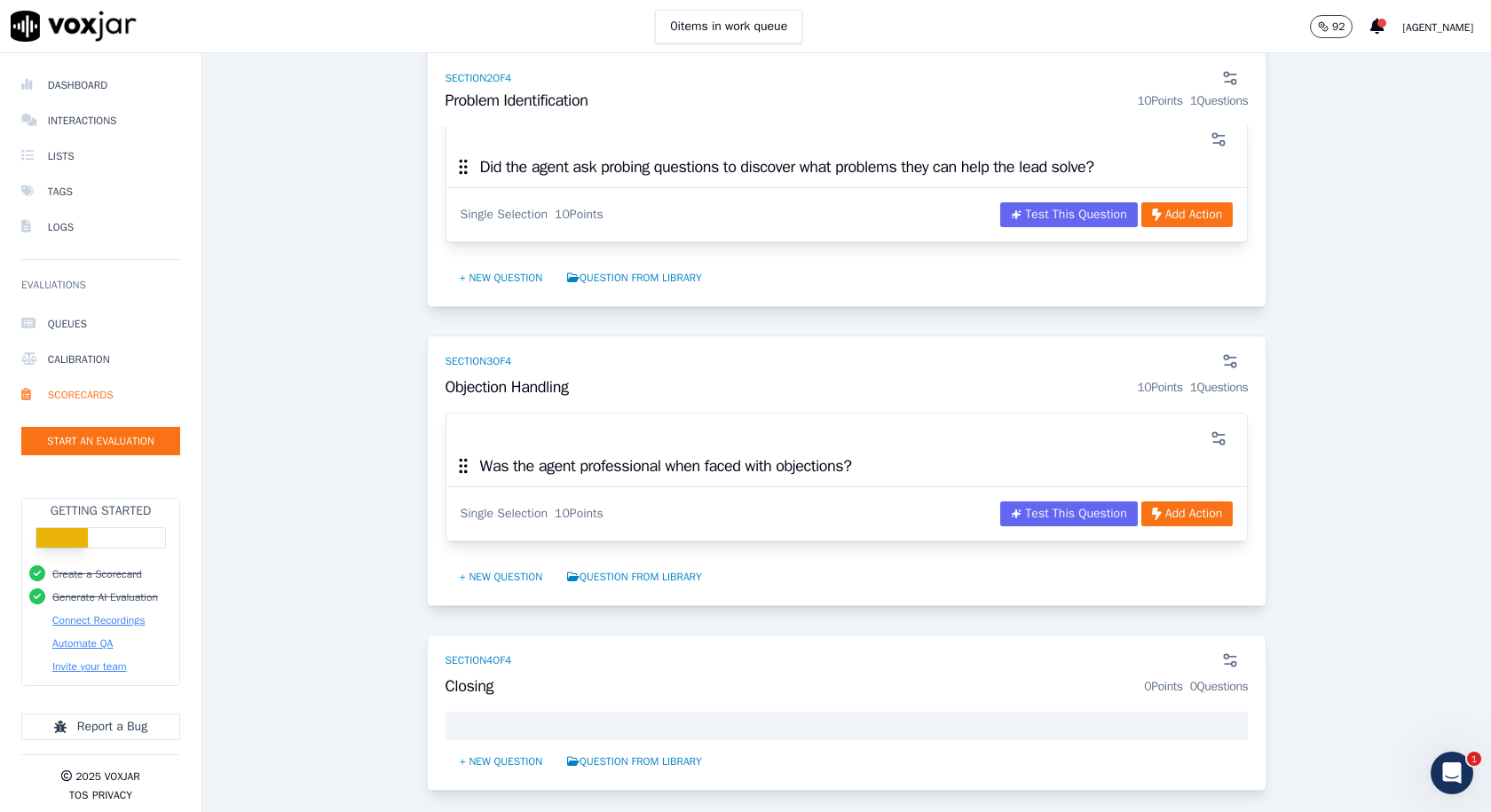 scroll, scrollTop: 1065, scrollLeft: 0, axis: vertical 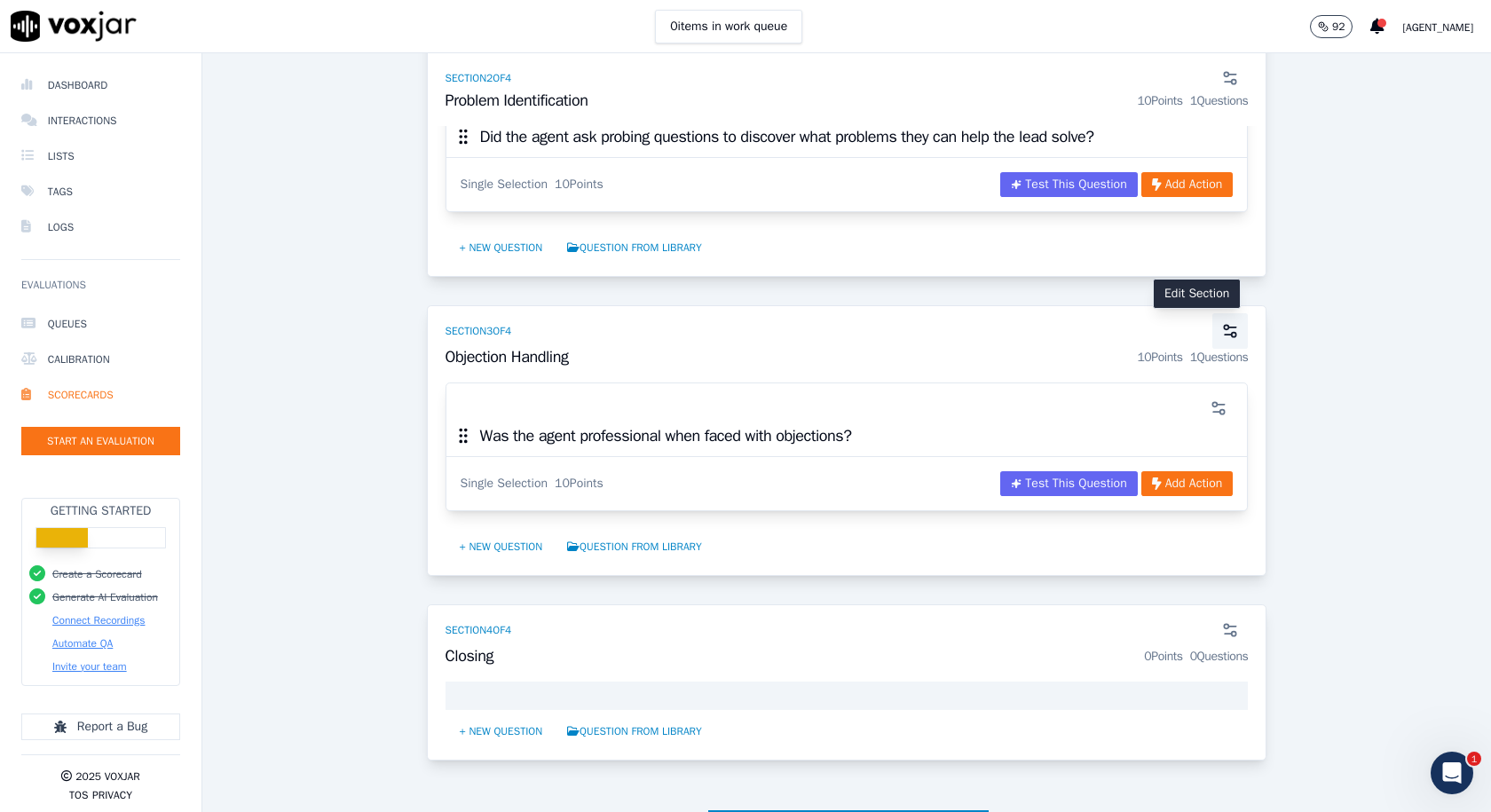 click 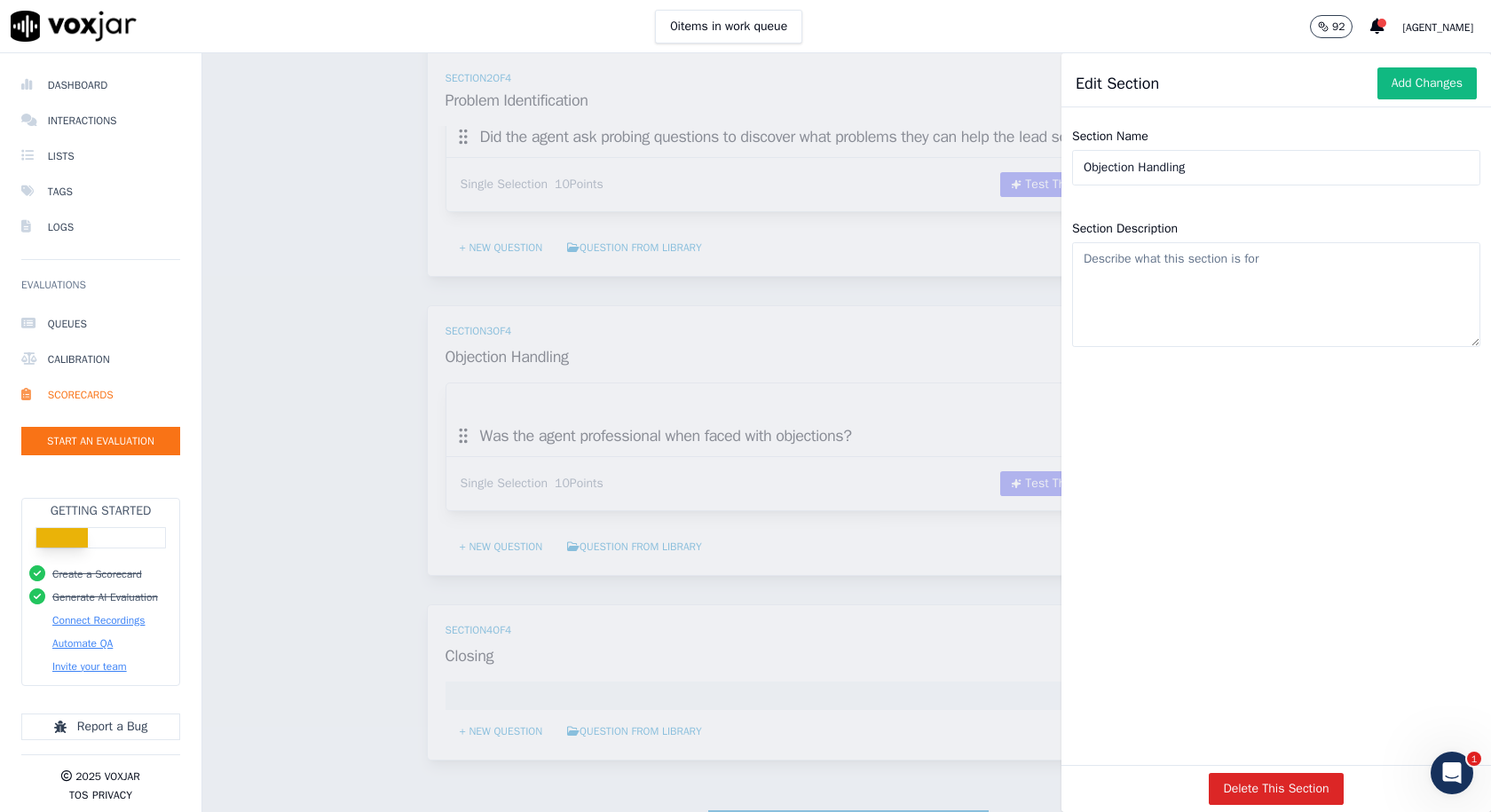 click on "Scorecards     Scorecard Editor   Save Scorecard             Inbound Sales   TEMPLATE   A scorecard to review inbound sales calls for best practices     GPT-4o Enabled     75 %
45 / 60  pts
Test This Scorecard
Add Action     Section  1  of  4       Greeting   40  Points   4  Questions             Did the agent identify themself and the company at the start of the call?       Single Selection   10  Points
Test This Question
Add Action           Did the agent identify why the customer was calling?     E.g.  How can I help you today?   Single Selection   10  Points
Test This Question
Add Action           Did the agent ask for the customer's first and last name?       Single Selection   10  Points
Test This Question
Add Action           Did the agent address the customer by the first name at least once during the call?       Single Selection   10  Points
Test This Question           2" at bounding box center (847, 432) 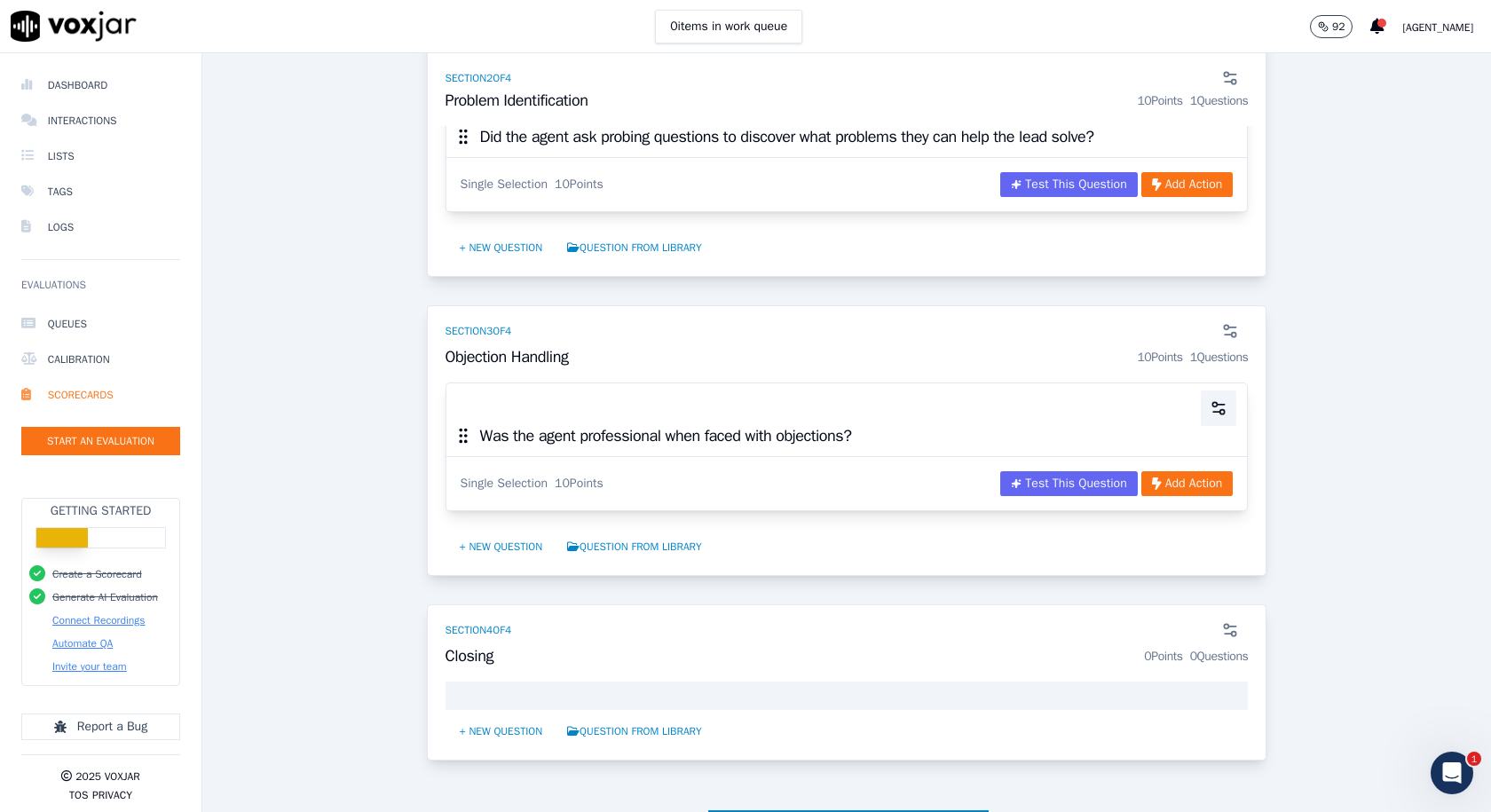 click 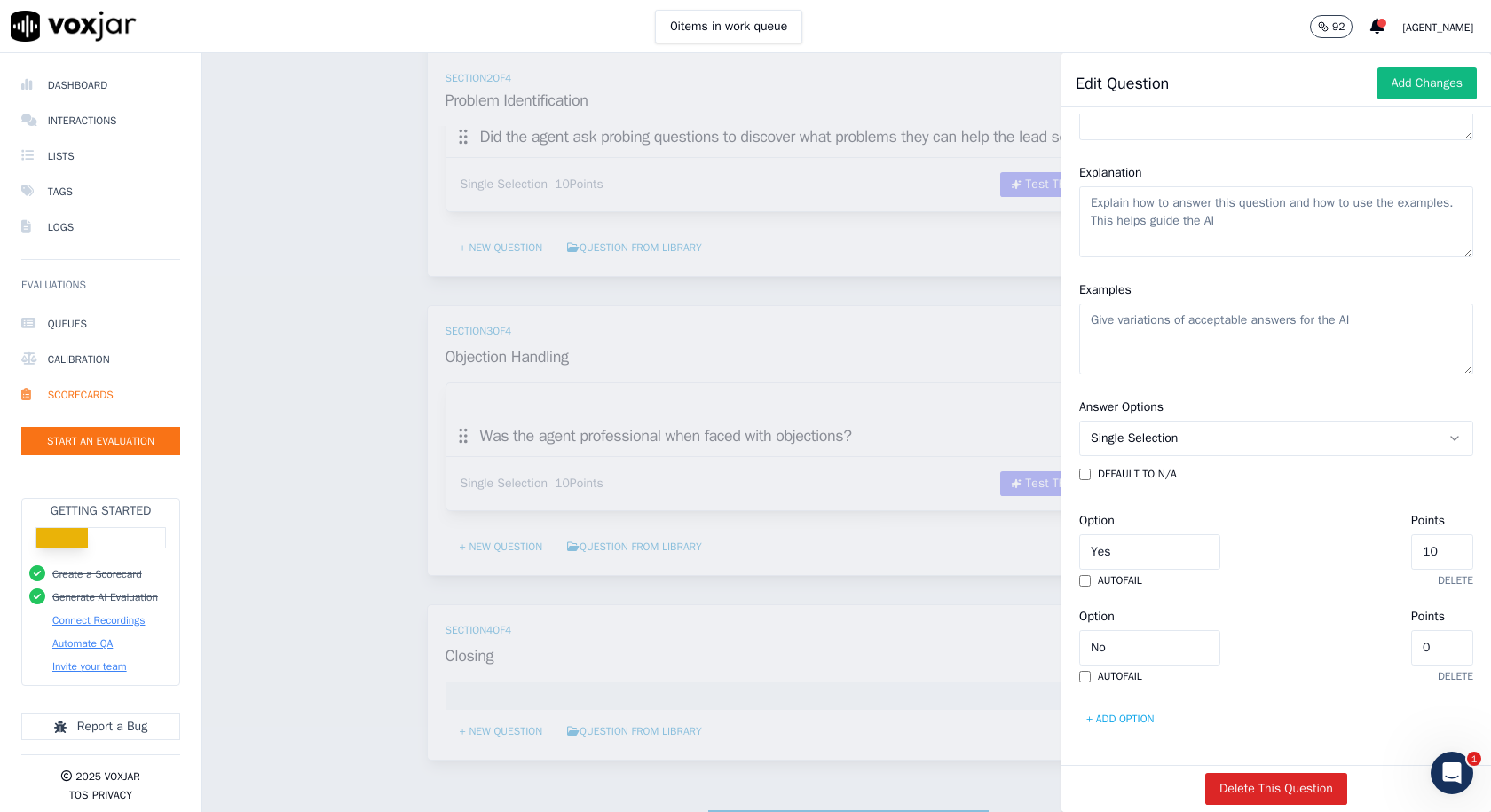 scroll, scrollTop: 0, scrollLeft: 0, axis: both 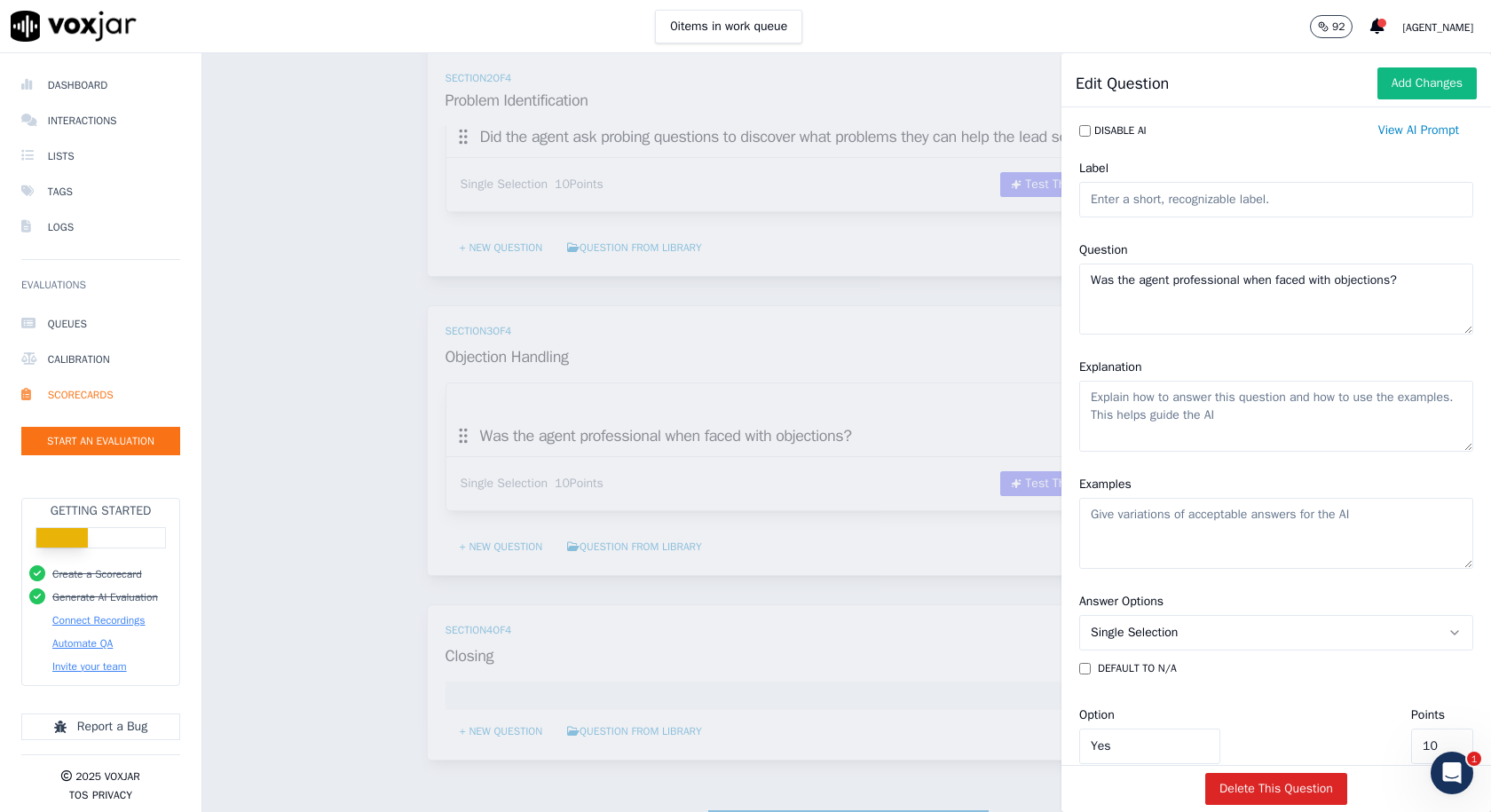 click on "Was the agent professional when faced with objections?" 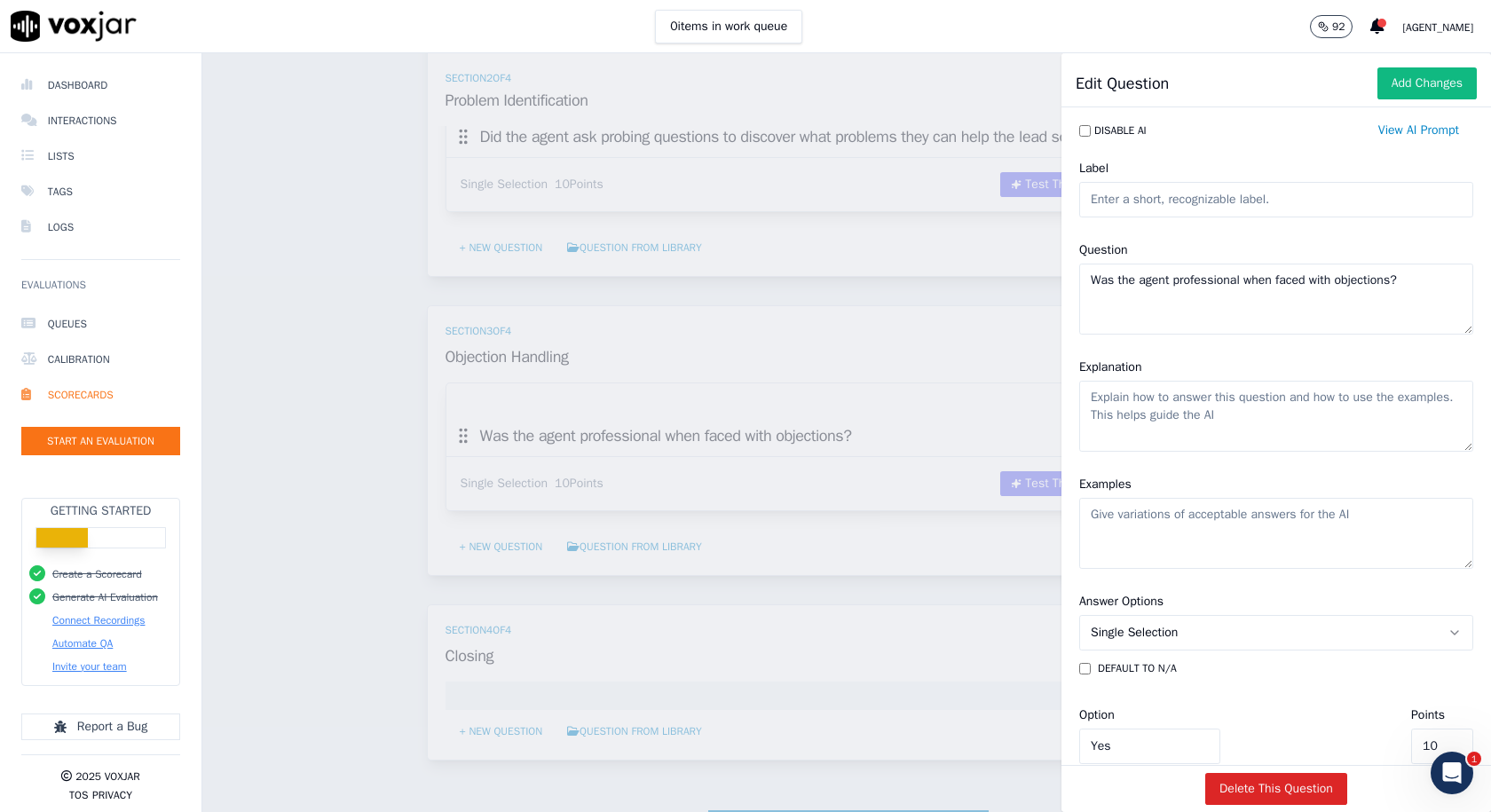 click on "Was the agent professional when faced with objections?" 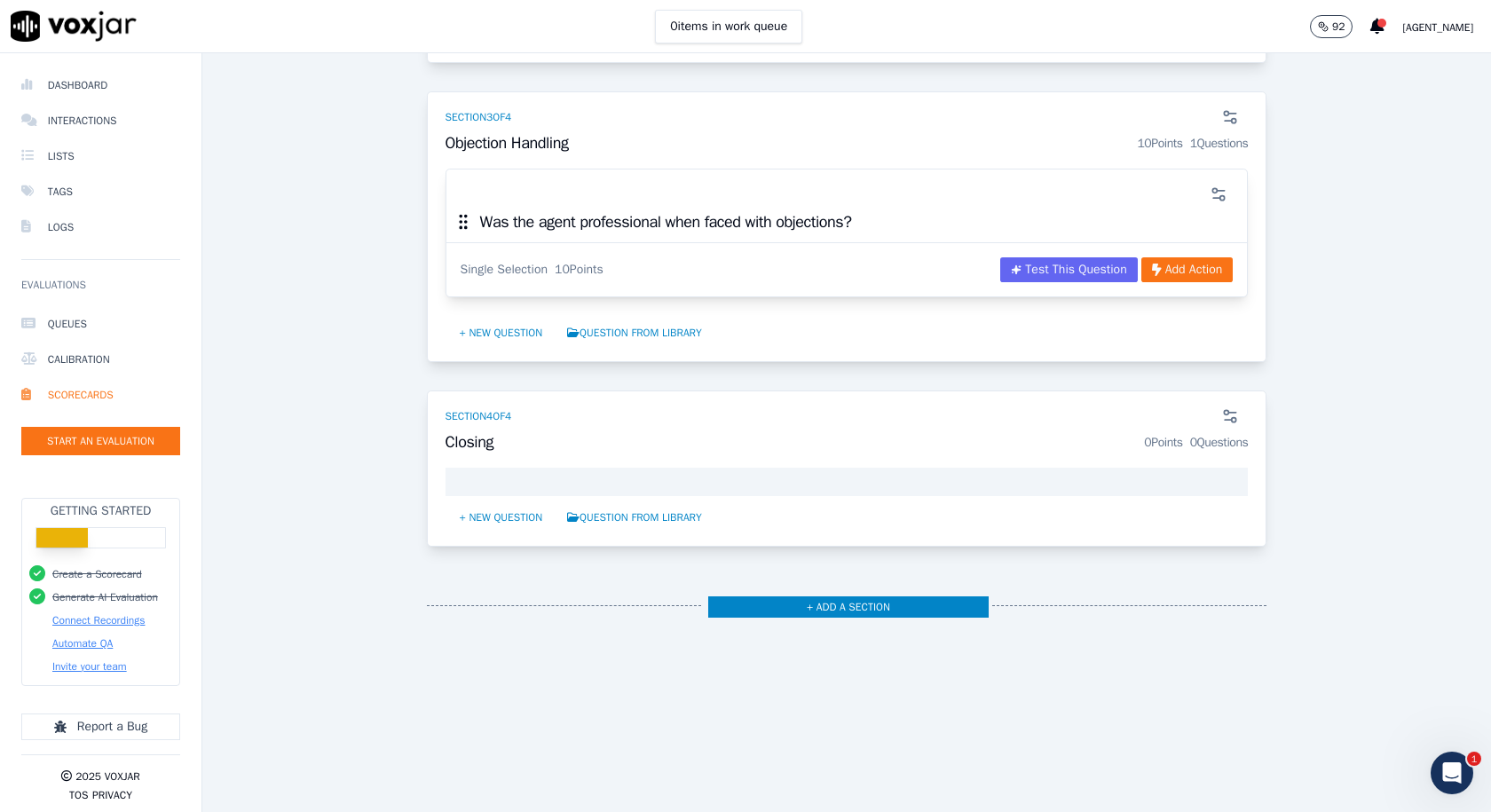 scroll, scrollTop: 1317, scrollLeft: 0, axis: vertical 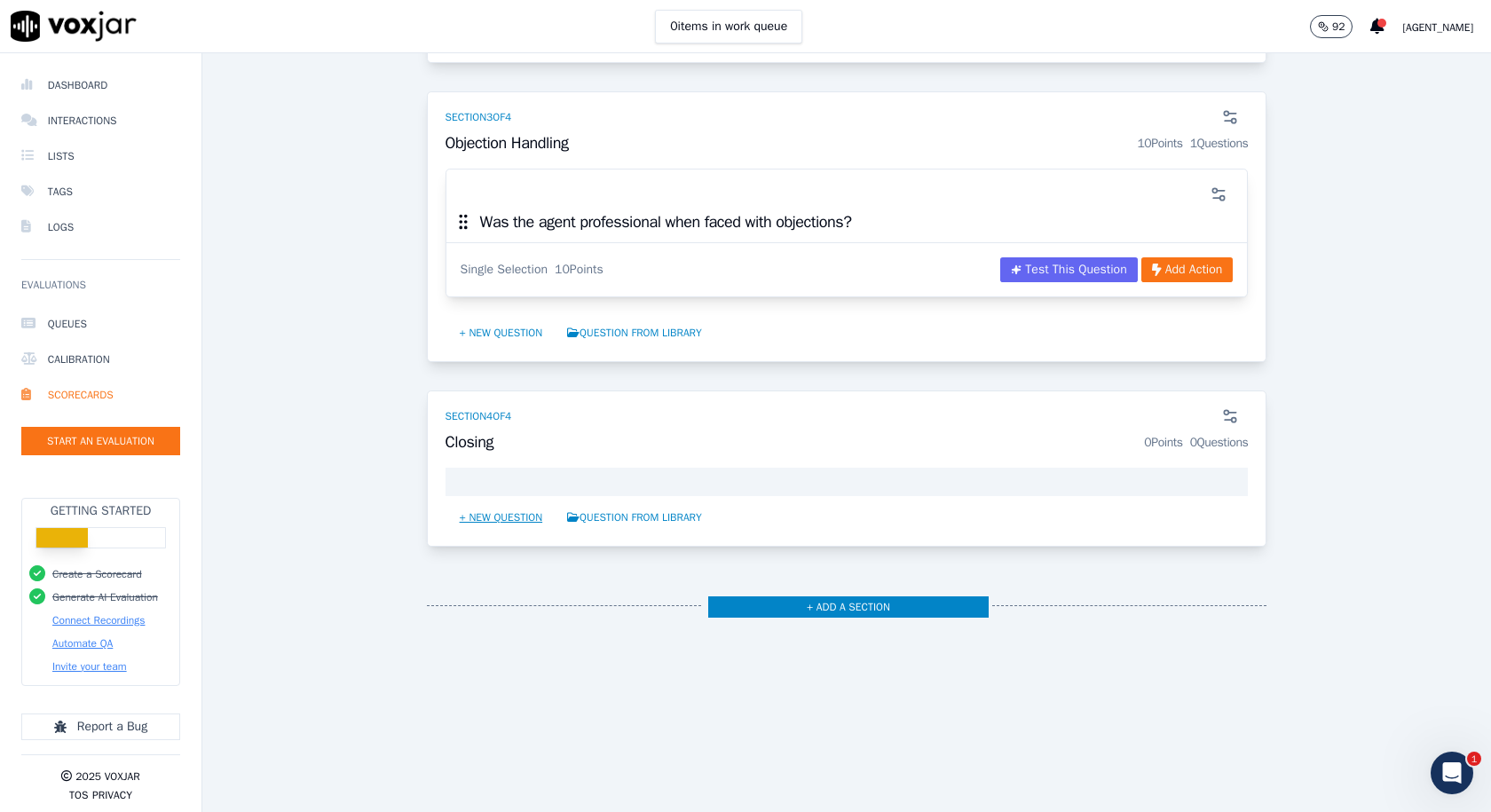 click on "+ New question" at bounding box center (501, 517) 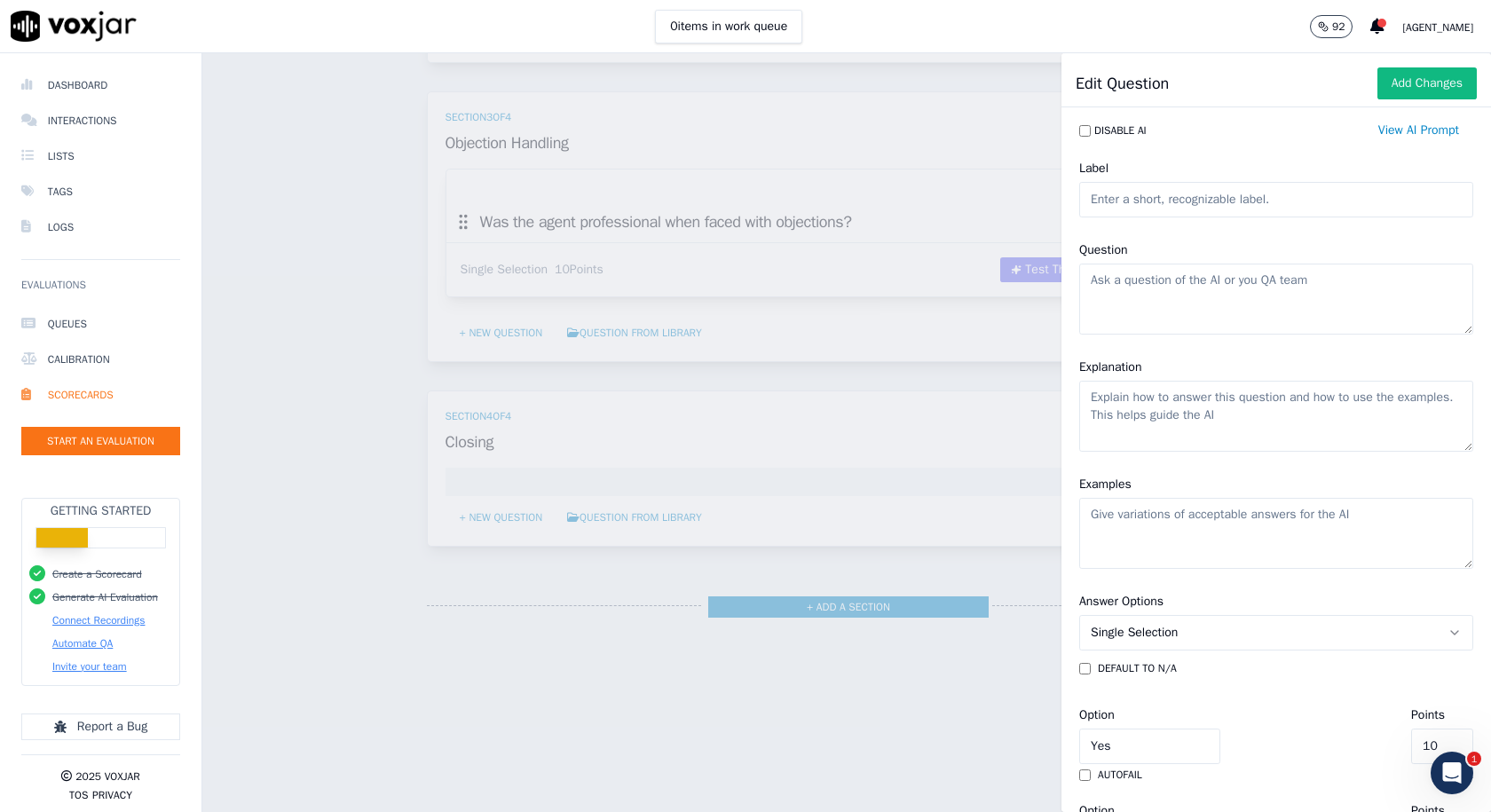 click on "Question" 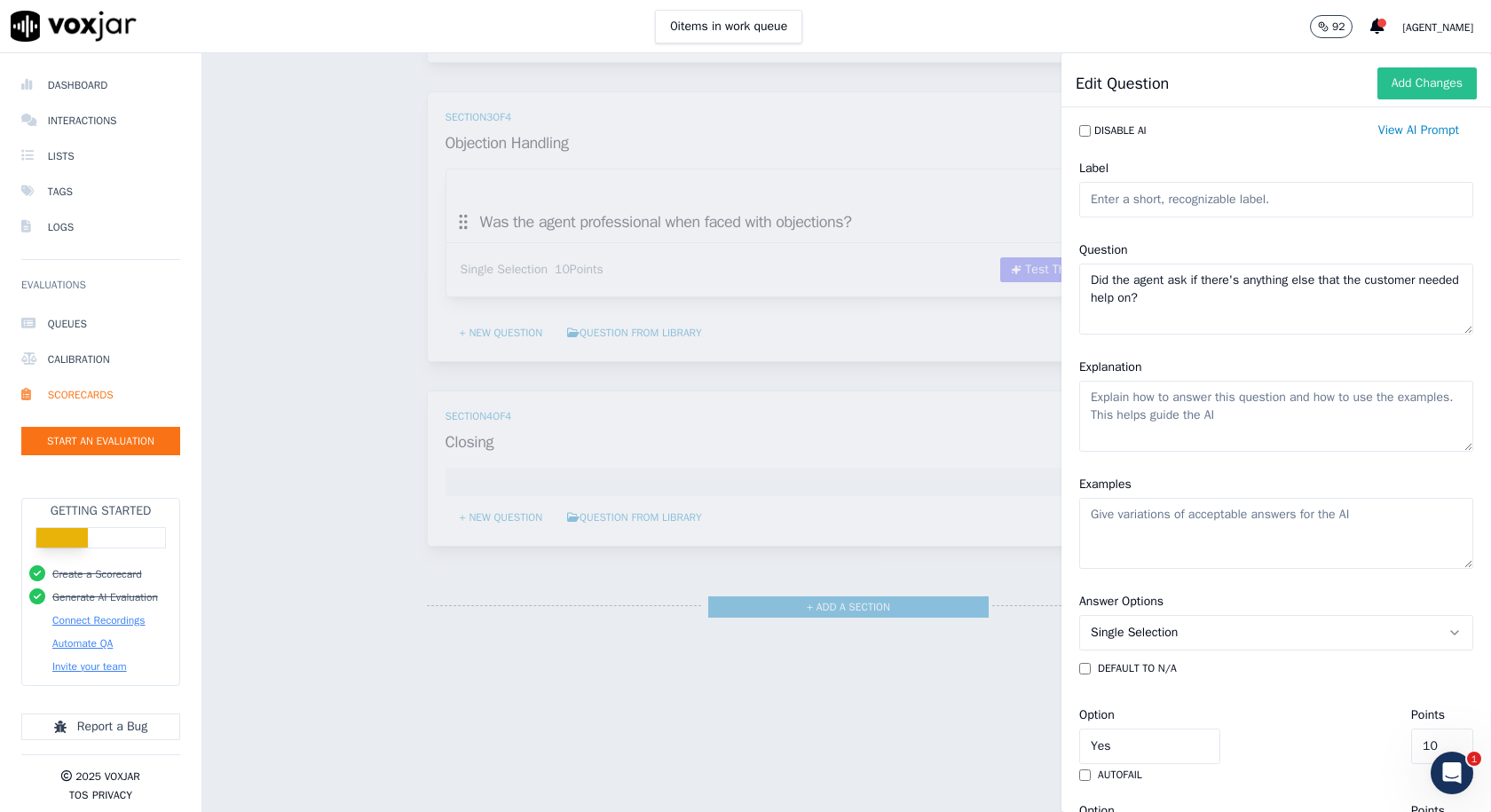 type on "Did the agent ask if there's anything else that the customer needed help on?" 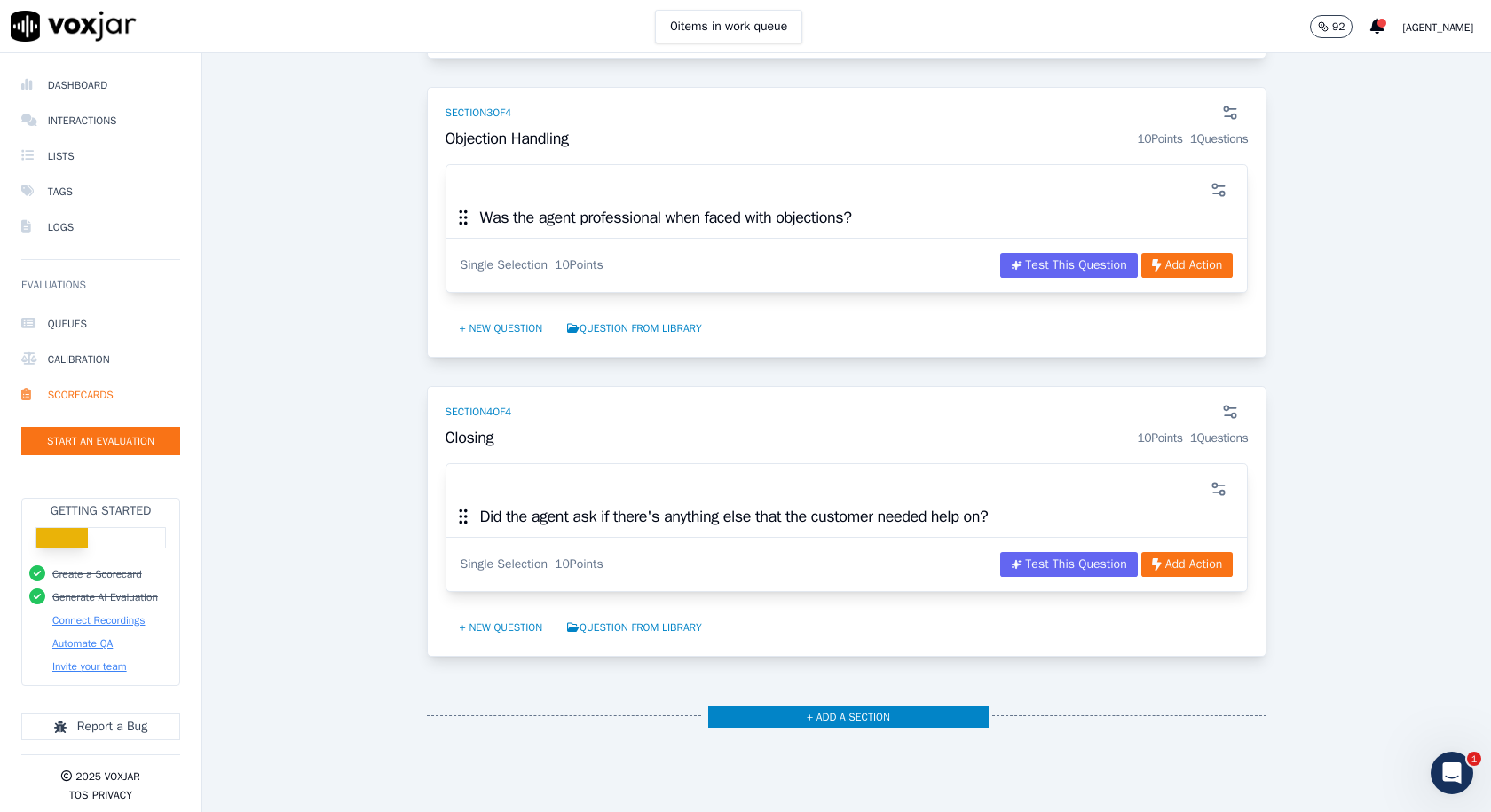 scroll, scrollTop: 1431, scrollLeft: 0, axis: vertical 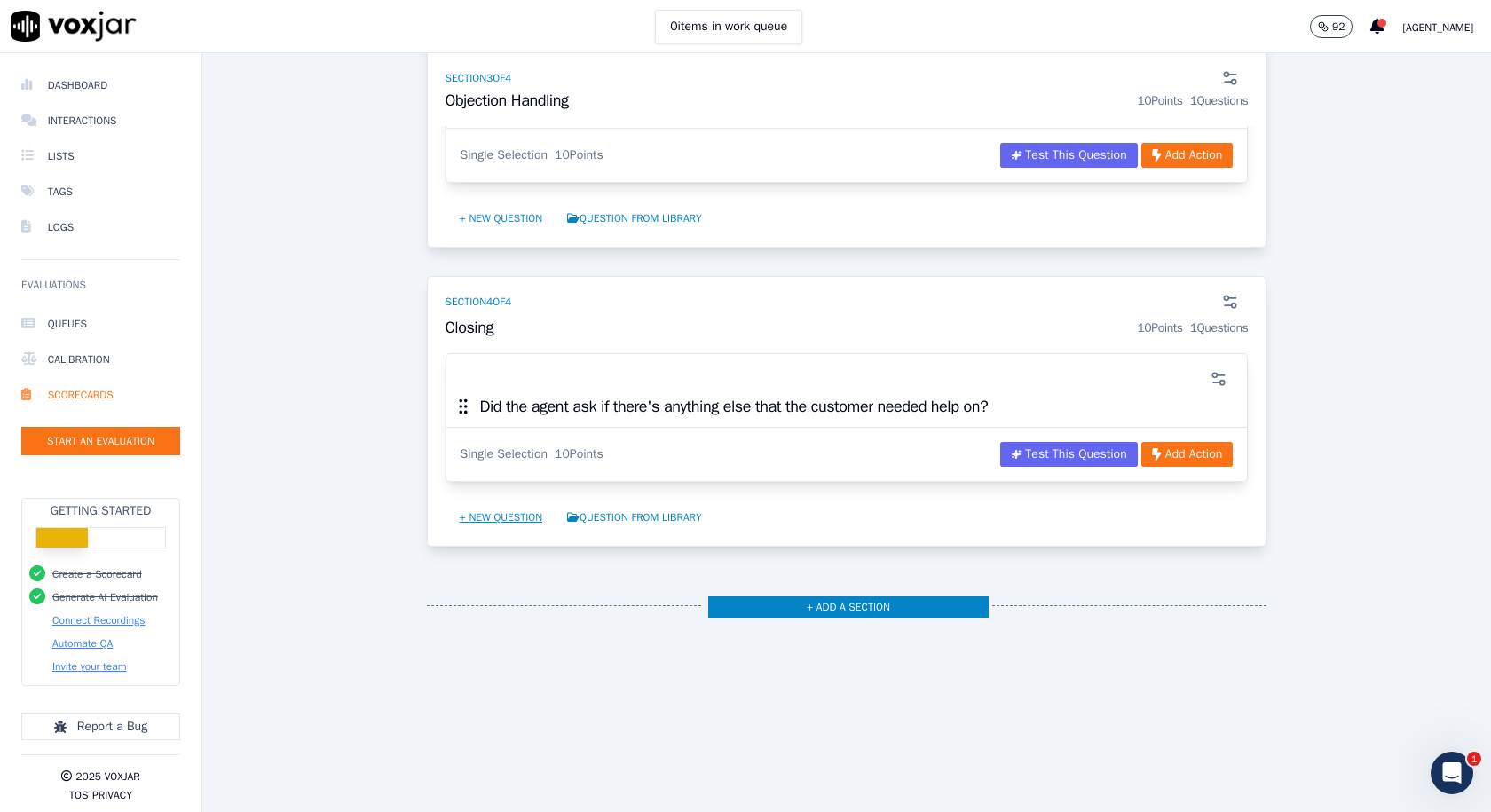 click on "+ New question" at bounding box center (501, 517) 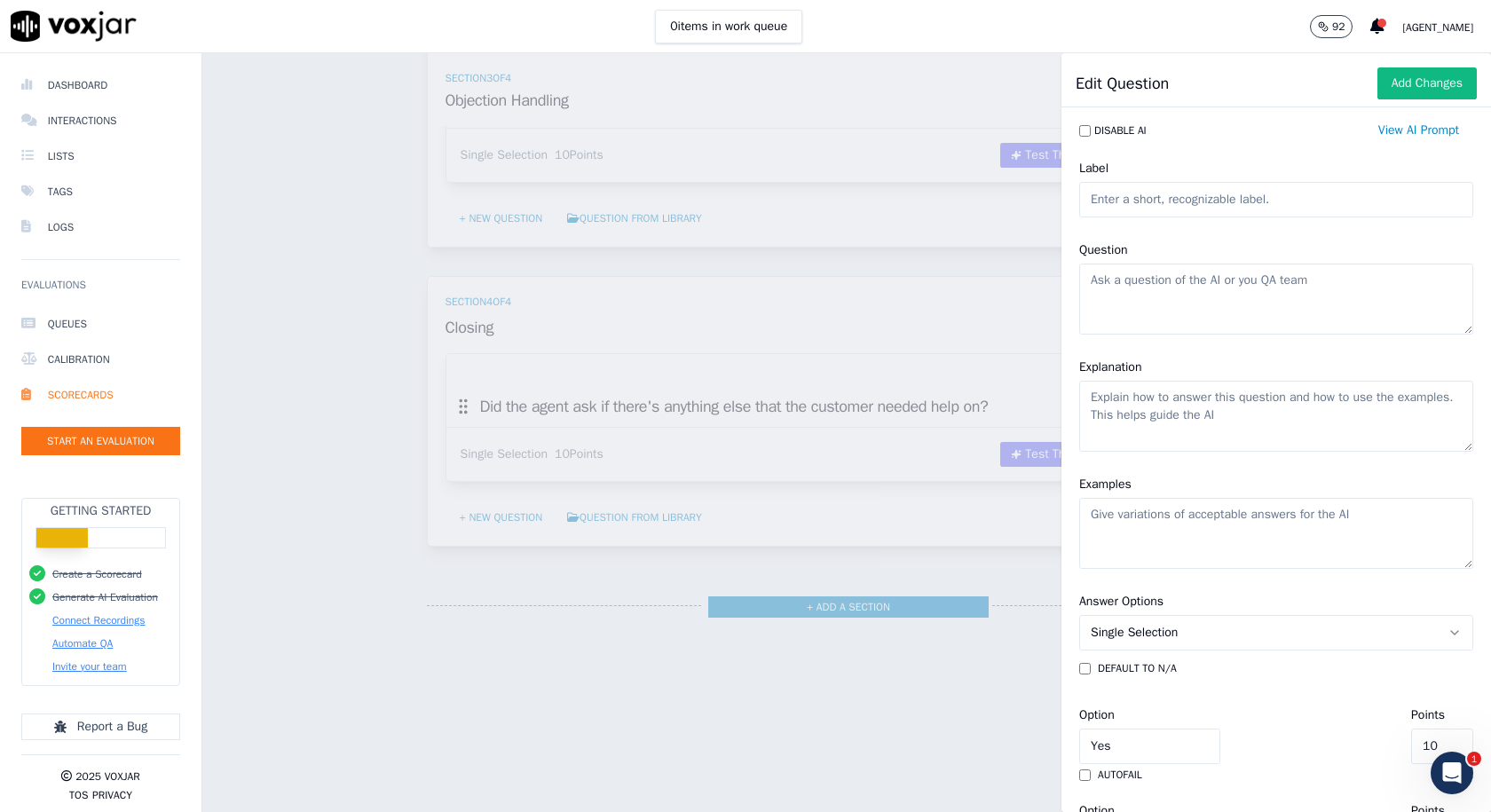 click on "Question" 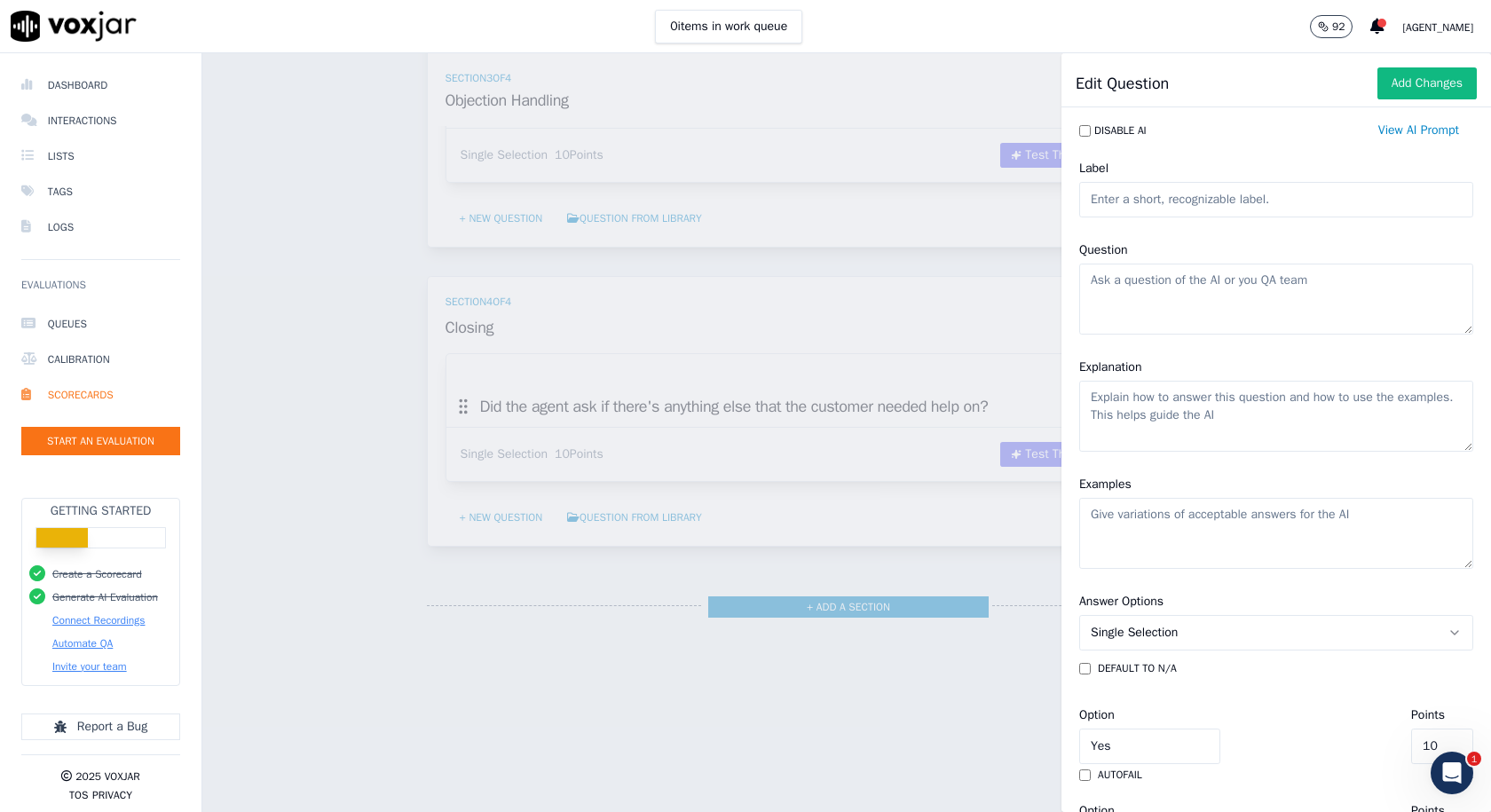 type on "W" 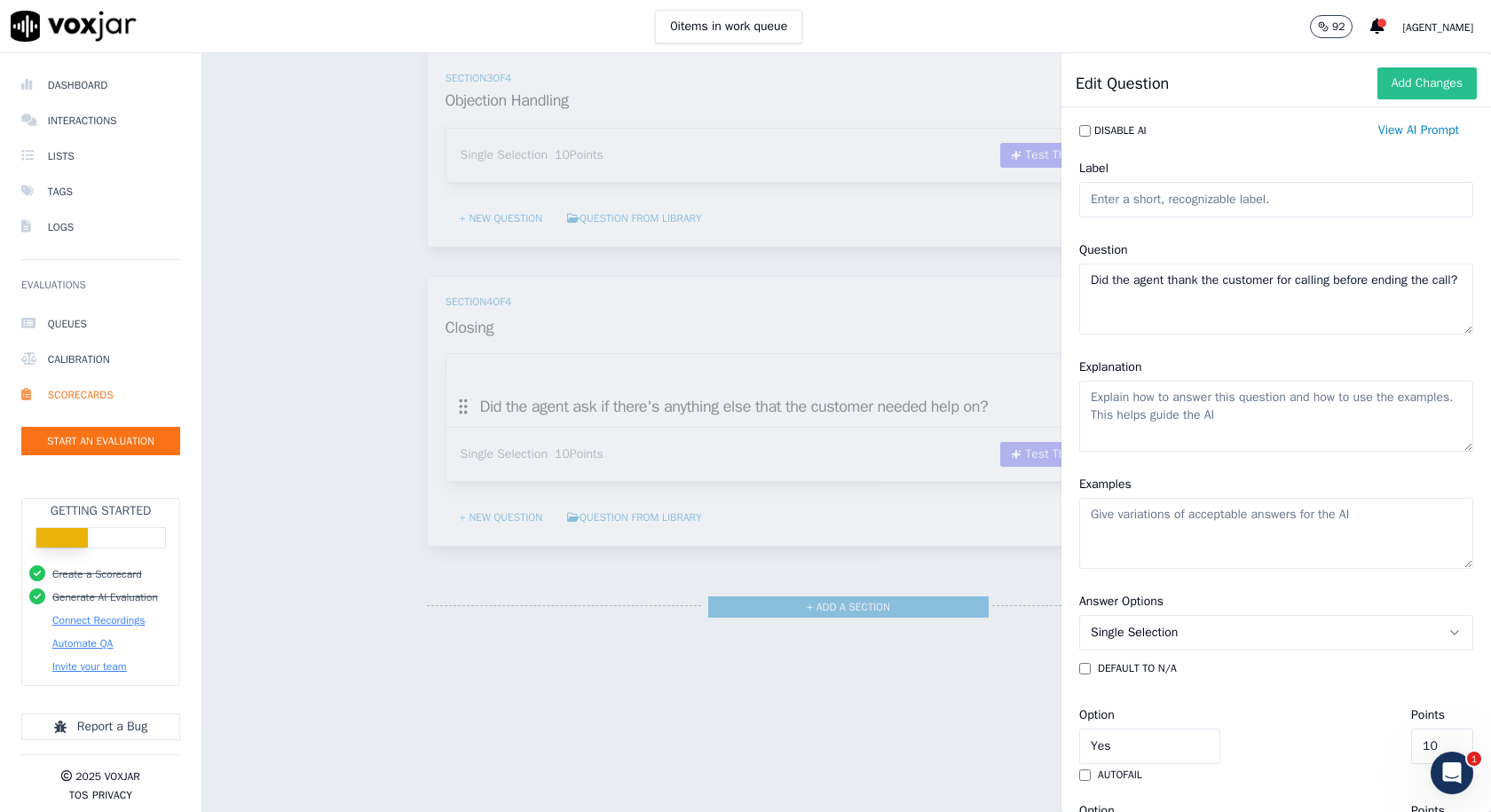 type on "Did the agent thank the customer for calling before ending the call?" 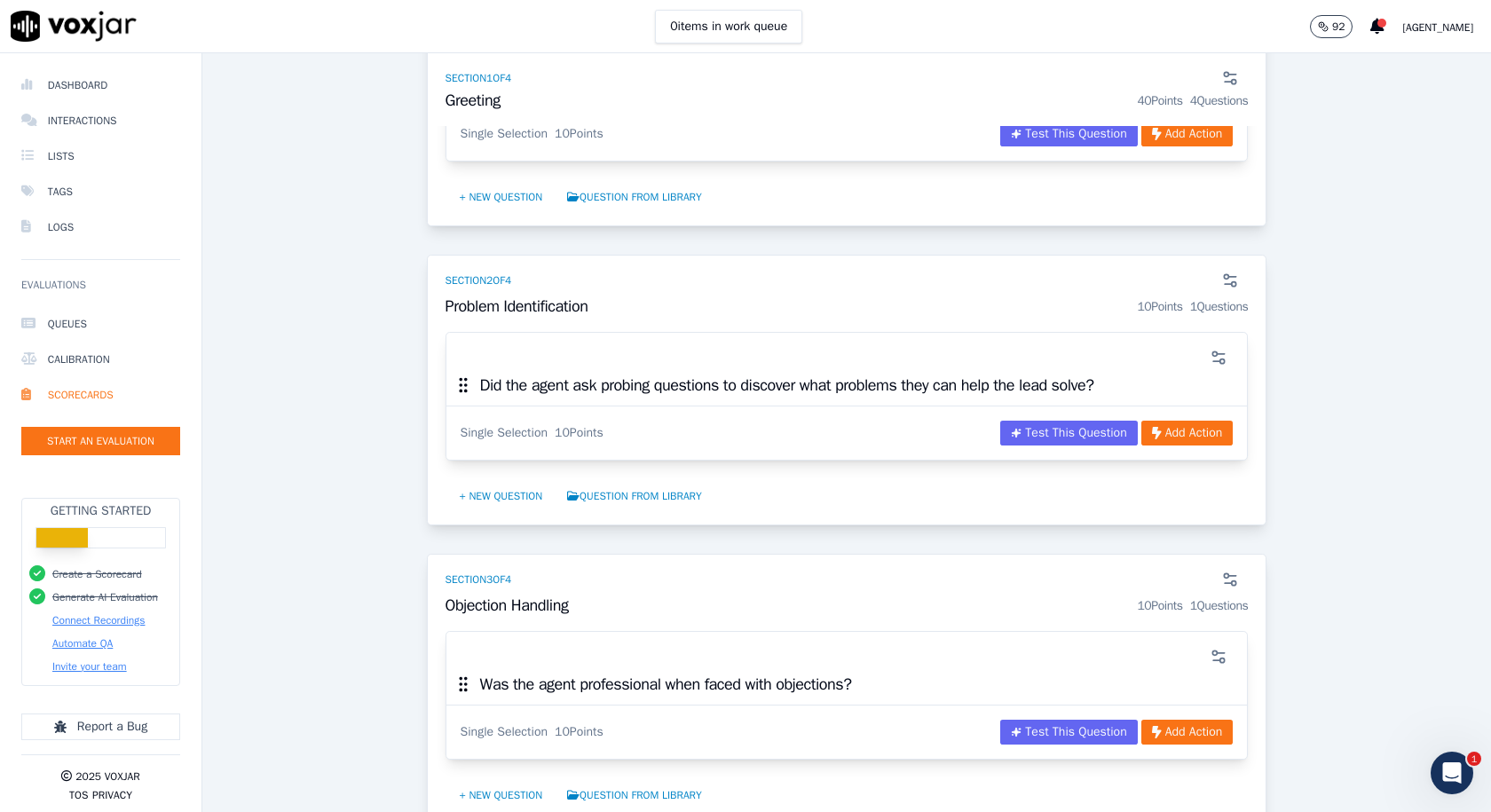 scroll, scrollTop: 810, scrollLeft: 0, axis: vertical 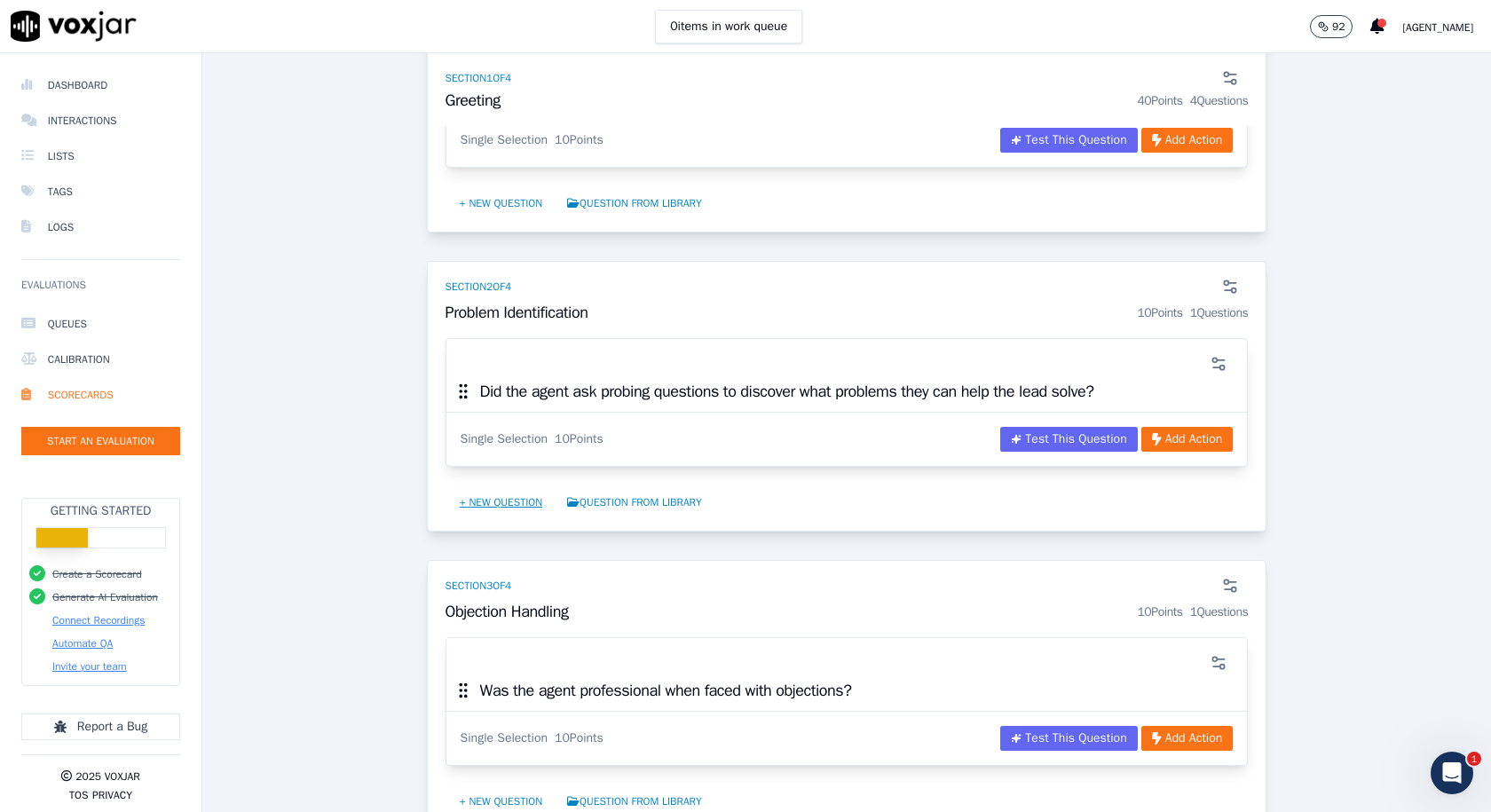 click on "+ New question" at bounding box center (501, 502) 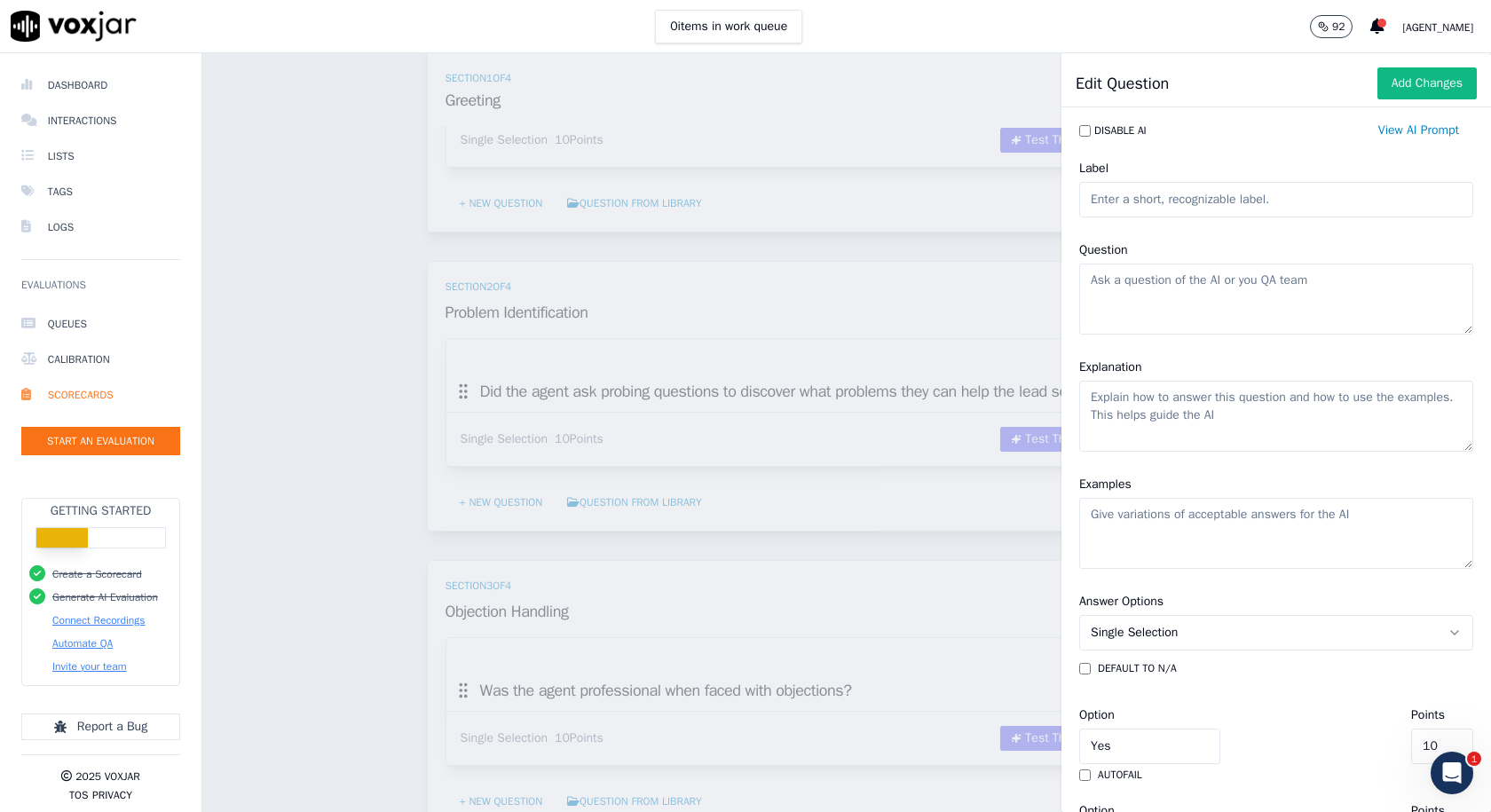 click on "Explanation" 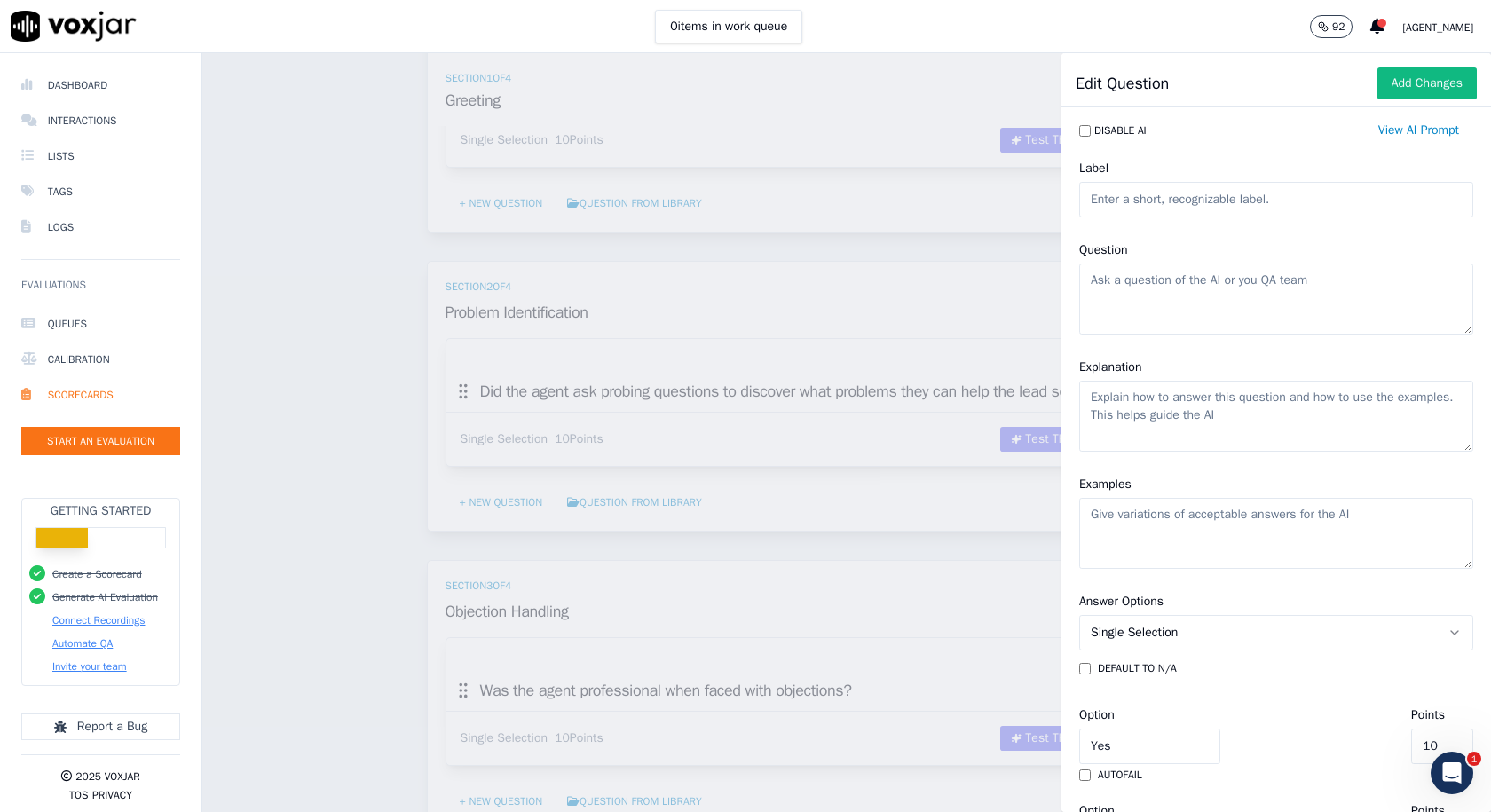 click on "Question" 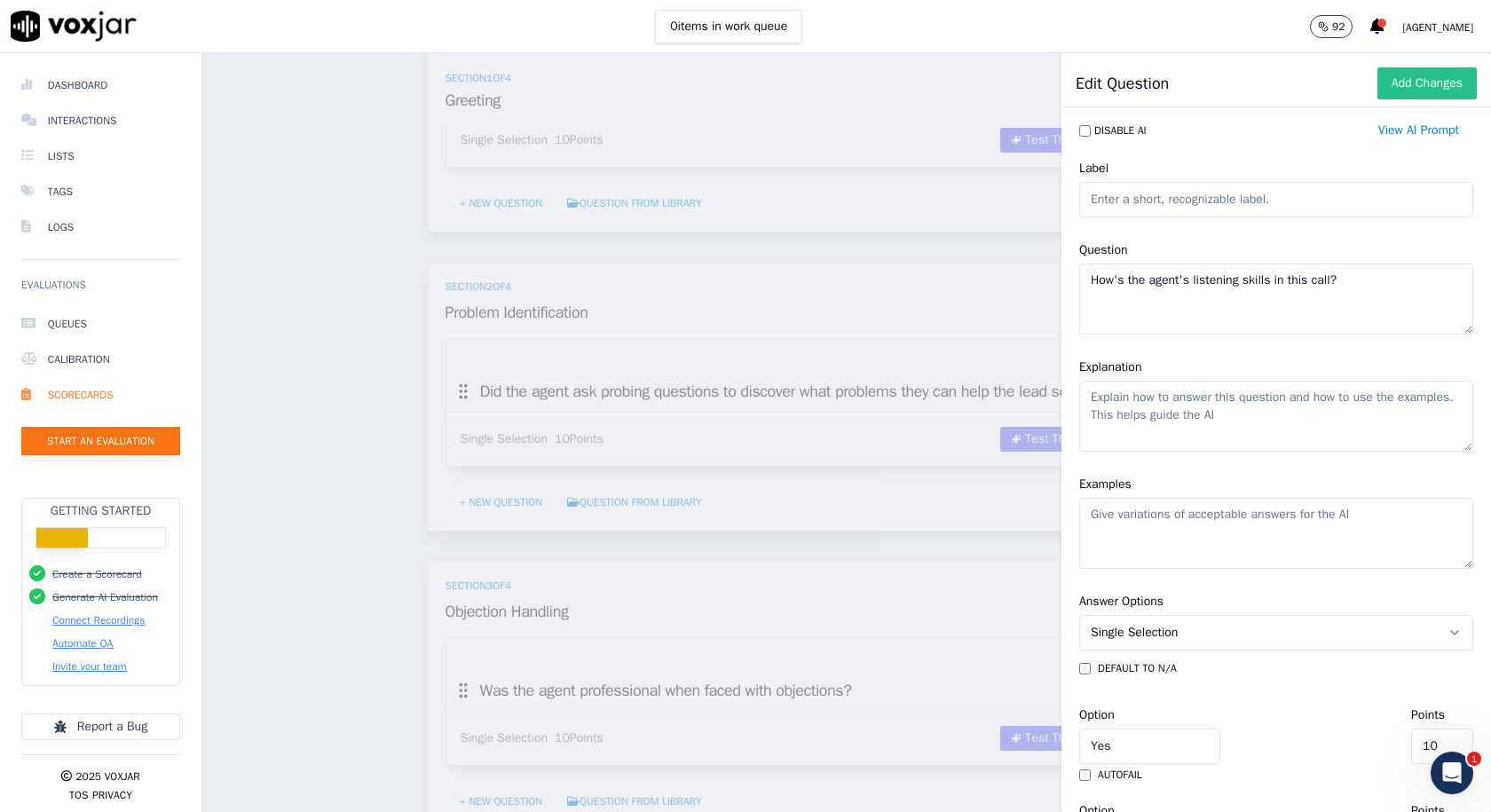 type on "How's the agent's listening skills in this call?" 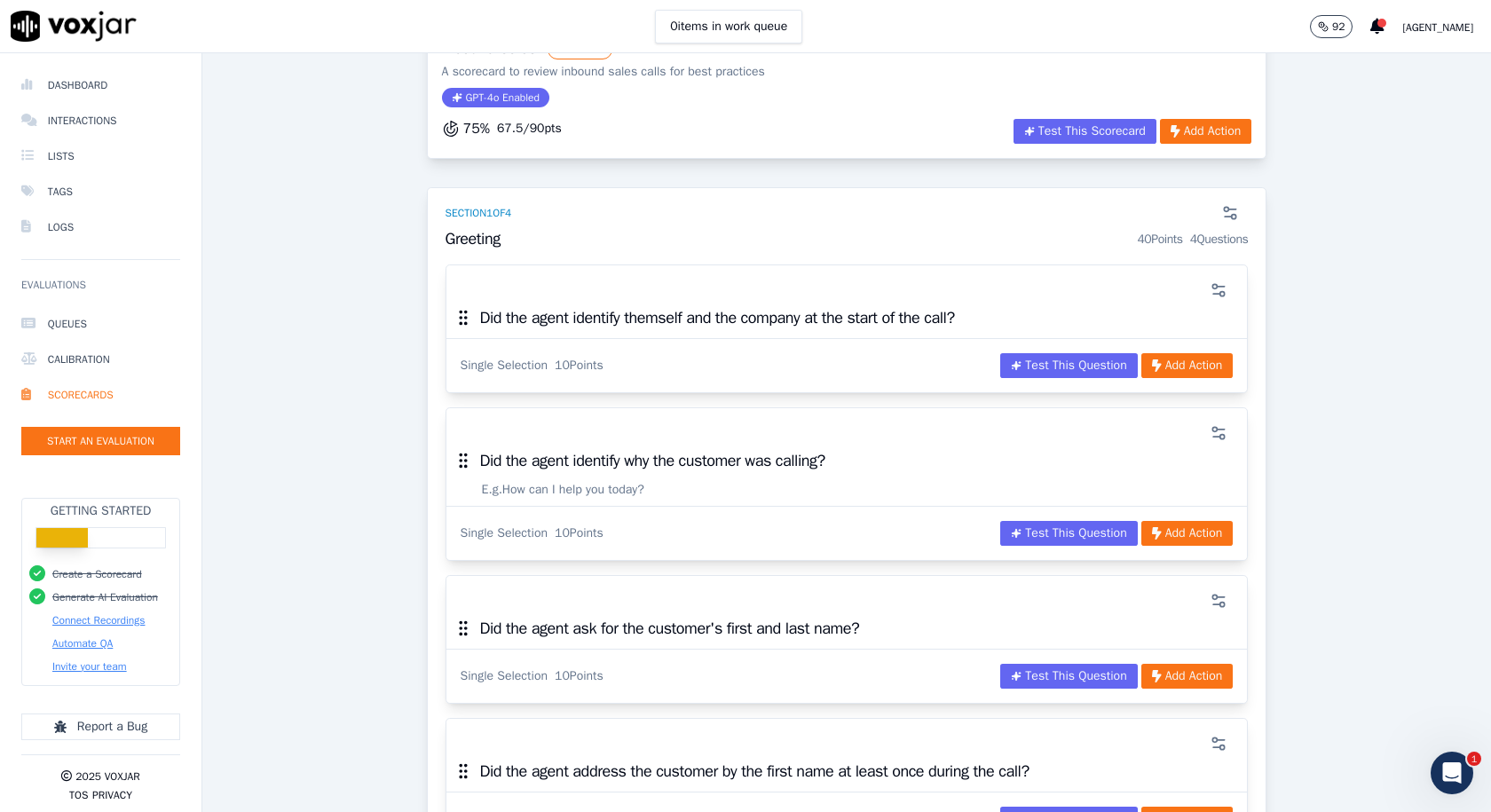 scroll, scrollTop: 0, scrollLeft: 0, axis: both 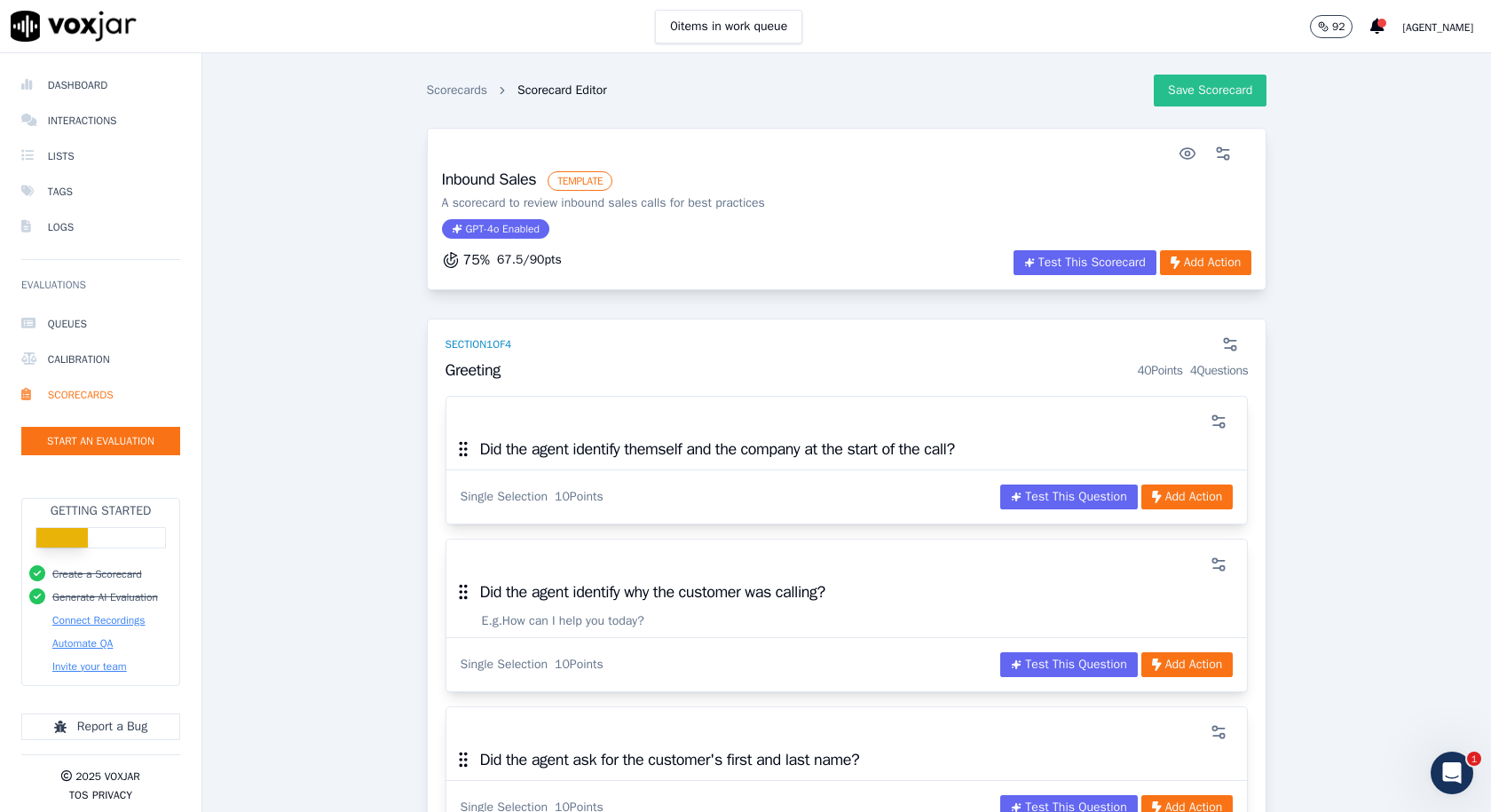 click on "Save Scorecard" at bounding box center [1210, 91] 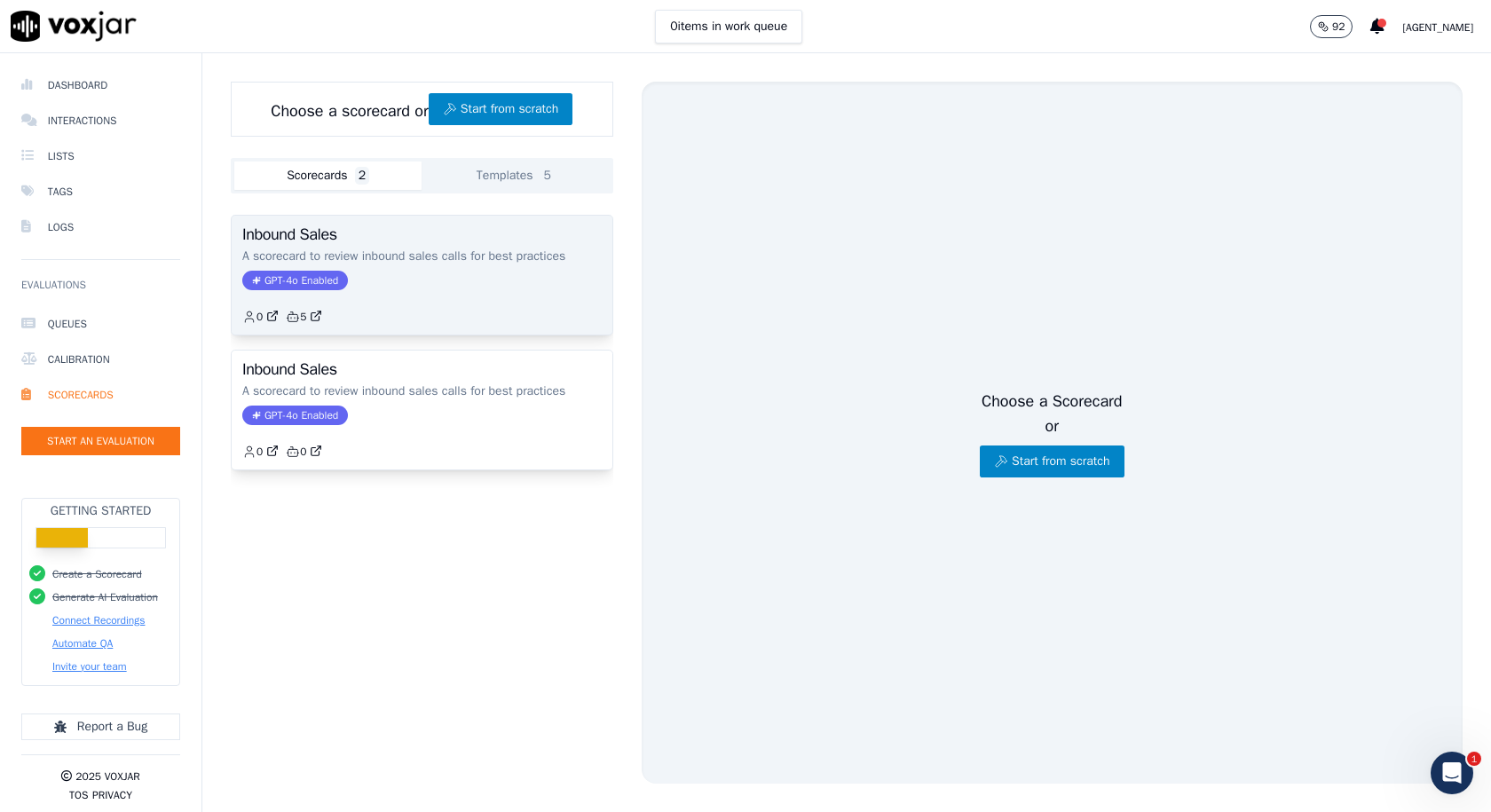 click on "A scorecard to review inbound sales calls for best practices" 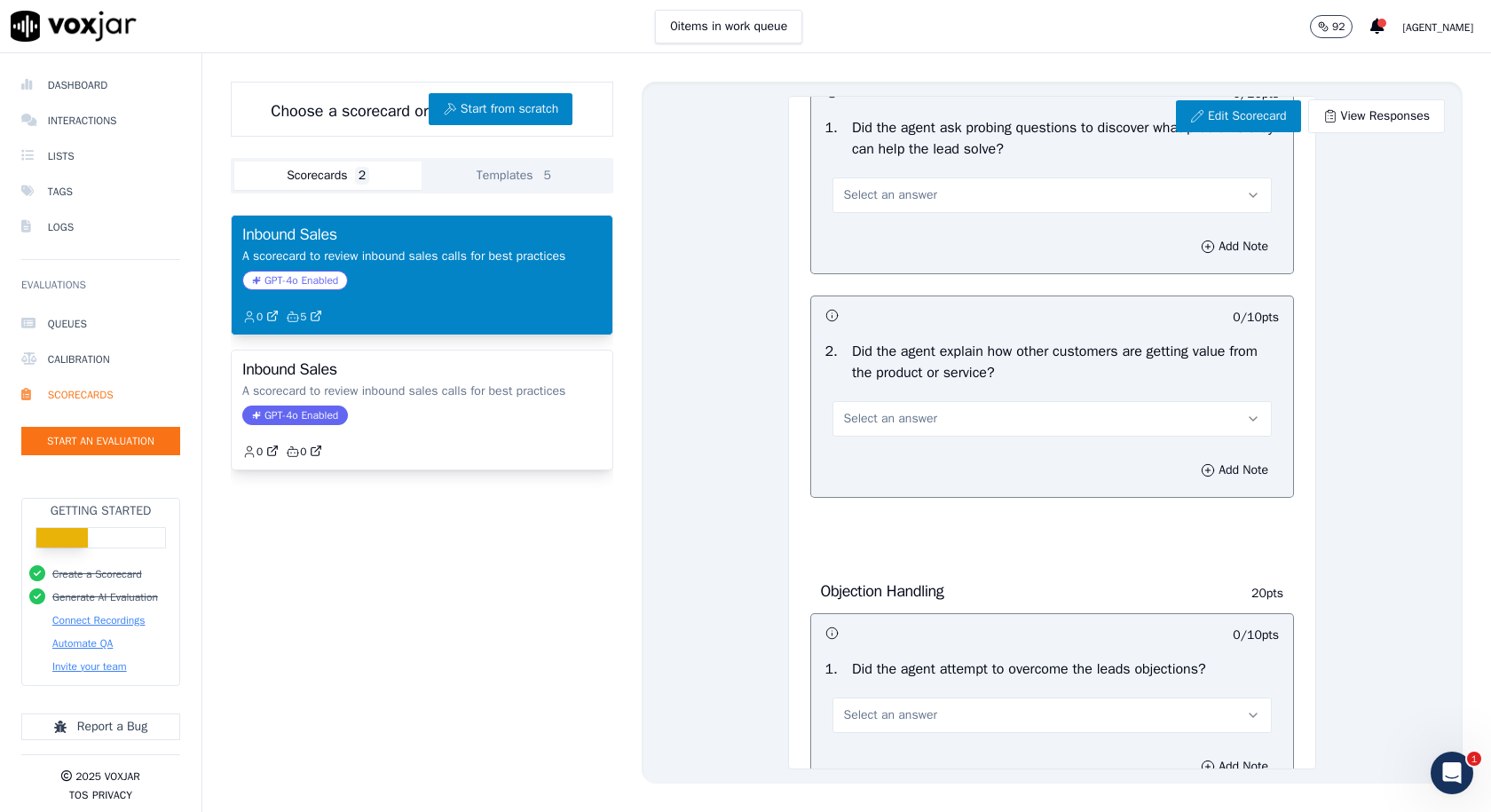 scroll, scrollTop: 887, scrollLeft: 0, axis: vertical 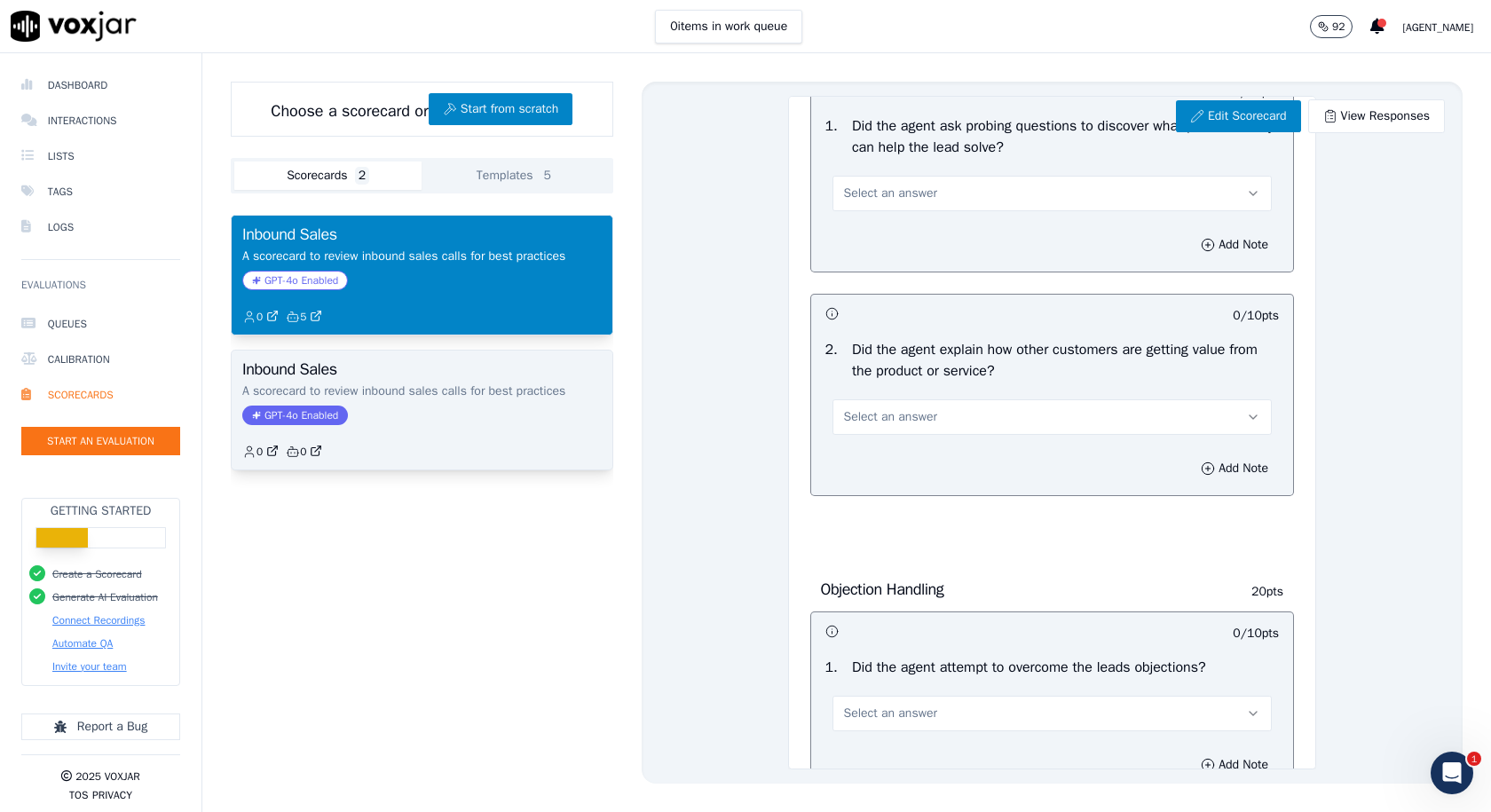 click on "GPT-4o Enabled" 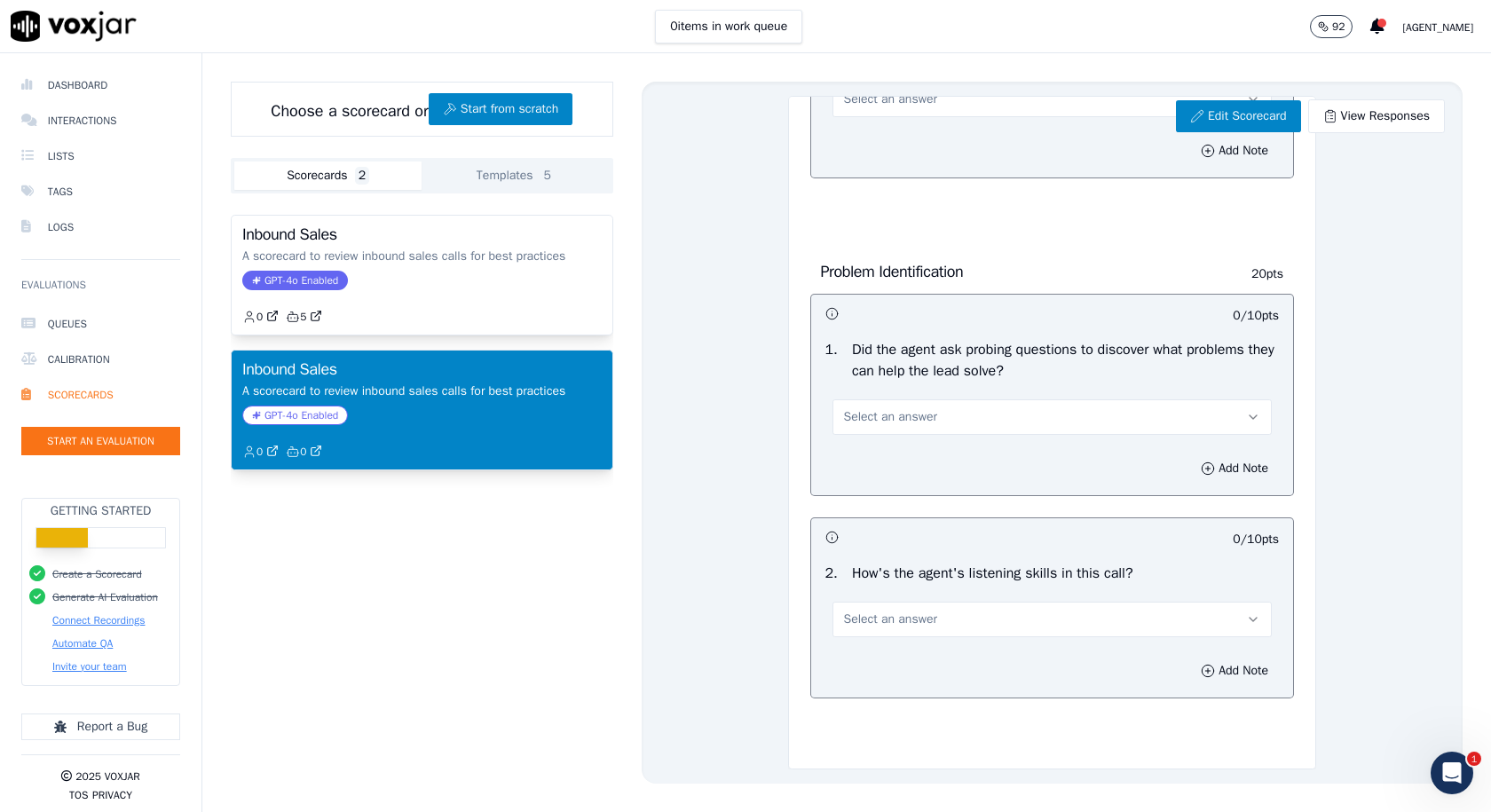 scroll, scrollTop: 1111, scrollLeft: 0, axis: vertical 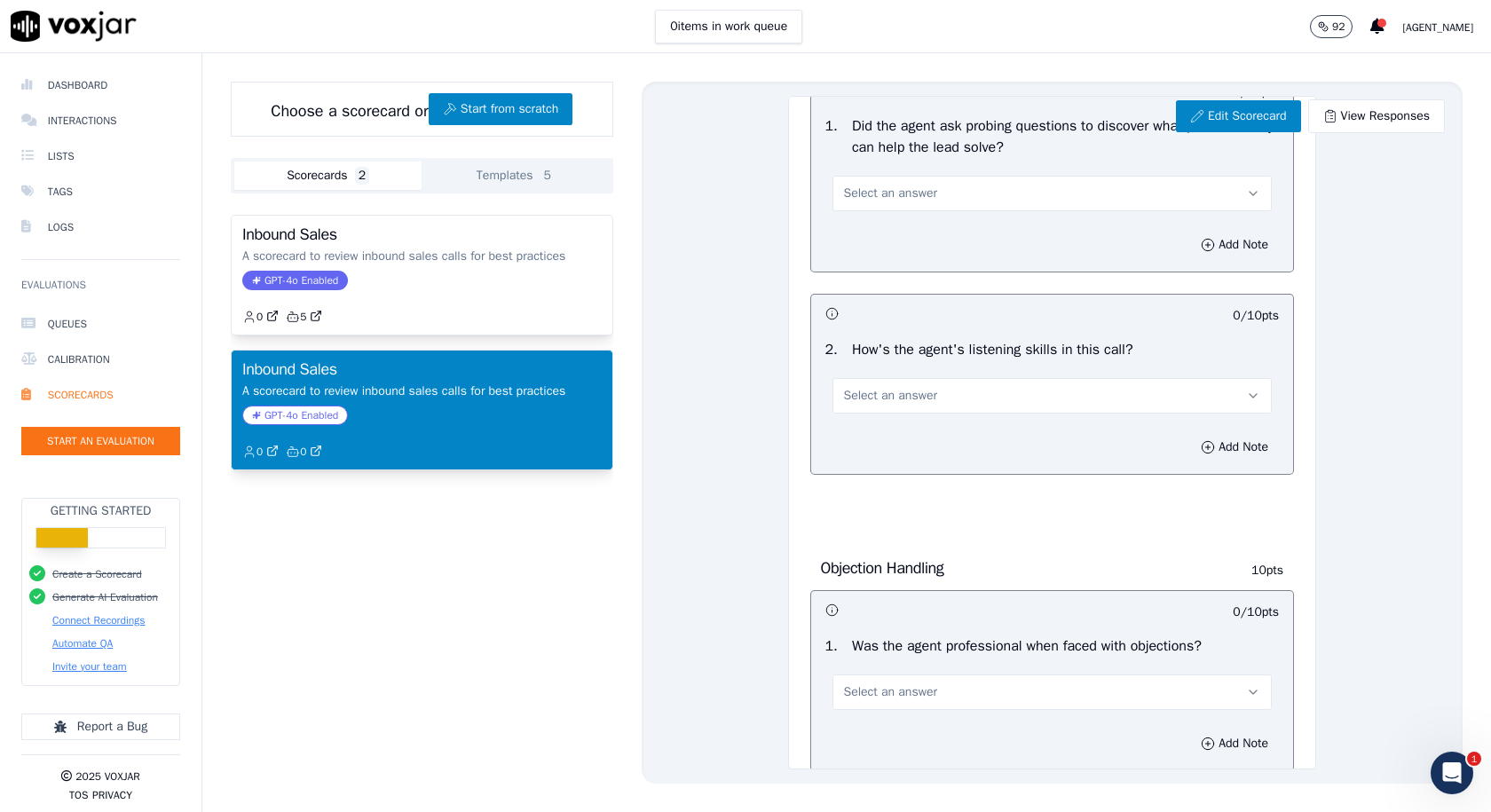 click on "Inbound Sales 2 Scorecard         GPT-4o Enabled       0         5     Inbound Sales   A scorecard to review inbound sales calls for best practices     GPT-4o Enabled       0         0" at bounding box center (422, 513) 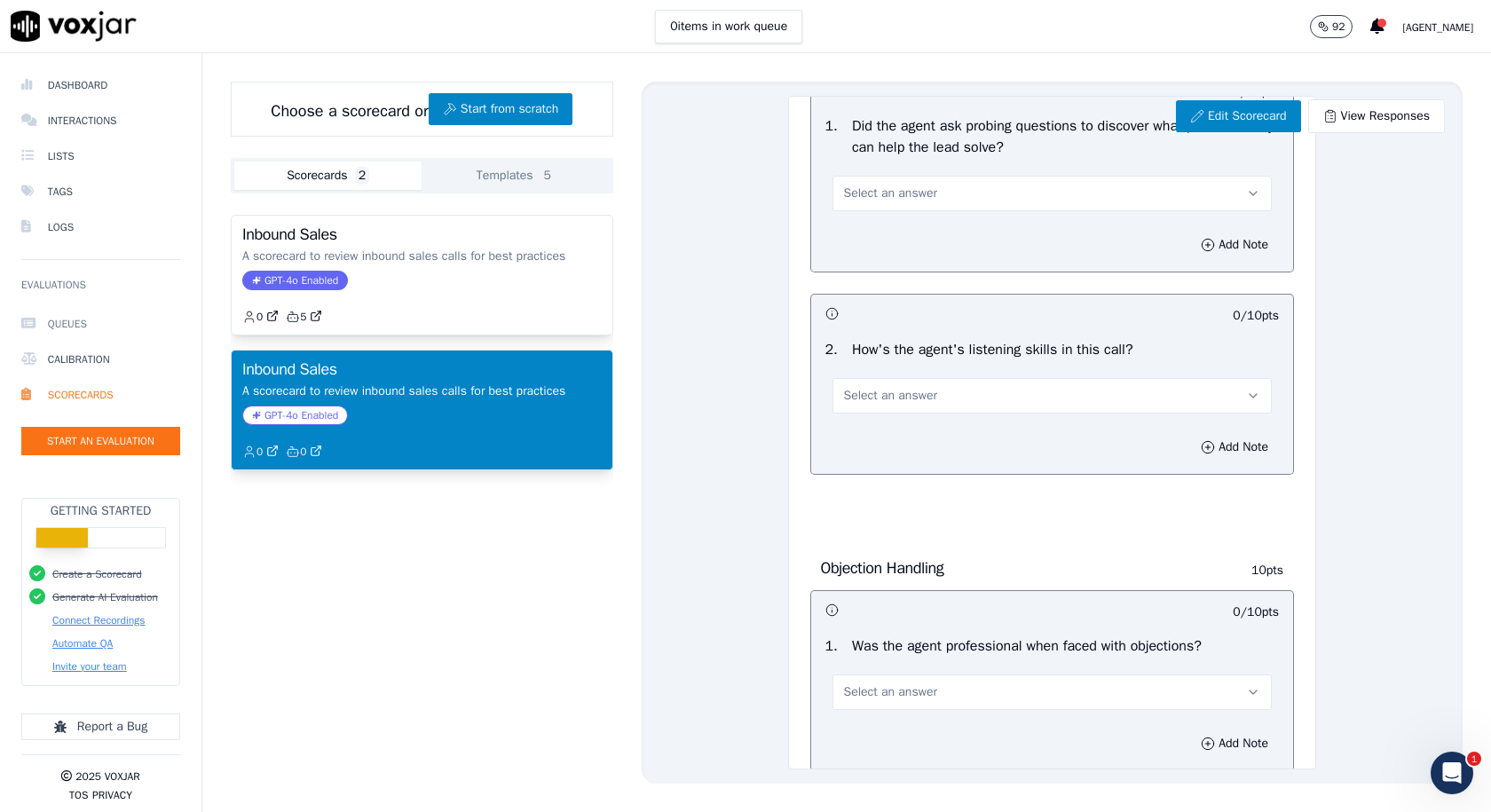 click on "Queues" at bounding box center (100, 324) 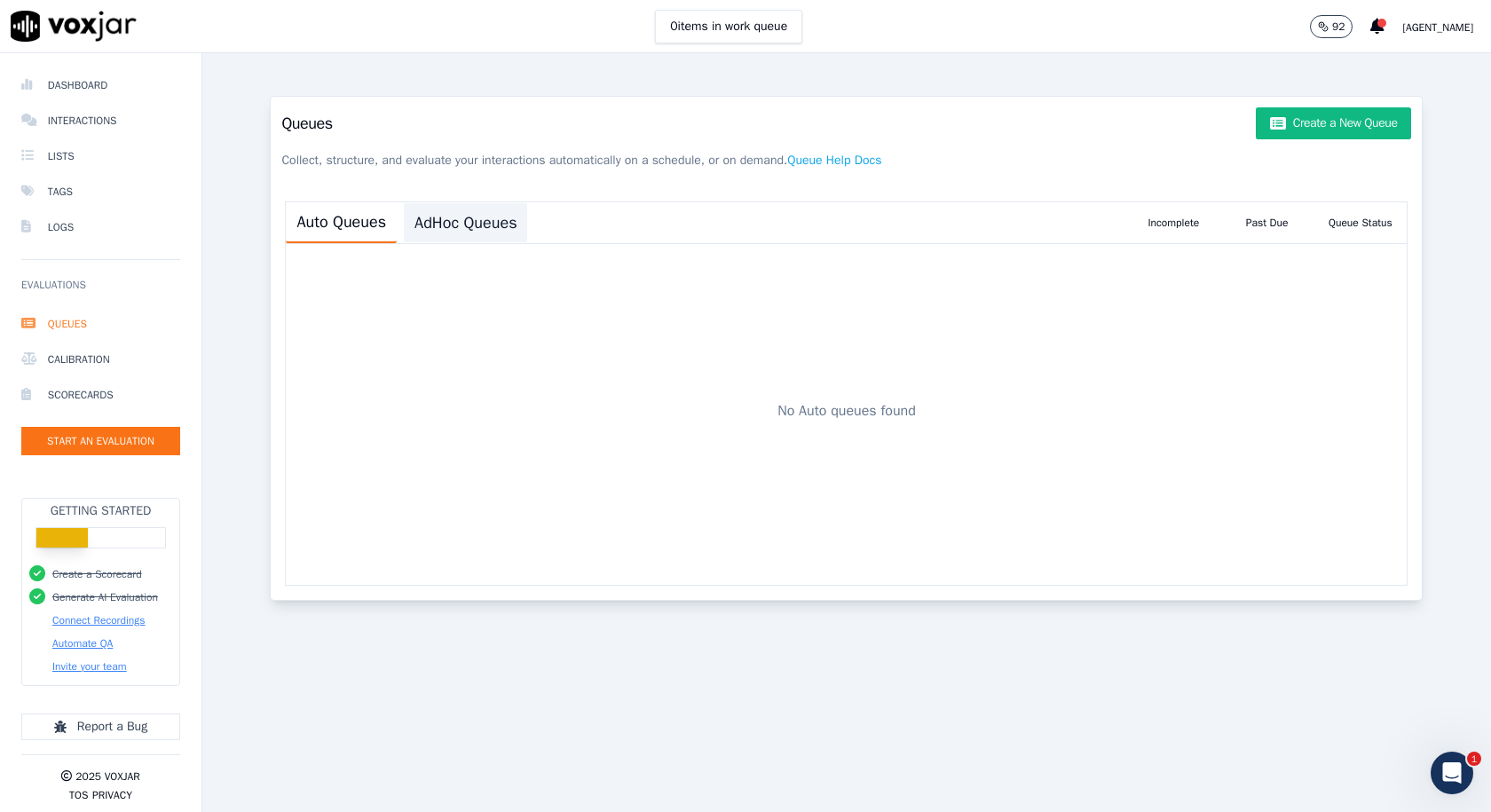 click on "AdHoc Queues" 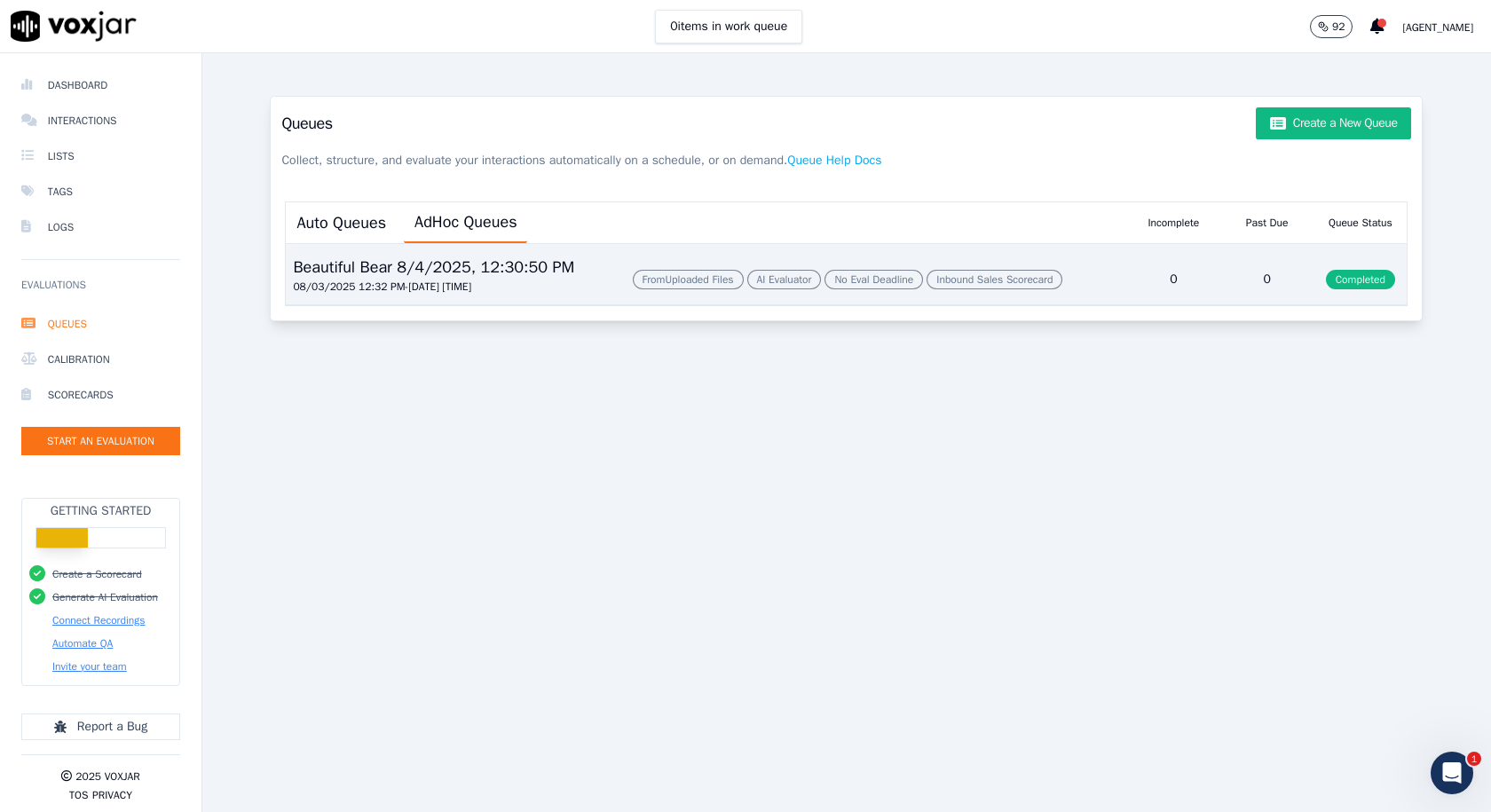 click on "0" at bounding box center [1173, 280] 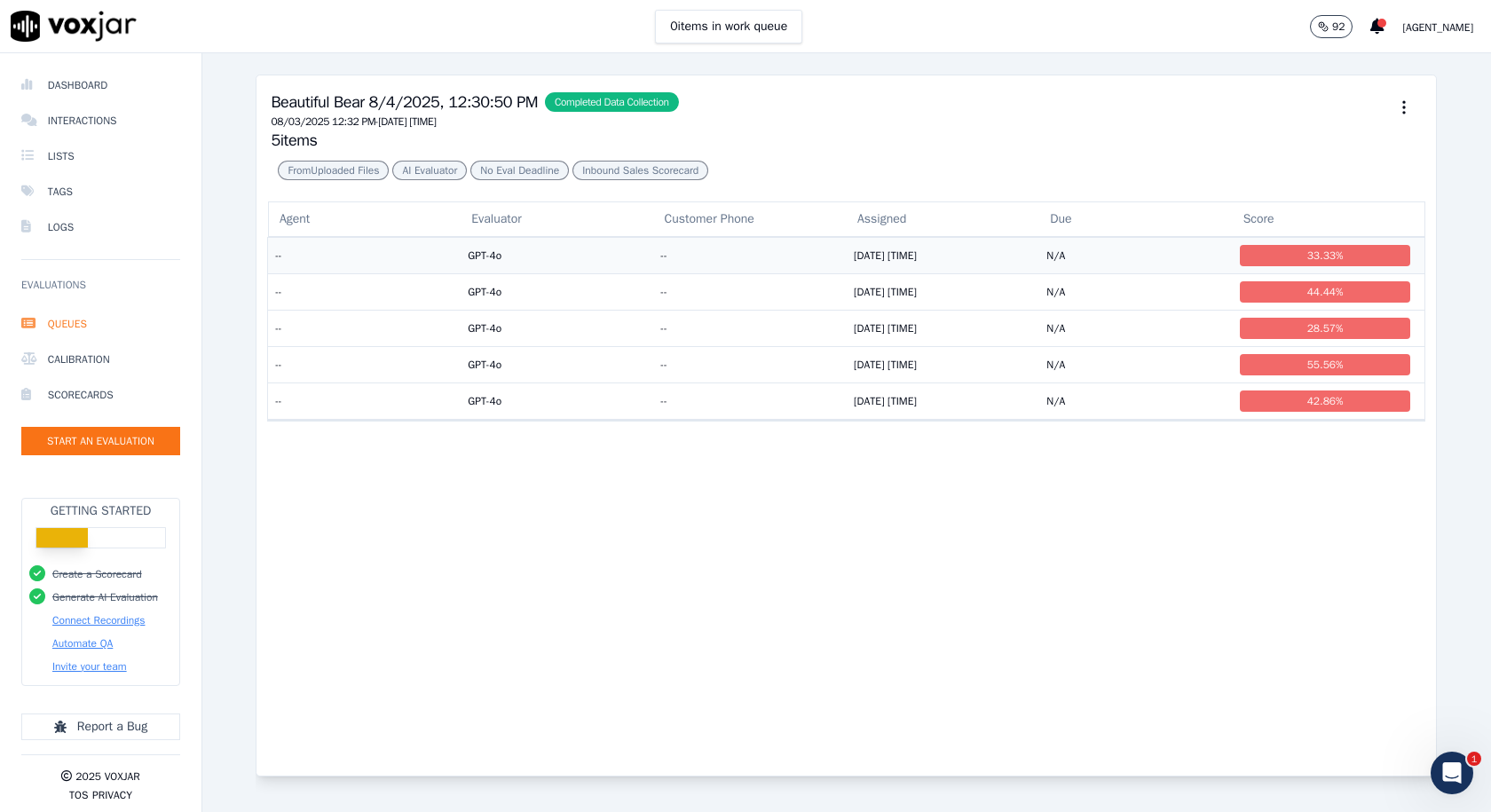 click on "--" at bounding box center [750, 255] 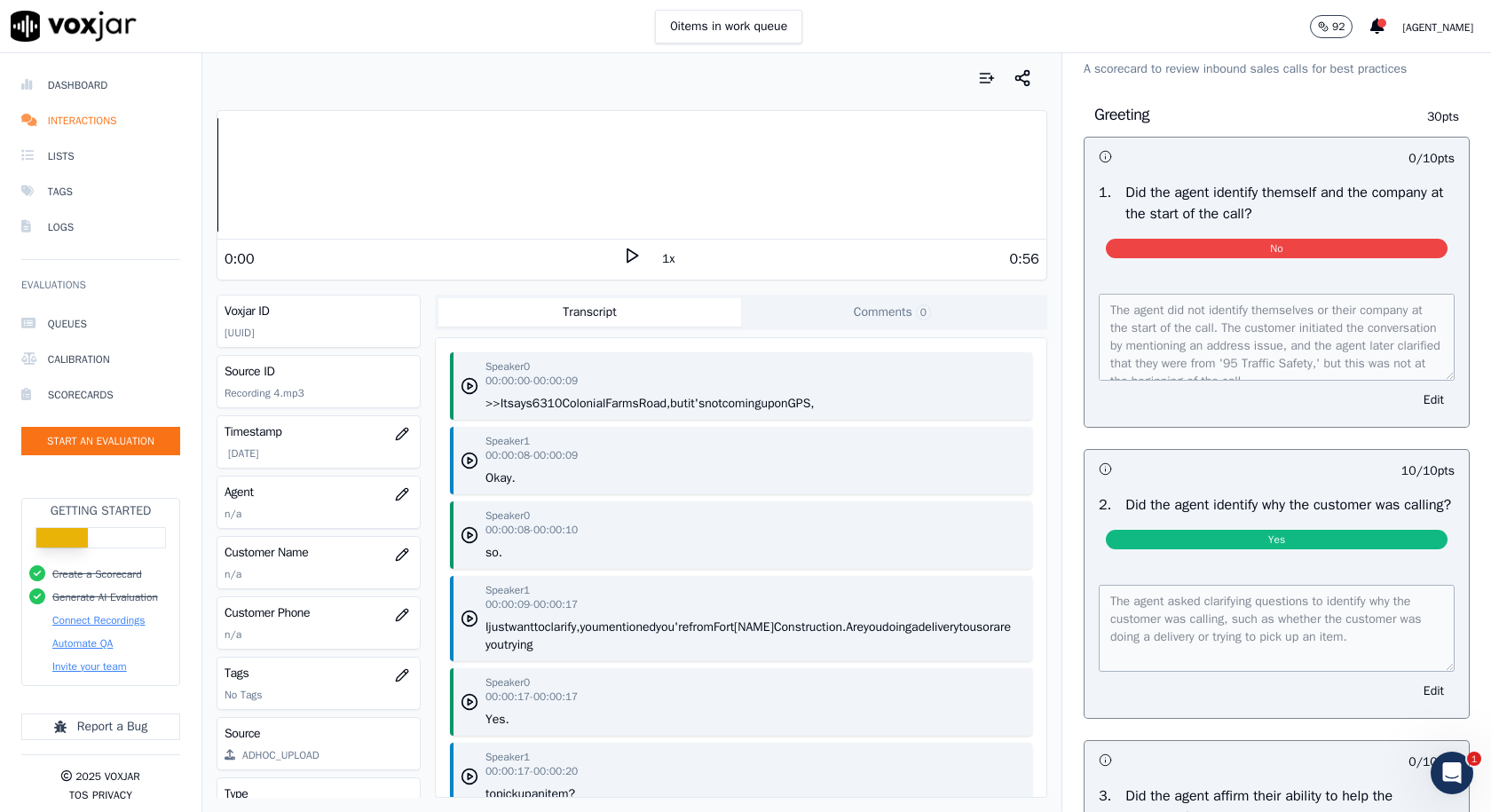 scroll, scrollTop: 0, scrollLeft: 0, axis: both 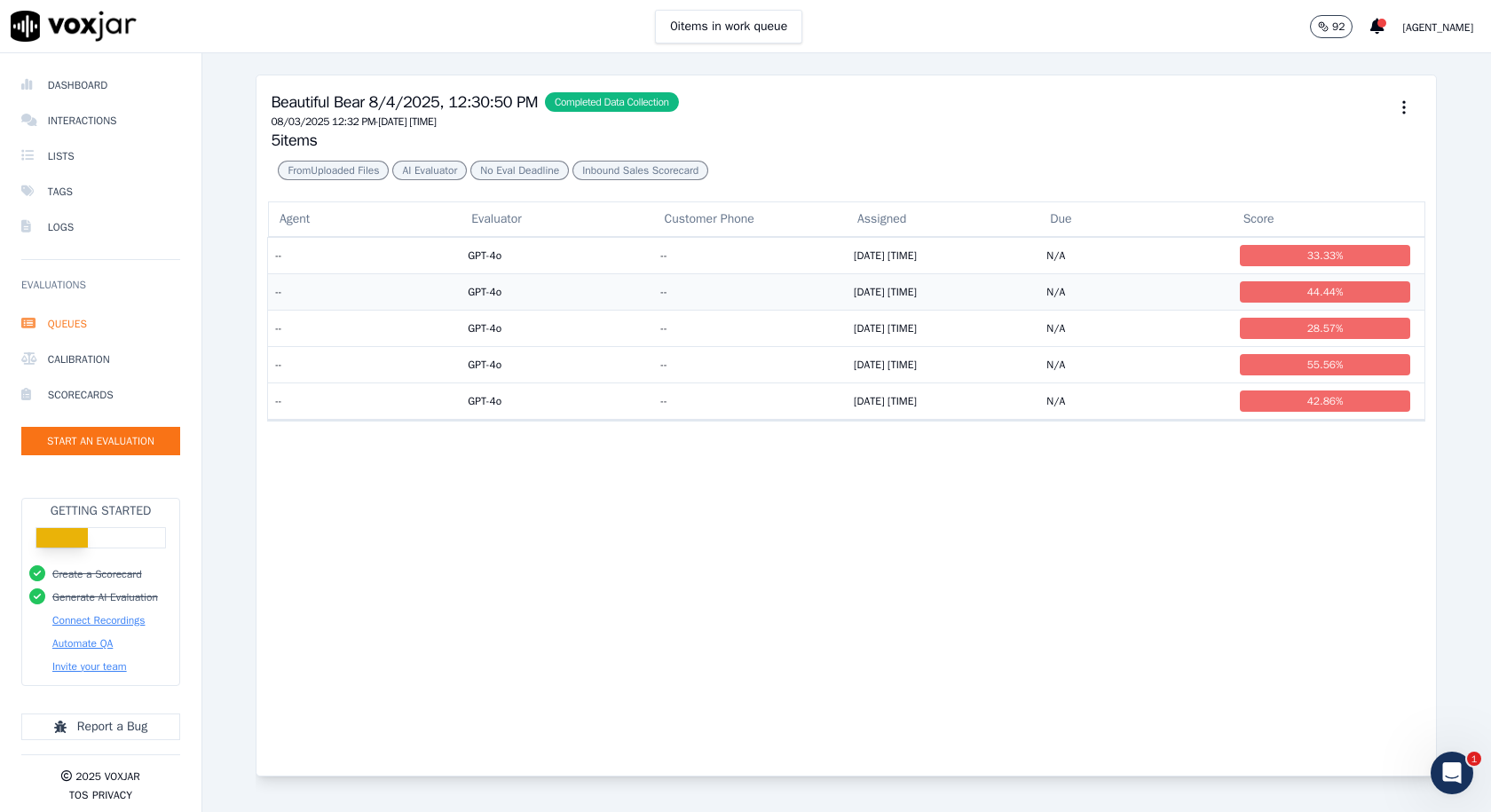 click on "--" at bounding box center (364, 291) 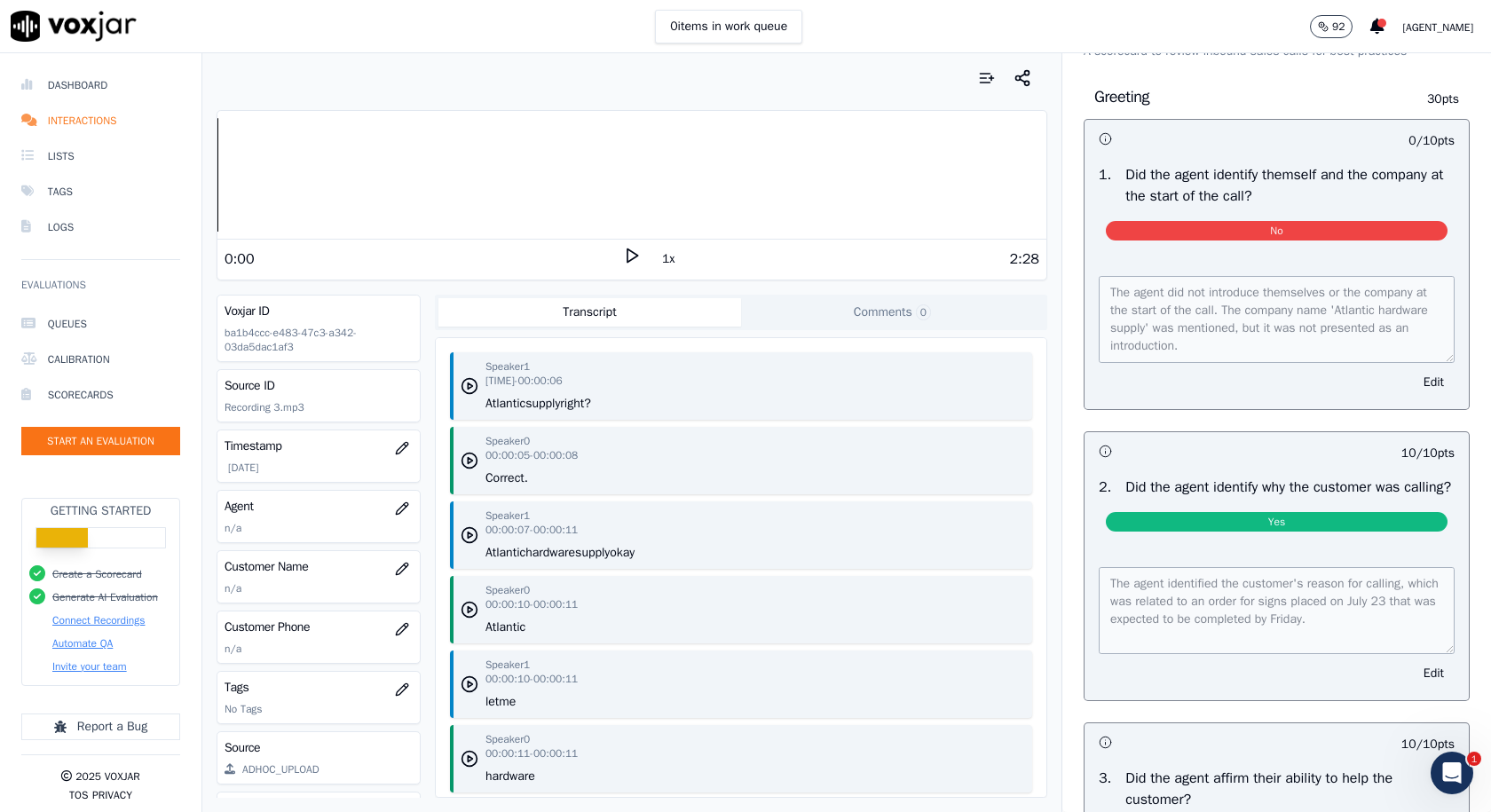 scroll, scrollTop: 0, scrollLeft: 0, axis: both 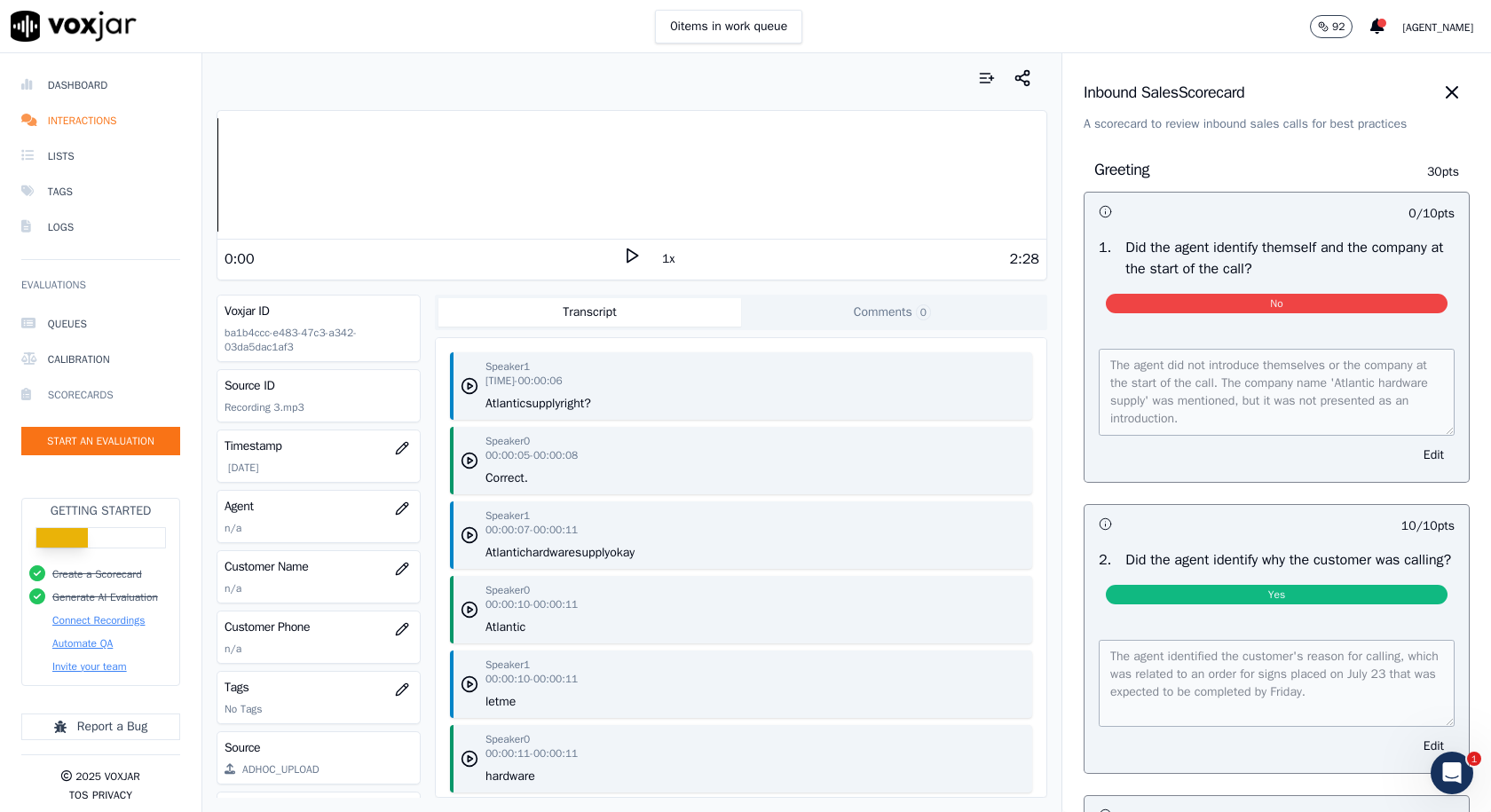 click on "Scorecards" at bounding box center (100, 395) 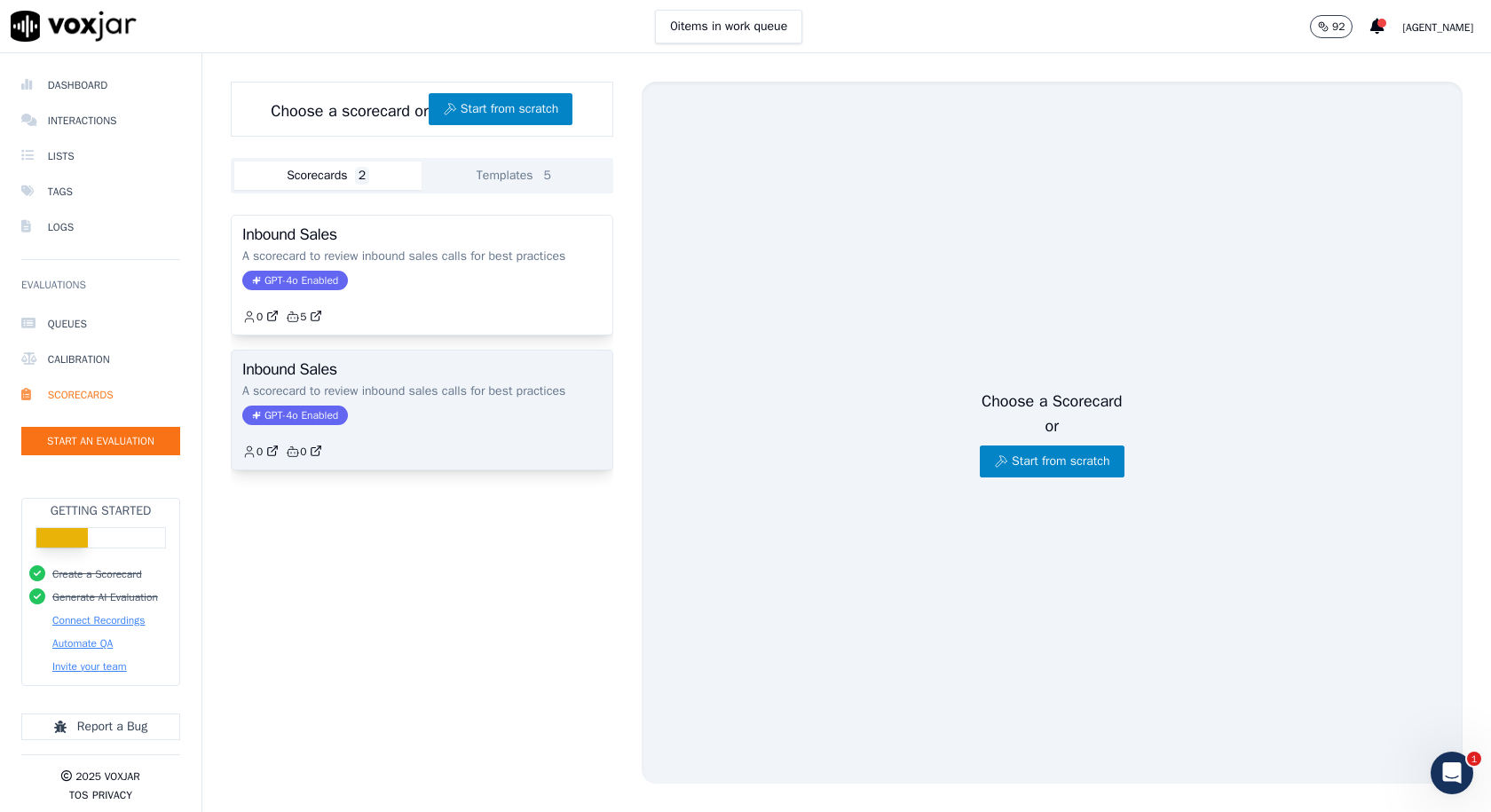click on "A scorecard to review inbound sales calls for best practices" 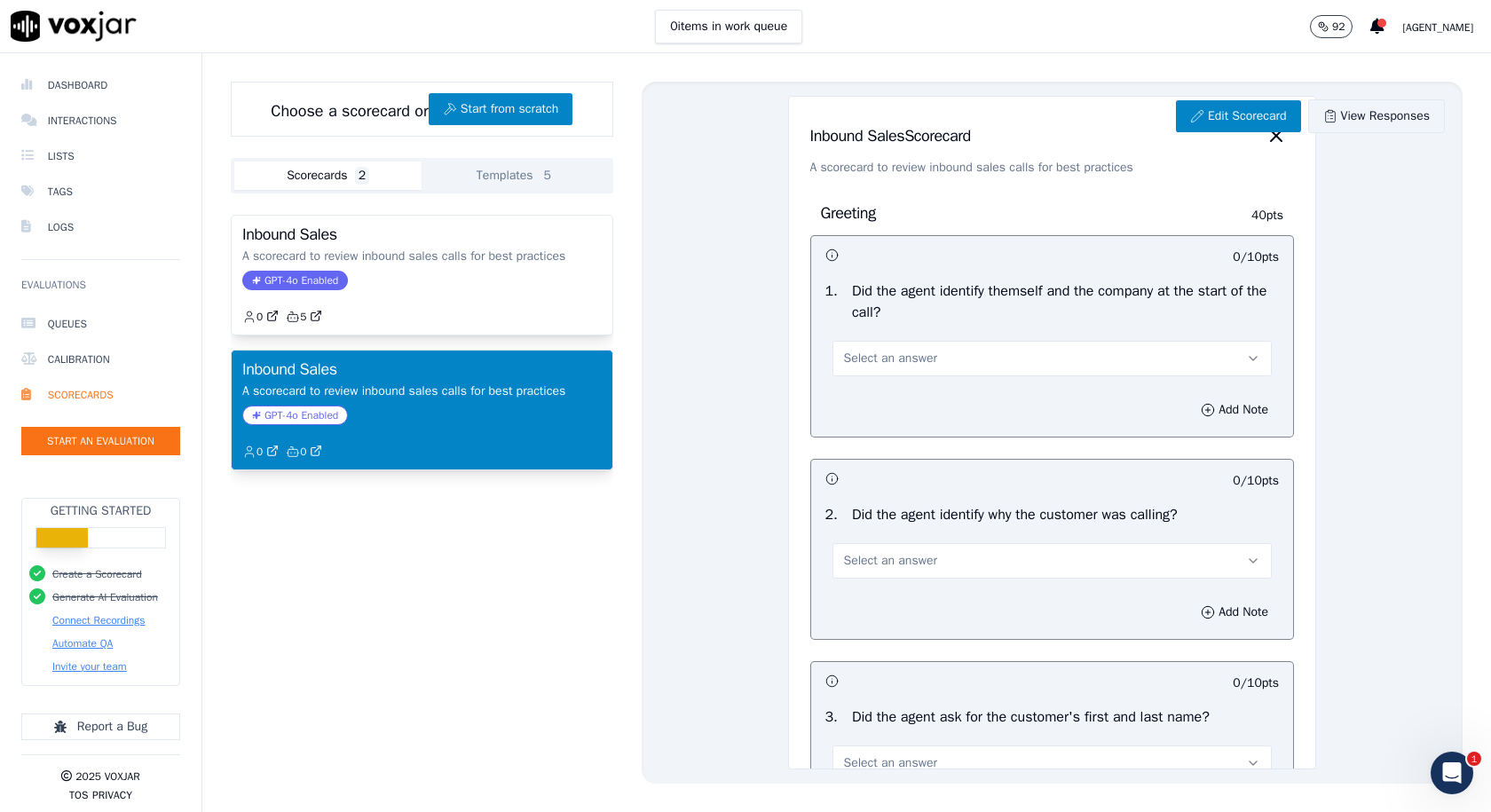 click on "View Responses" at bounding box center (1377, 116) 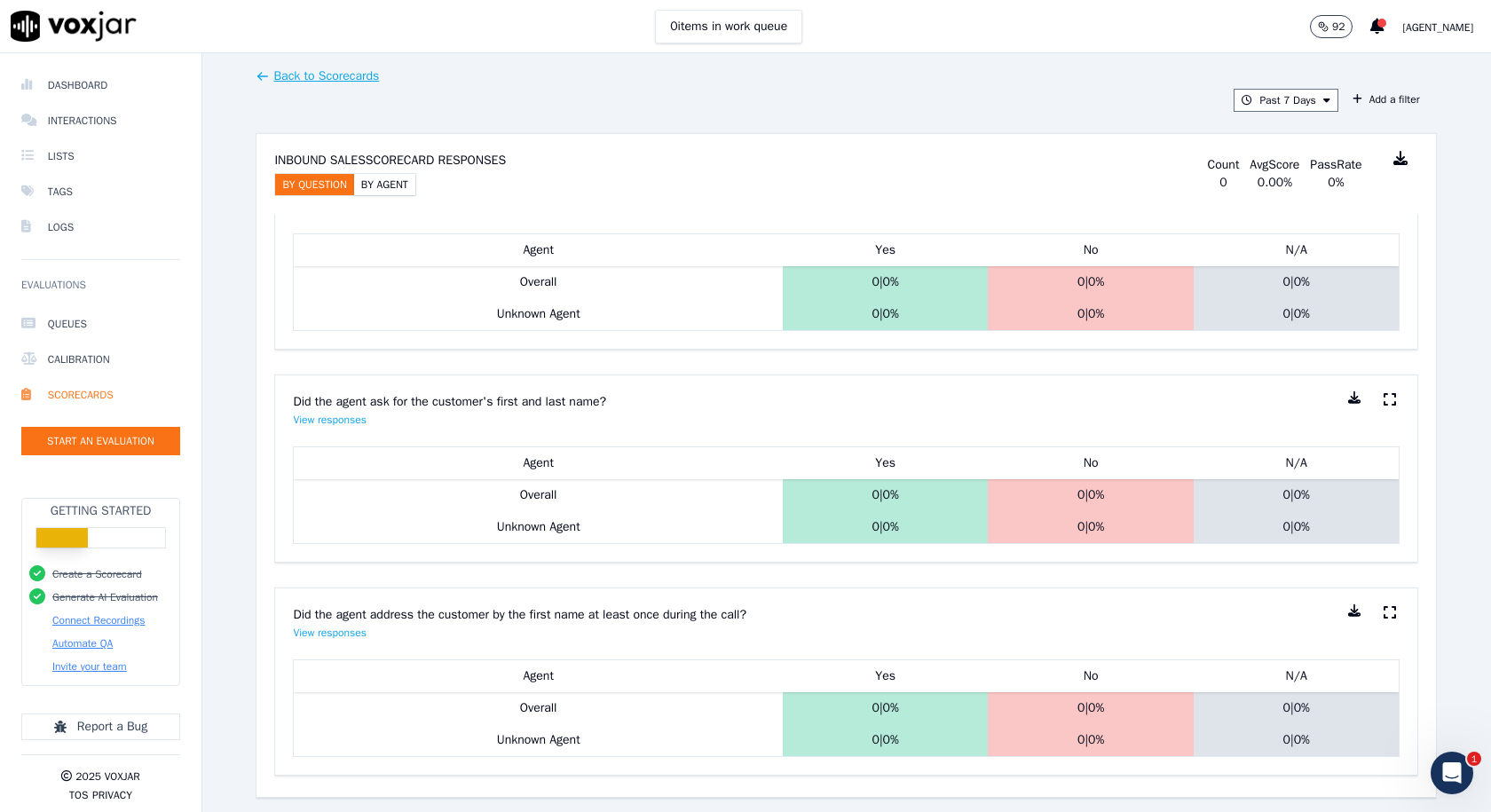 scroll, scrollTop: 0, scrollLeft: 0, axis: both 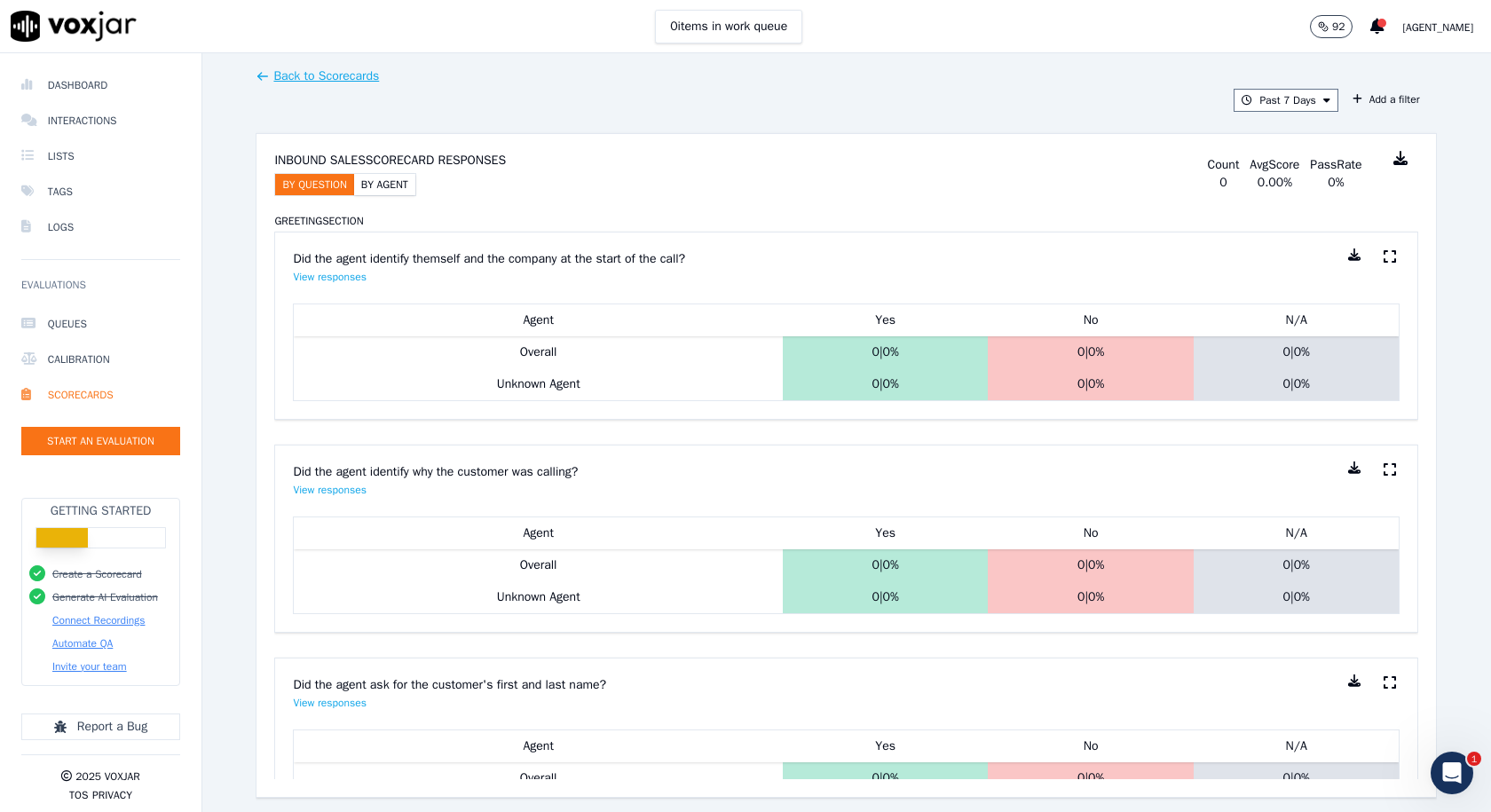 click on "Back to Scorecards" at bounding box center [317, 76] 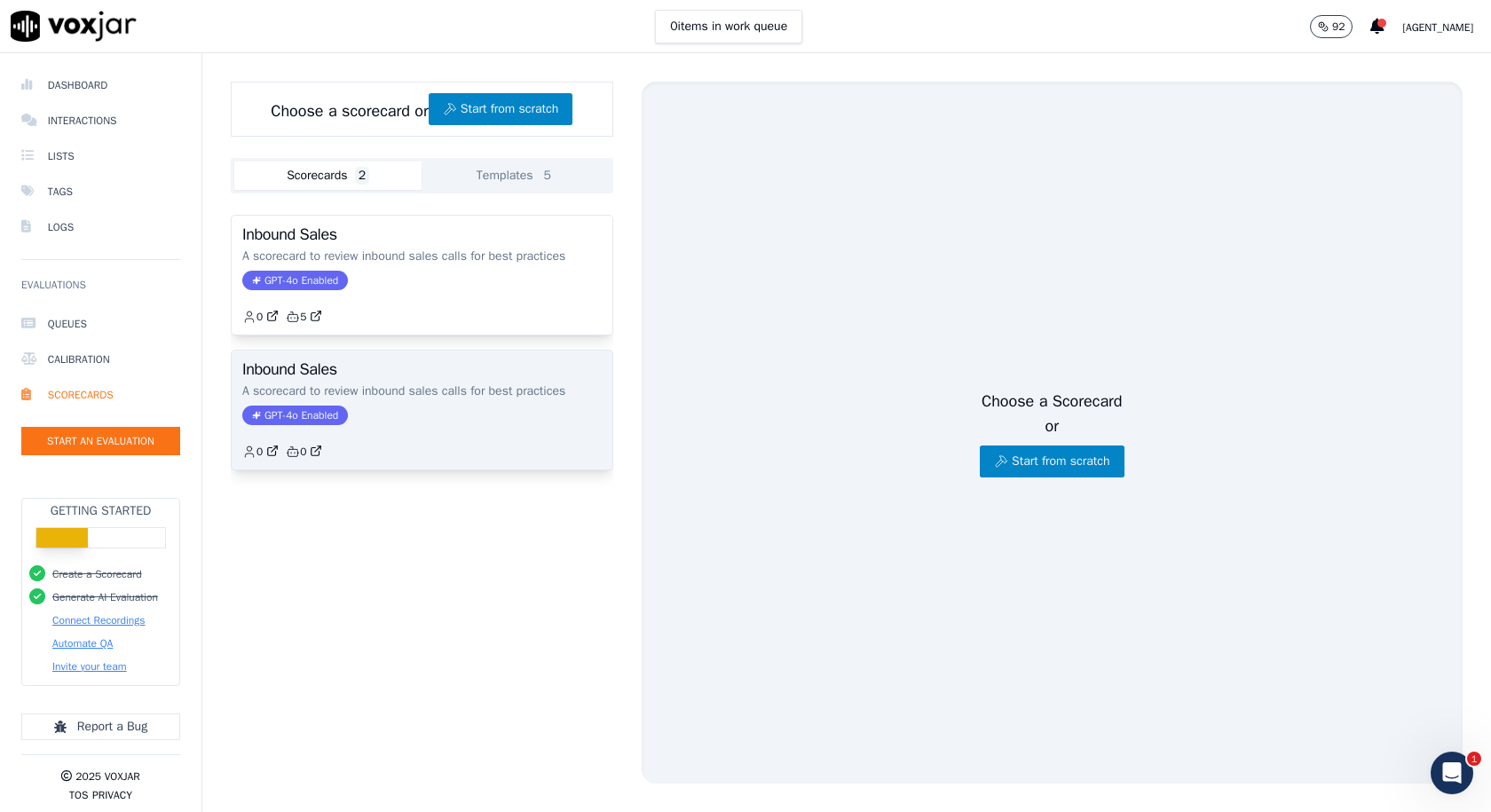 click on "GPT-4o Enabled" 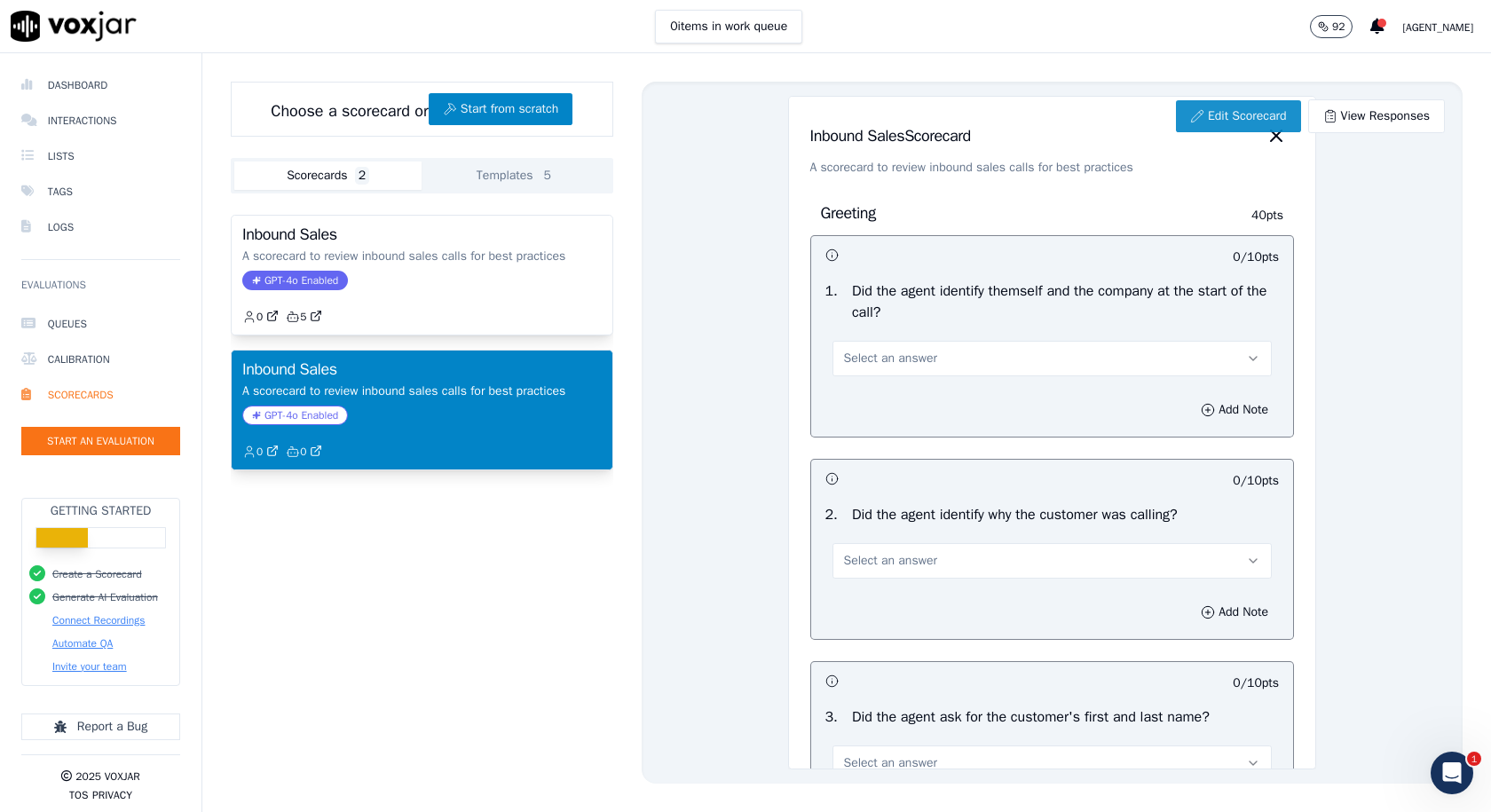 click on "Edit Scorecard" at bounding box center (1238, 116) 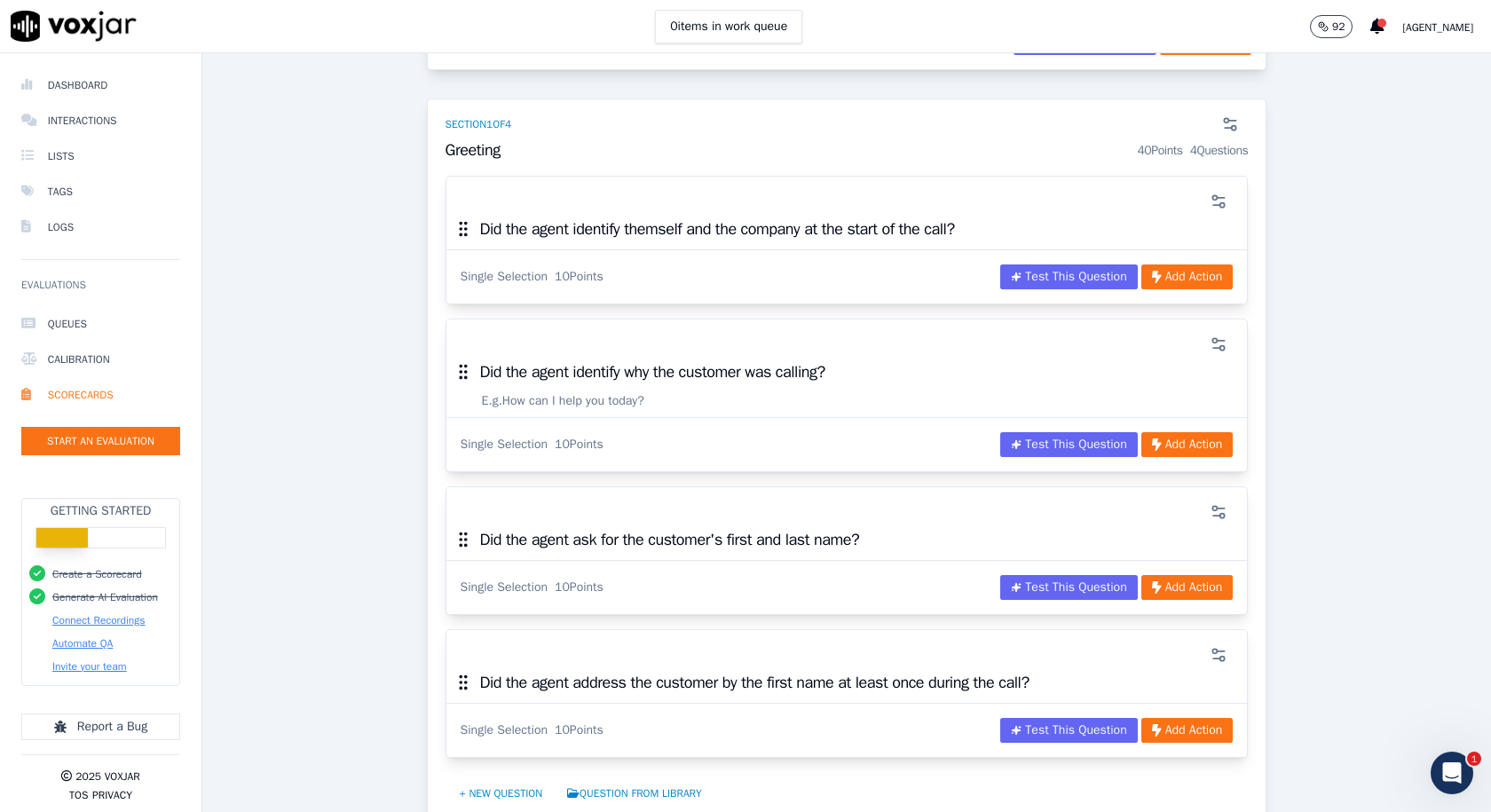 scroll, scrollTop: 0, scrollLeft: 0, axis: both 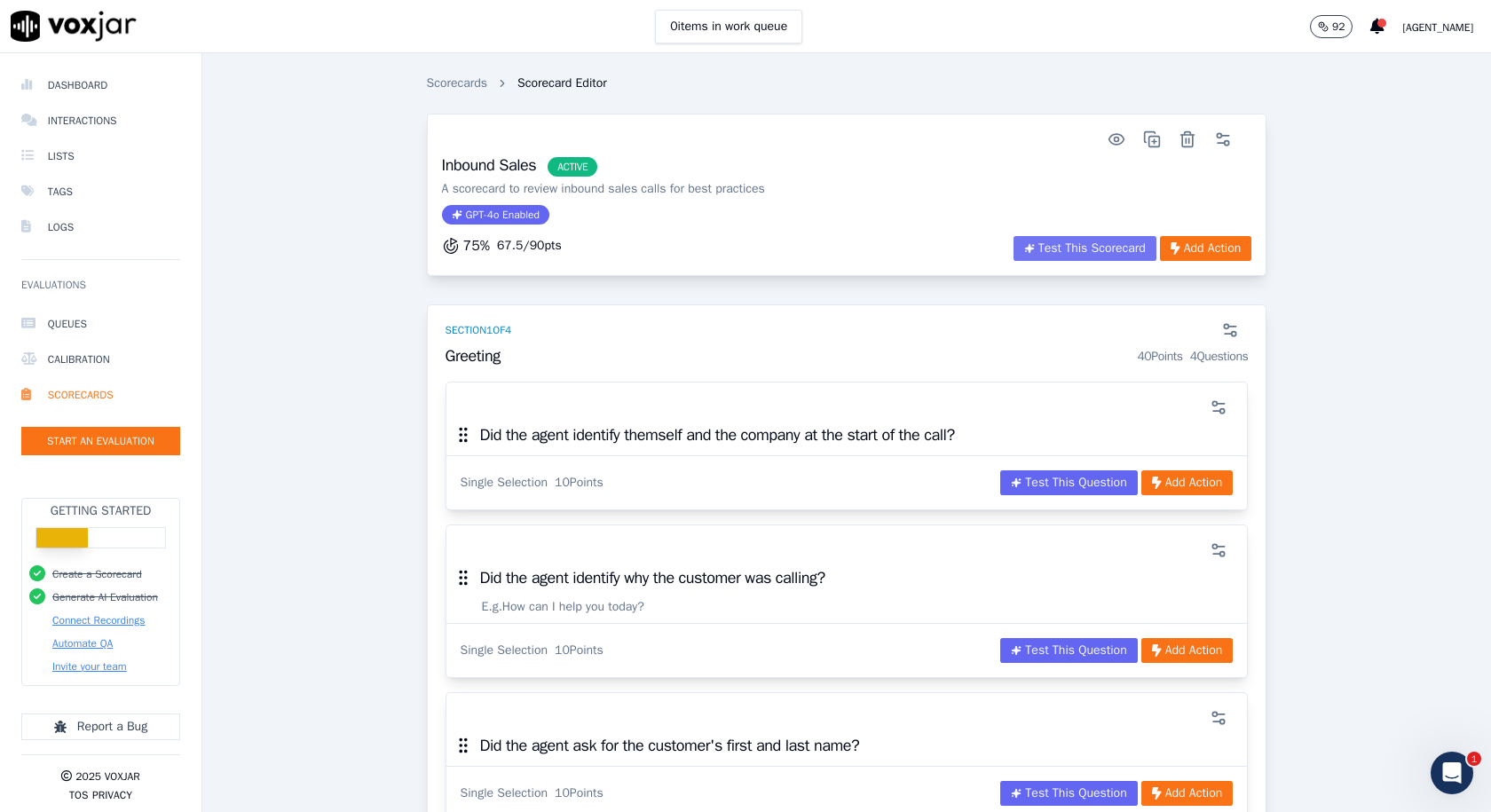 click on "Test This Scorecard" at bounding box center (1085, 248) 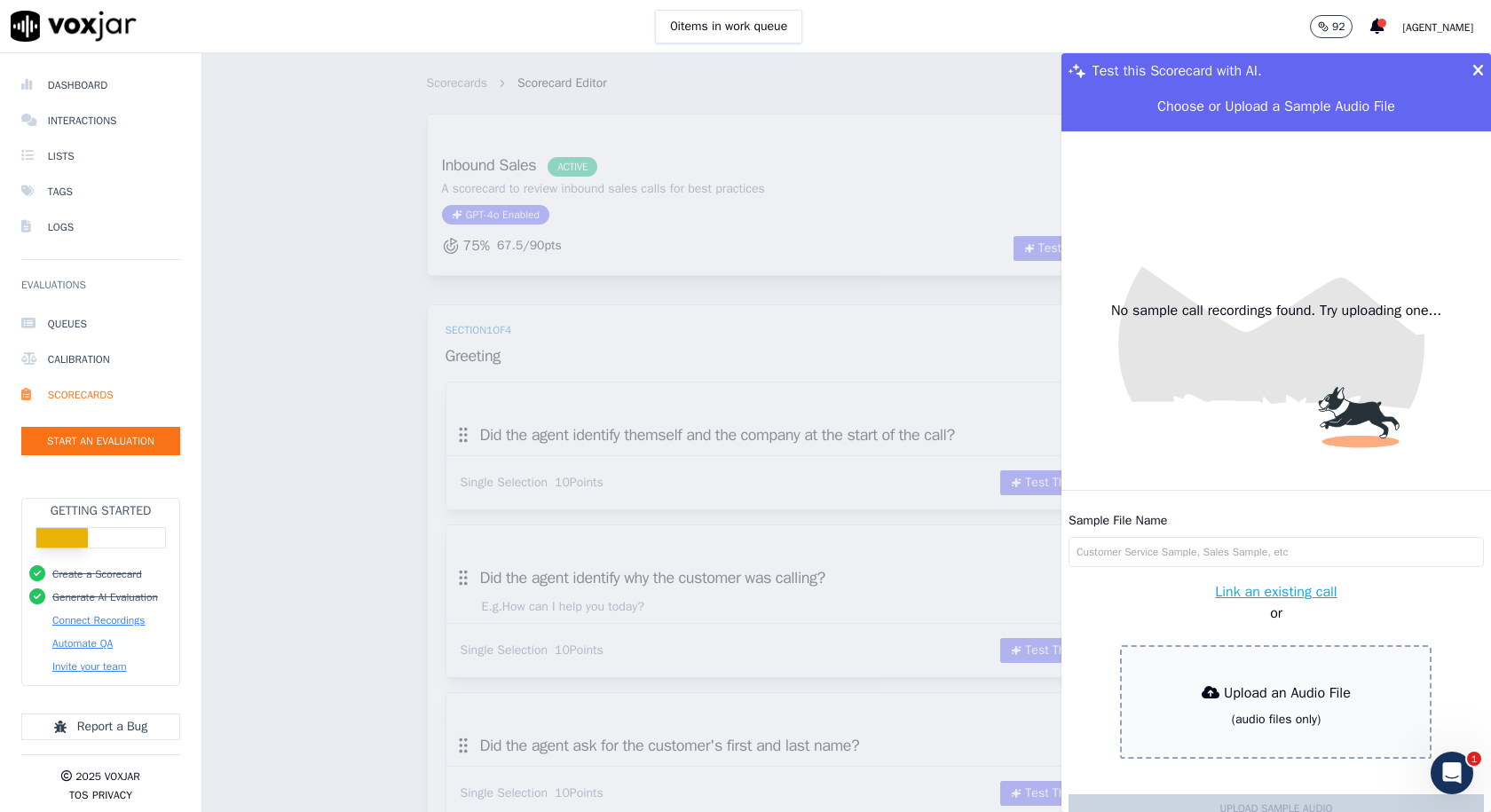 click on "Link an existing call" at bounding box center [1275, 592] 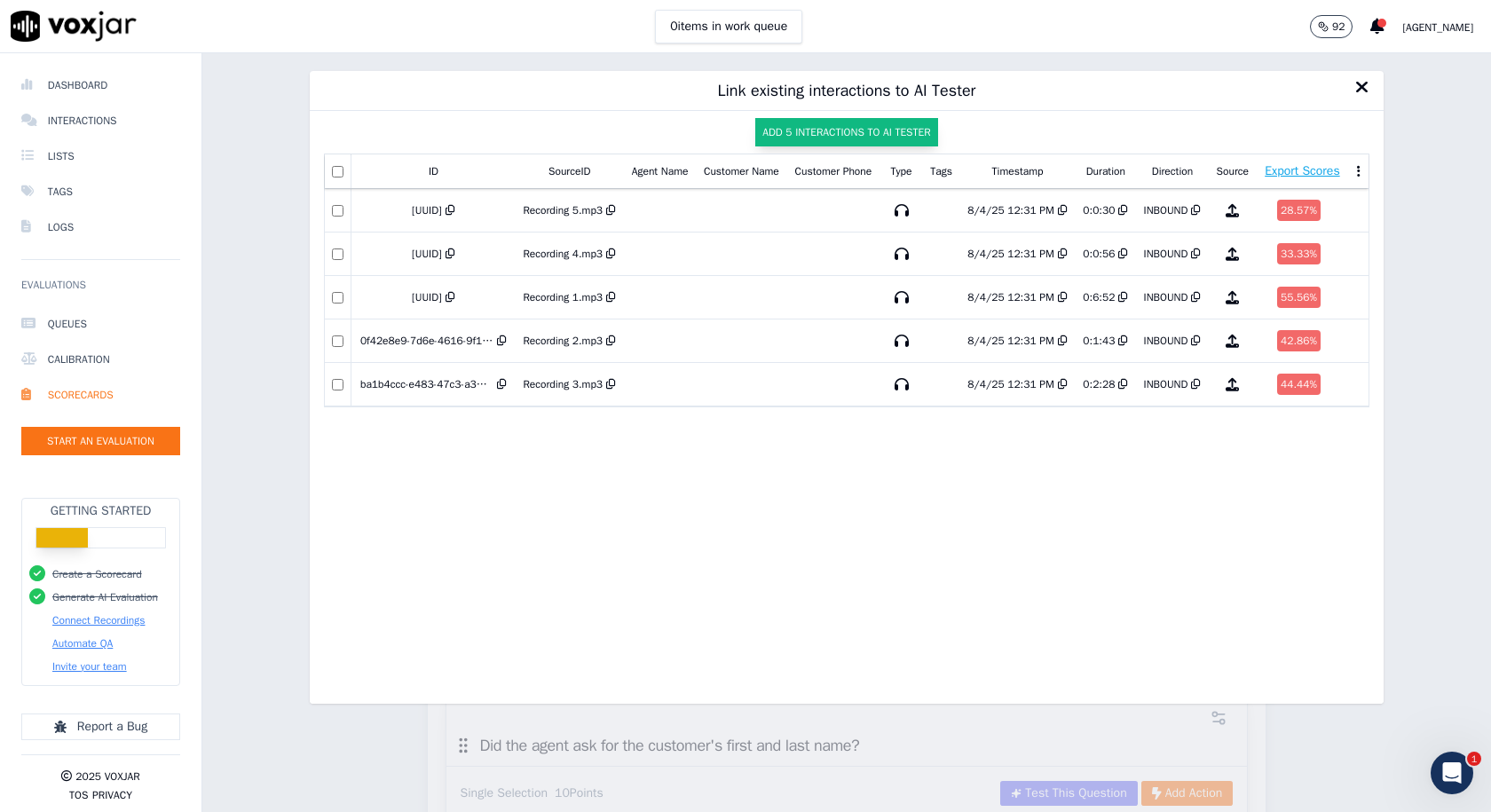 click on "Add 5 interactions to AI Tester" at bounding box center [846, 132] 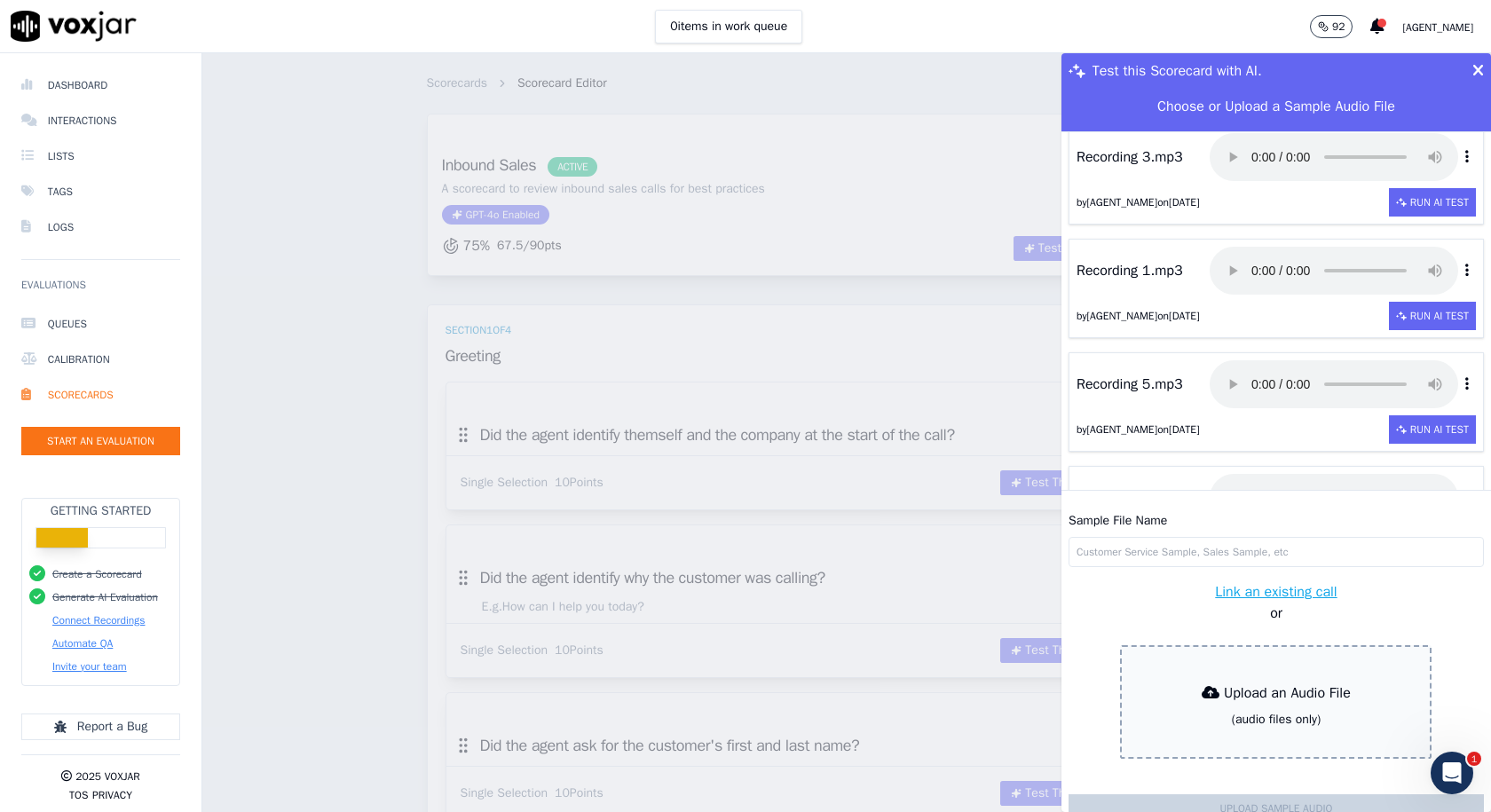 scroll, scrollTop: 0, scrollLeft: 0, axis: both 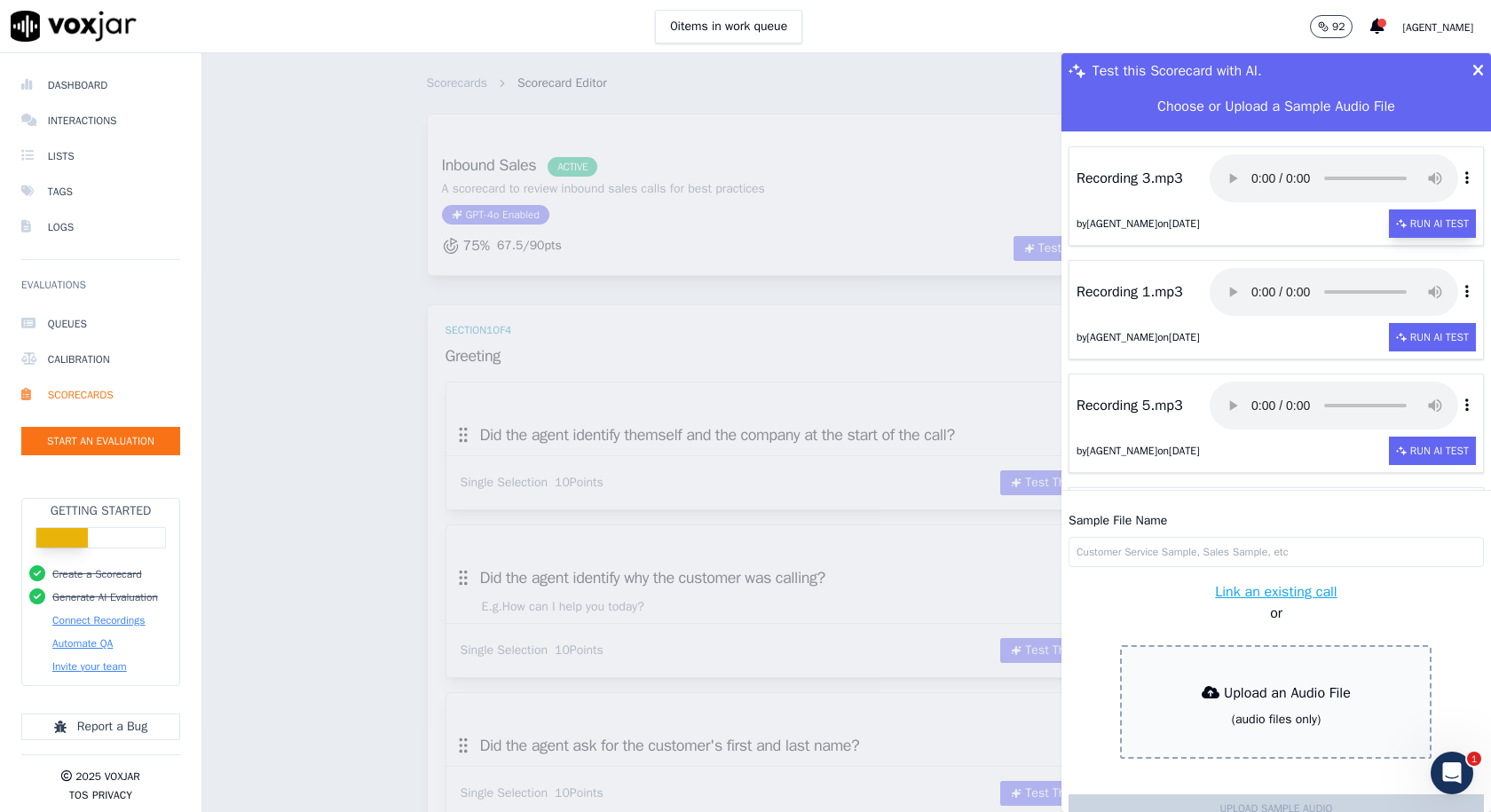 click on "Run AI Test" at bounding box center (1432, 224) 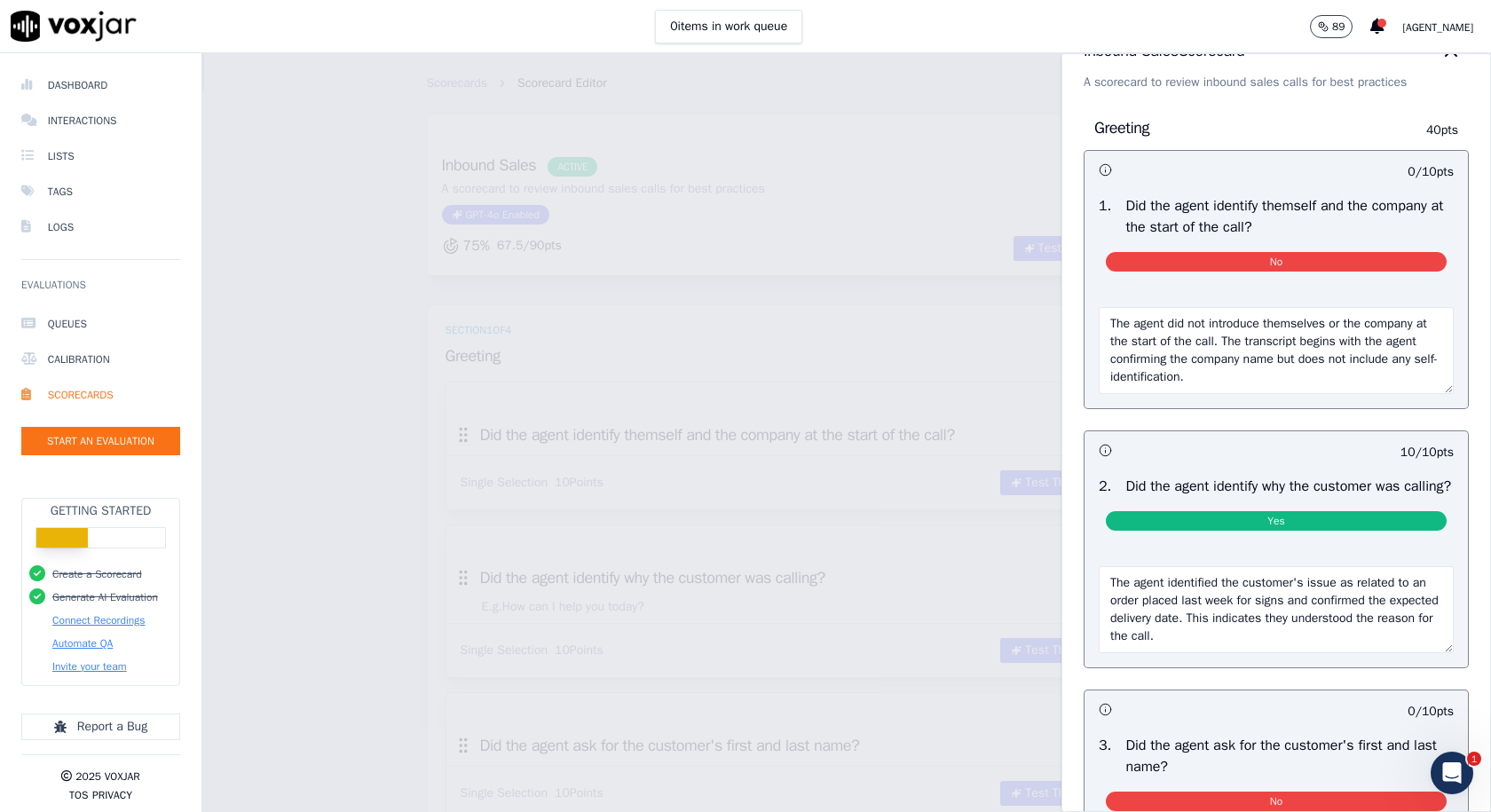 scroll, scrollTop: 0, scrollLeft: 0, axis: both 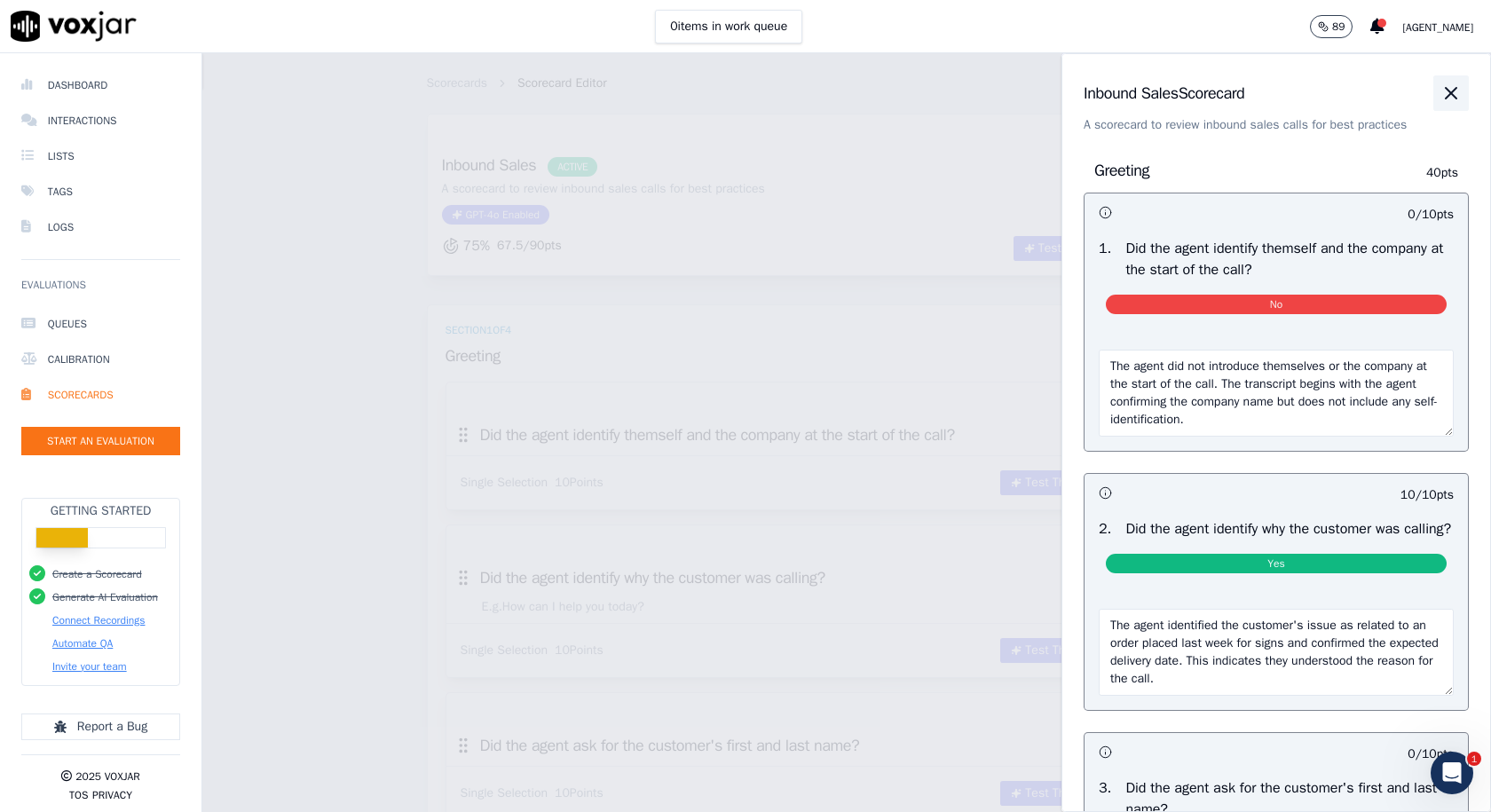 click 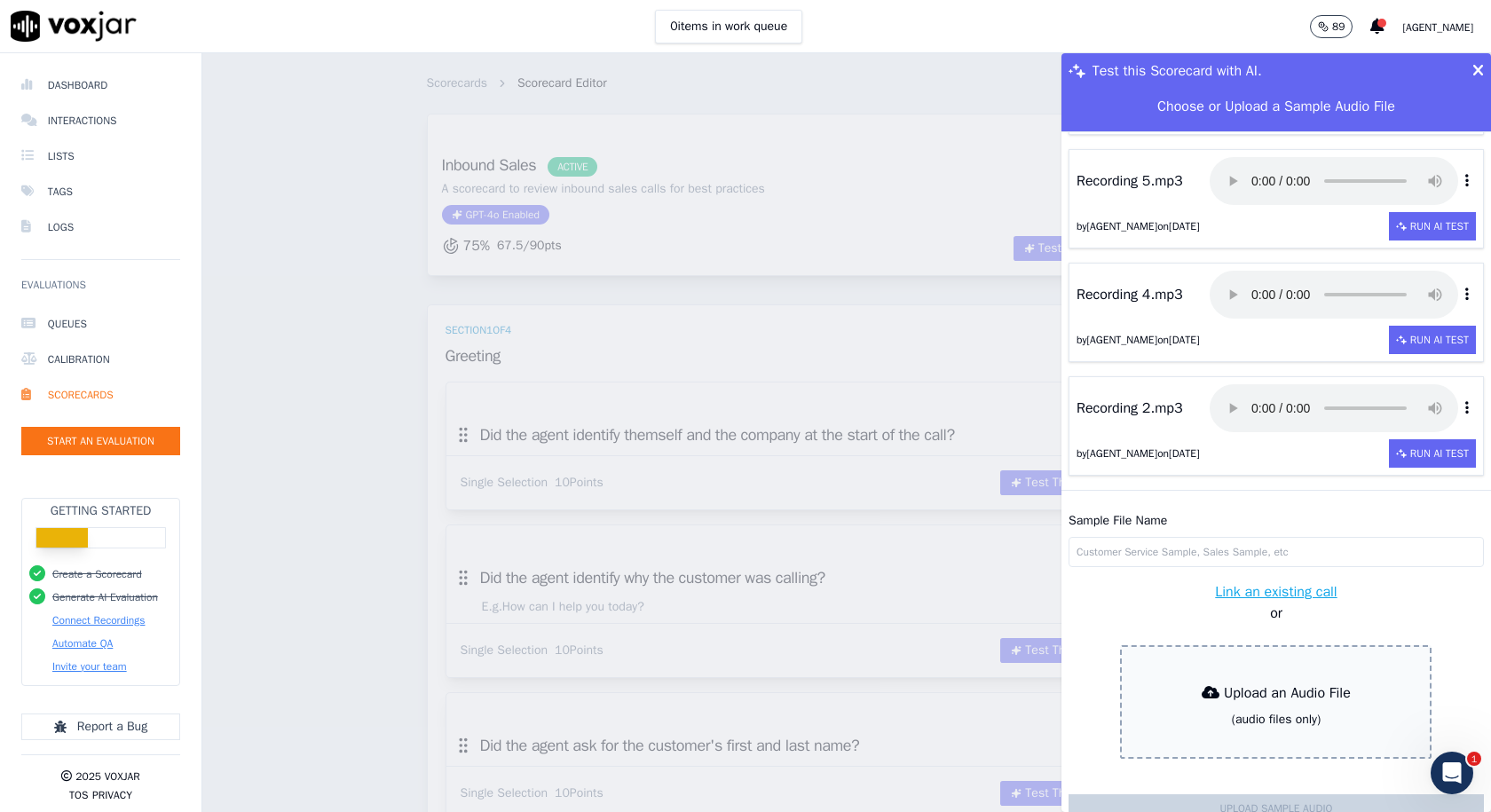 scroll, scrollTop: 274, scrollLeft: 0, axis: vertical 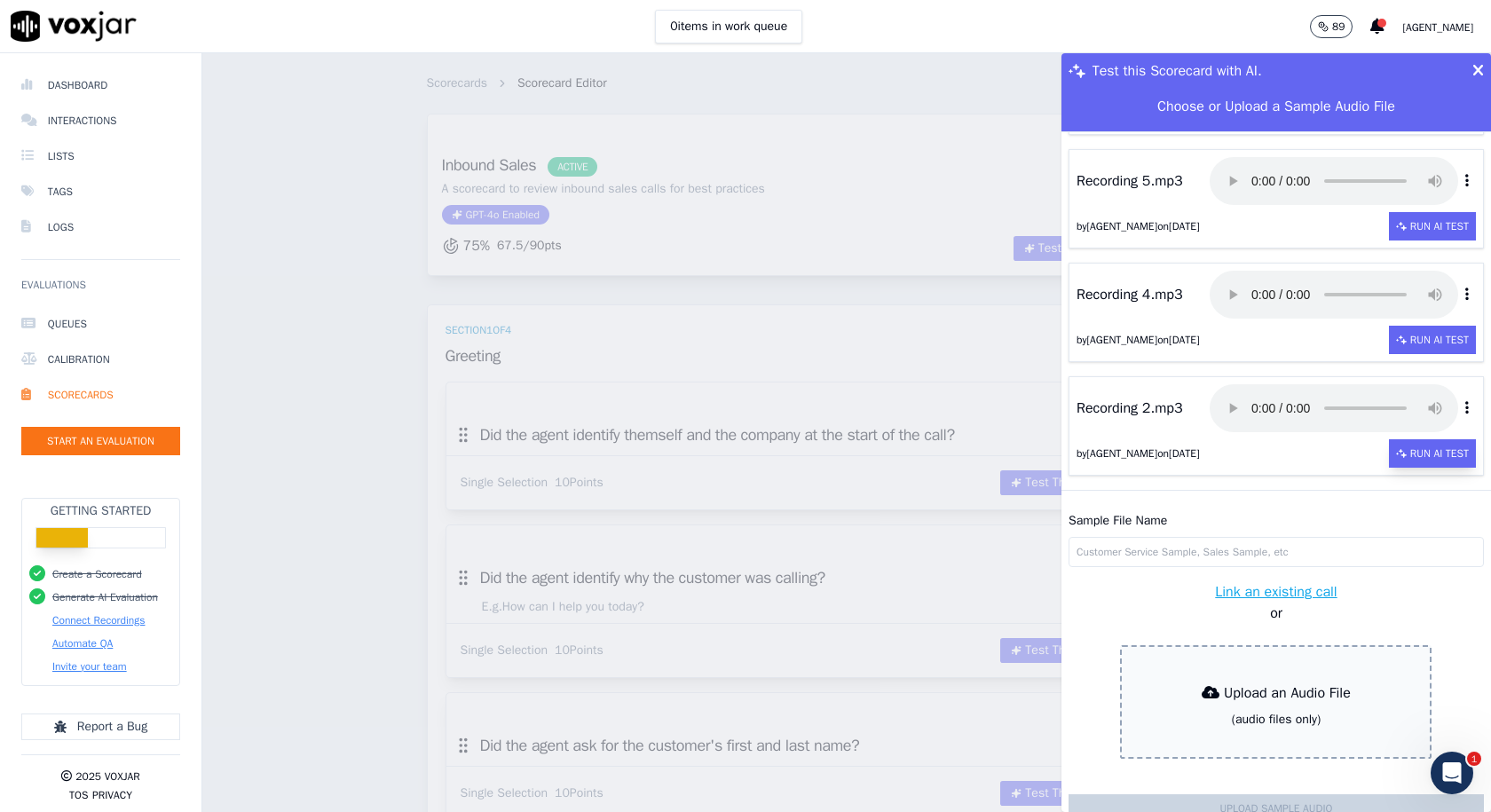 click on "Run AI Test" at bounding box center (1432, 453) 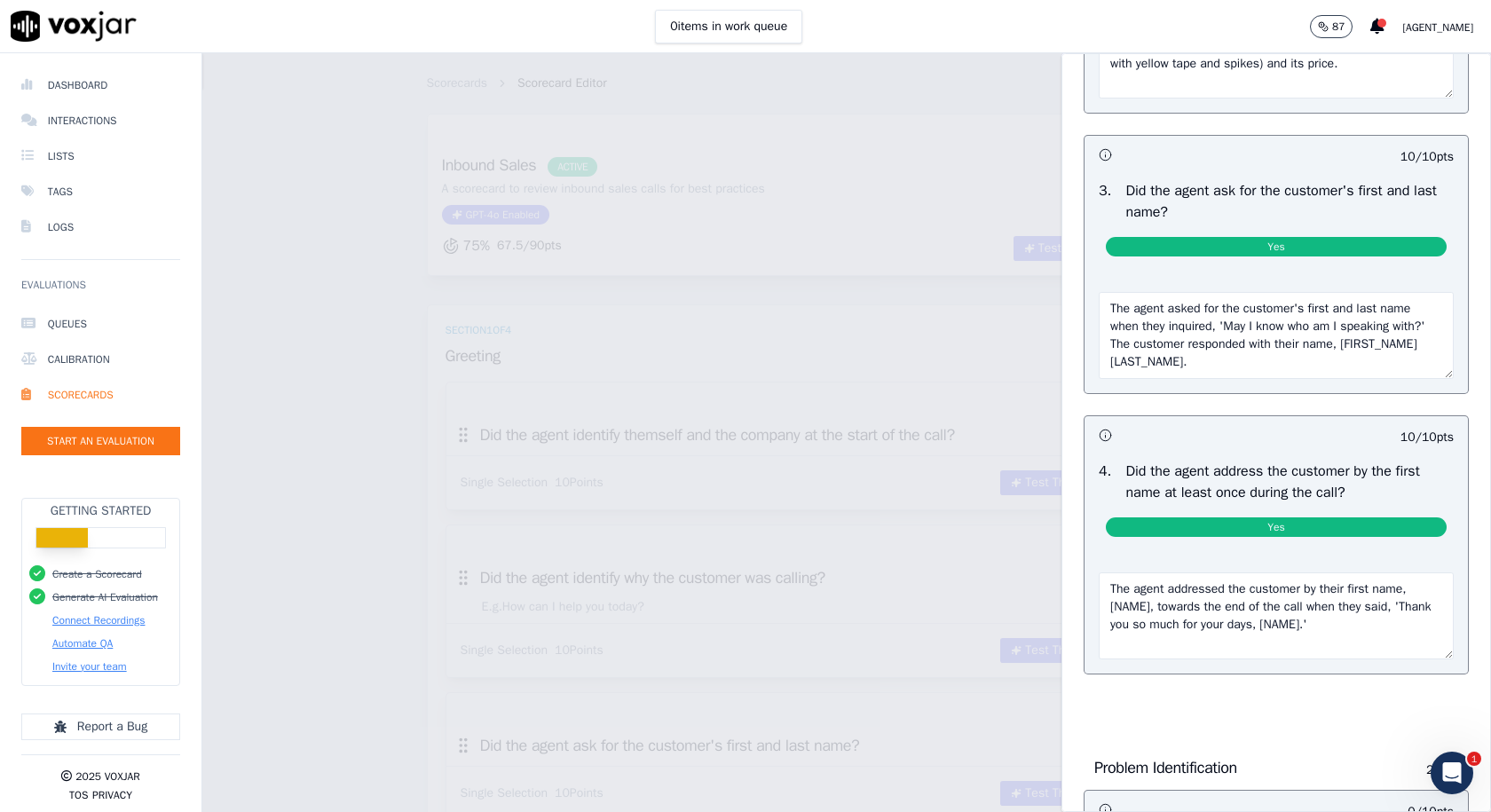 scroll, scrollTop: 0, scrollLeft: 0, axis: both 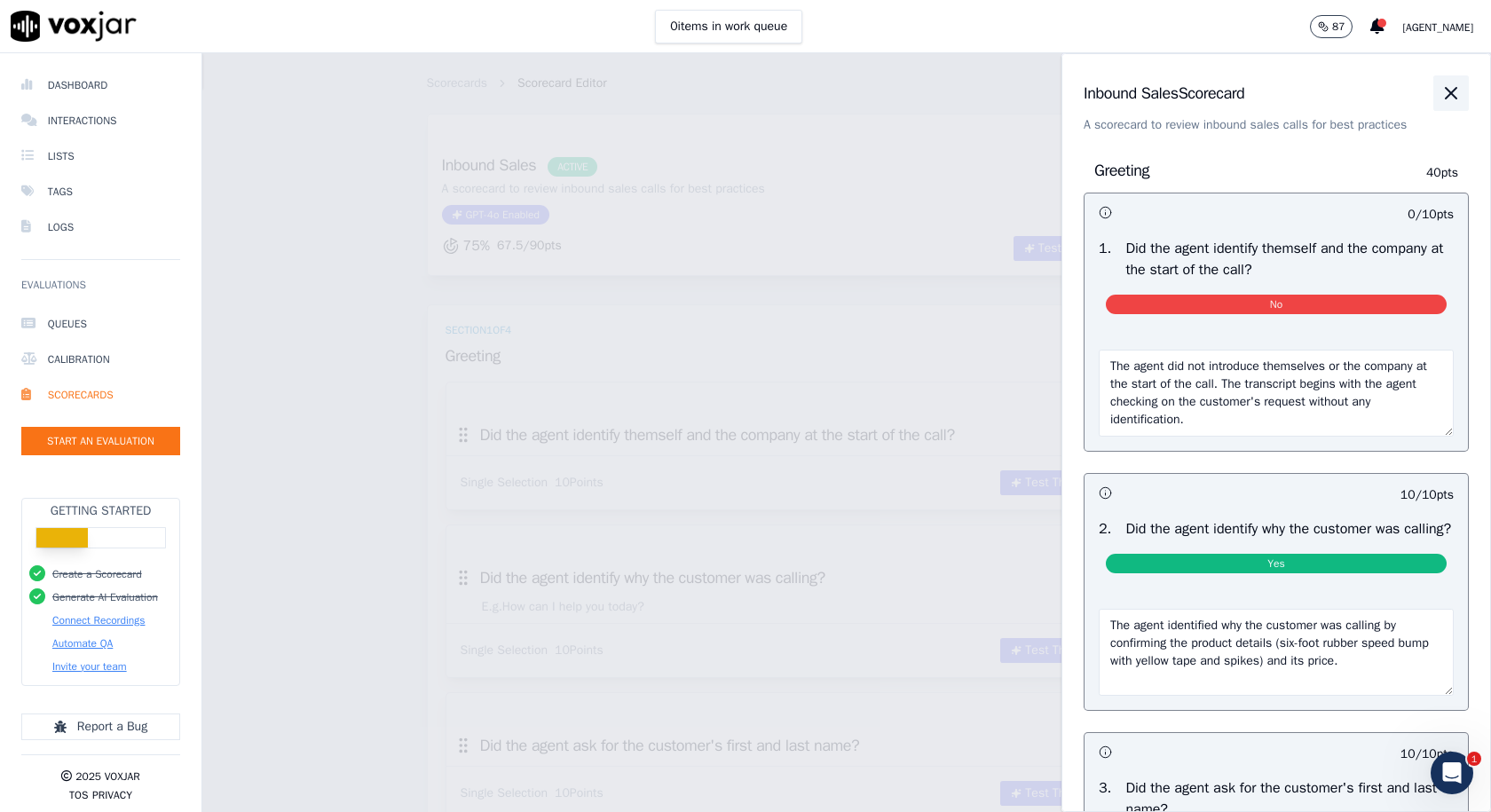 click 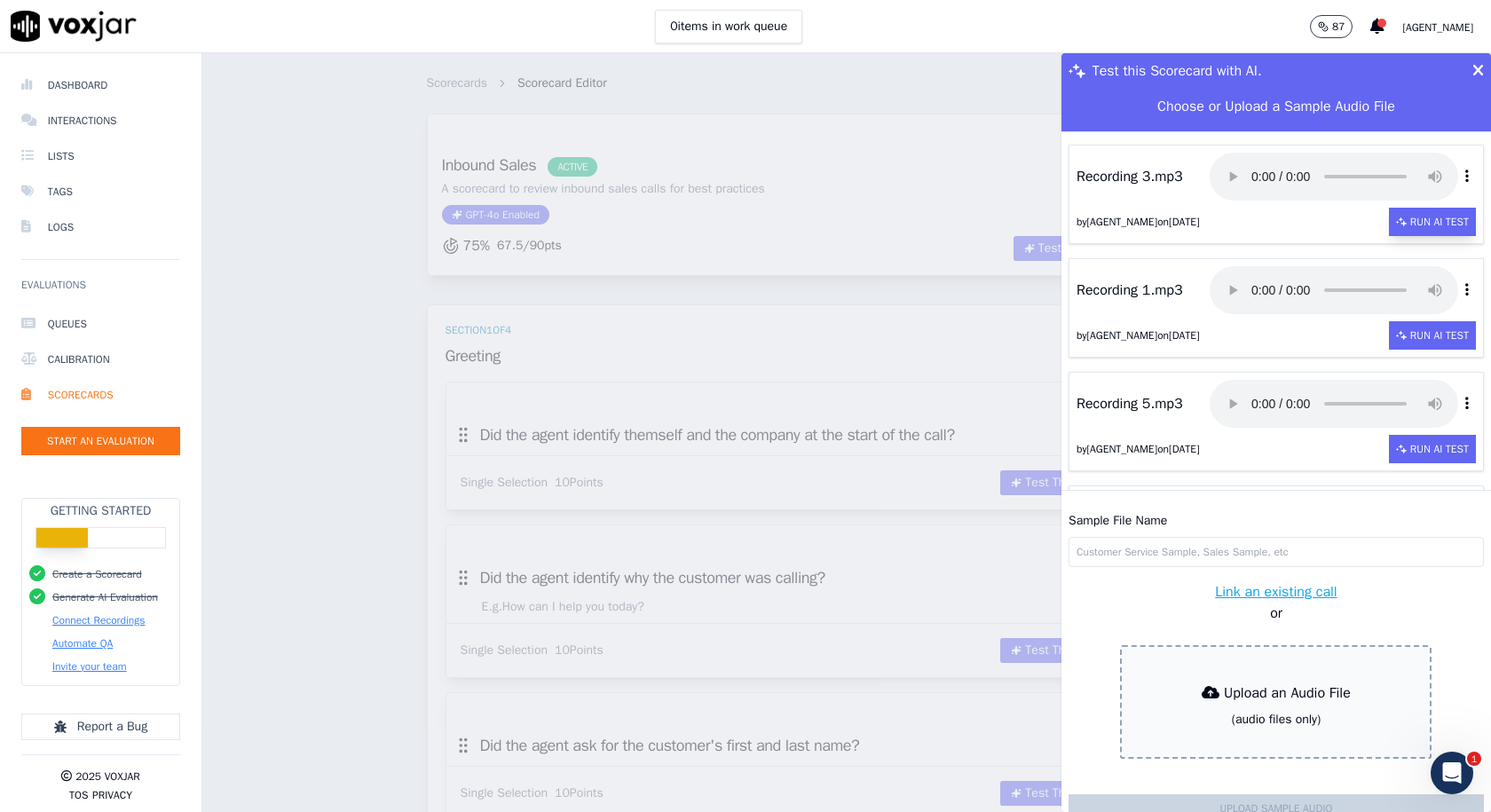 scroll, scrollTop: 0, scrollLeft: 0, axis: both 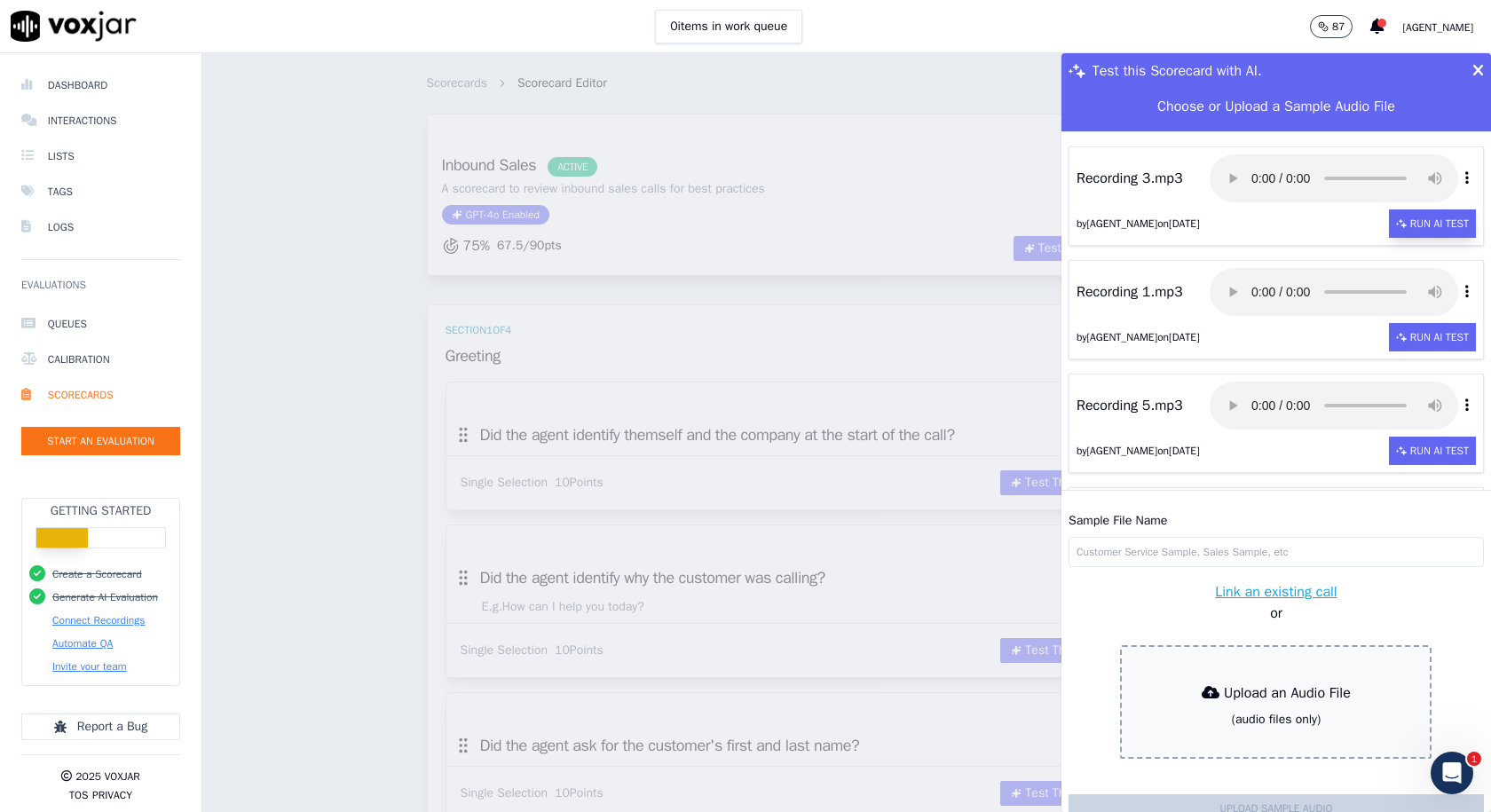 click on "Run AI Test" at bounding box center (1432, 224) 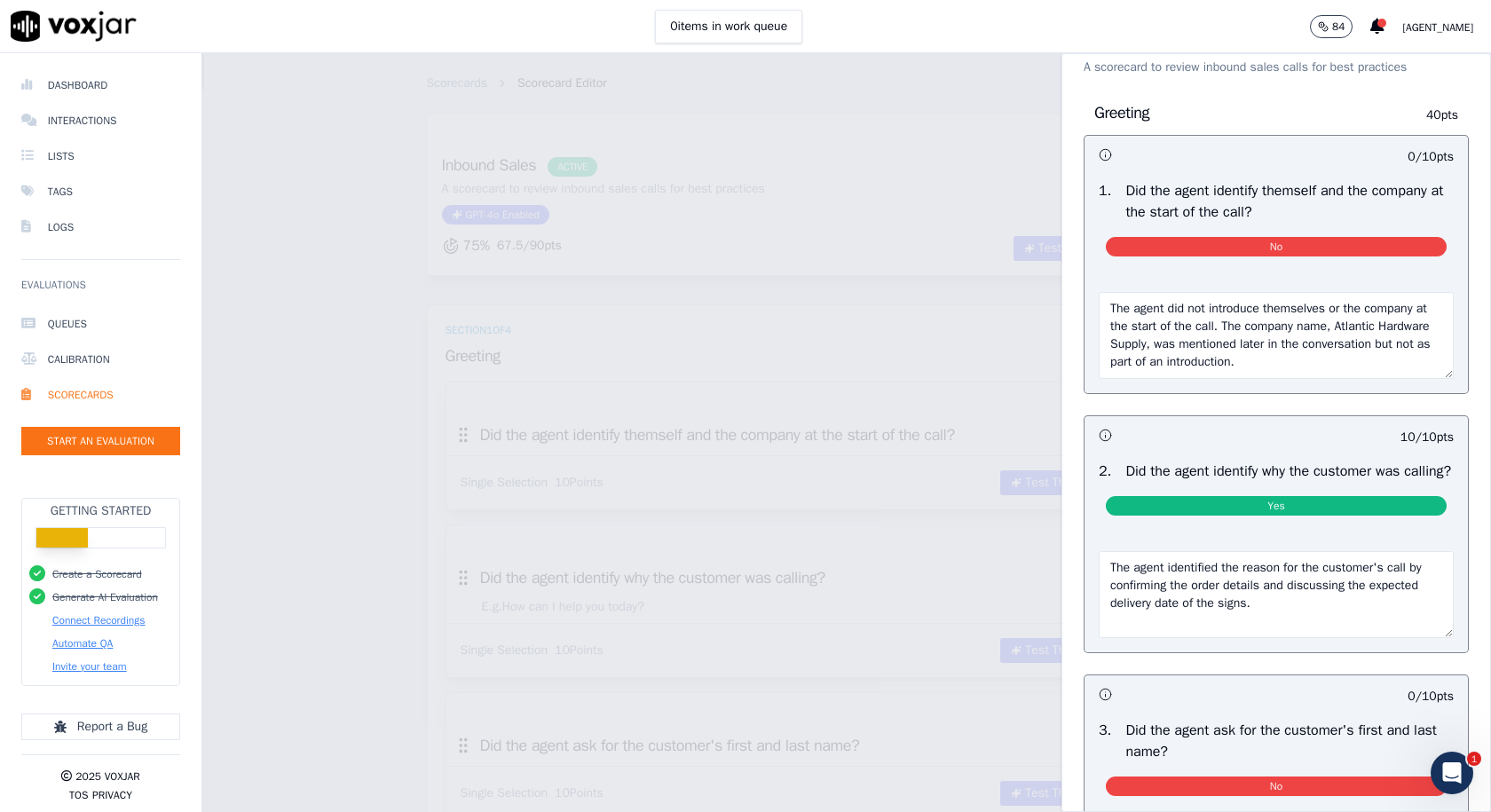scroll, scrollTop: 0, scrollLeft: 0, axis: both 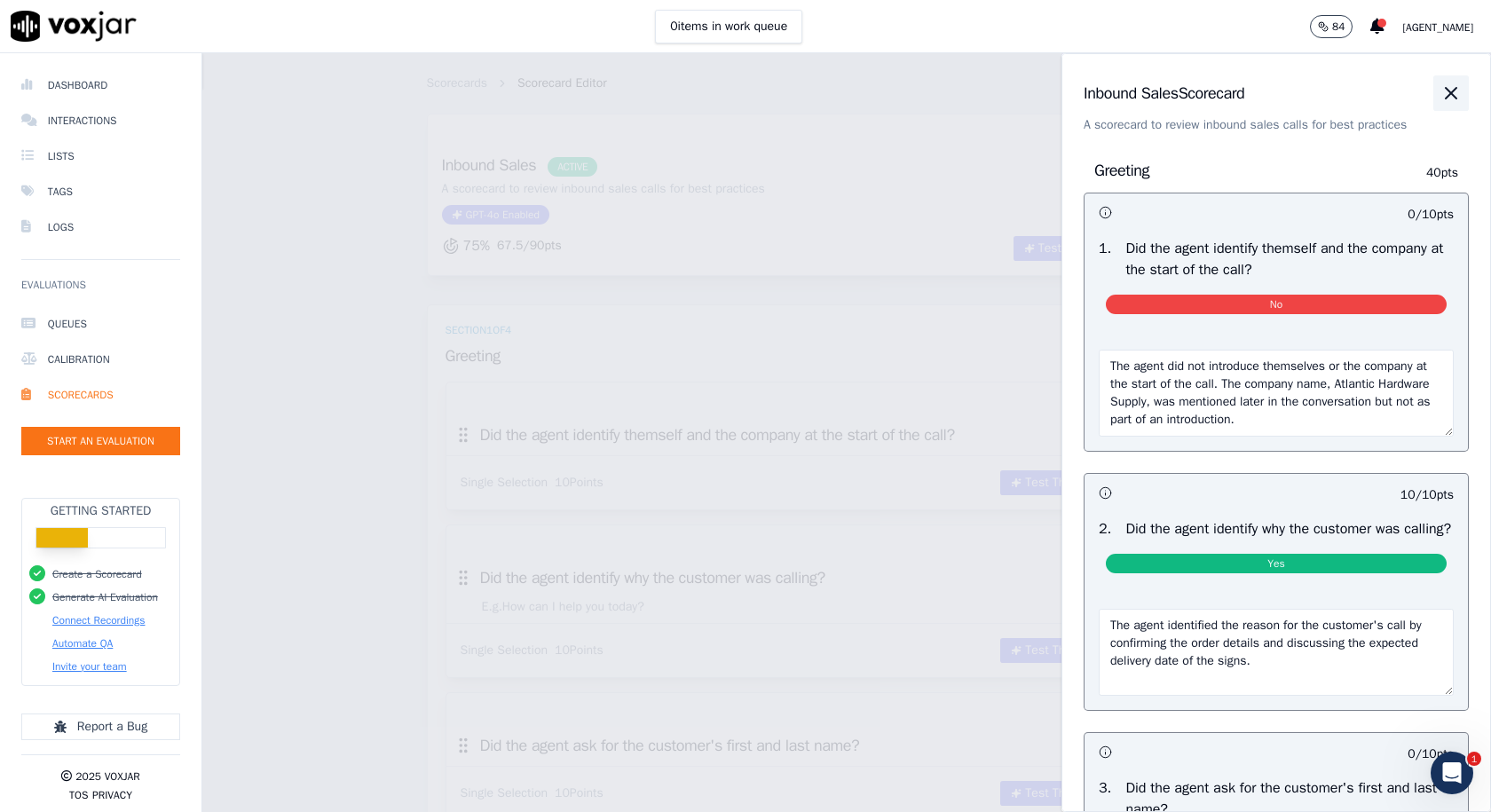 click 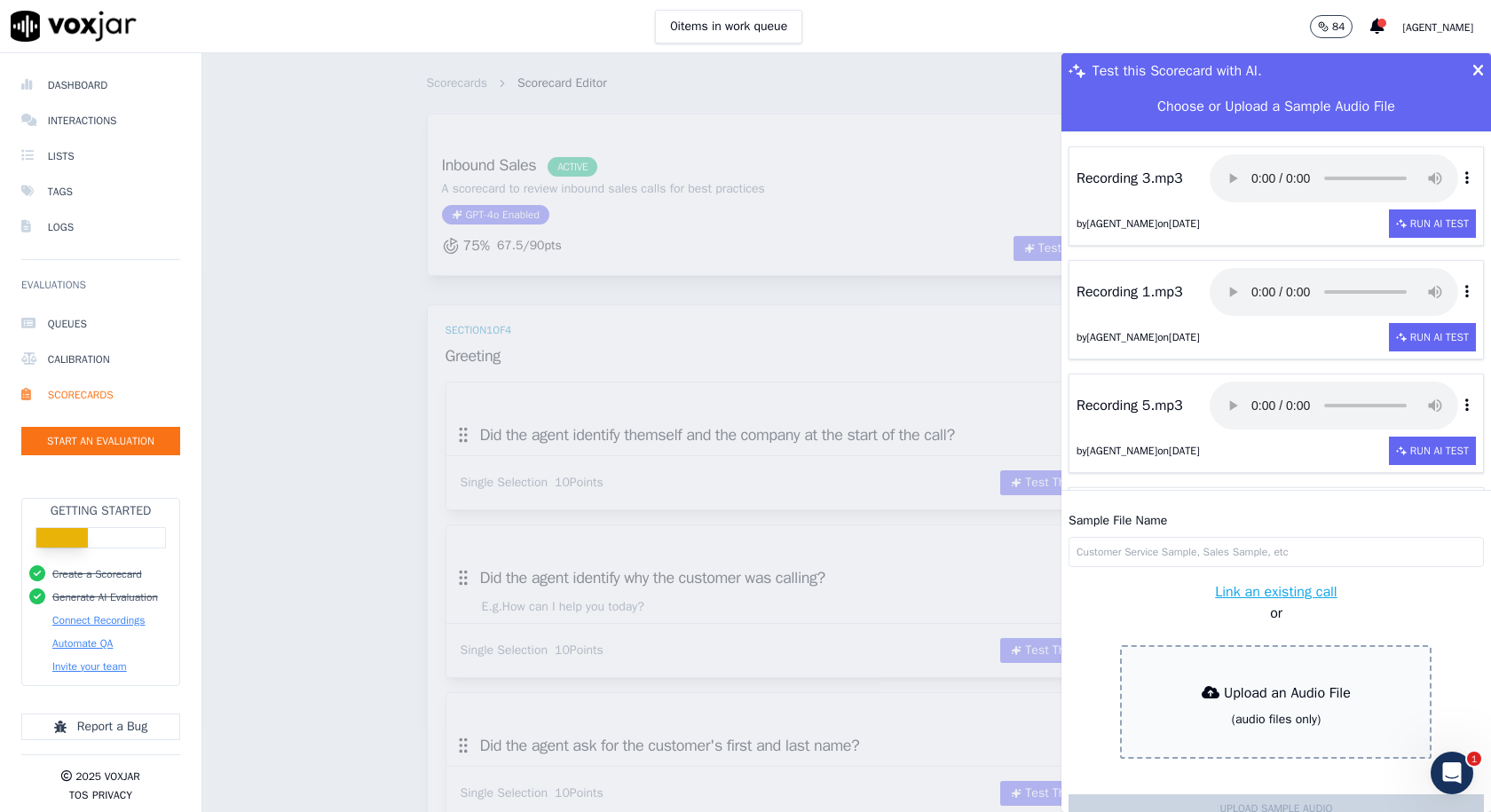 click at bounding box center (1478, 71) 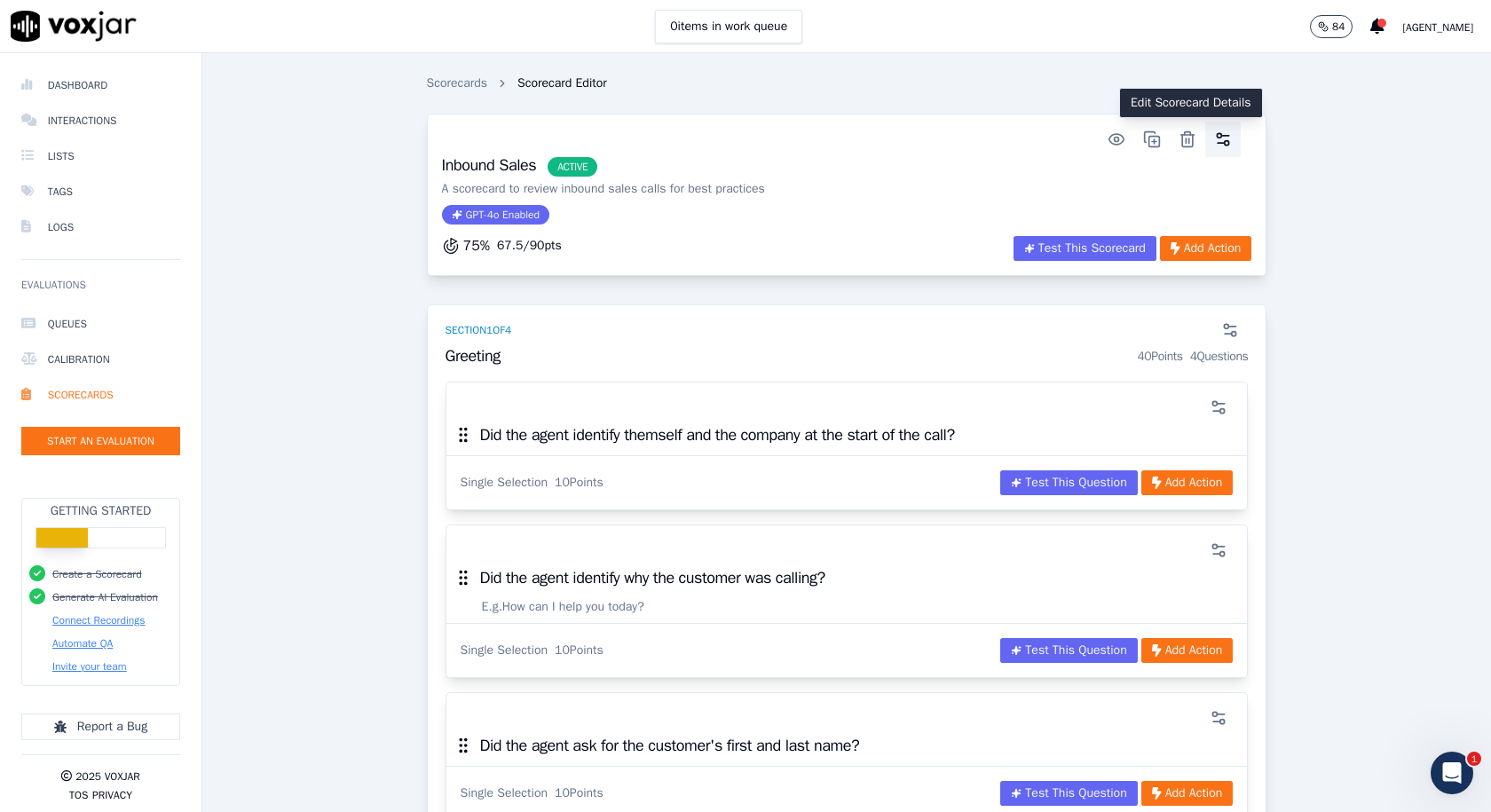 click 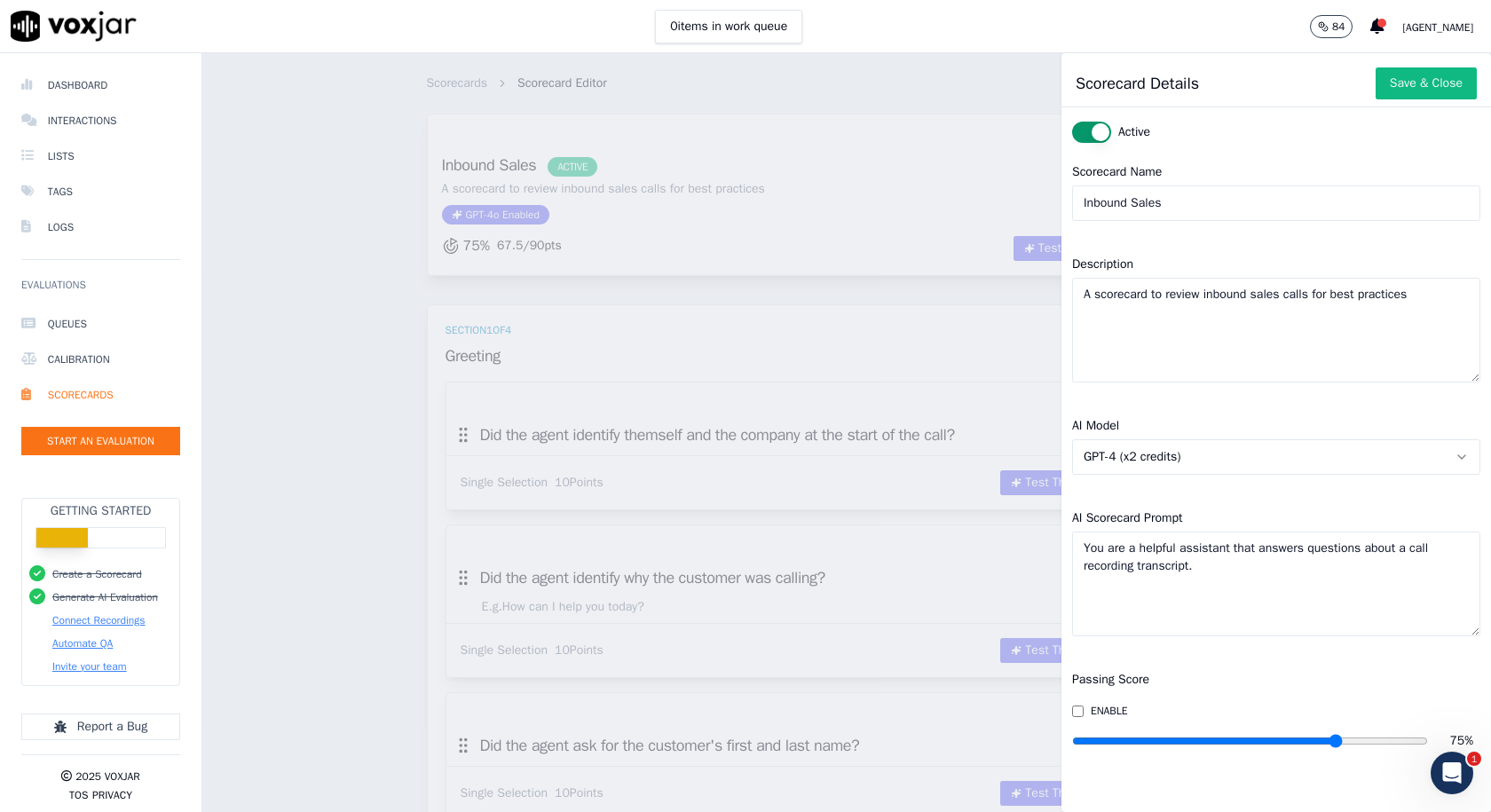 click on "Inbound Sales" 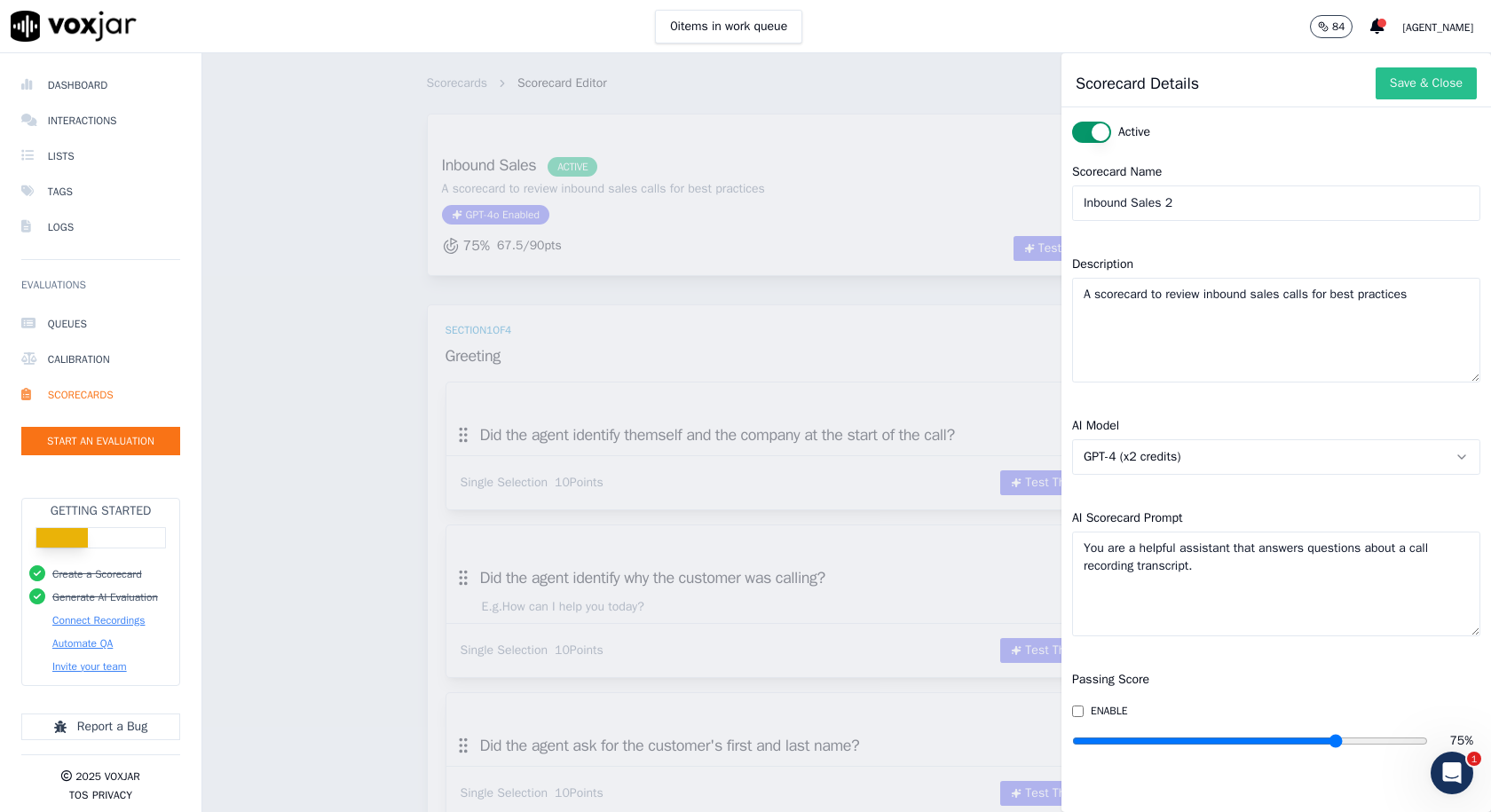 type on "Inbound Sales 2" 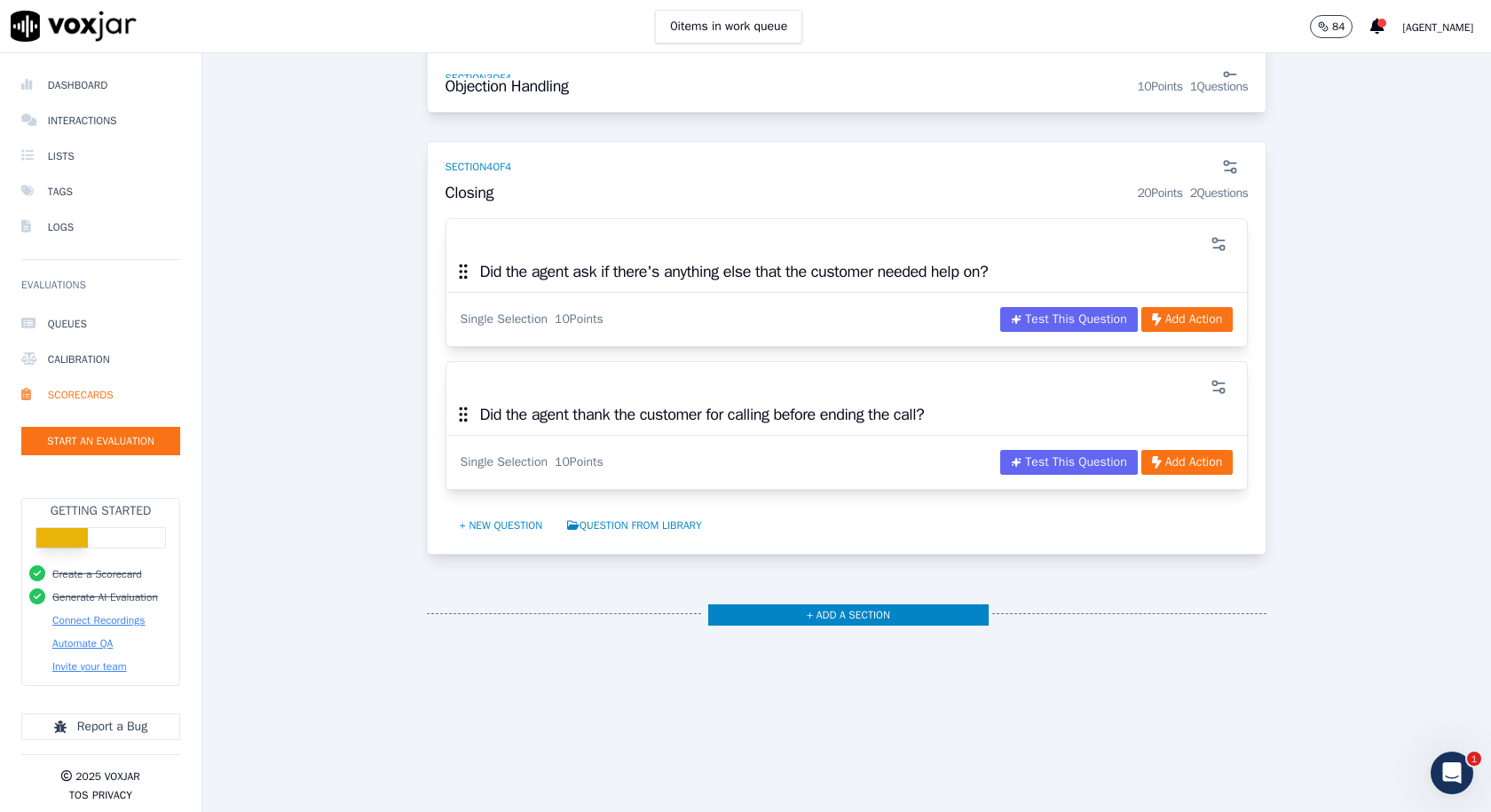 scroll, scrollTop: 1703, scrollLeft: 0, axis: vertical 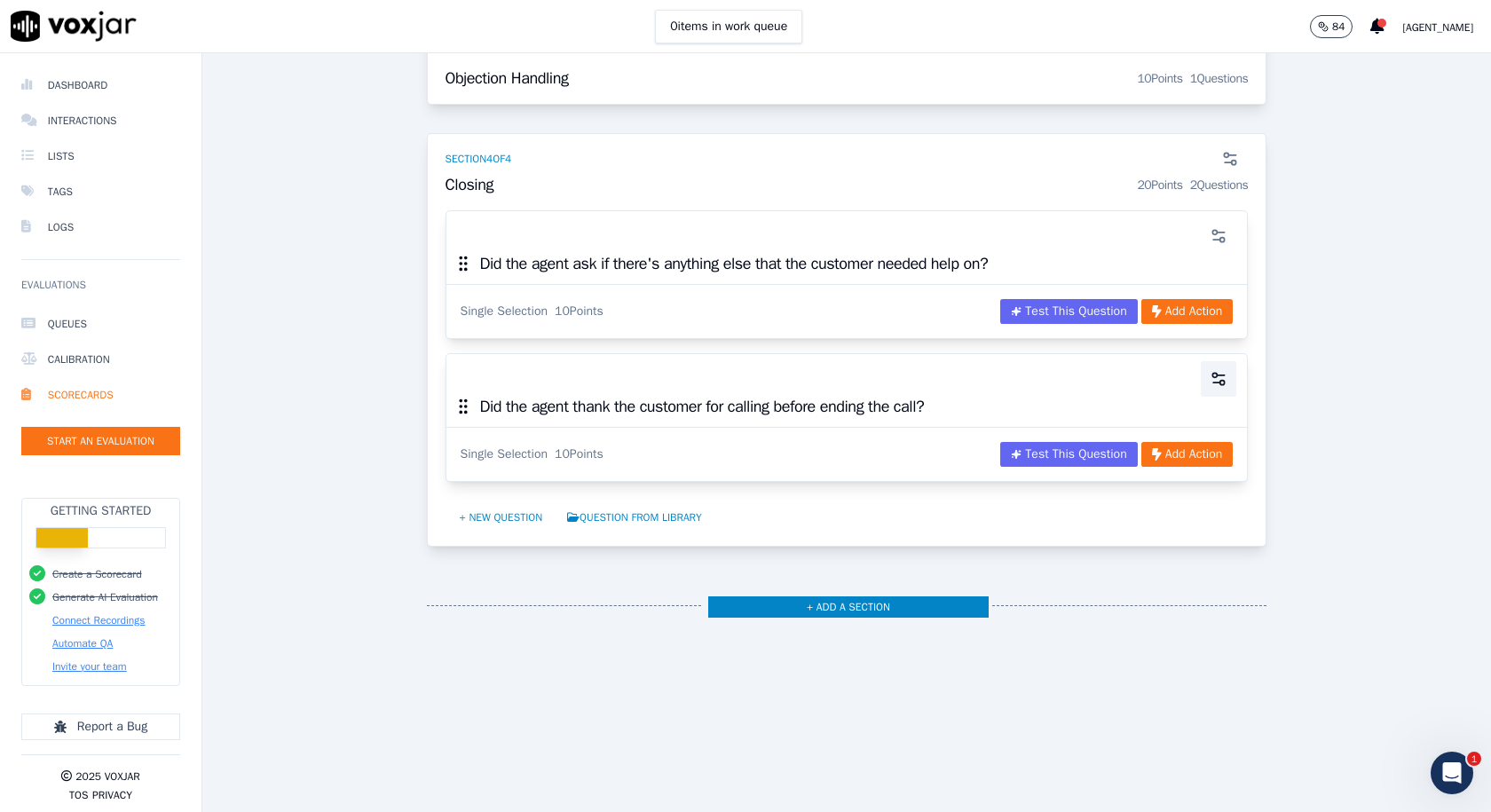 click 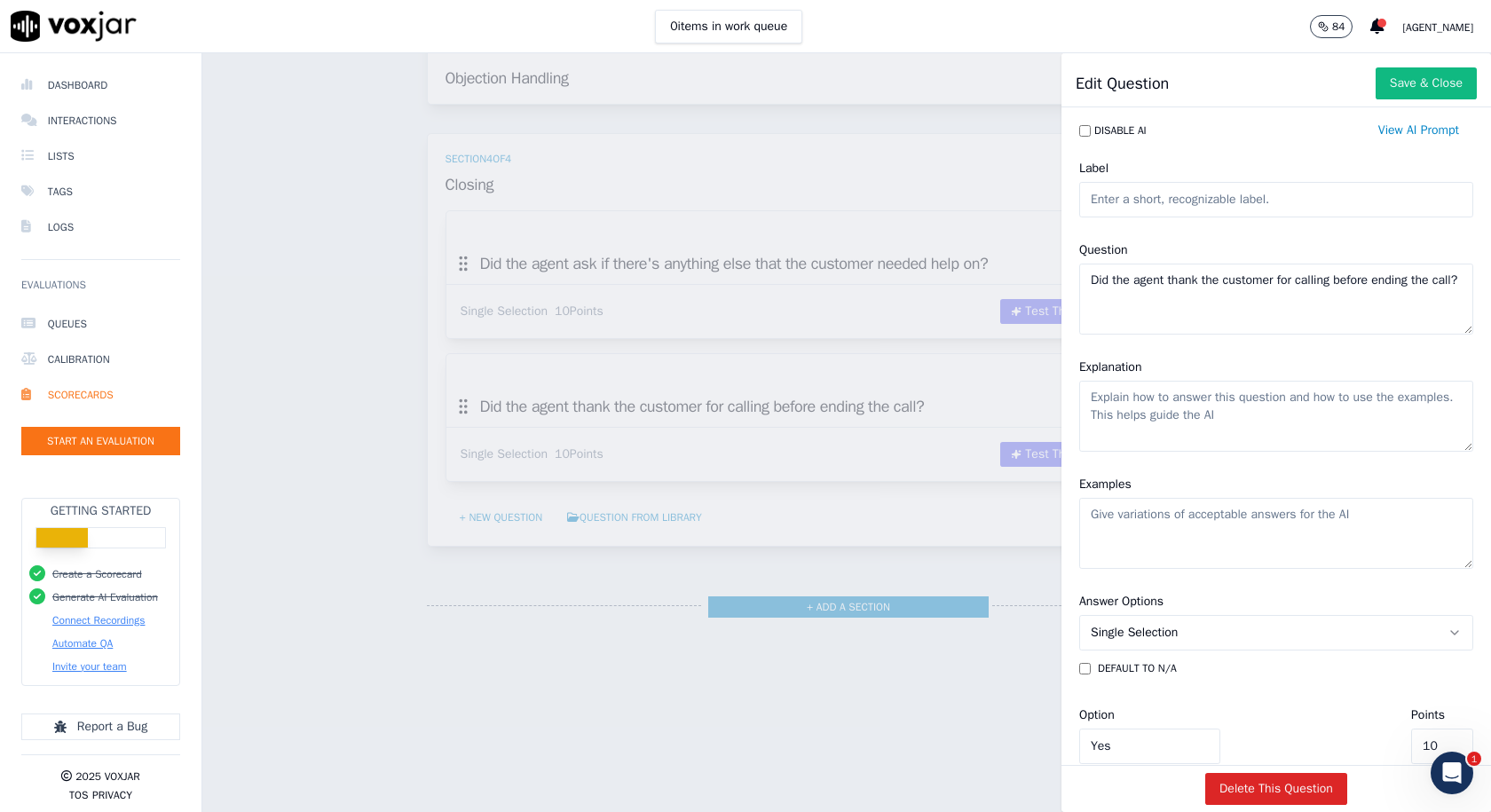 click on "Did the agent thank the customer for calling before ending the call?" 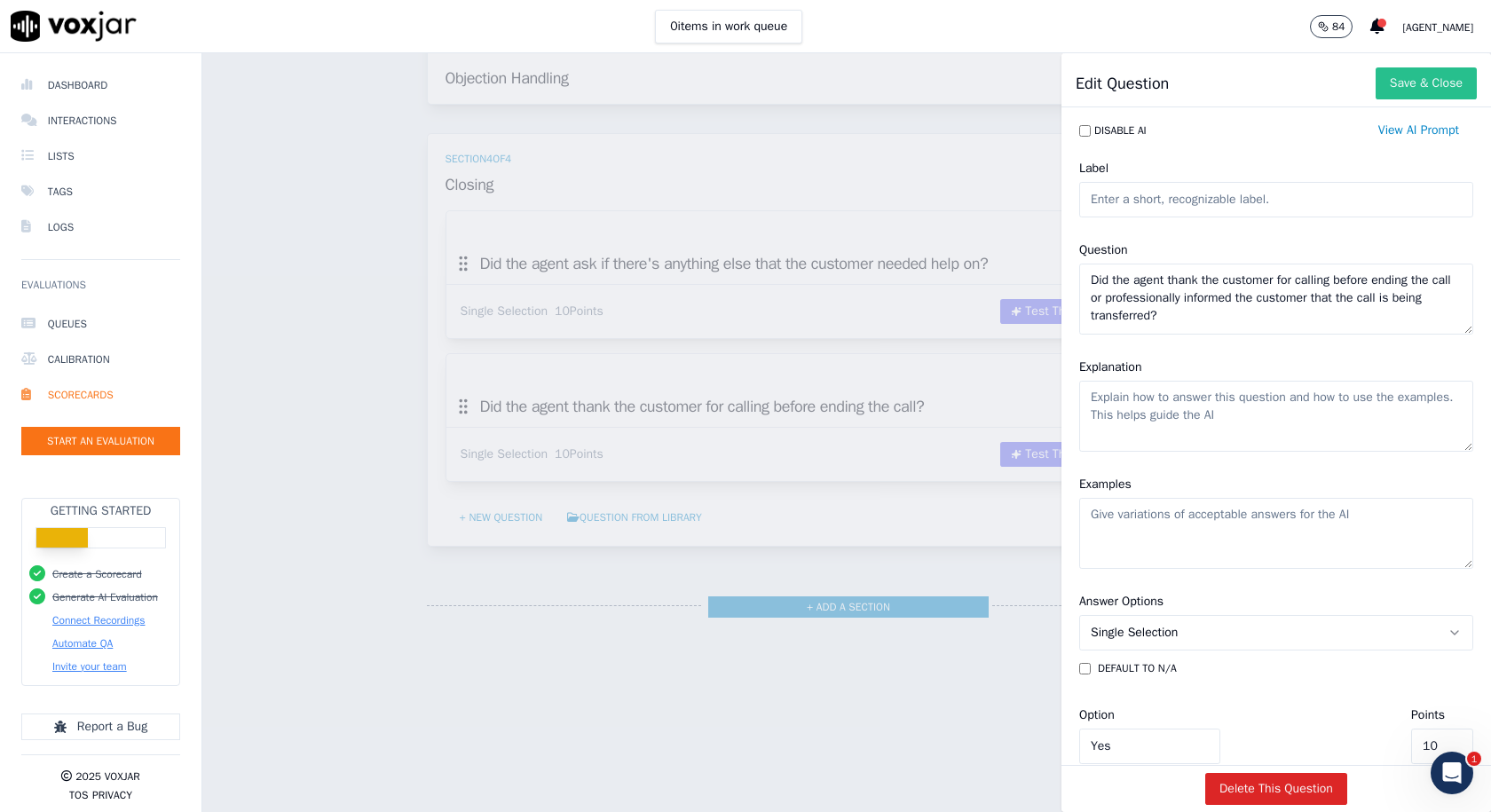 type on "Did the agent thank the customer for calling before ending the call or professionally informed the customer that the call is being transferred?" 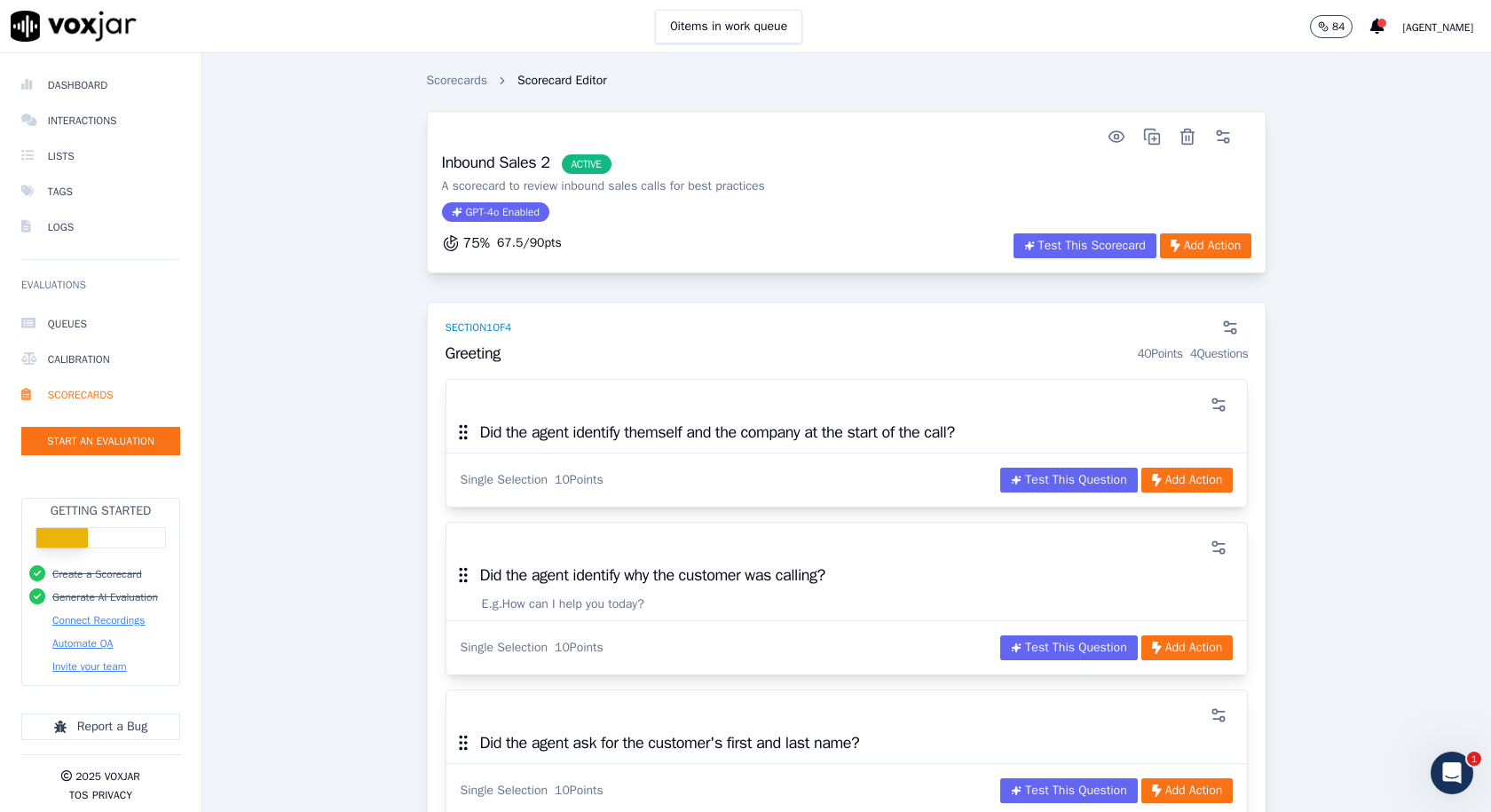 scroll, scrollTop: 0, scrollLeft: 0, axis: both 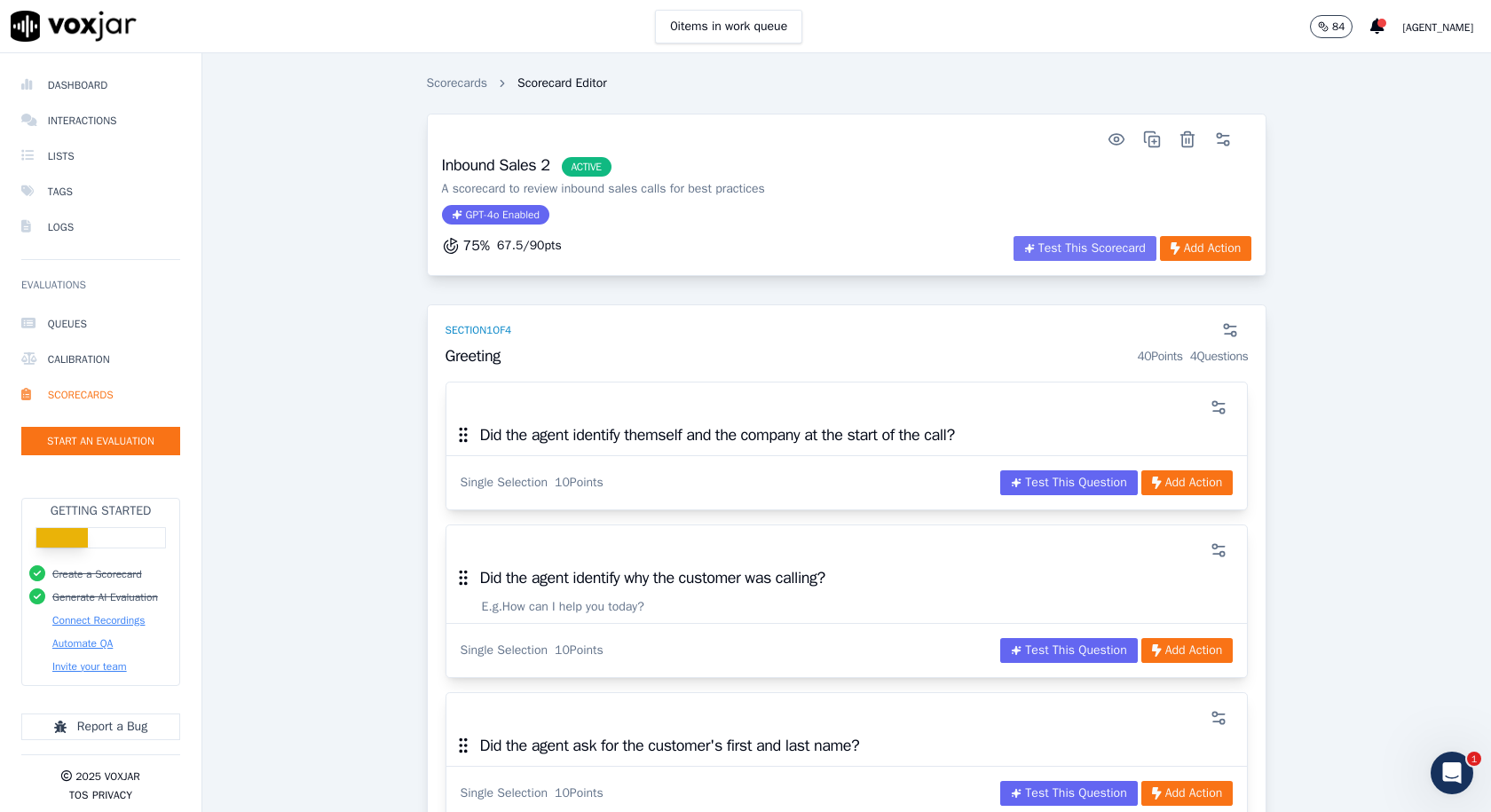 click on "Test This Scorecard" at bounding box center [1085, 248] 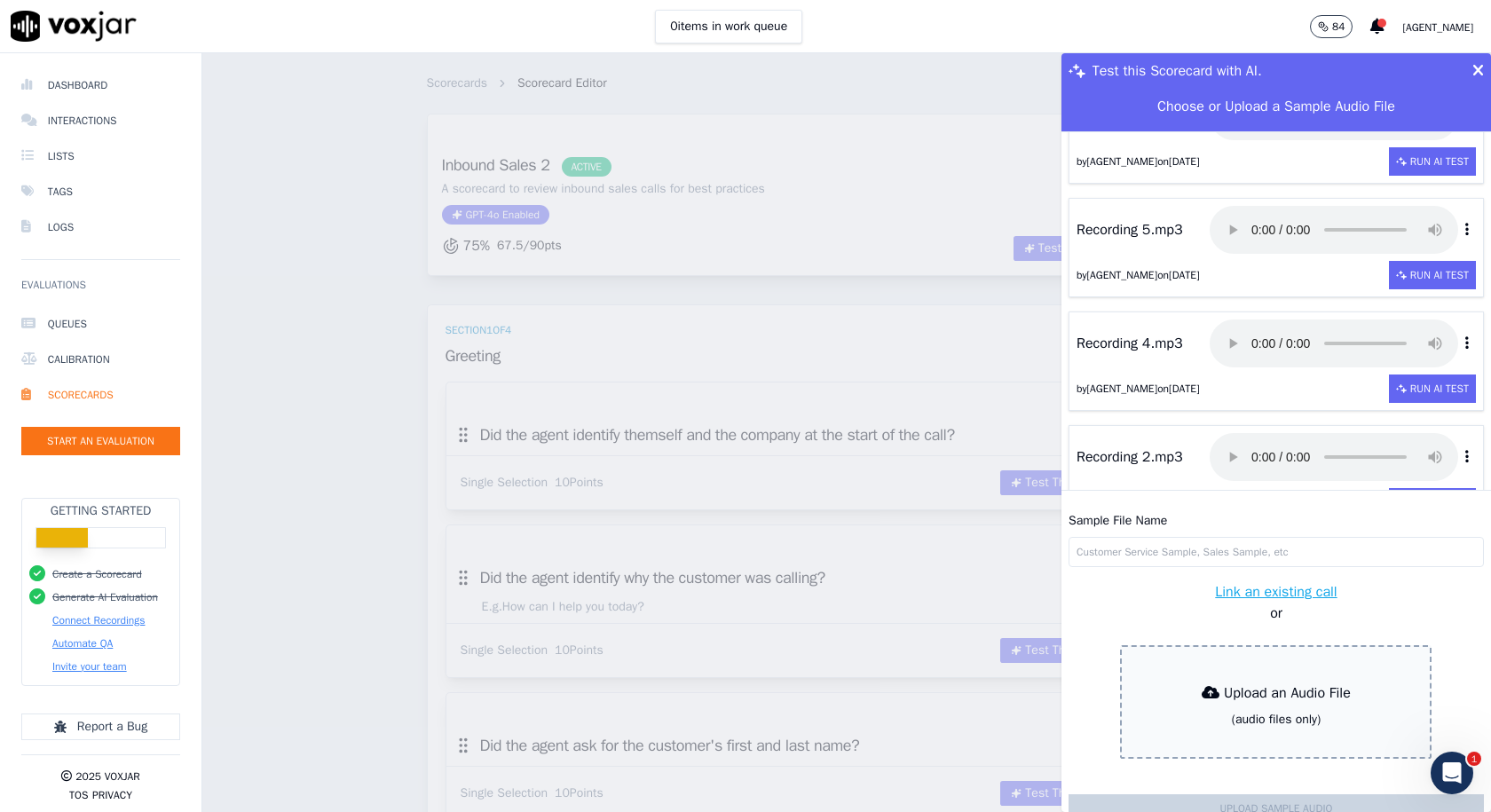 scroll, scrollTop: 177, scrollLeft: 0, axis: vertical 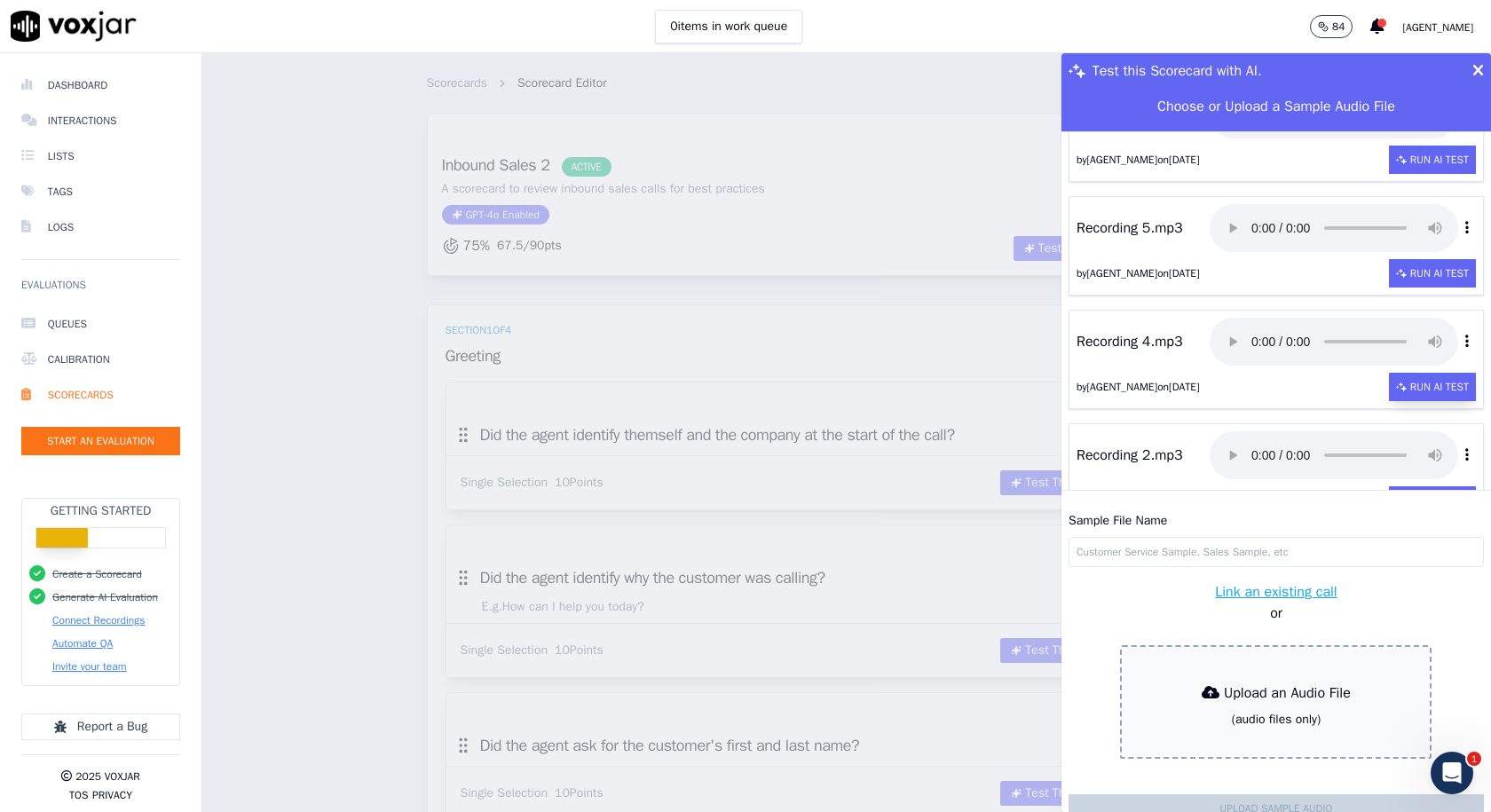 click on "Run AI Test" at bounding box center (1432, 387) 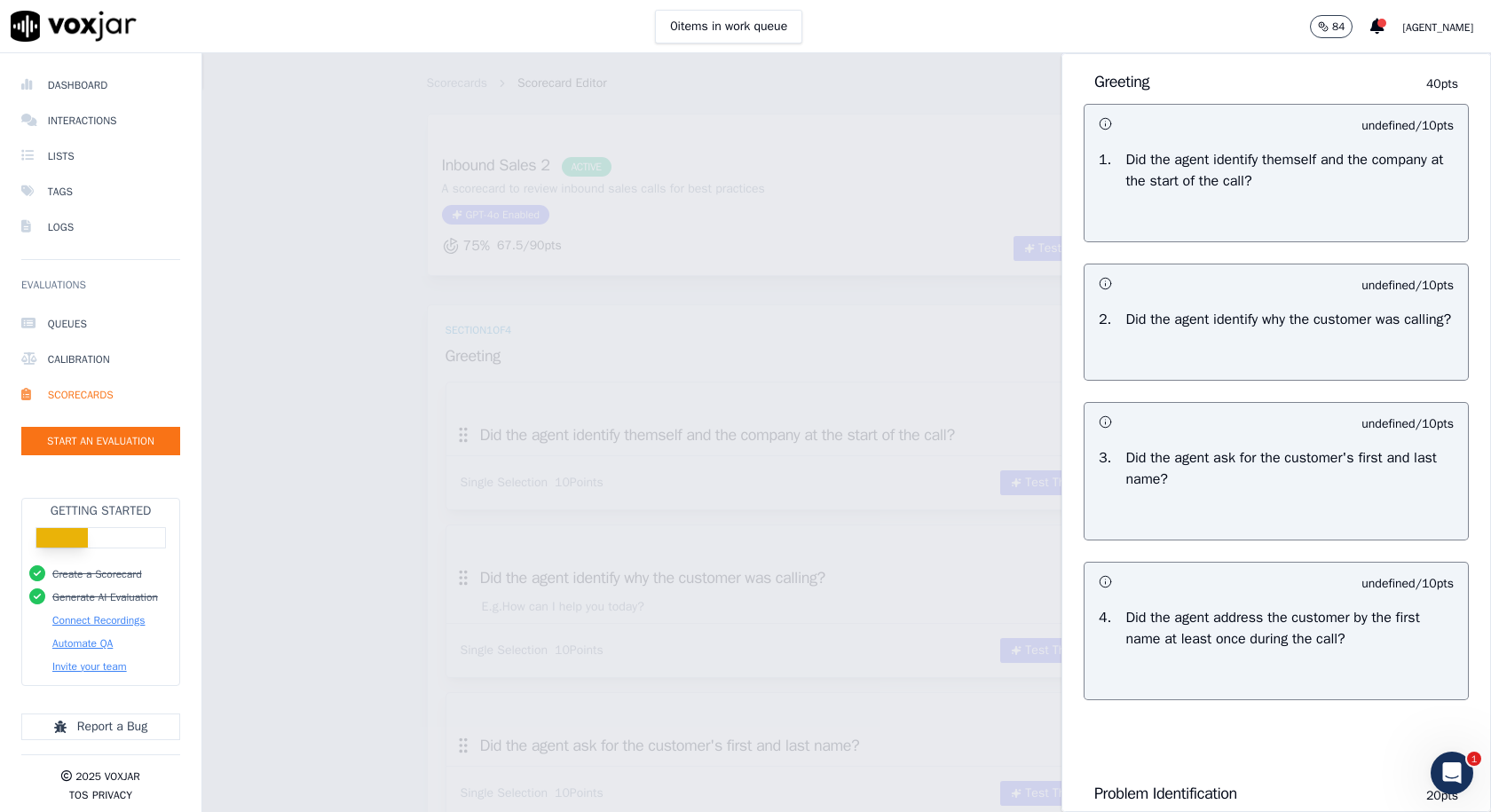 scroll, scrollTop: 0, scrollLeft: 0, axis: both 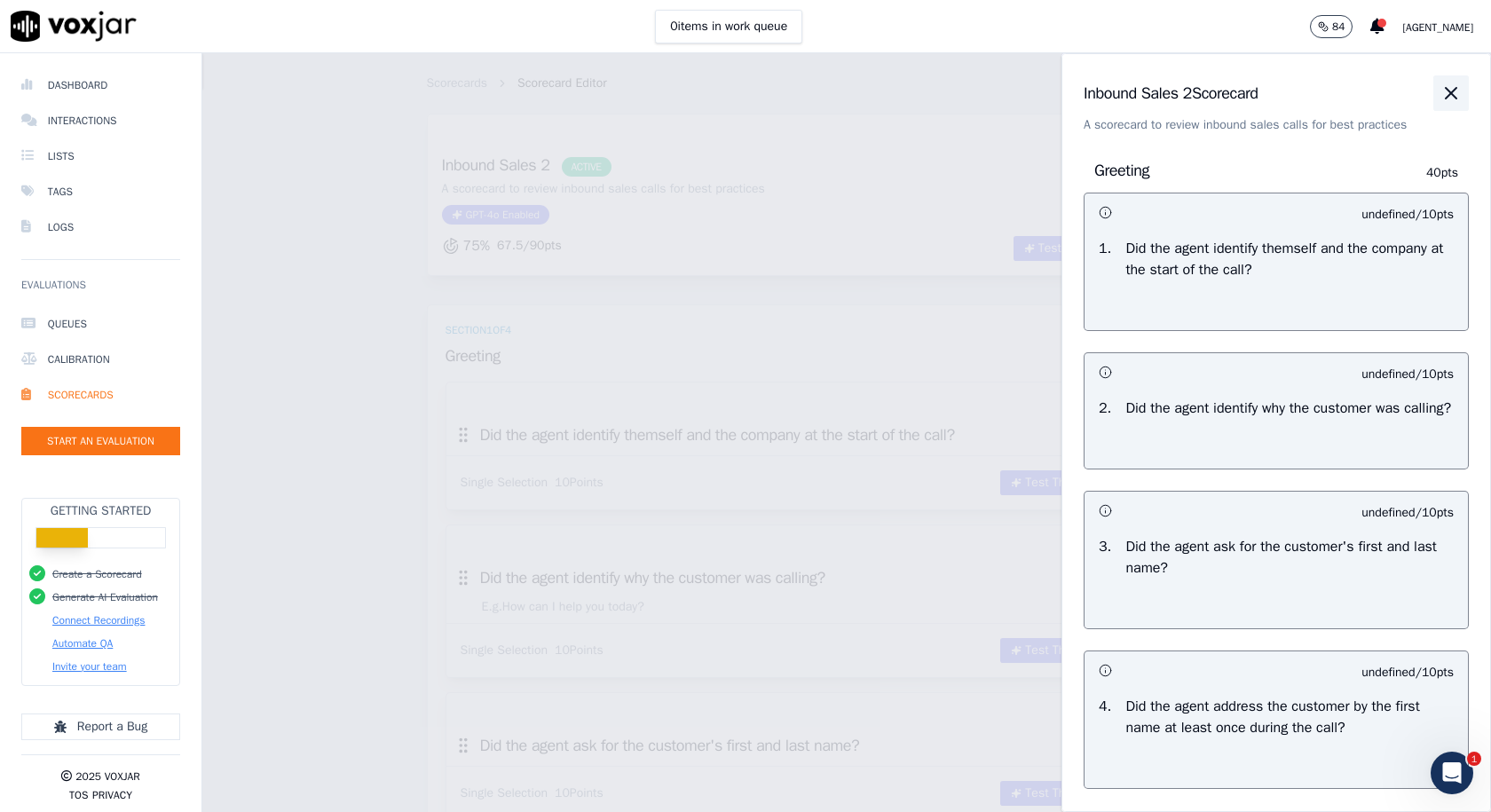 click 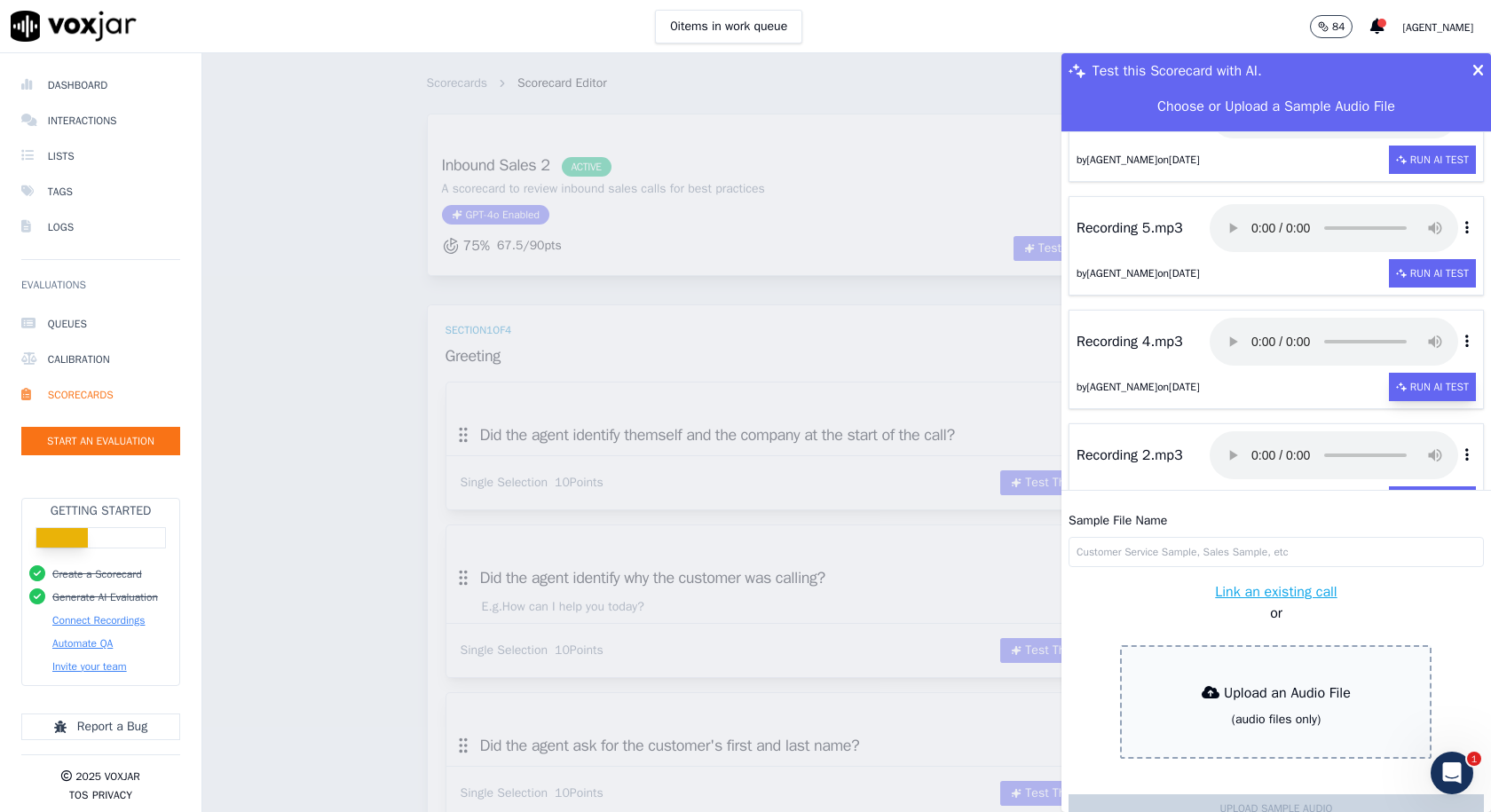click on "Run AI Test" at bounding box center [1432, 387] 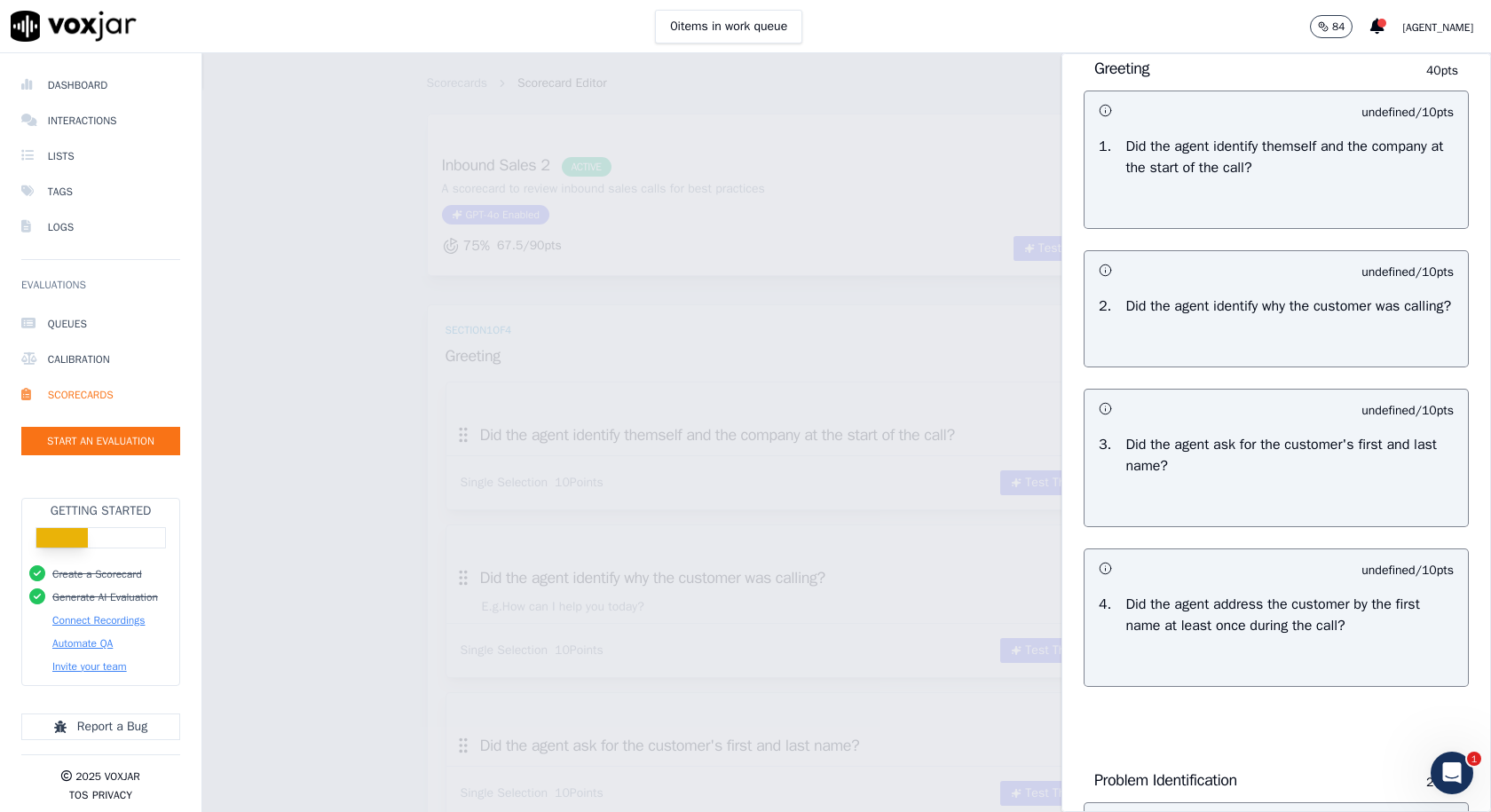 scroll, scrollTop: 0, scrollLeft: 0, axis: both 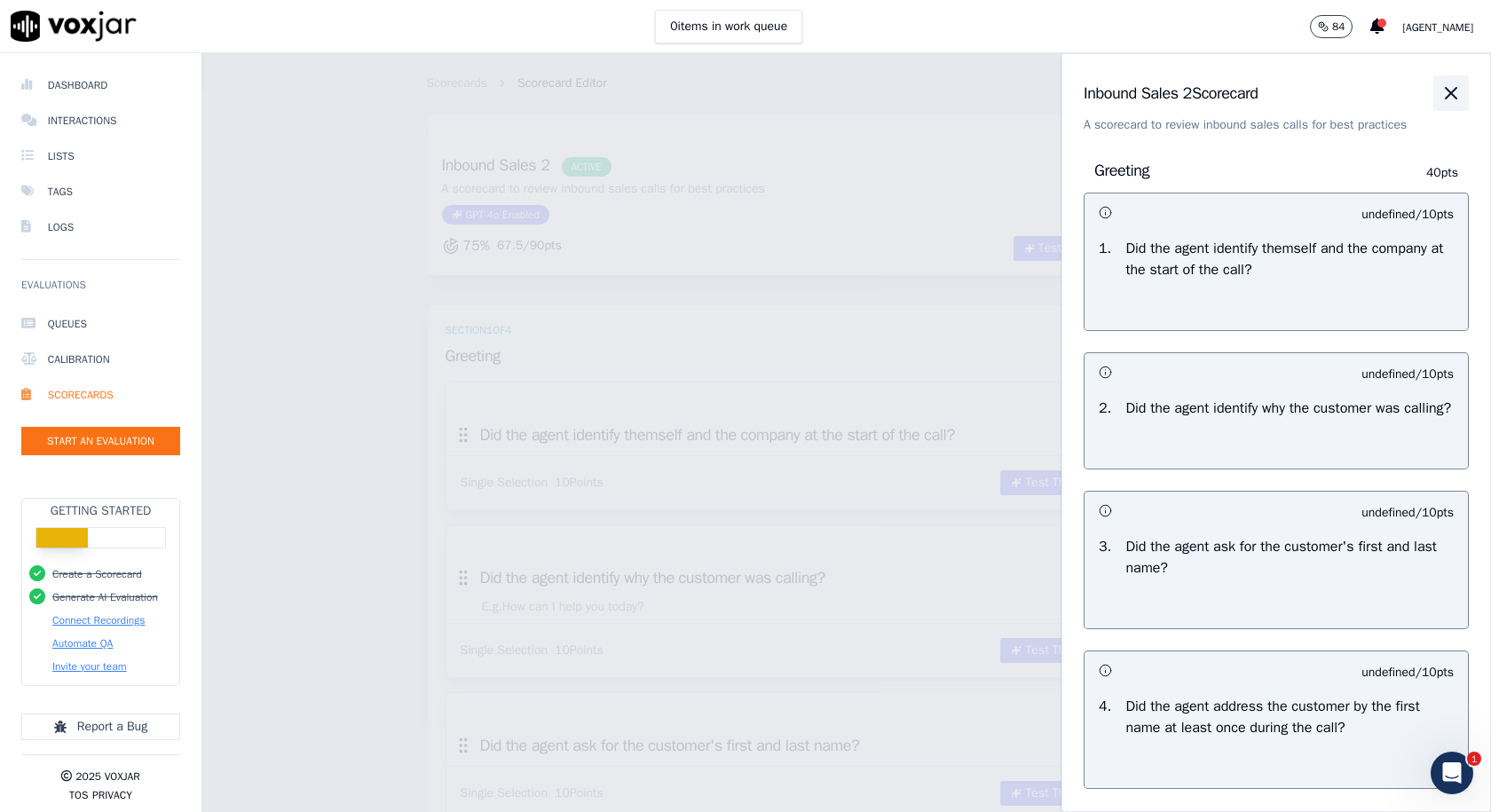 click 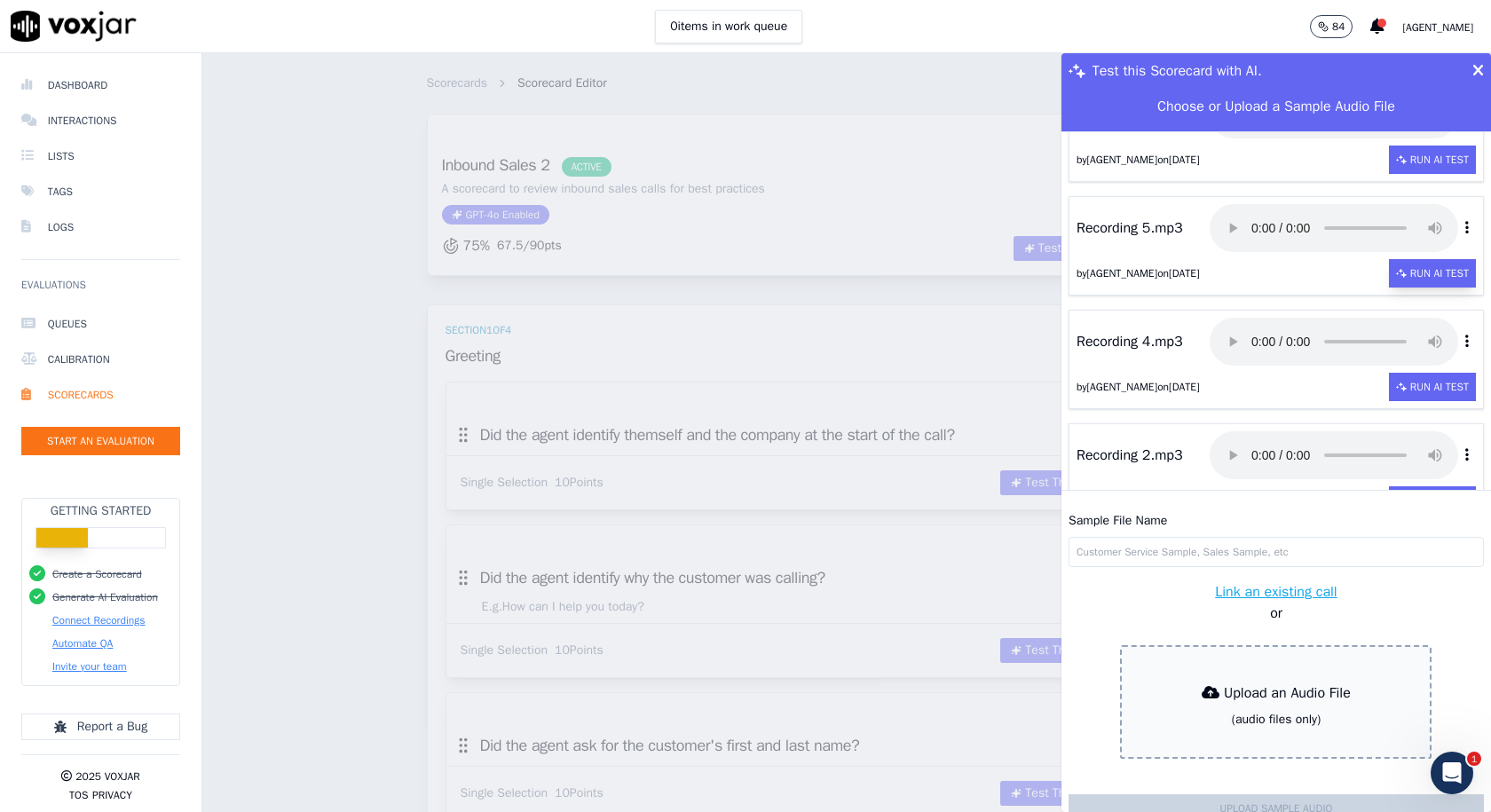 click on "Run AI Test" at bounding box center (1432, 273) 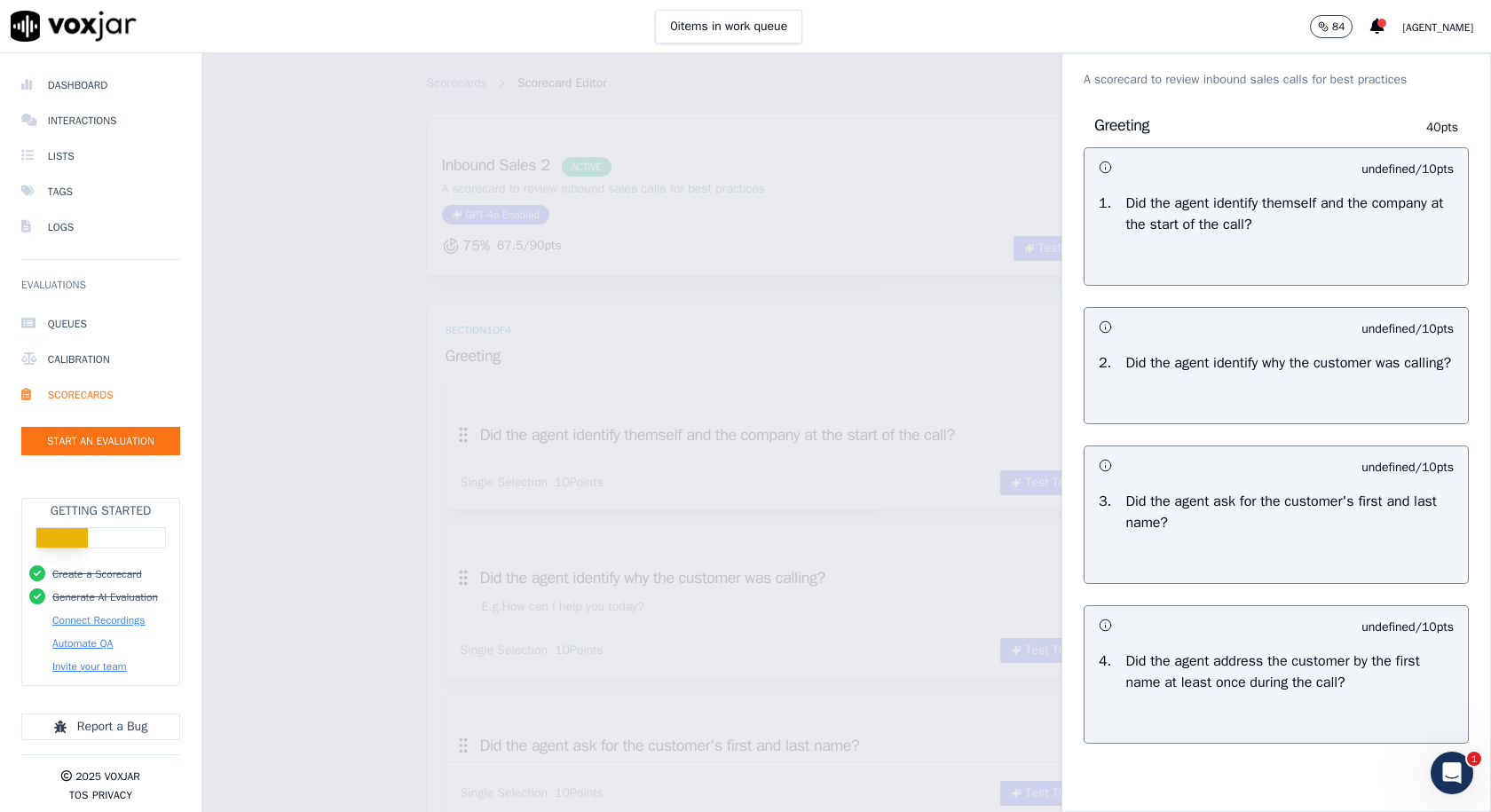 scroll, scrollTop: 0, scrollLeft: 0, axis: both 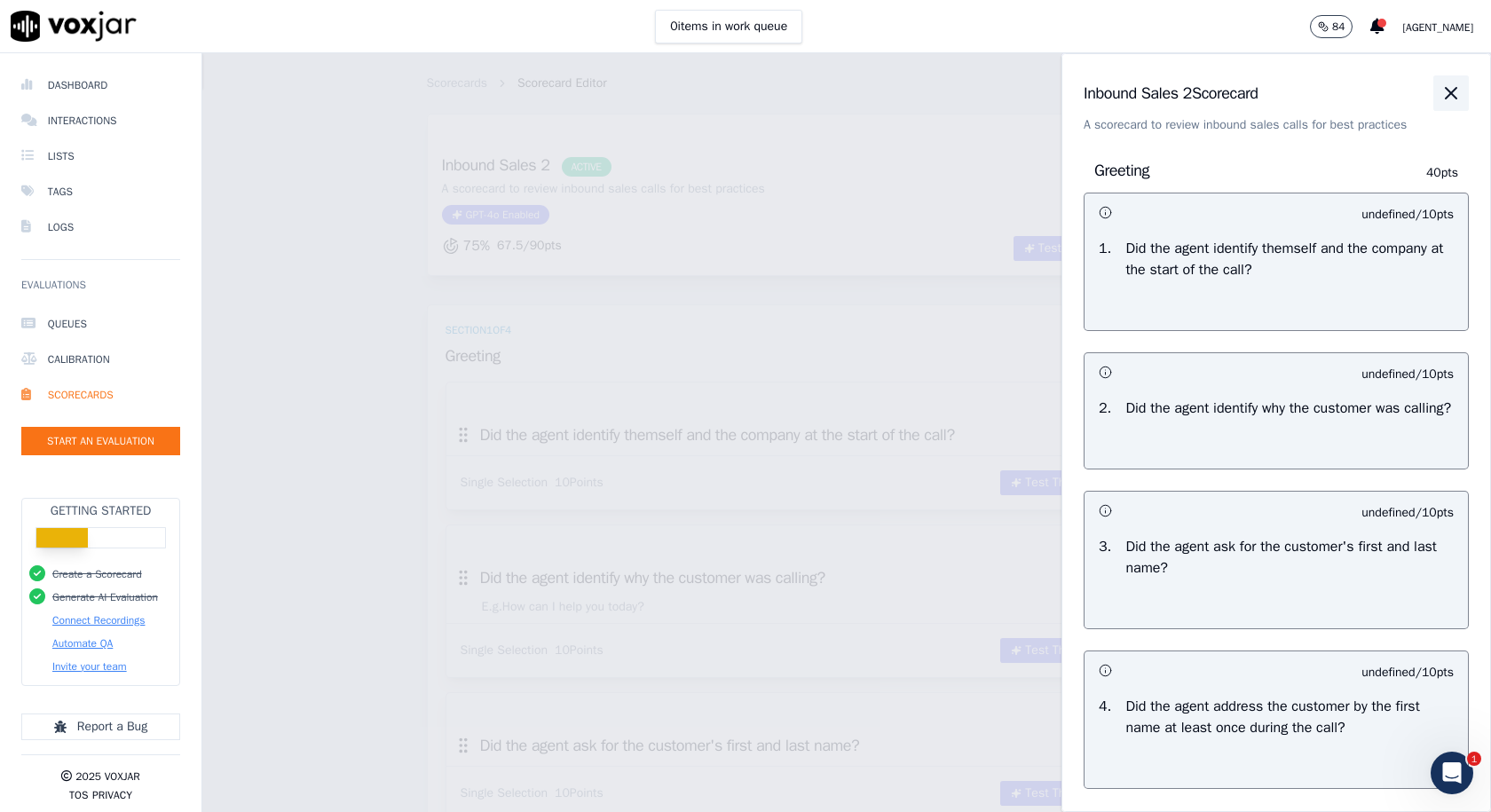 click 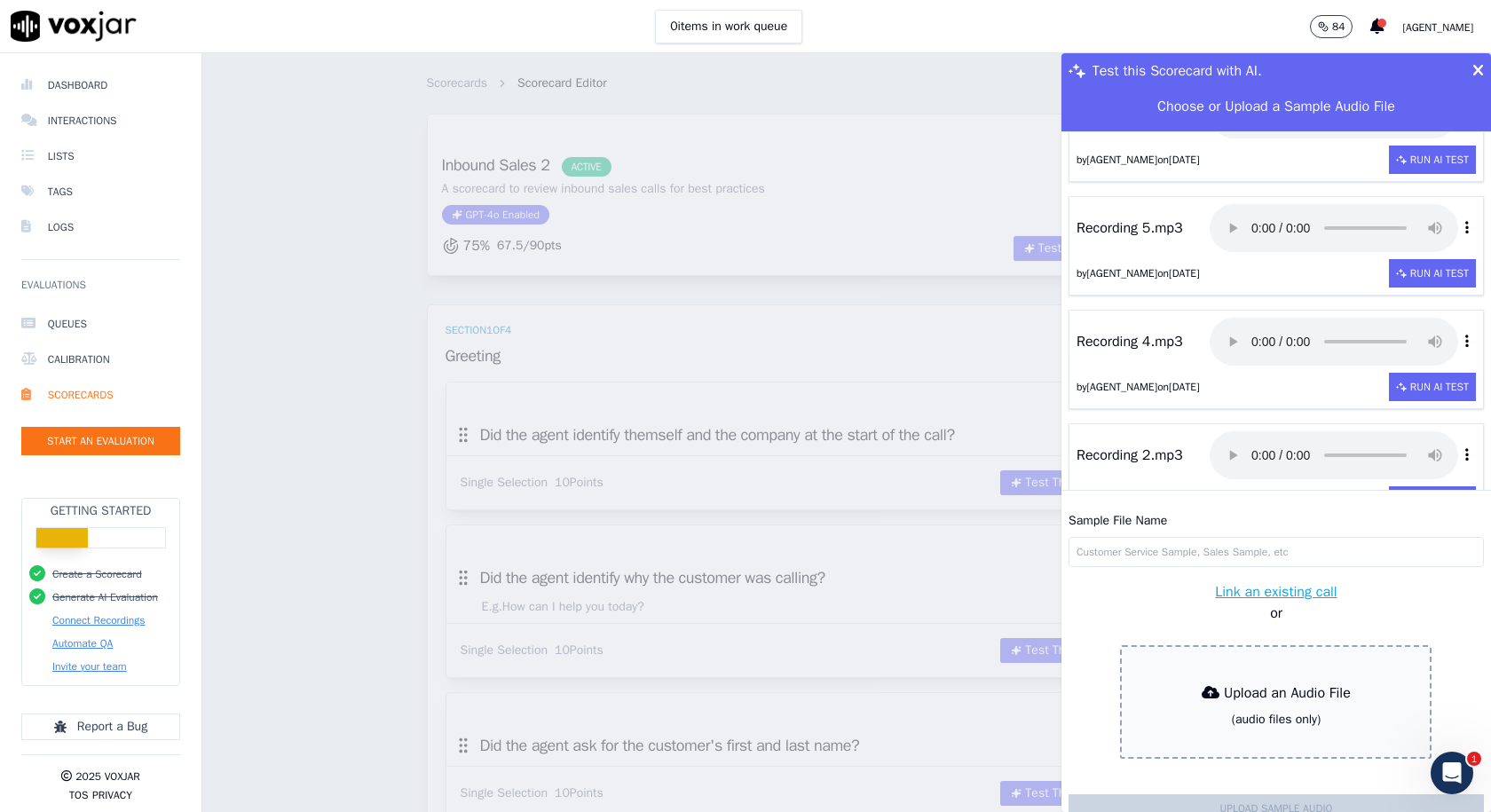 scroll, scrollTop: 0, scrollLeft: 0, axis: both 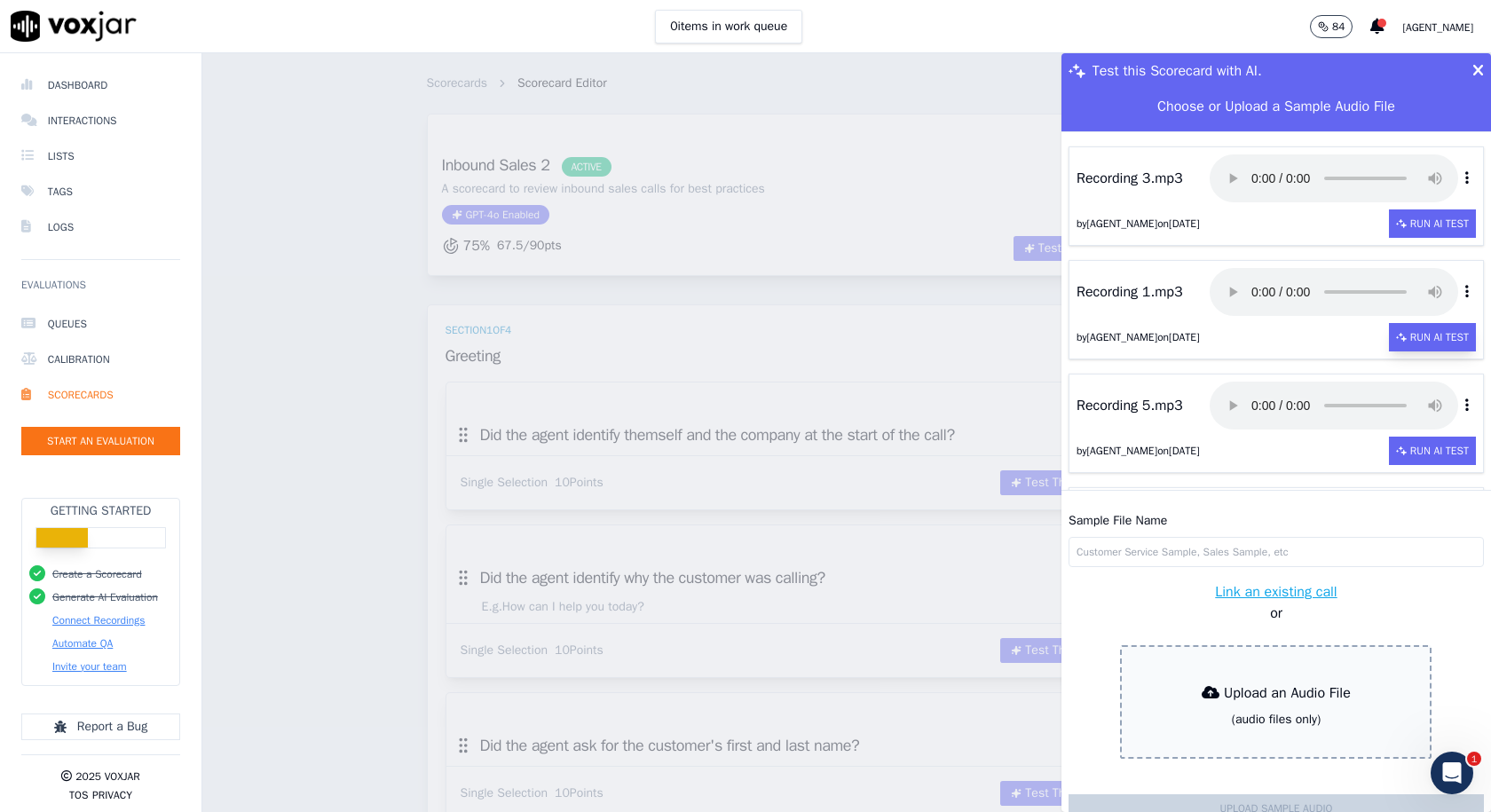 click on "Run AI Test" at bounding box center (1432, 337) 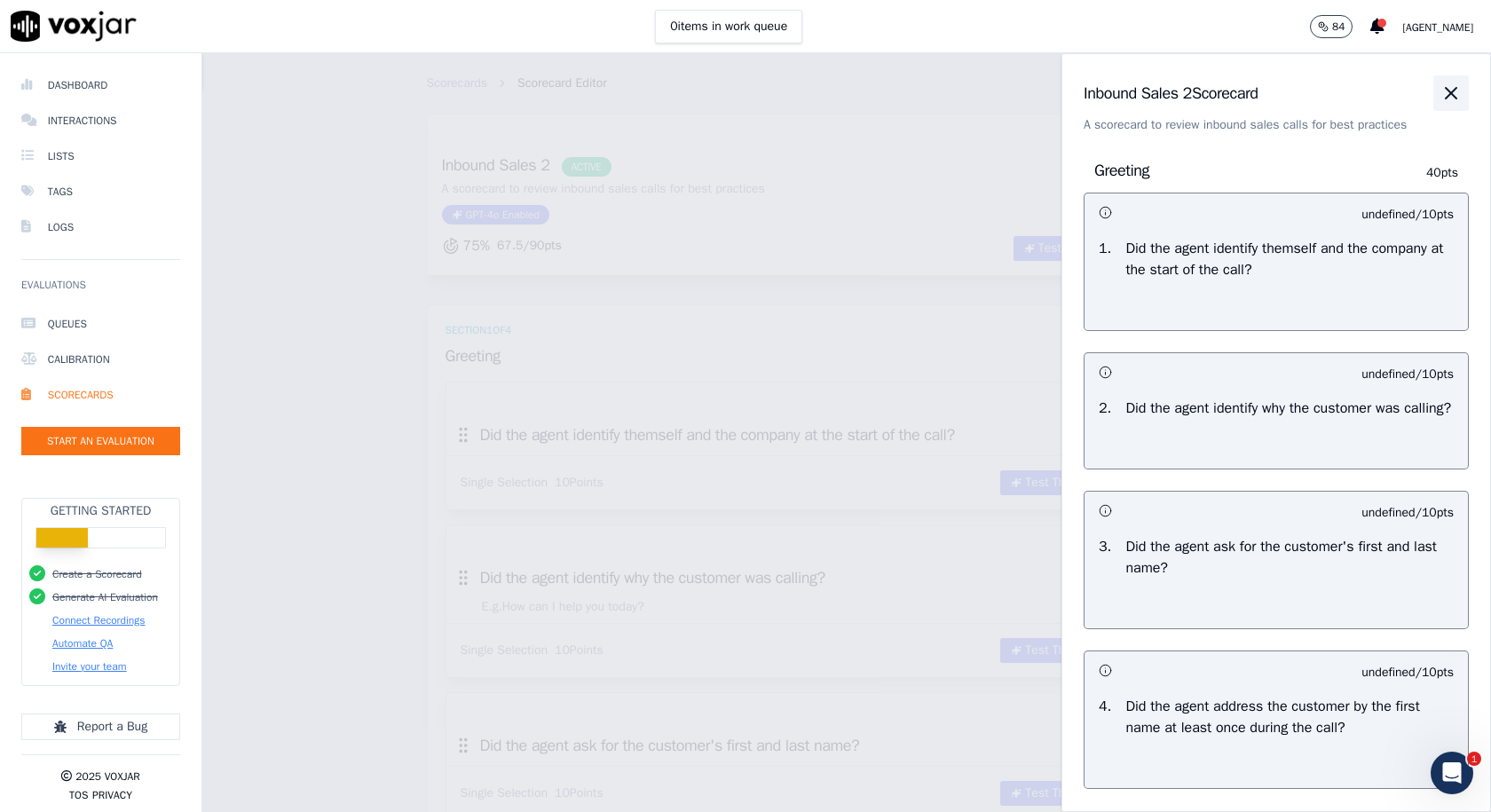 click 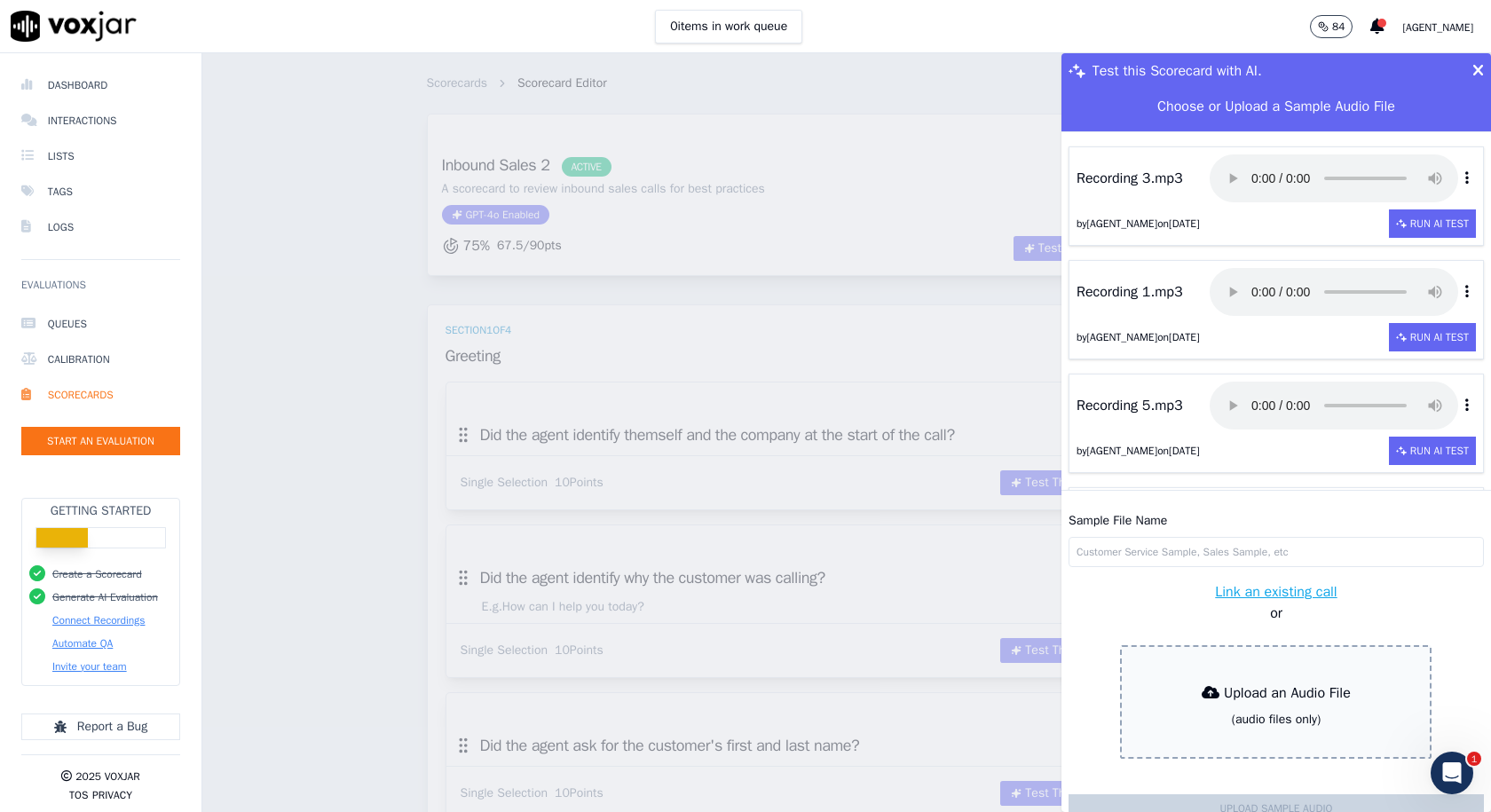 click at bounding box center [1478, 71] 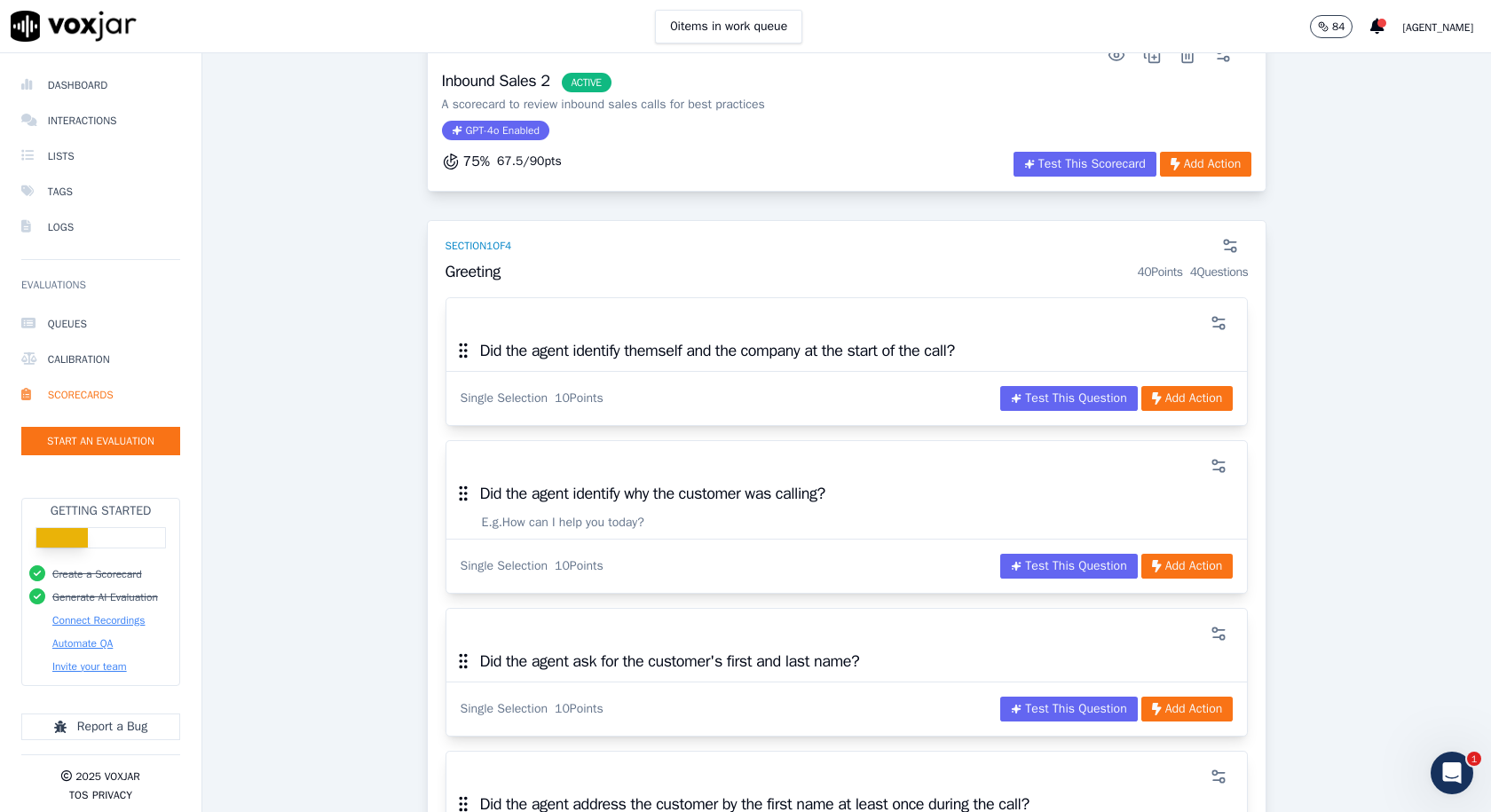 scroll, scrollTop: 0, scrollLeft: 0, axis: both 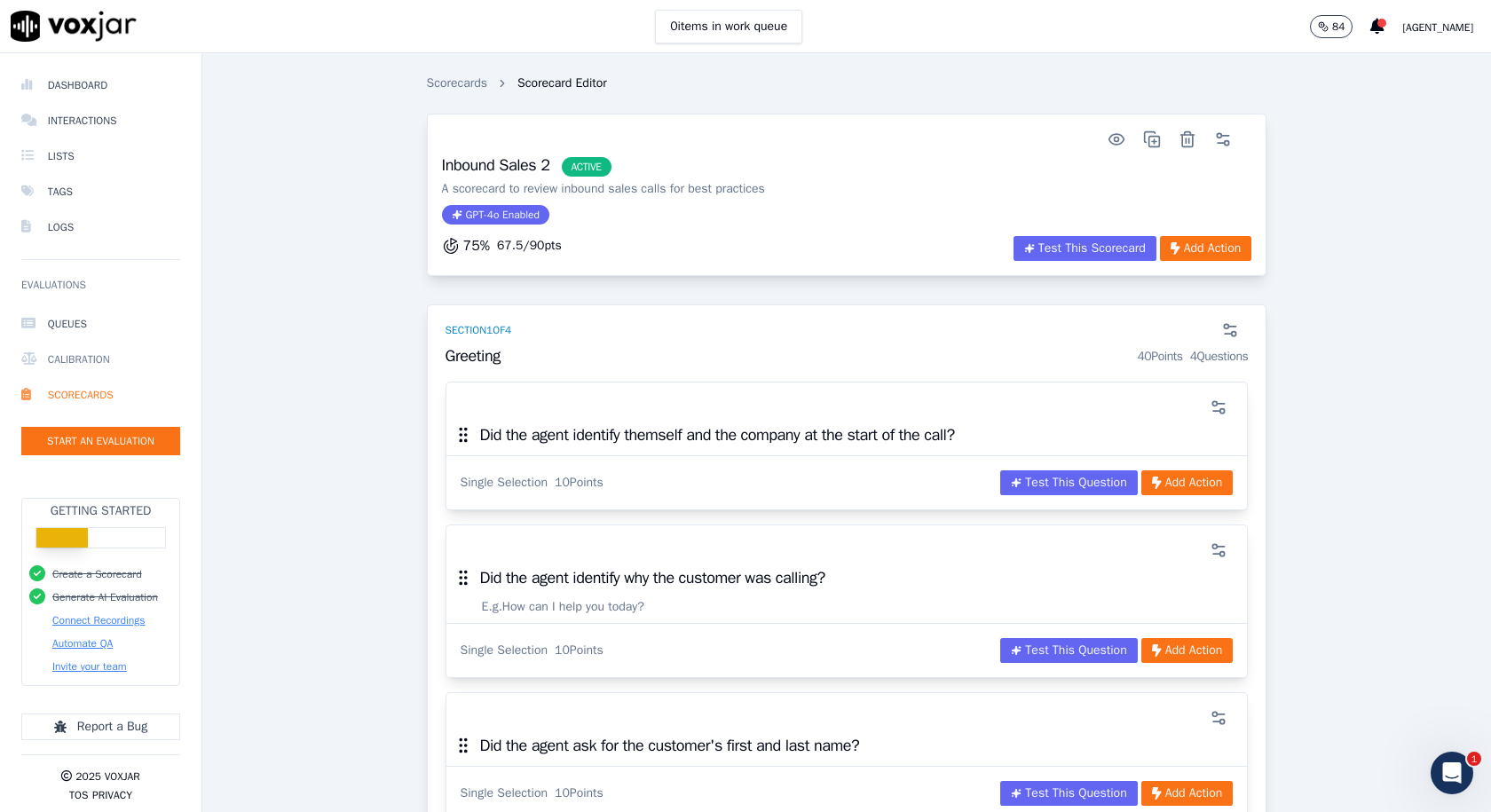click on "Calibration" at bounding box center (100, 359) 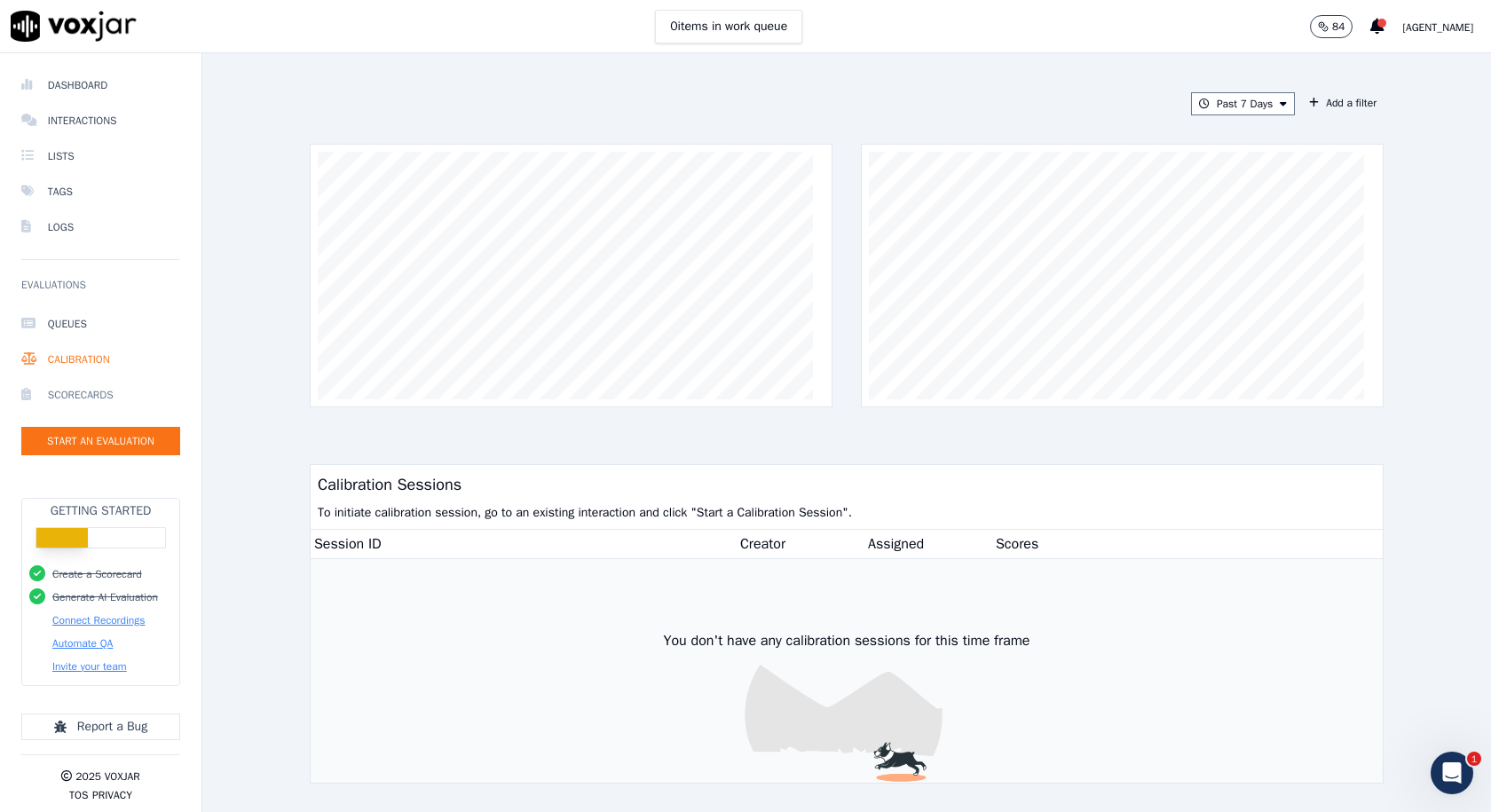 click on "Scorecards" at bounding box center (100, 395) 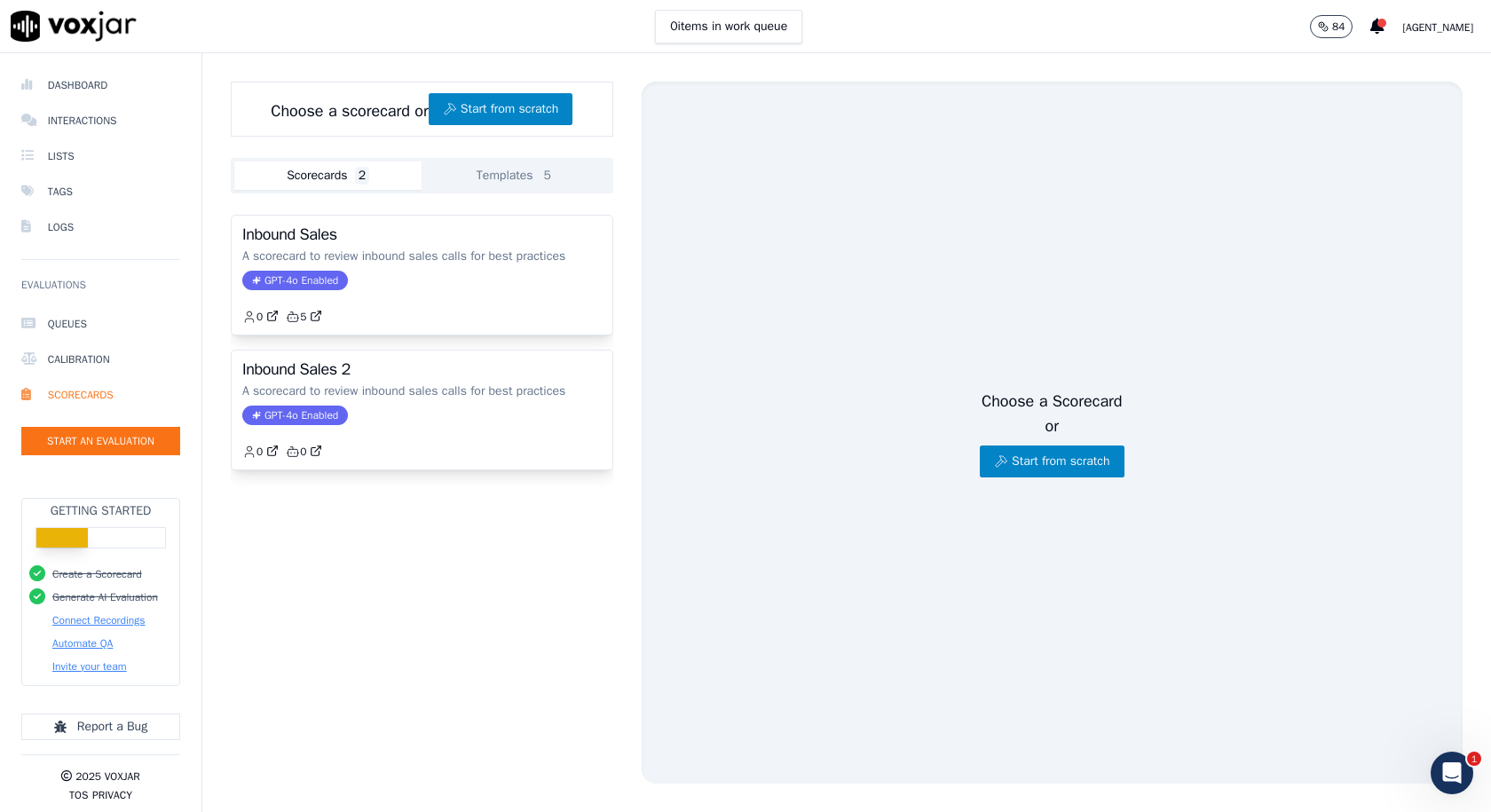 click on "Templates  5" 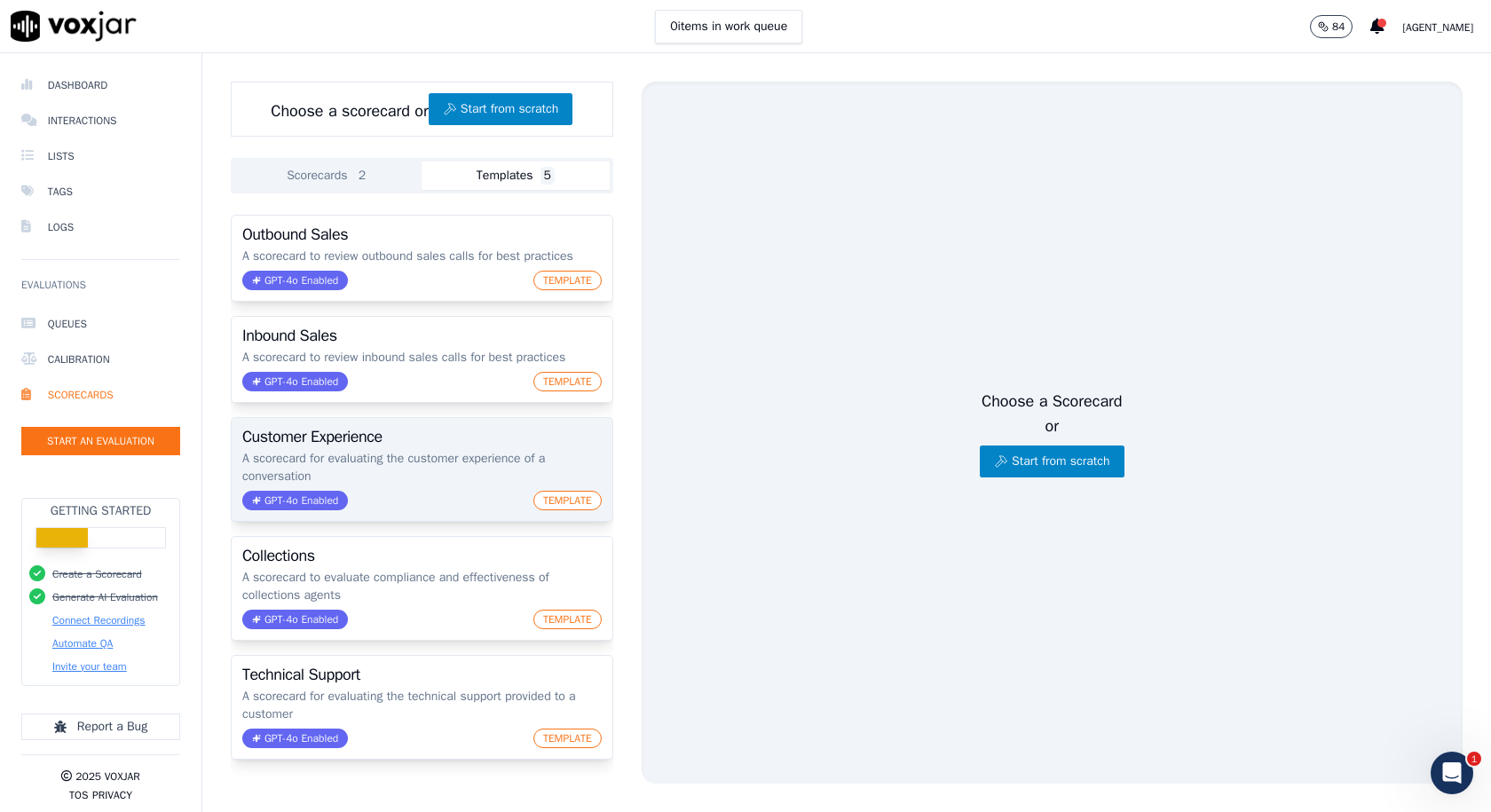 scroll, scrollTop: 0, scrollLeft: 0, axis: both 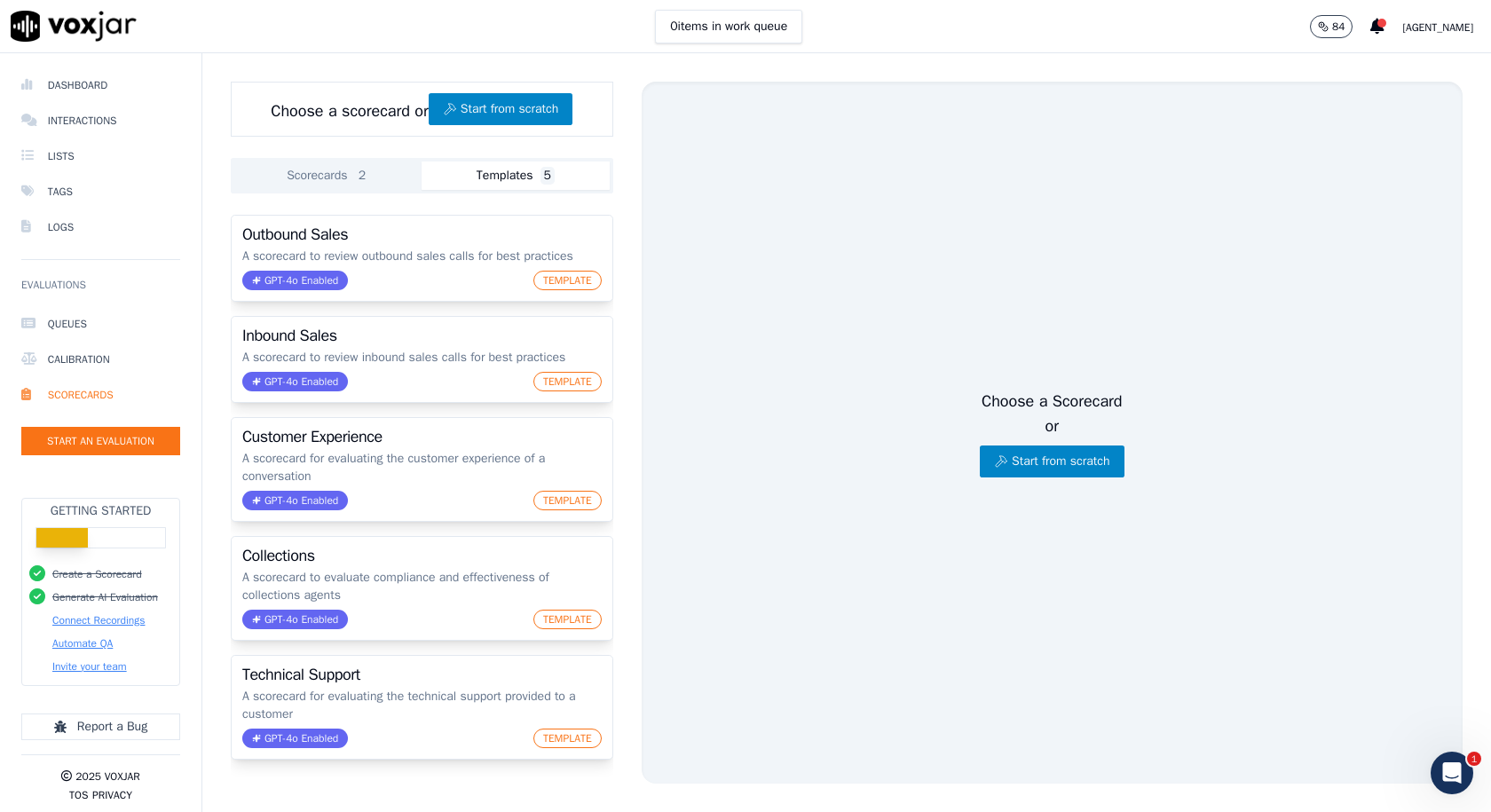 click on "Scorecards  2" at bounding box center [327, 176] 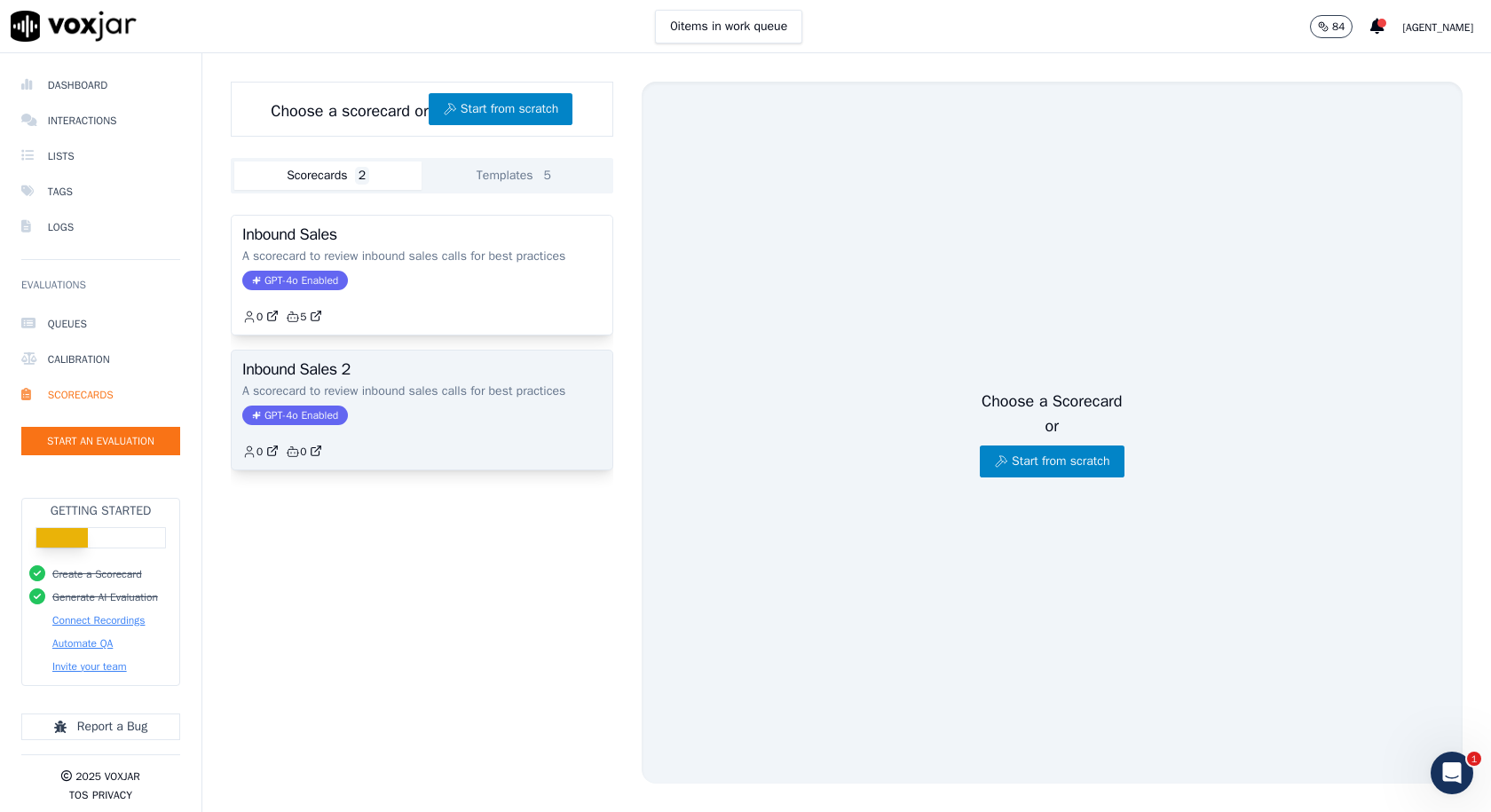 click on "GPT-4o Enabled" 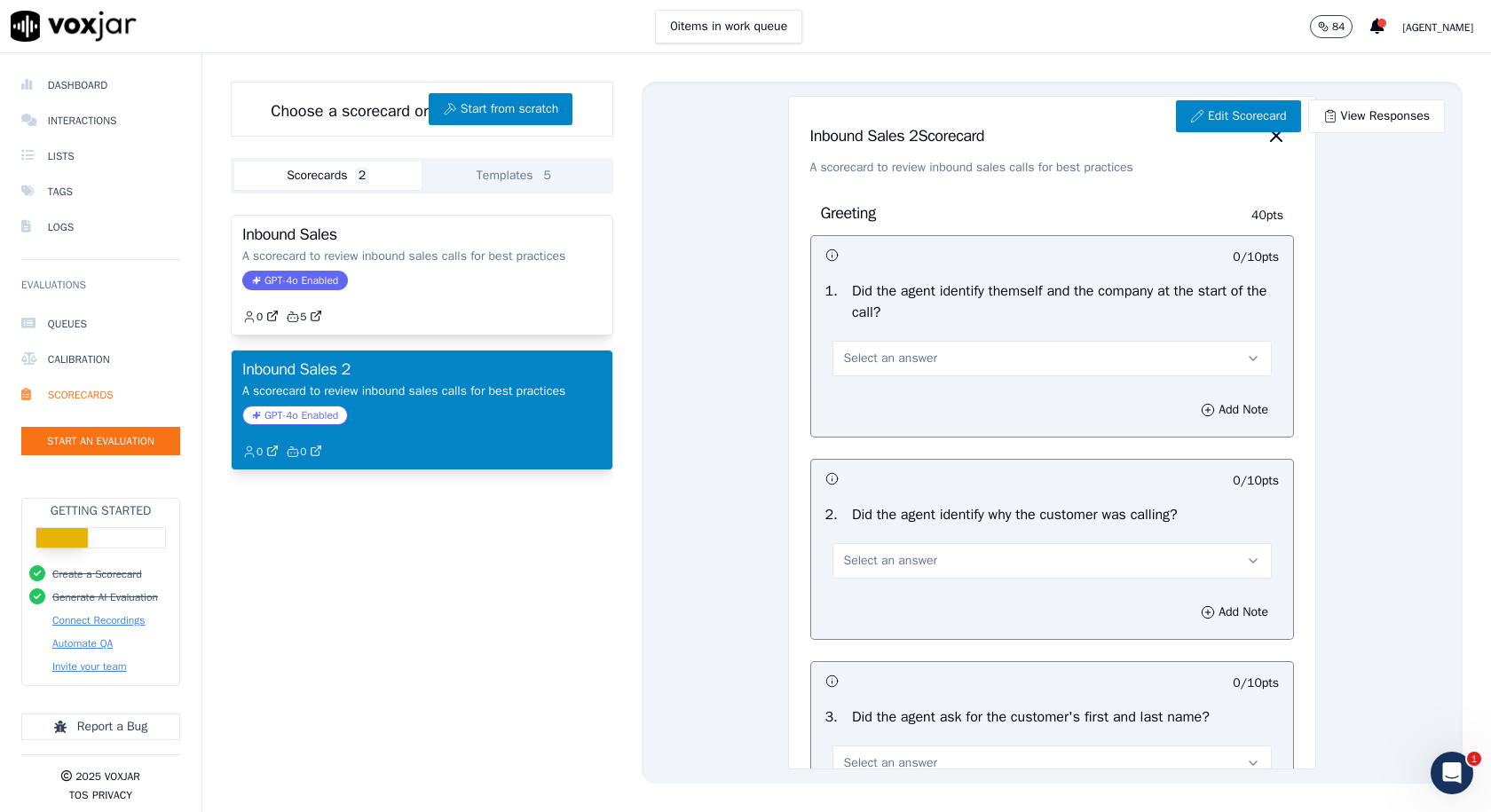 click on "A scorecard to review inbound sales calls for best practices" 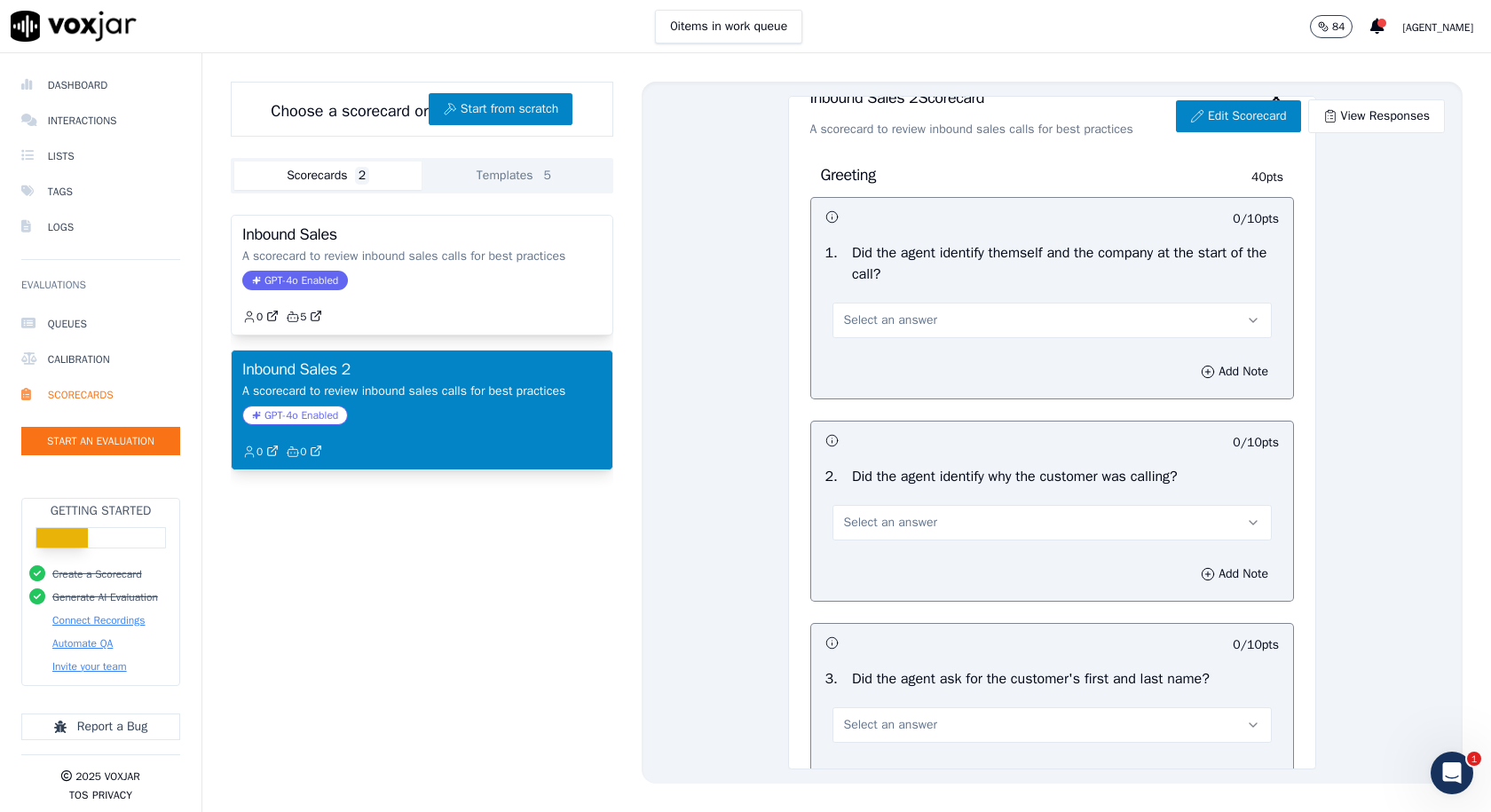 scroll, scrollTop: 0, scrollLeft: 0, axis: both 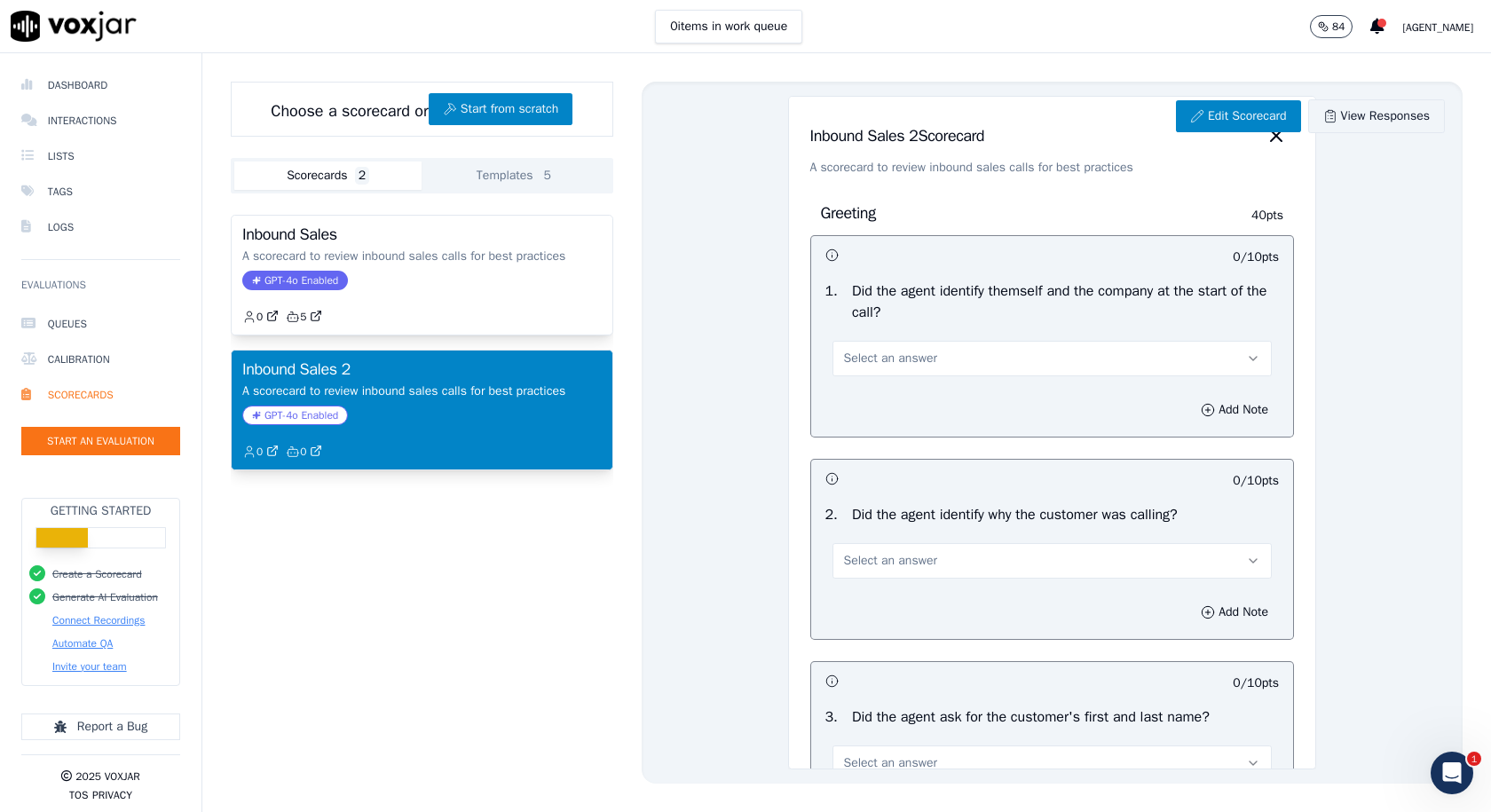 click on "View Responses" at bounding box center (1377, 116) 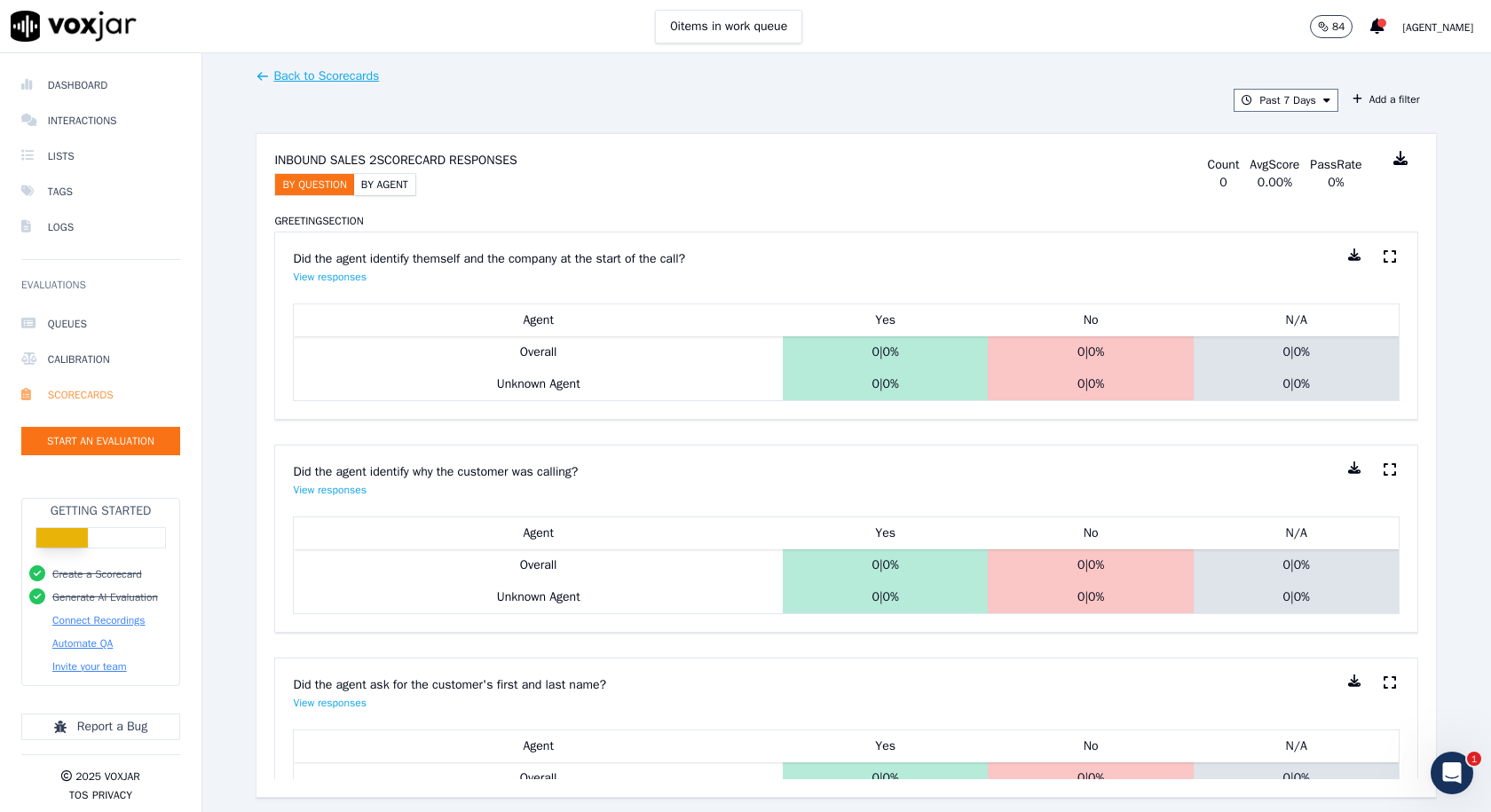 click on "Scorecards" at bounding box center [100, 395] 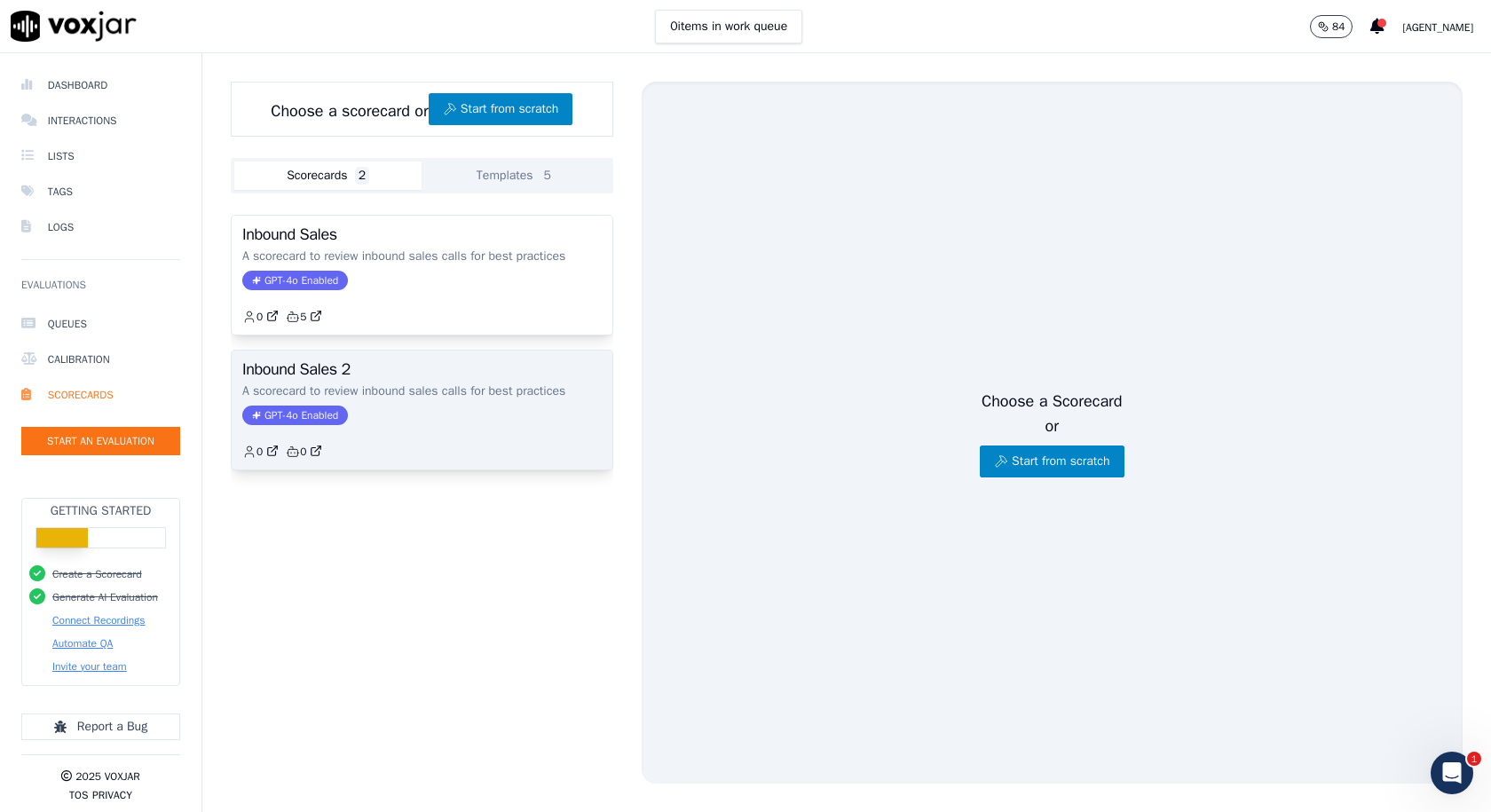 click on "A scorecard to review inbound sales calls for best practices" 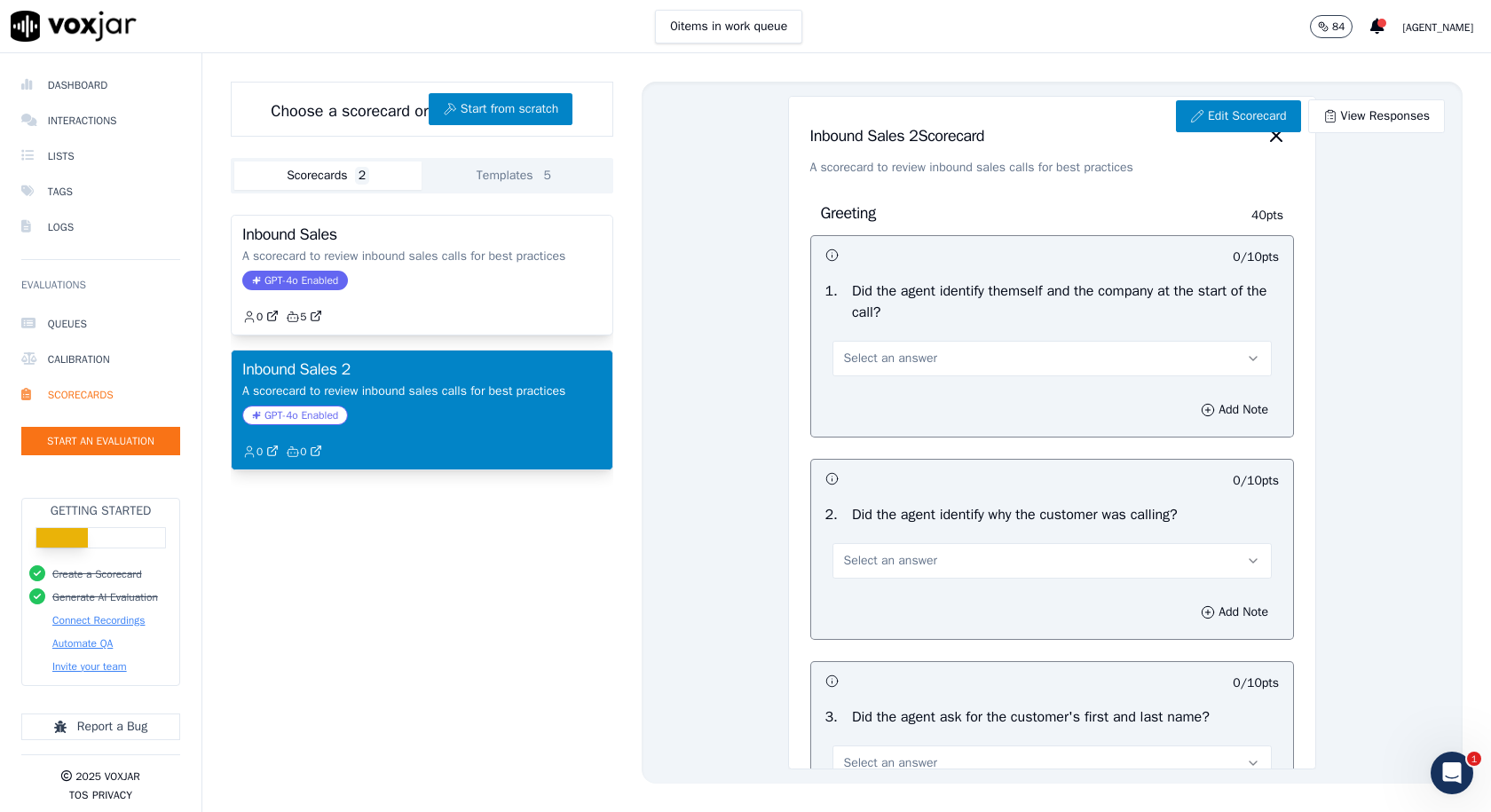 click on "GPT-4o Enabled" 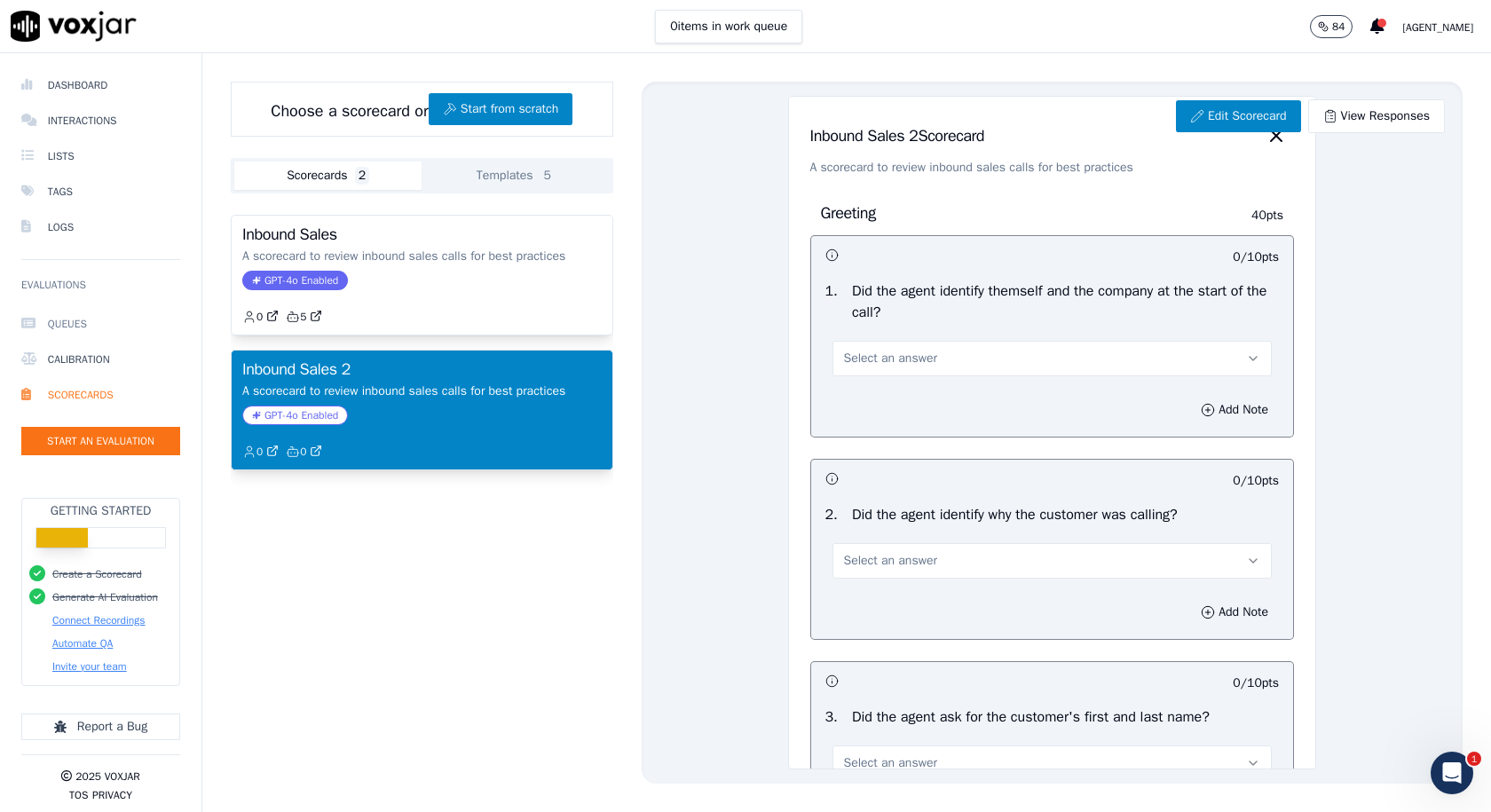 click on "Queues" at bounding box center (100, 324) 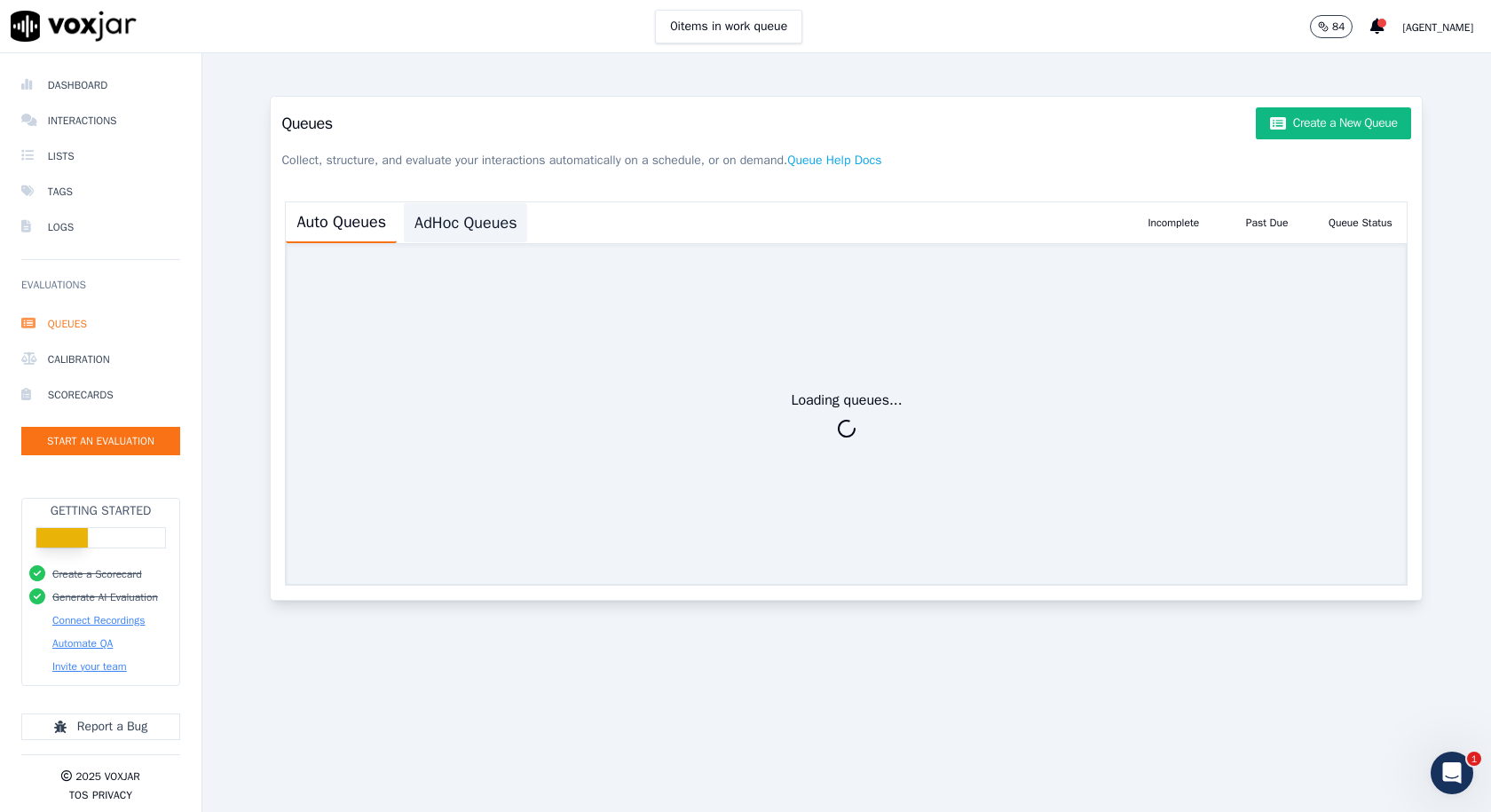 click on "AdHoc Queues" 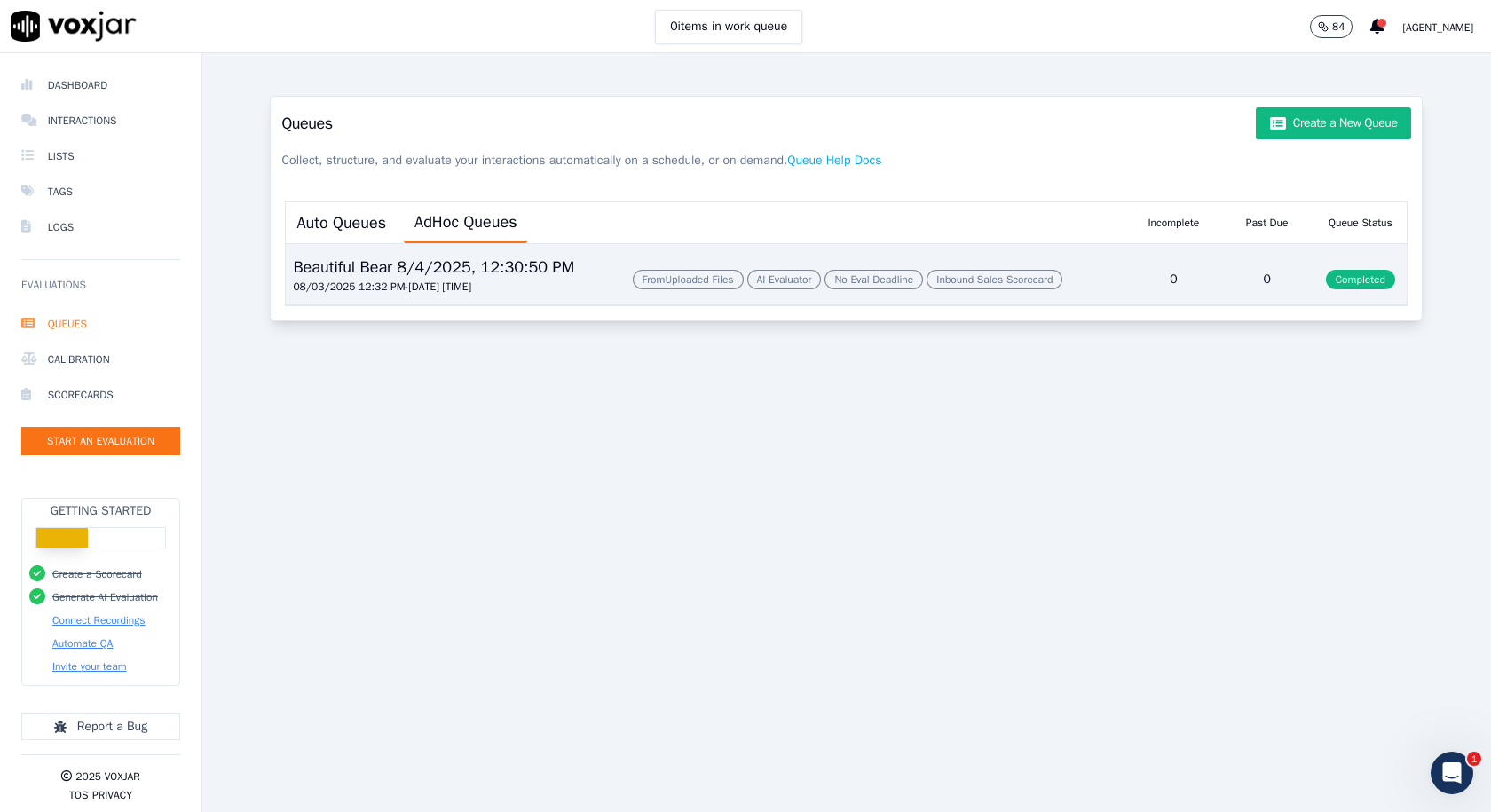 click on "Completed" at bounding box center [1360, 280] 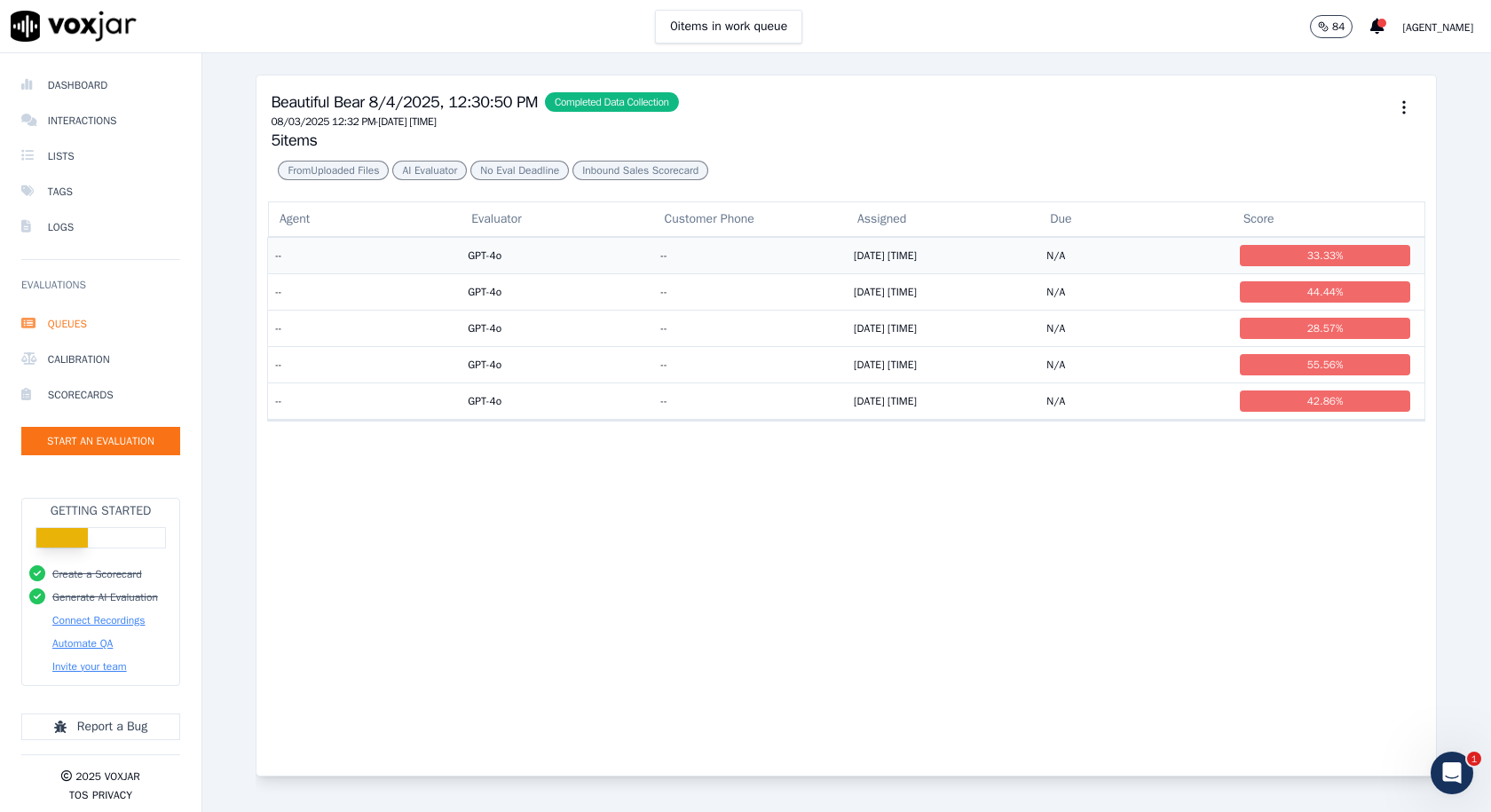 click on "--" at bounding box center (364, 255) 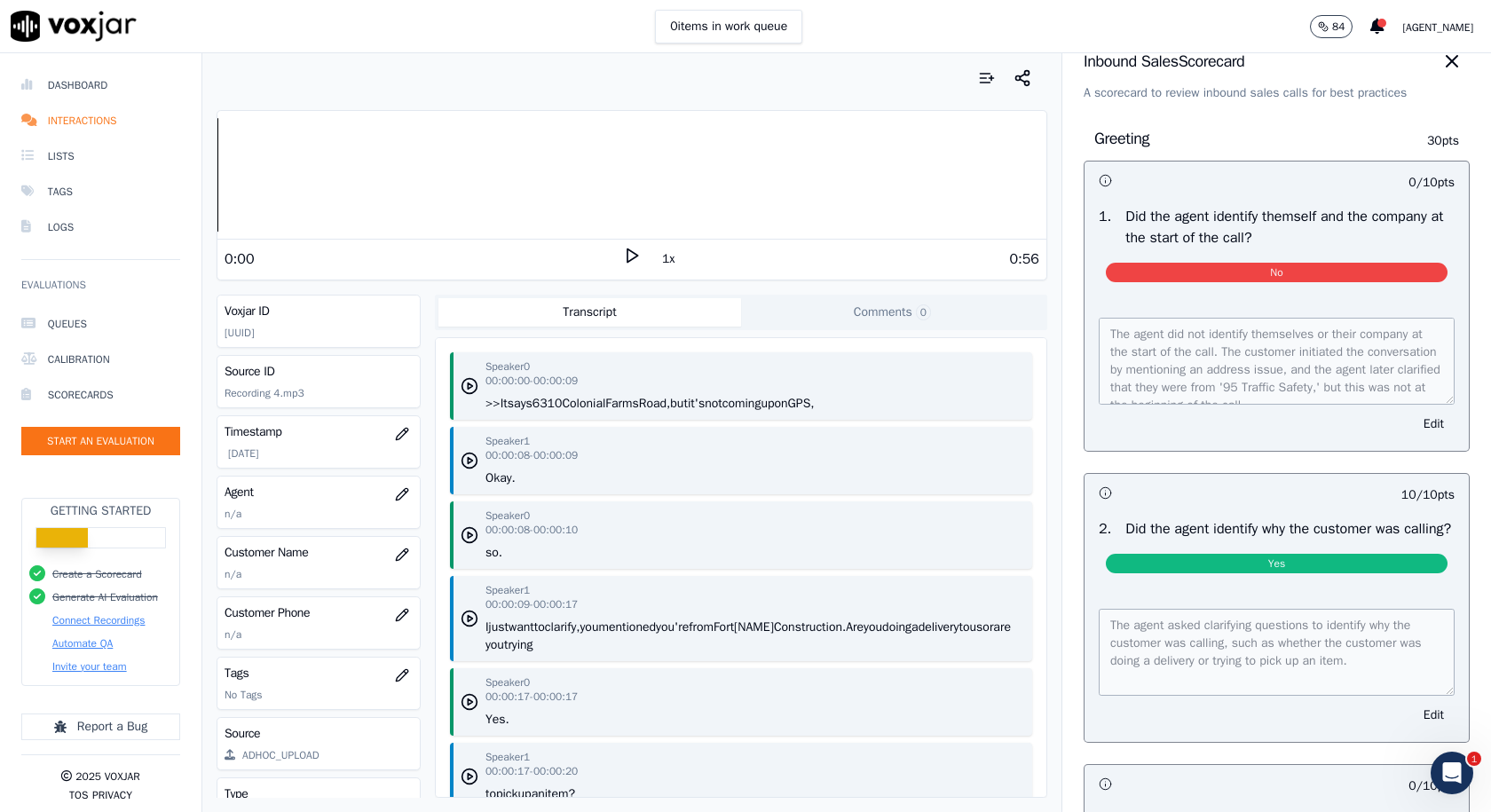 scroll, scrollTop: 0, scrollLeft: 0, axis: both 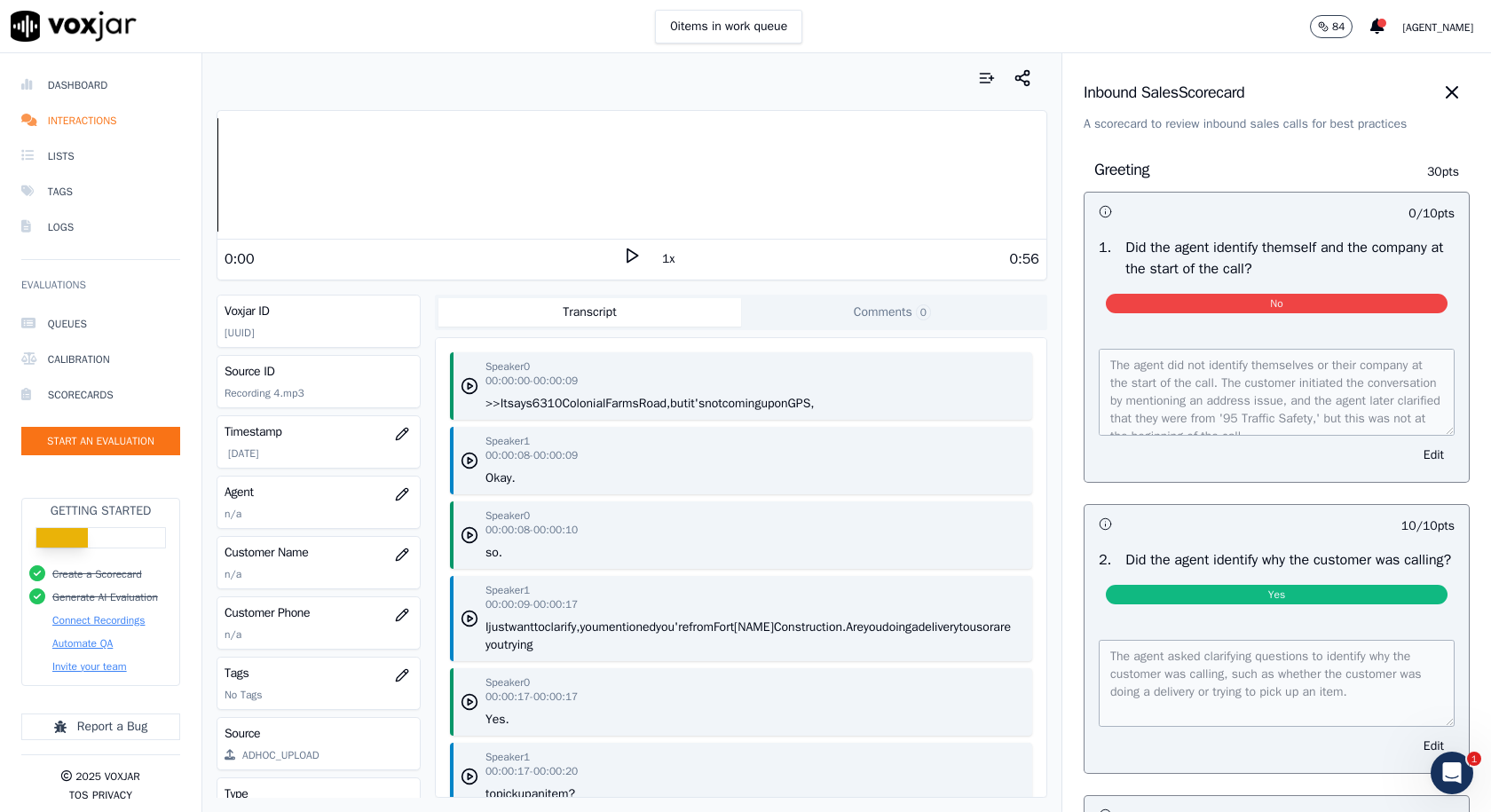 click 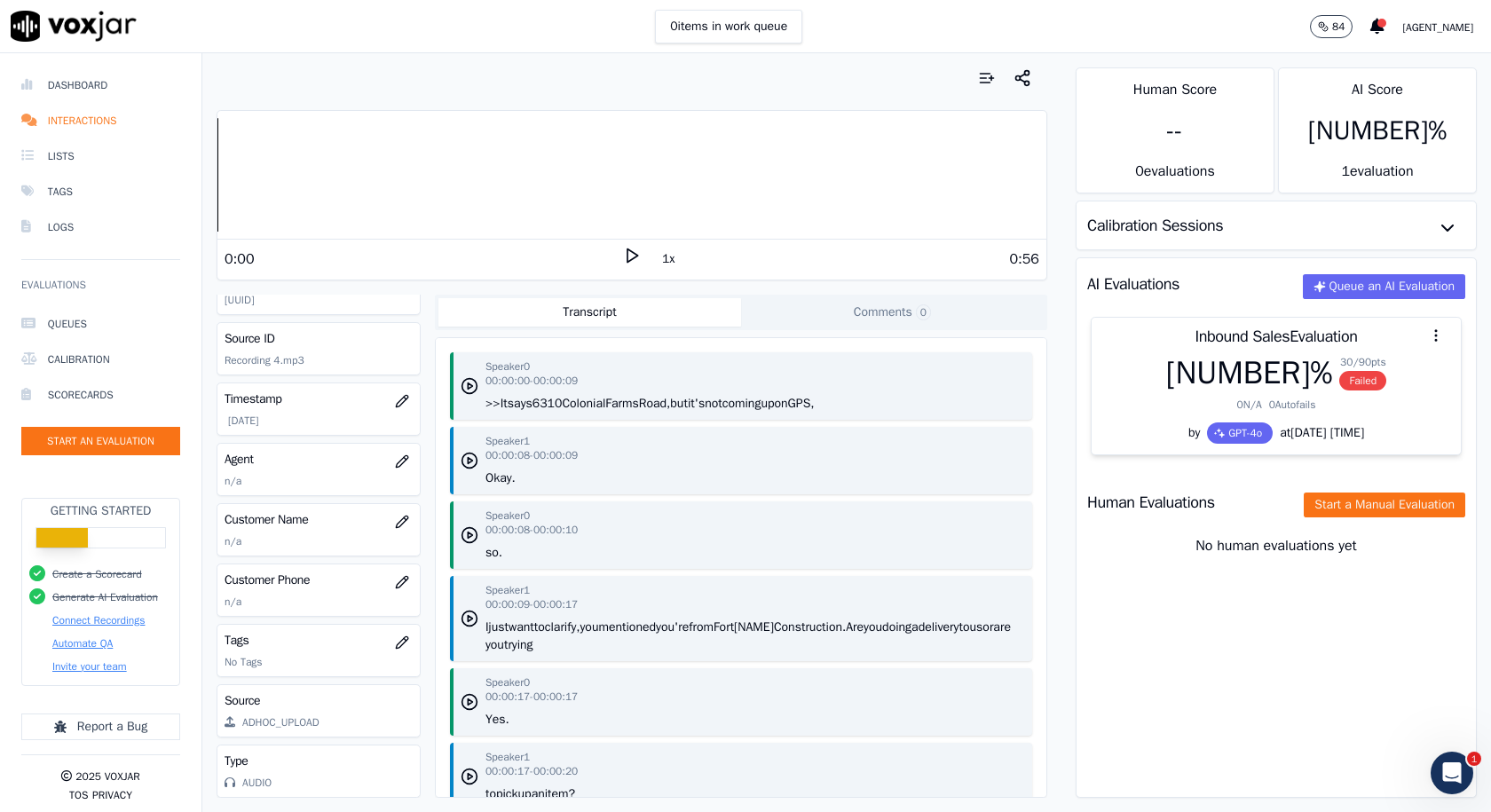scroll, scrollTop: 0, scrollLeft: 0, axis: both 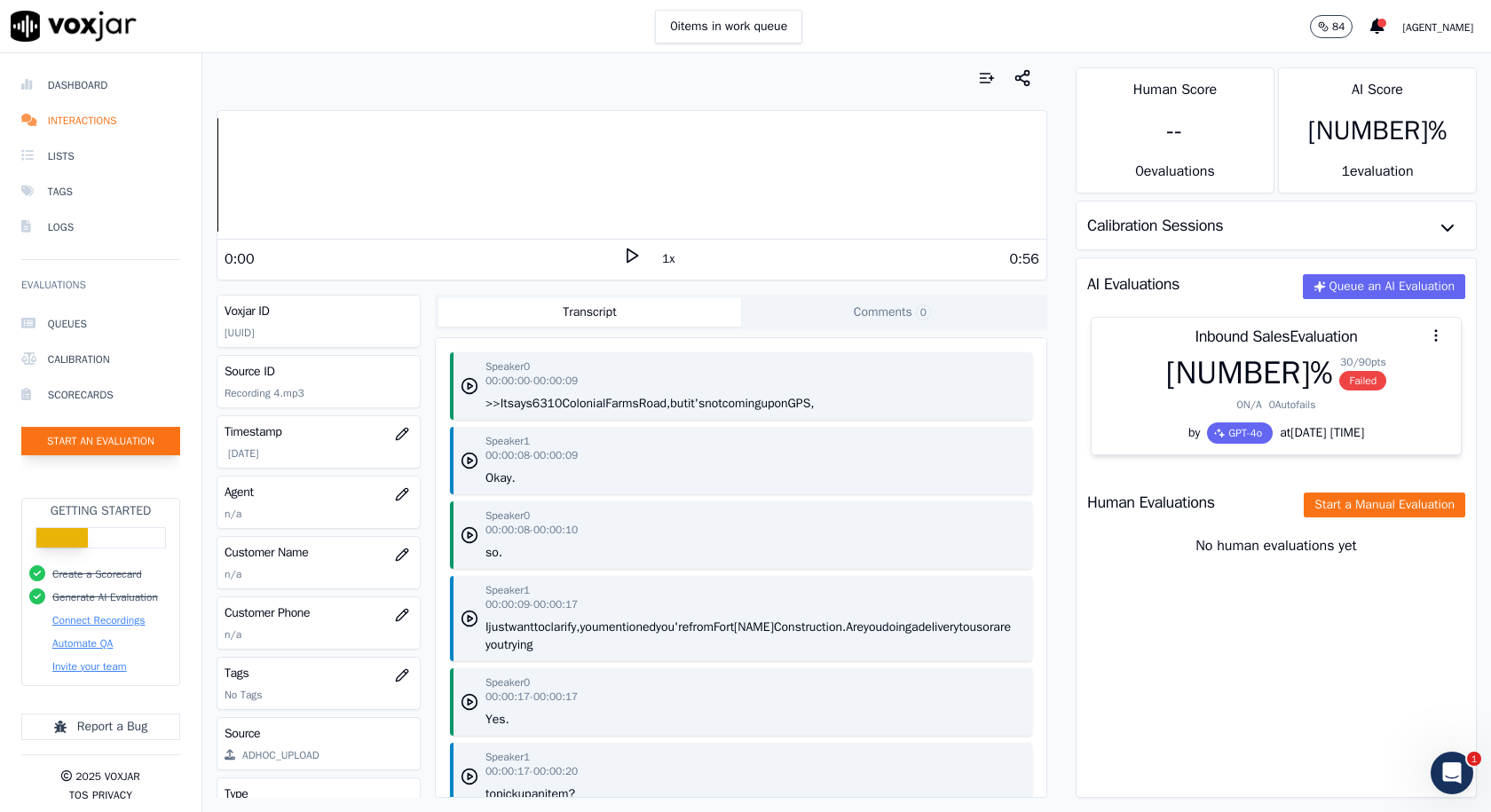 click on "Start an Evaluation" 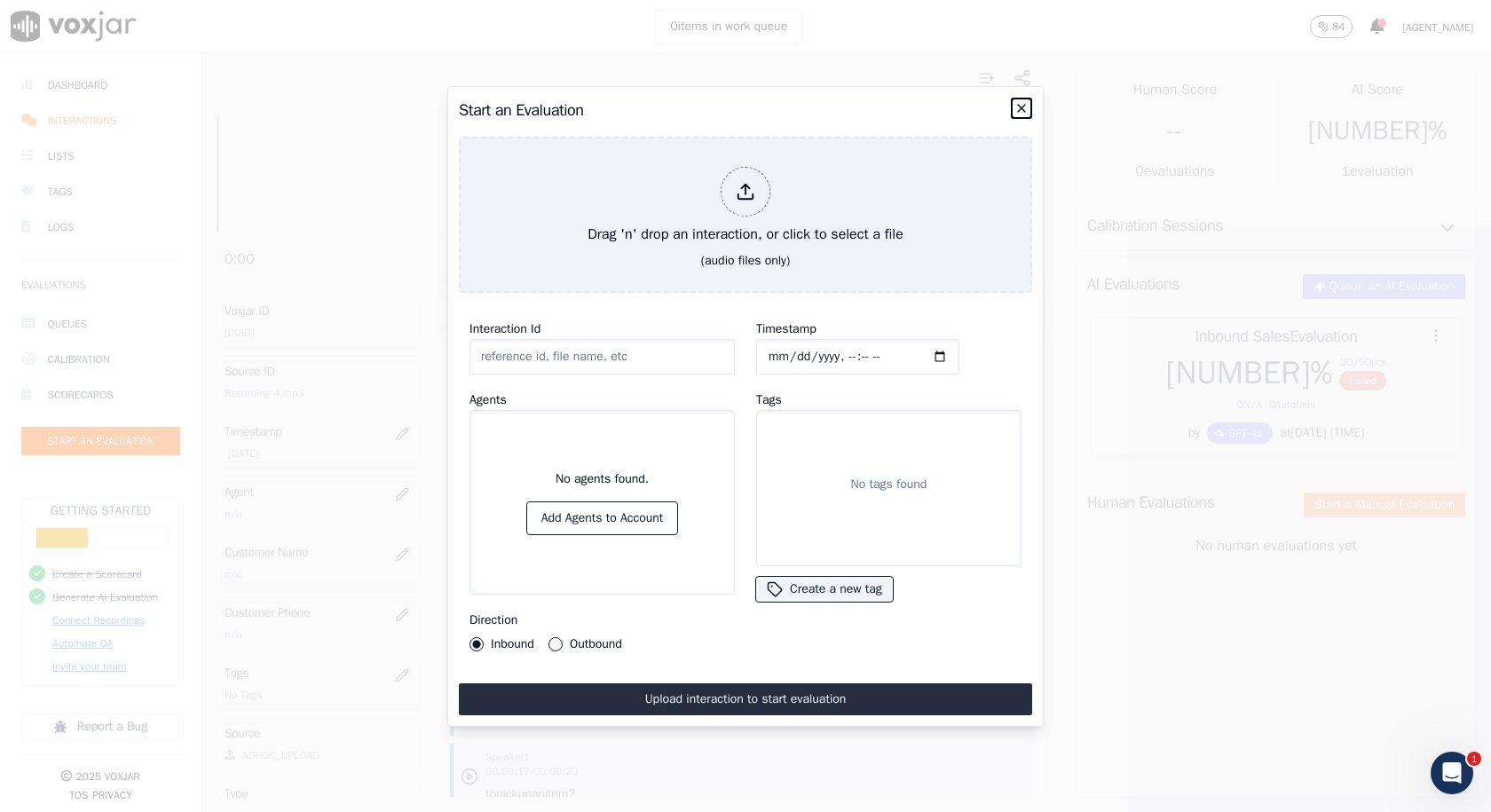click 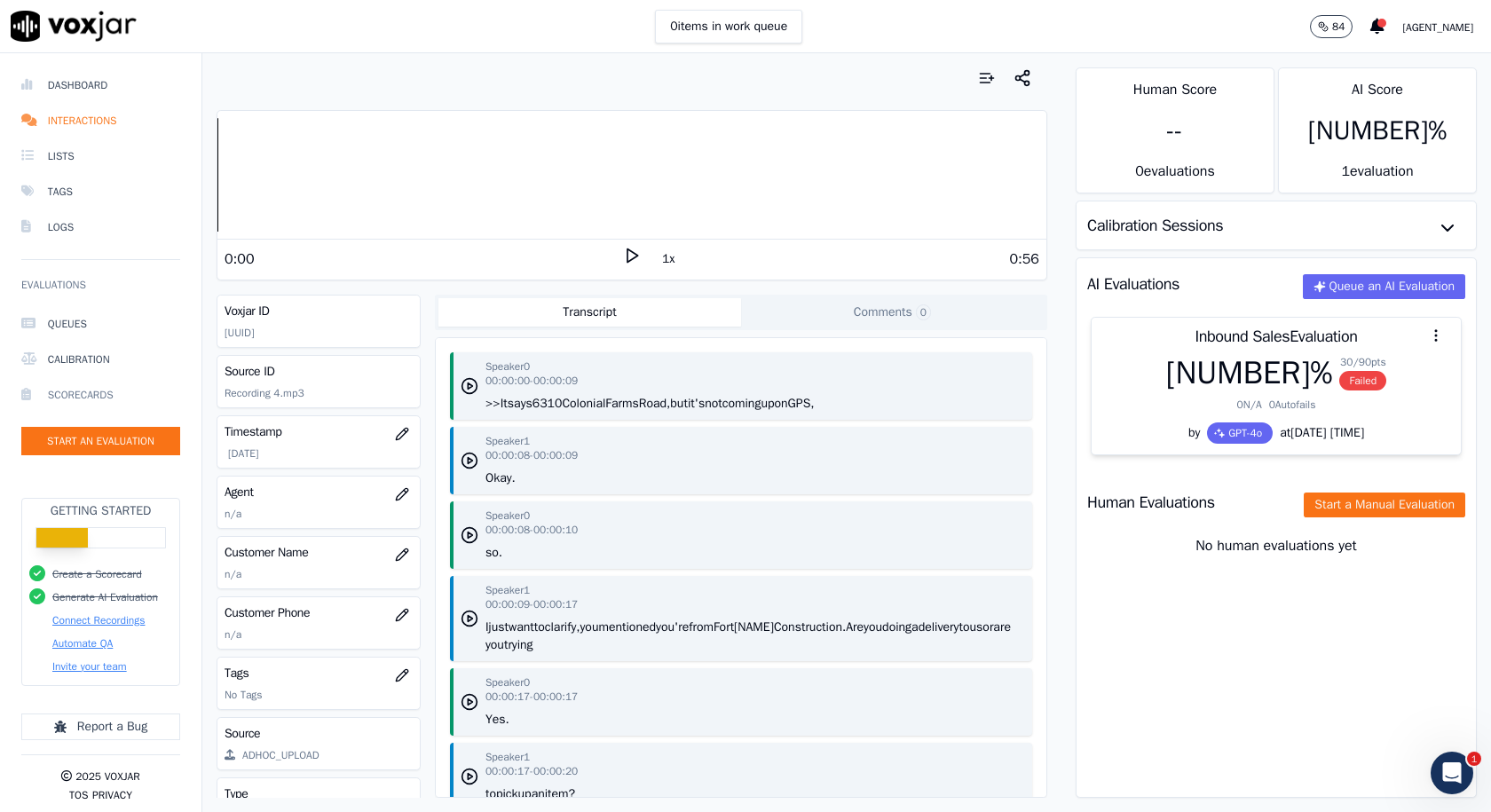 click on "Scorecards" at bounding box center [100, 395] 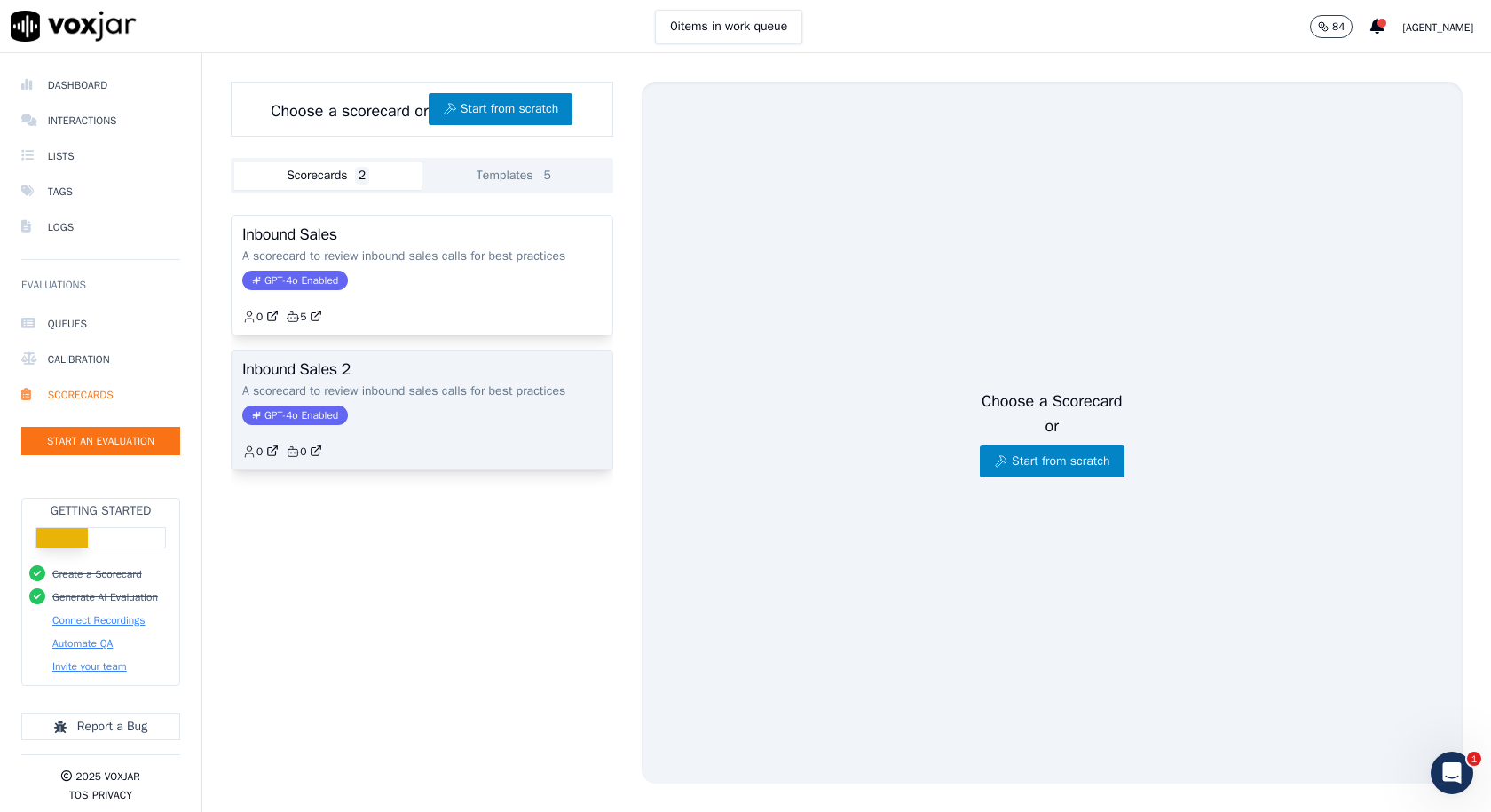 click on "A scorecard to review inbound sales calls for best practices" 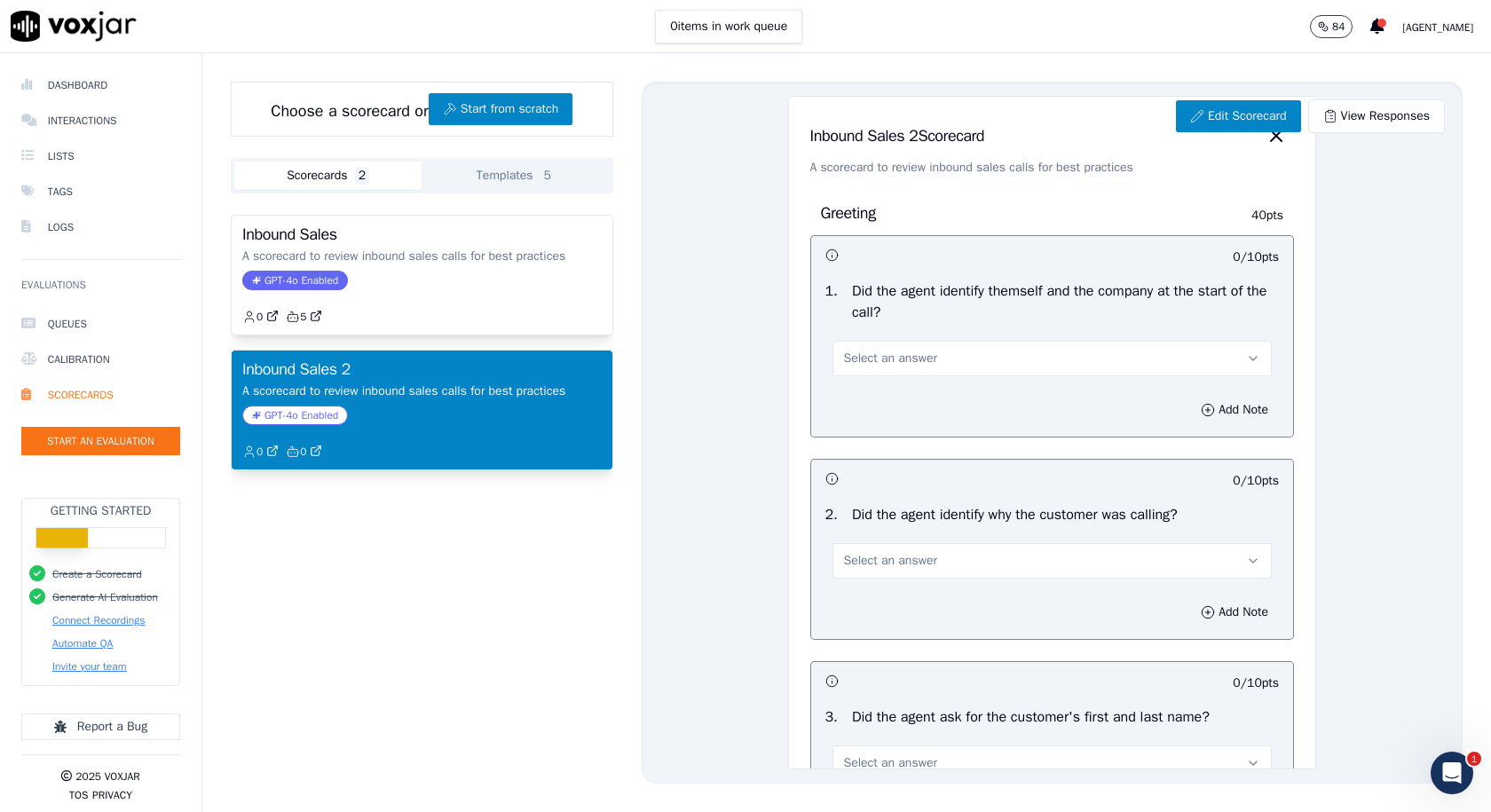 click on "GPT-4o Enabled" 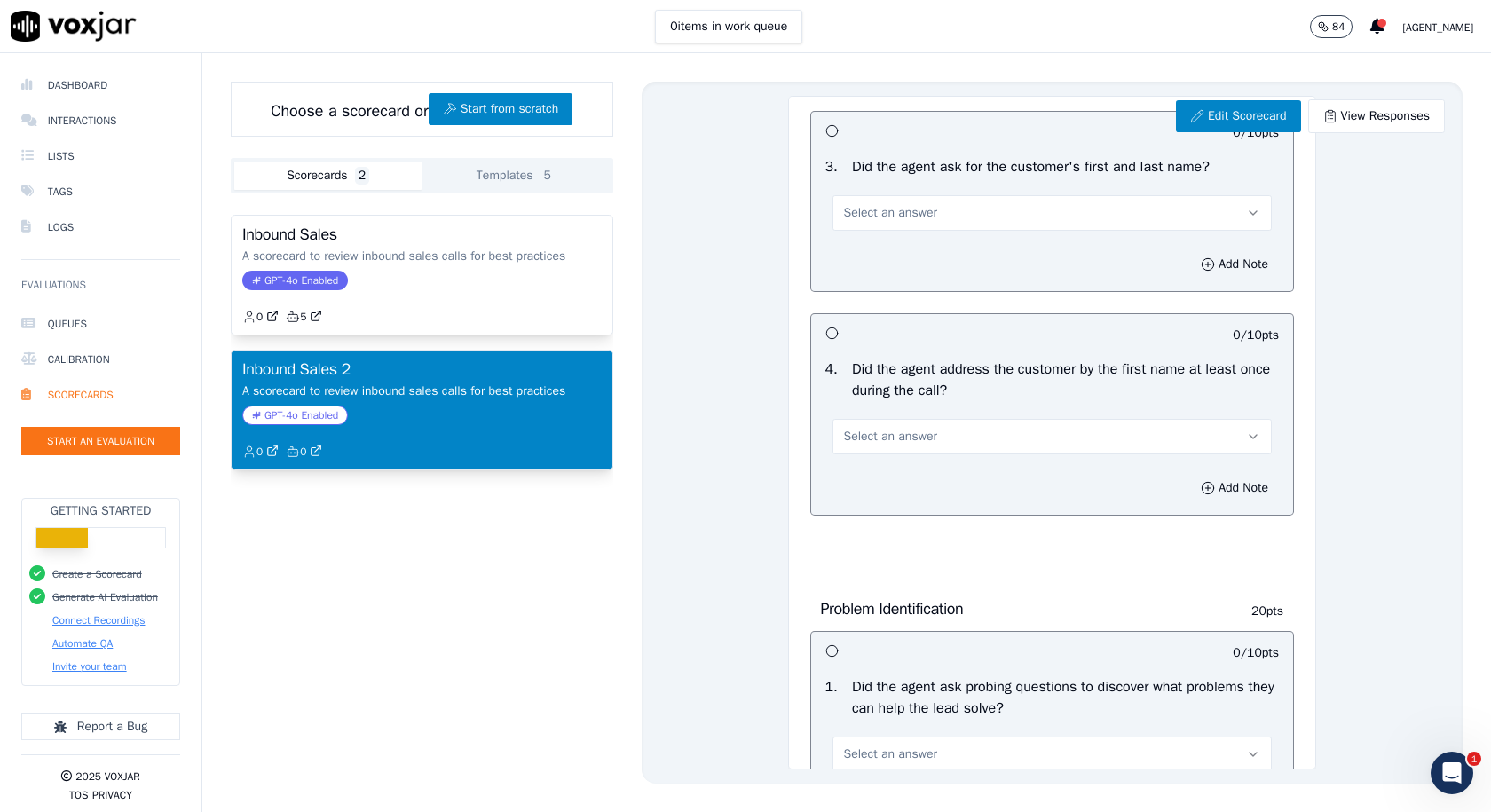 scroll, scrollTop: 0, scrollLeft: 0, axis: both 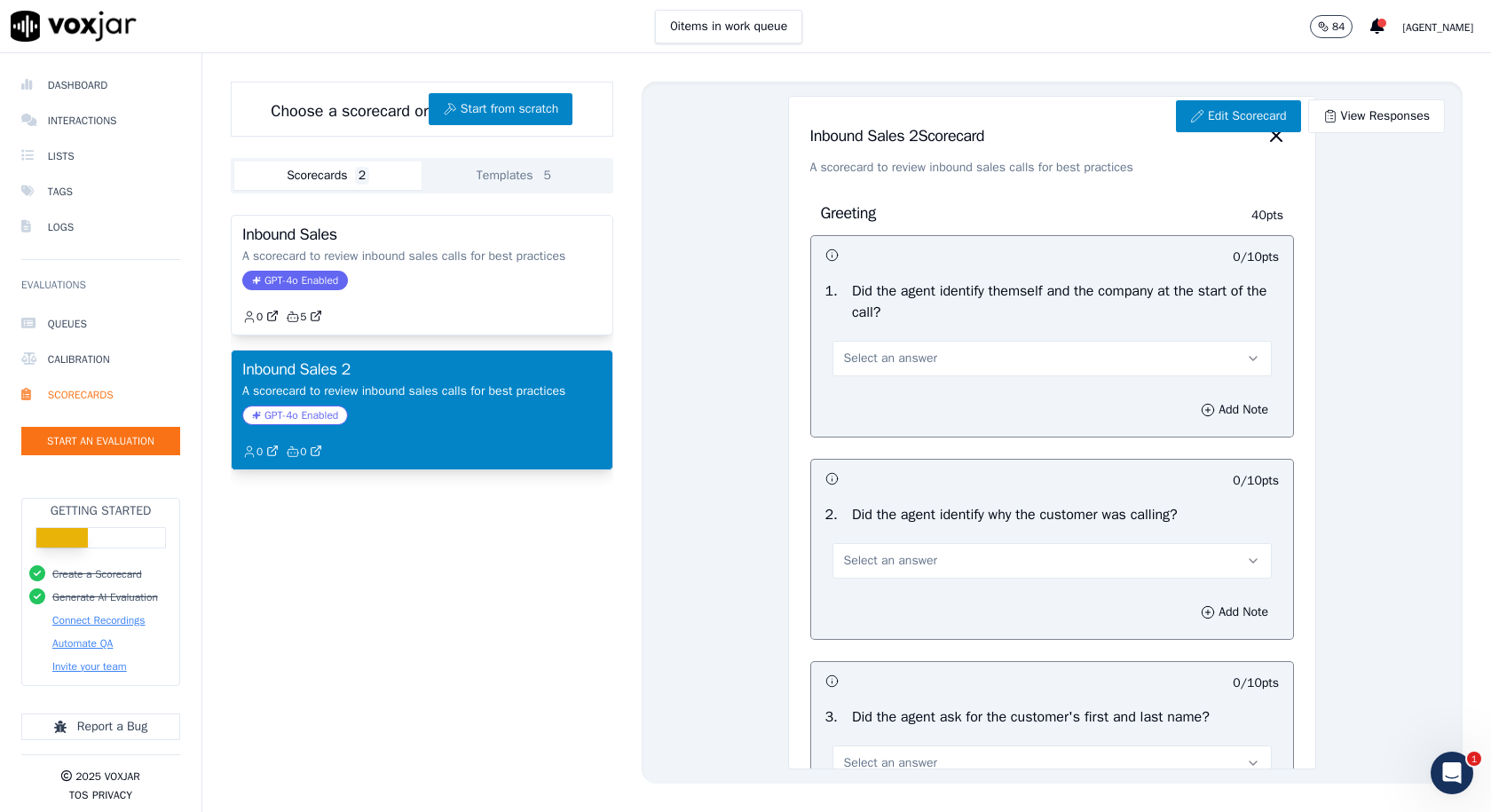 click on "A scorecard to review inbound sales calls for best practices" 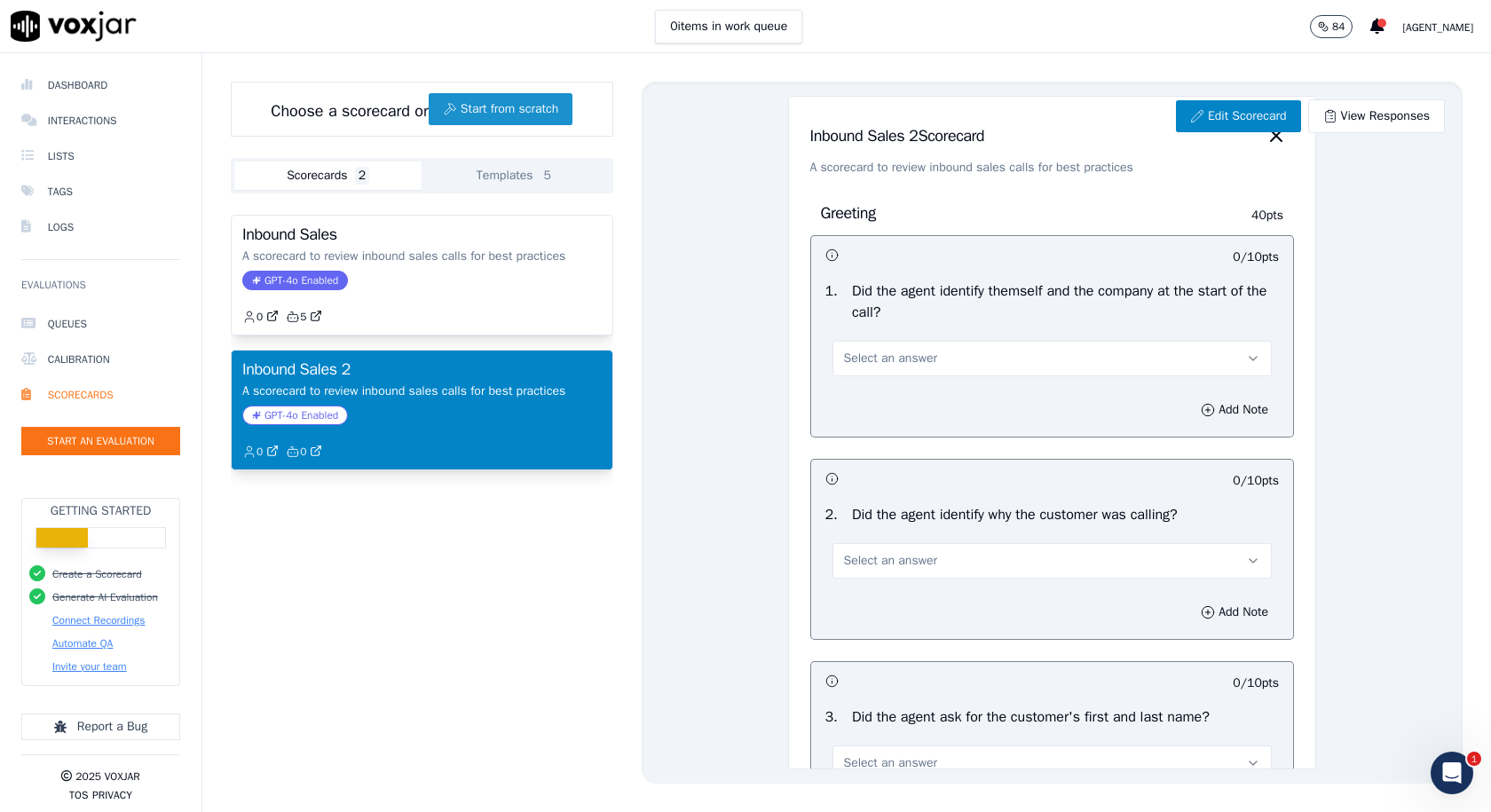 click on "Start from scratch" at bounding box center [501, 109] 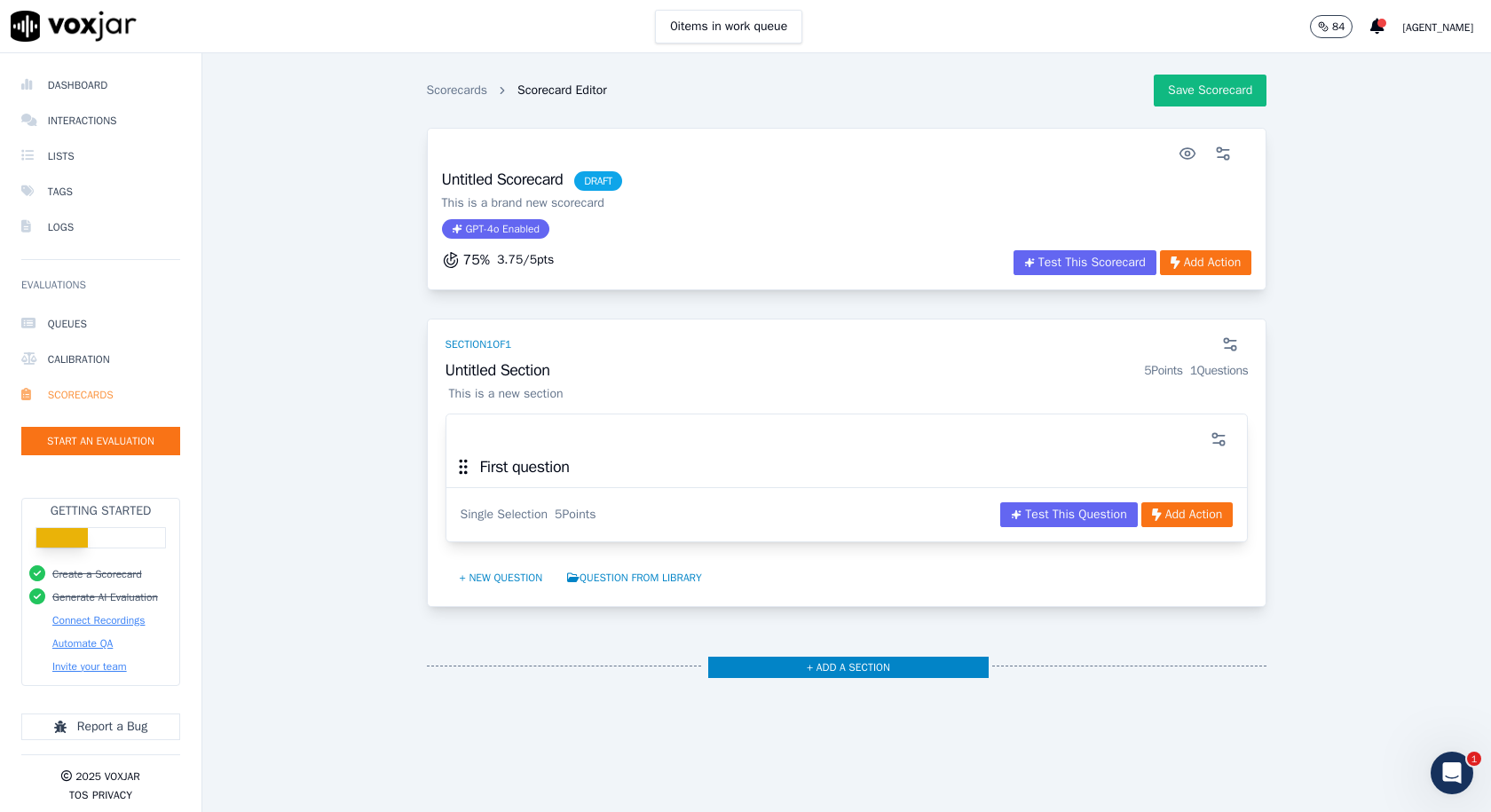 click on "Scorecards" at bounding box center [100, 395] 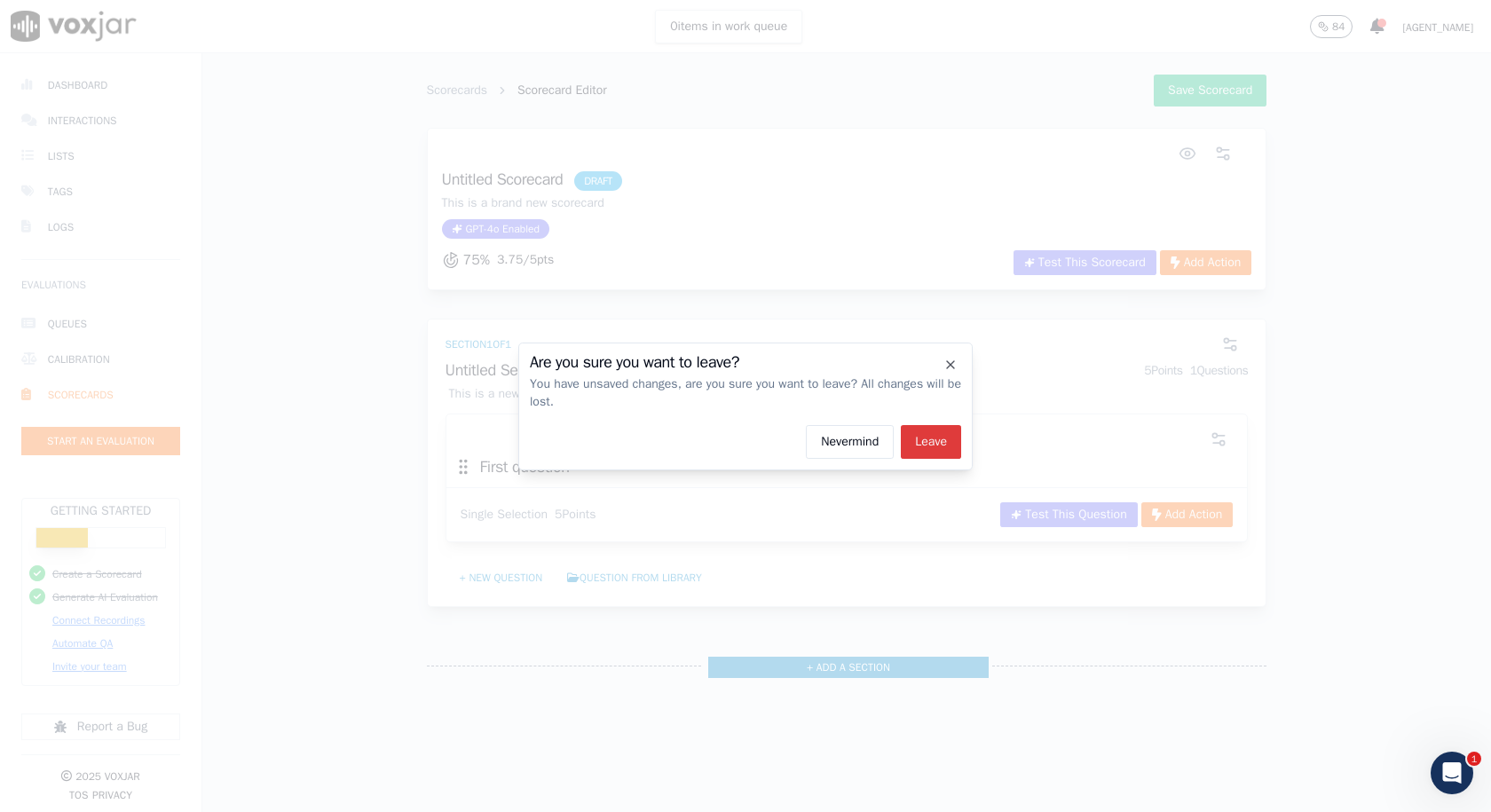 click on "Leave" 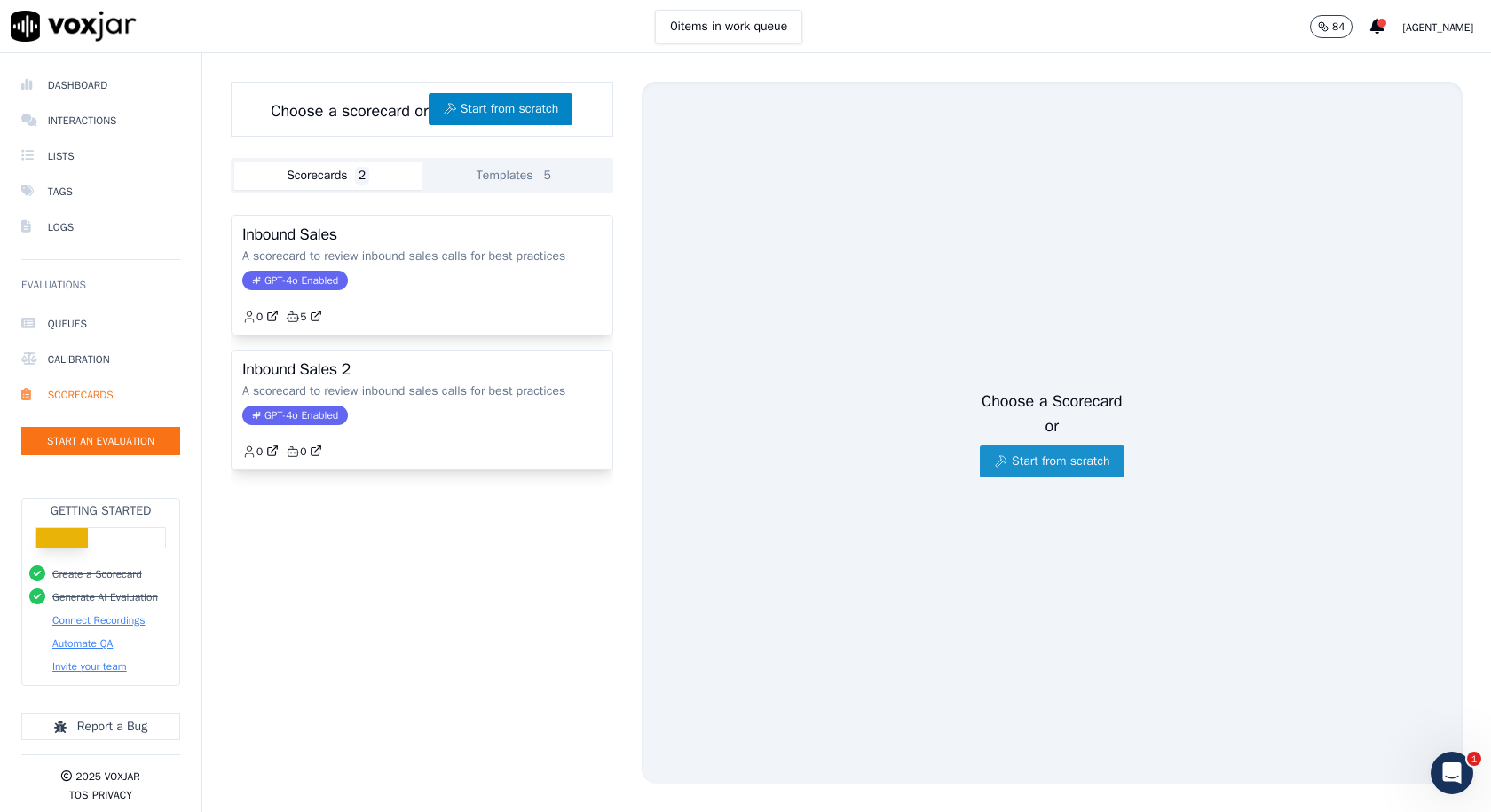 click on "Start from scratch" at bounding box center [1052, 461] 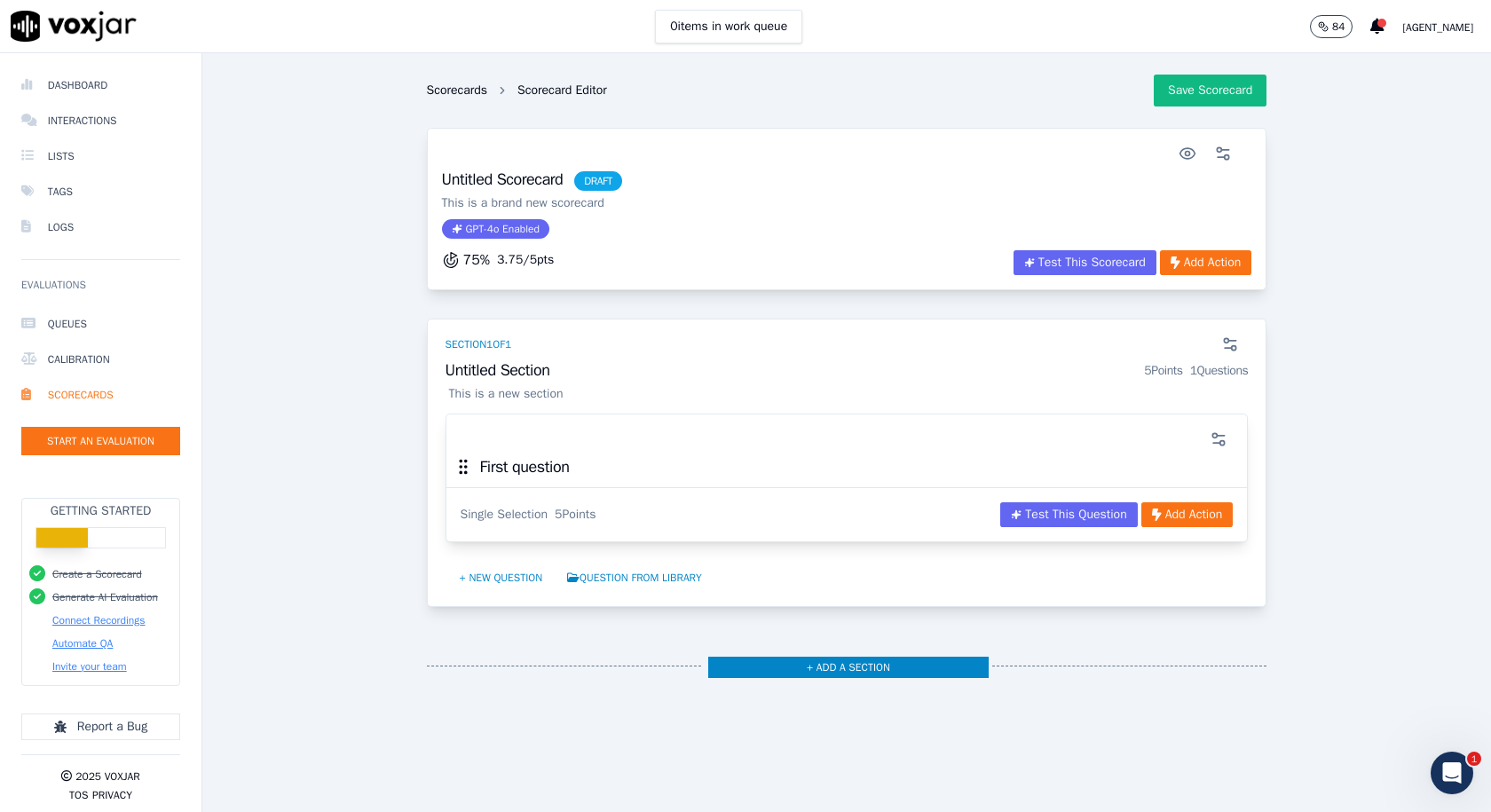 click on "Scorecards" at bounding box center [457, 91] 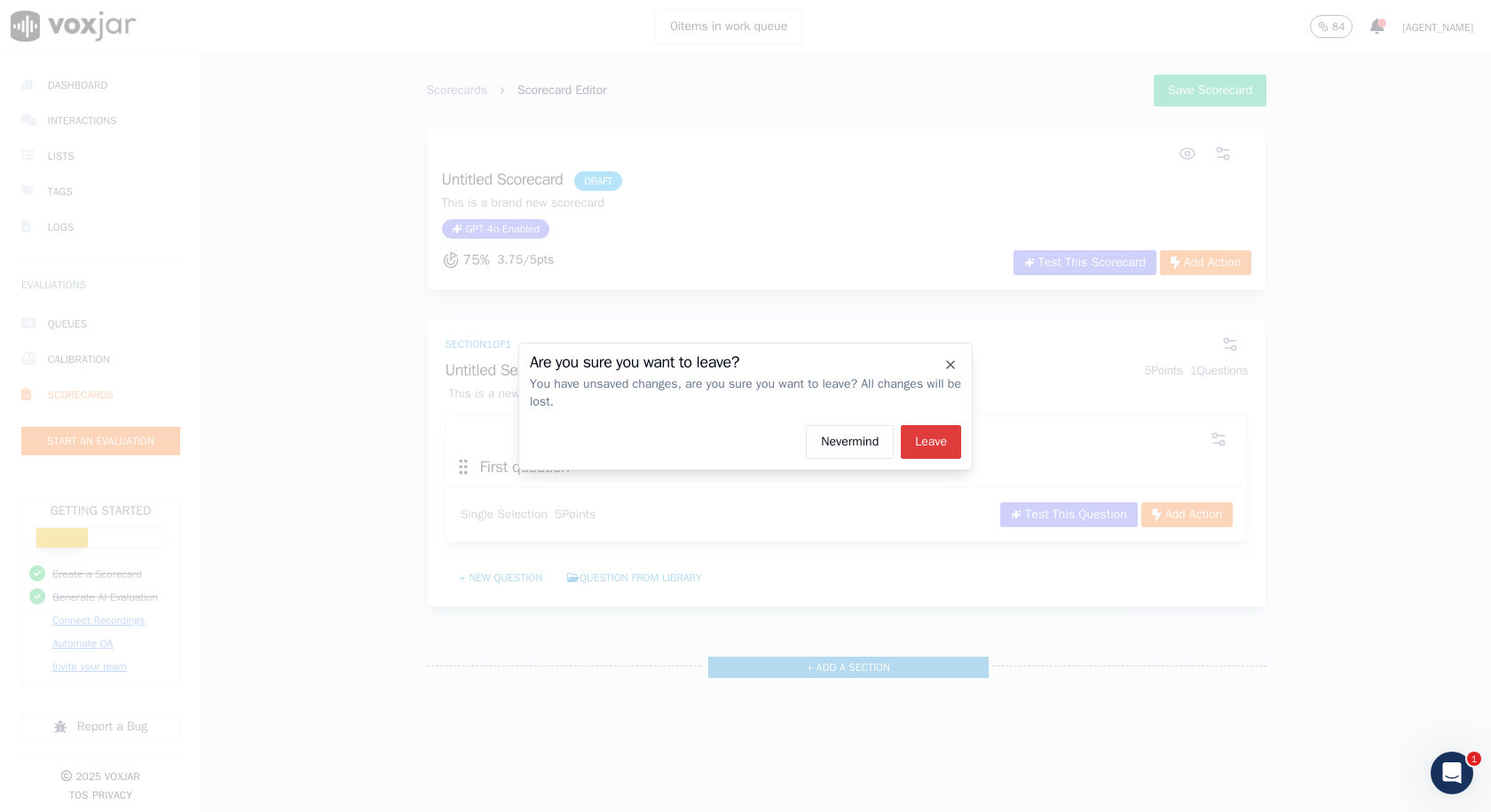 click on "Leave" 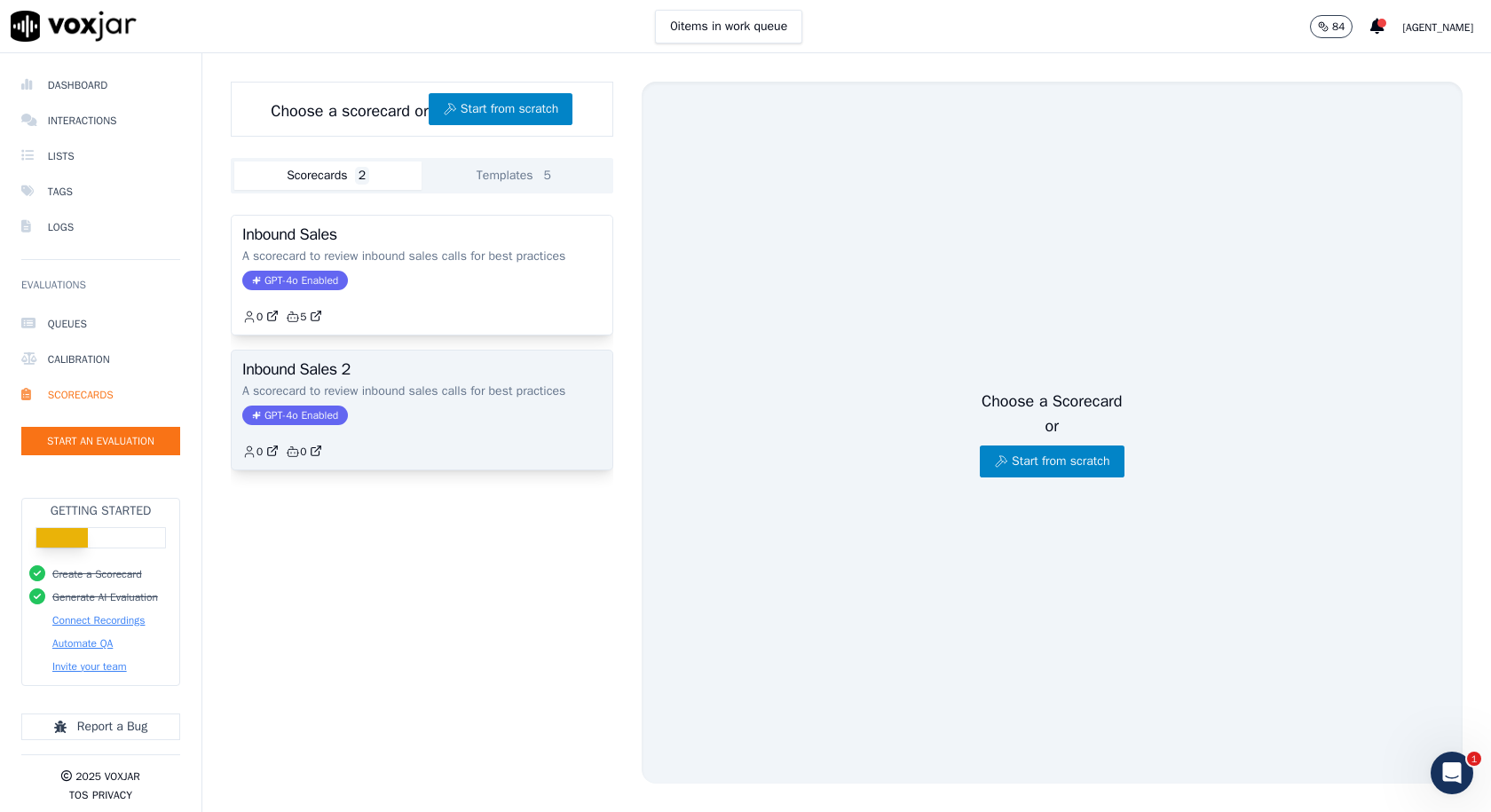 click on "Inbound Sales 2   A scorecard to review inbound sales calls for best practices     GPT-4o Enabled       0         0" at bounding box center (422, 410) 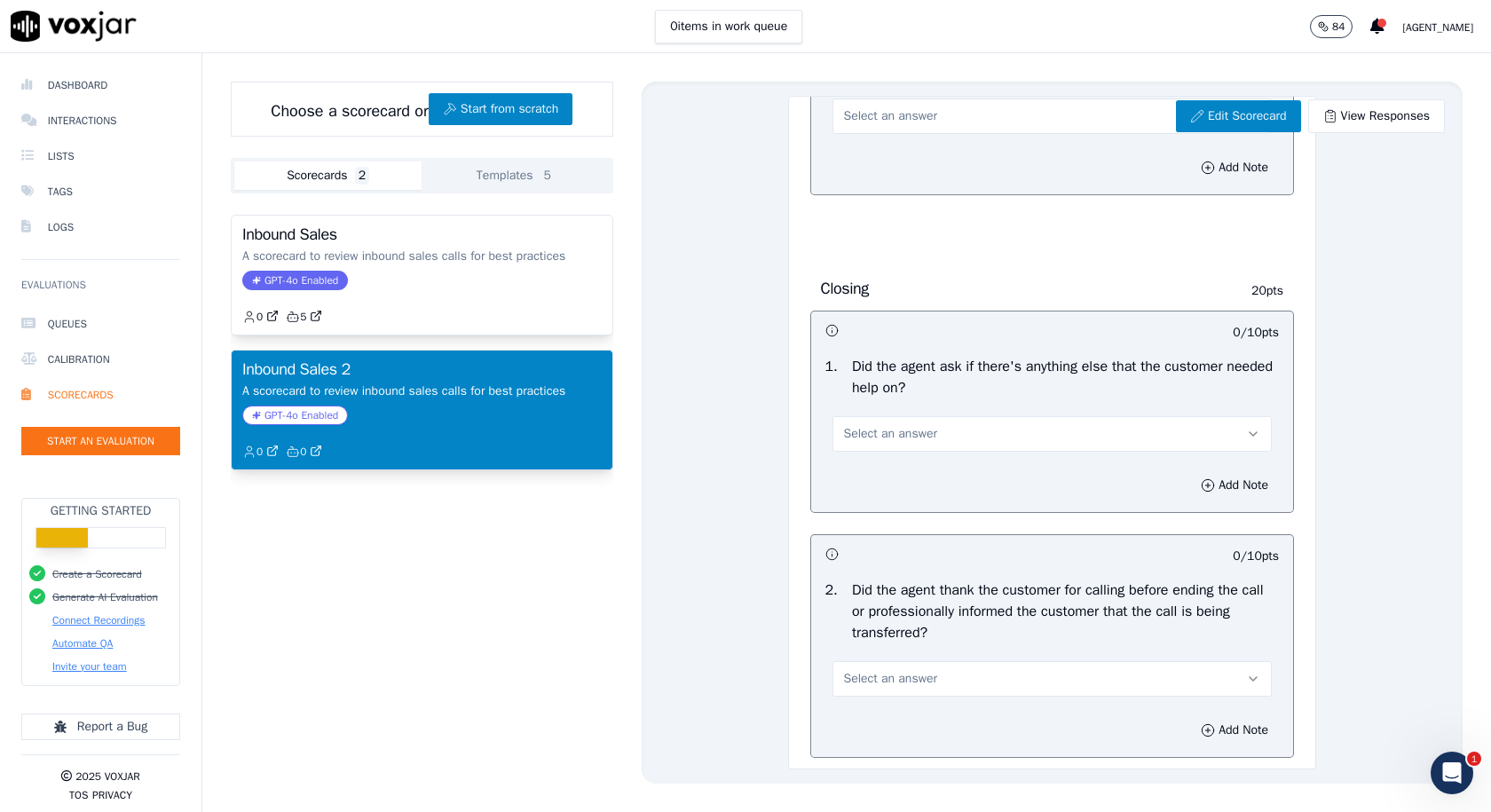 scroll, scrollTop: 1793, scrollLeft: 0, axis: vertical 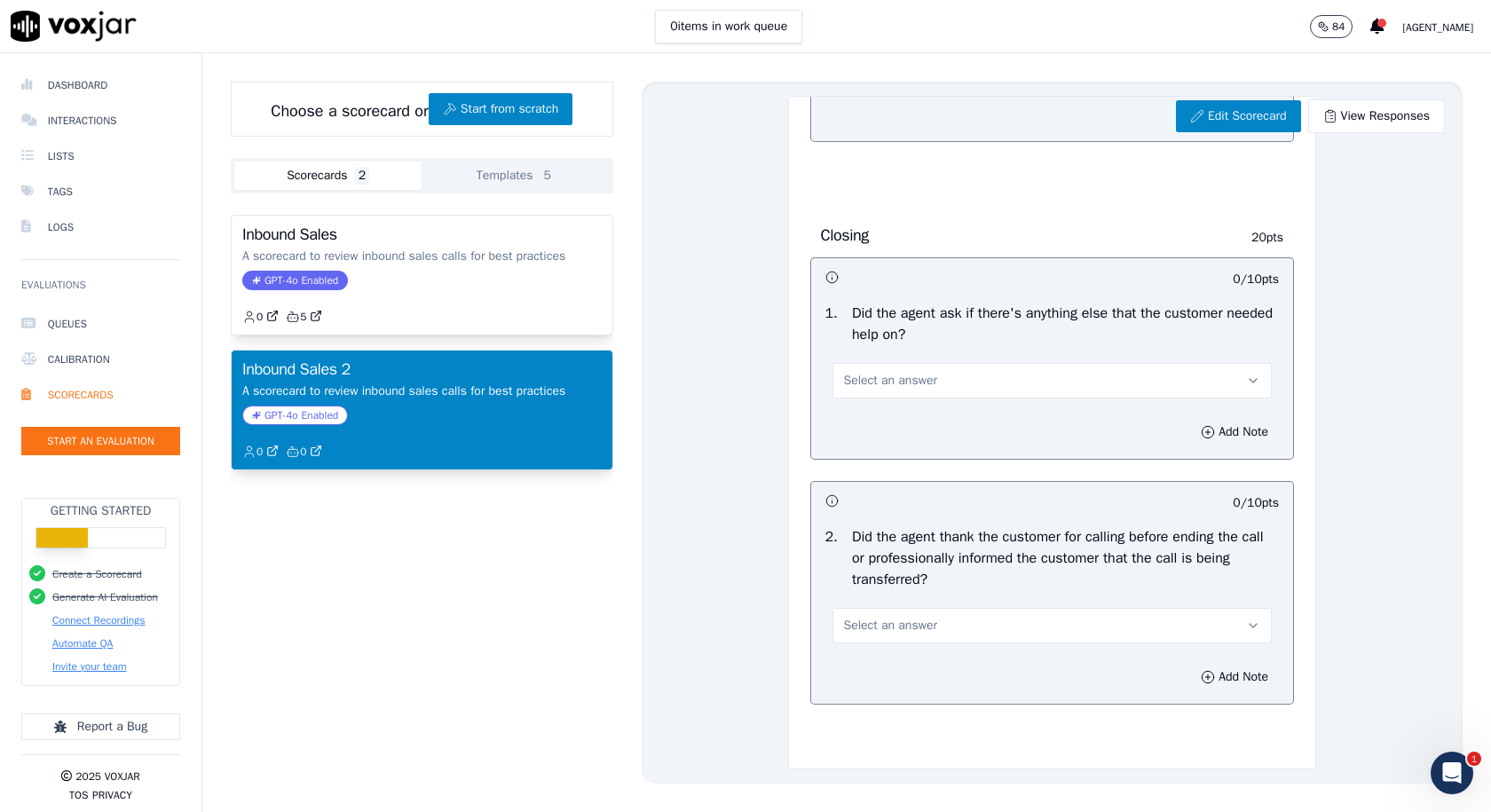click on "GPT-4o Enabled" 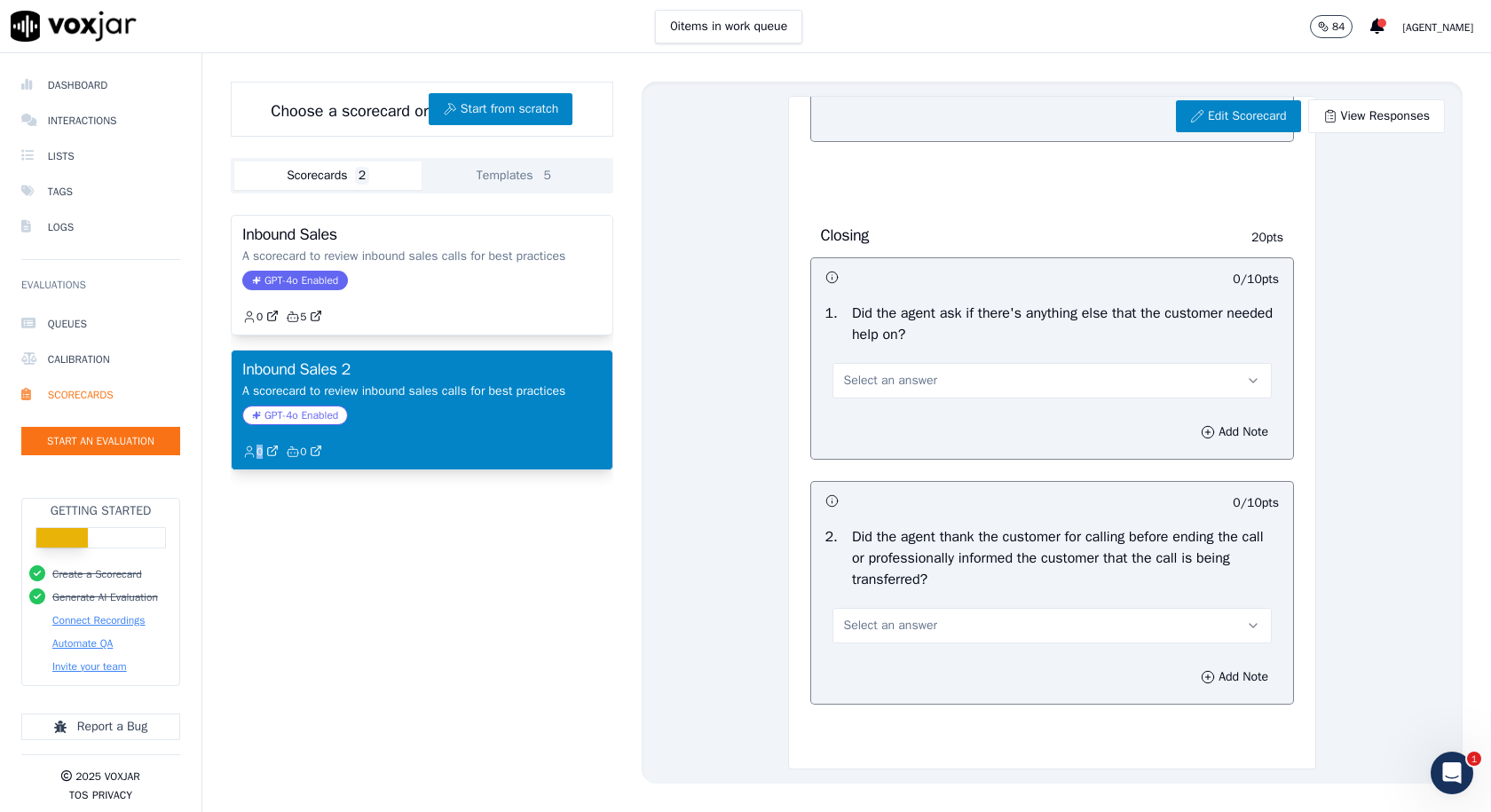 click on "GPT-4o Enabled" 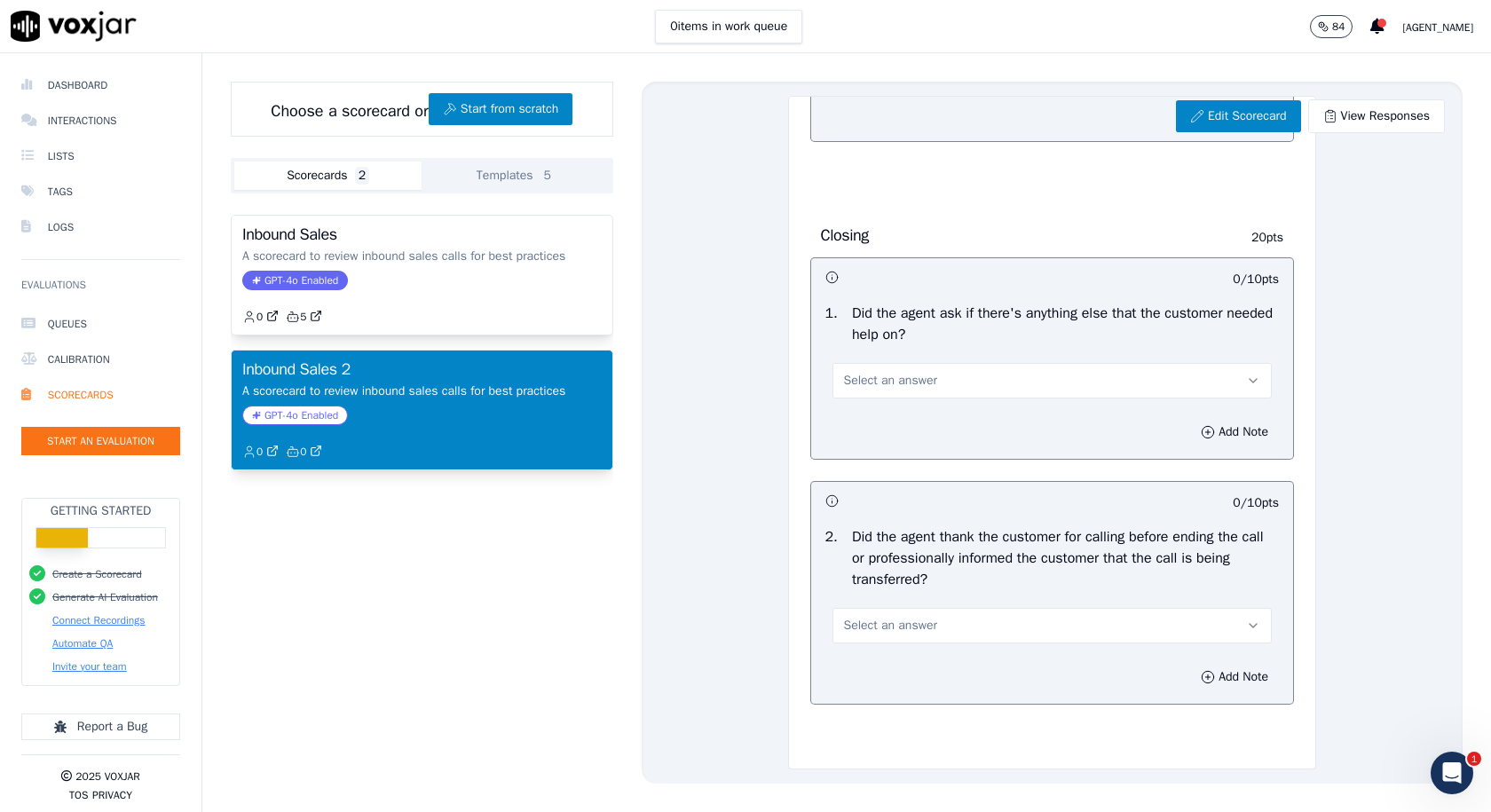 click on "GPT-4o Enabled" 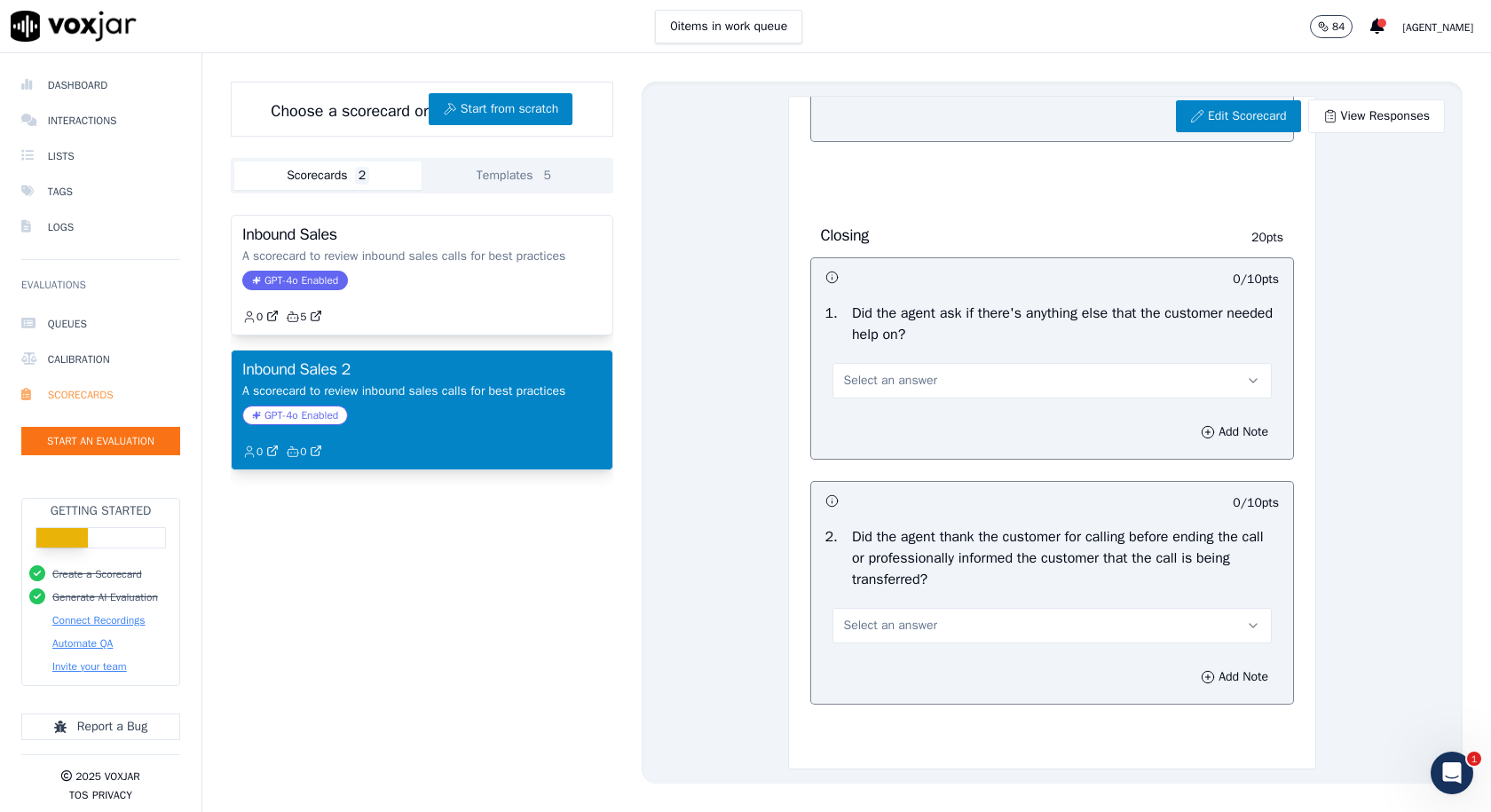 click on "Scorecards" at bounding box center [100, 395] 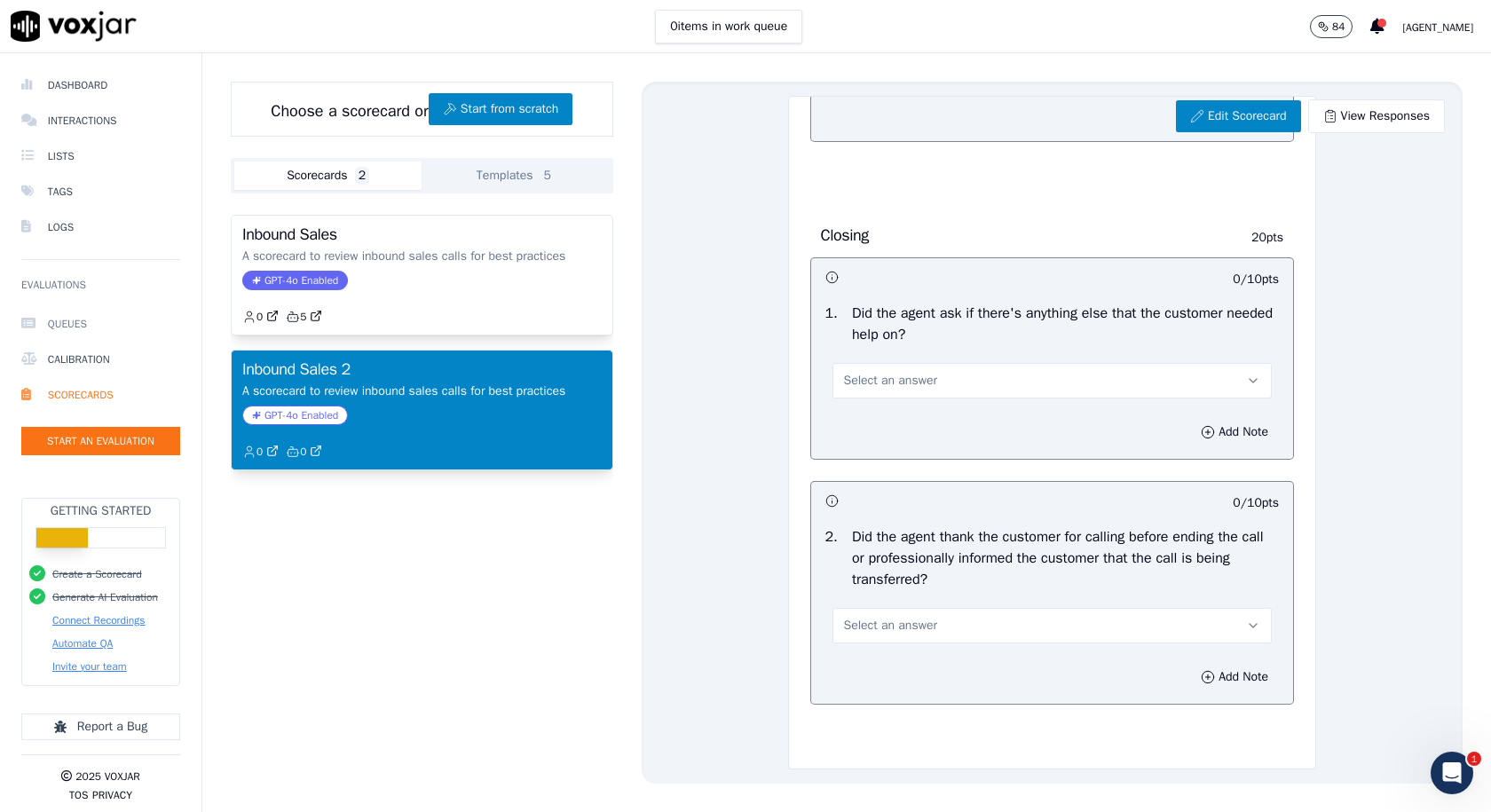 click on "Queues" at bounding box center [100, 324] 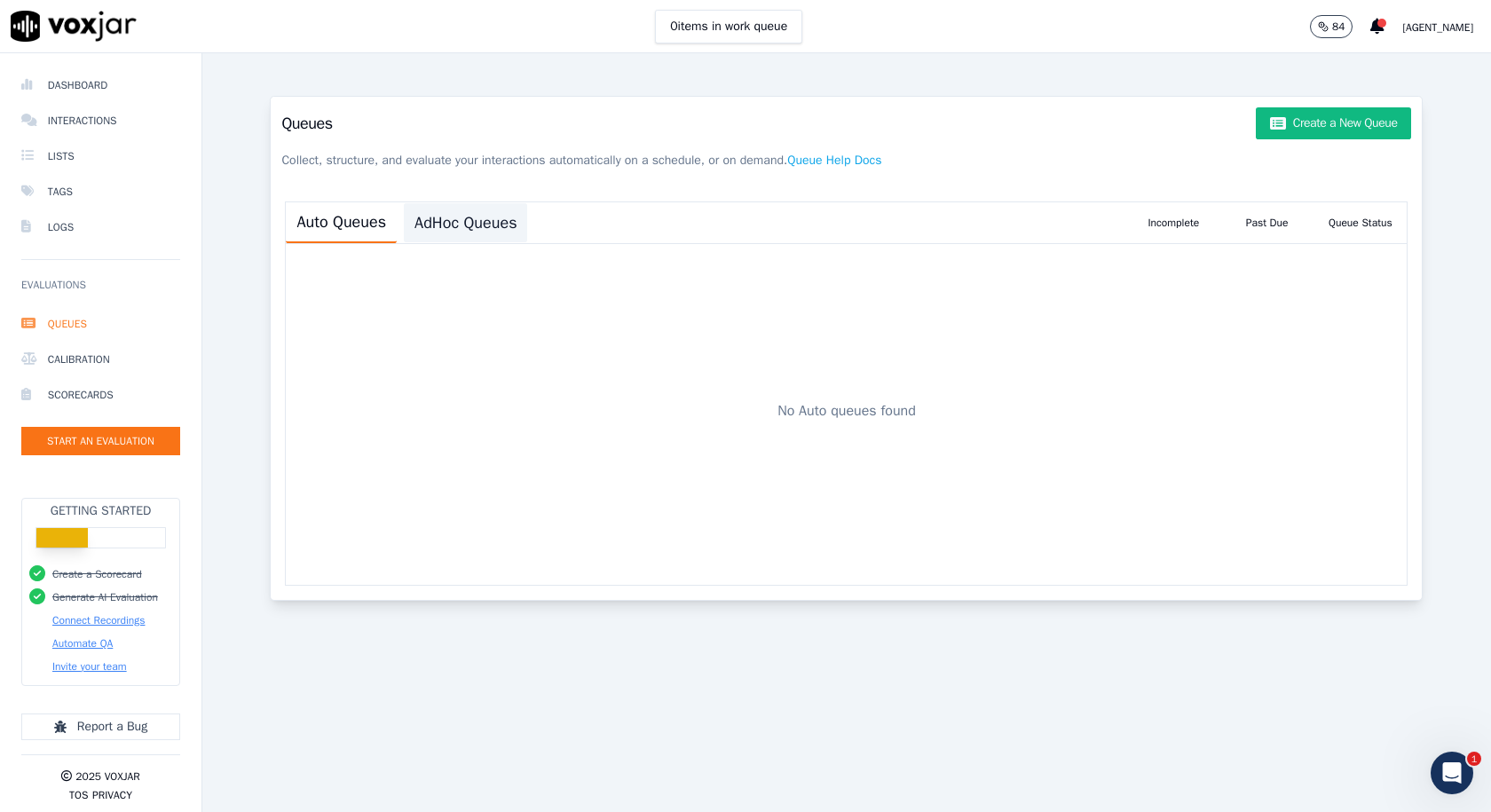 click on "AdHoc Queues" 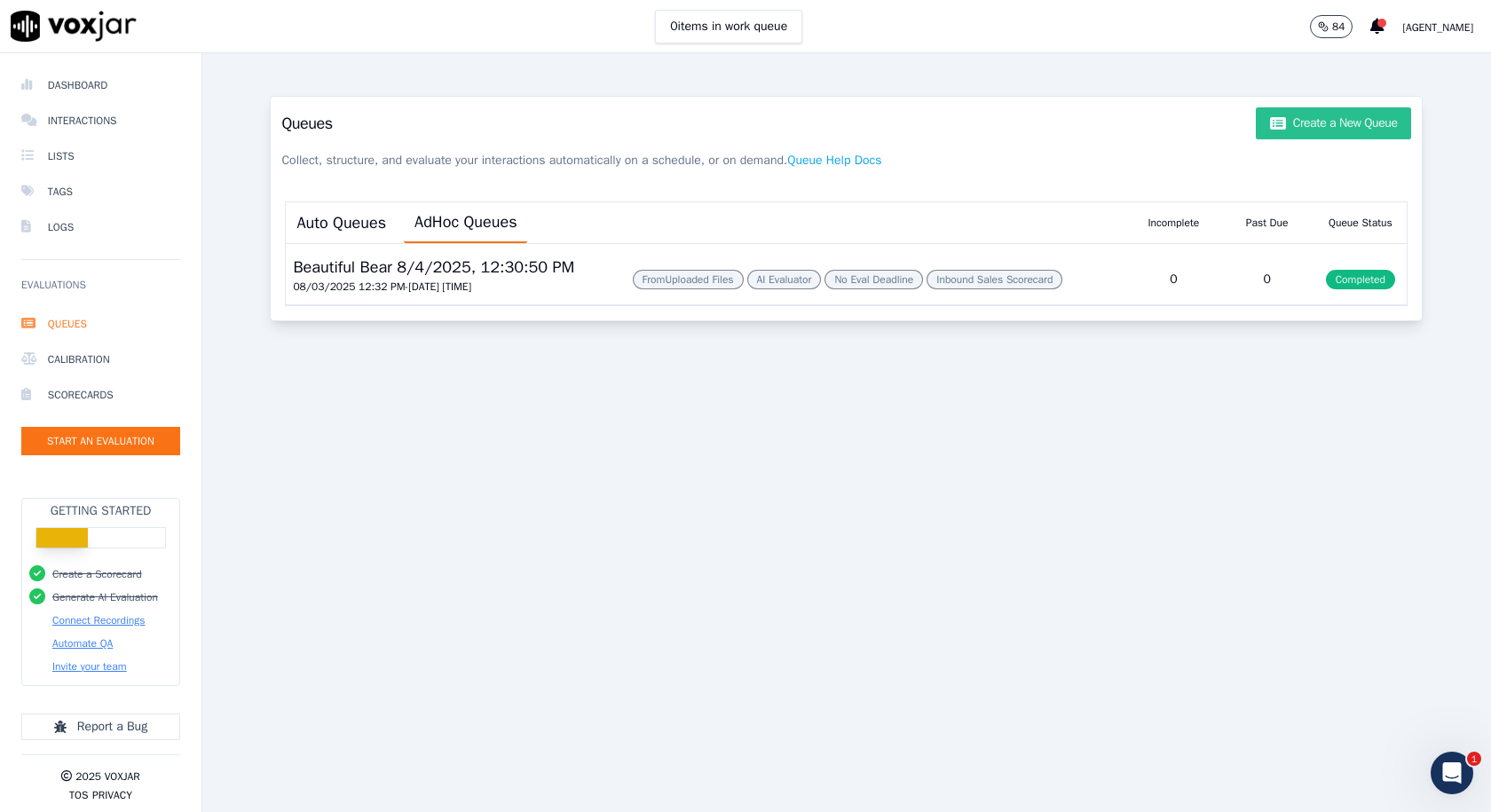 click on "Create a New Queue" at bounding box center (1333, 123) 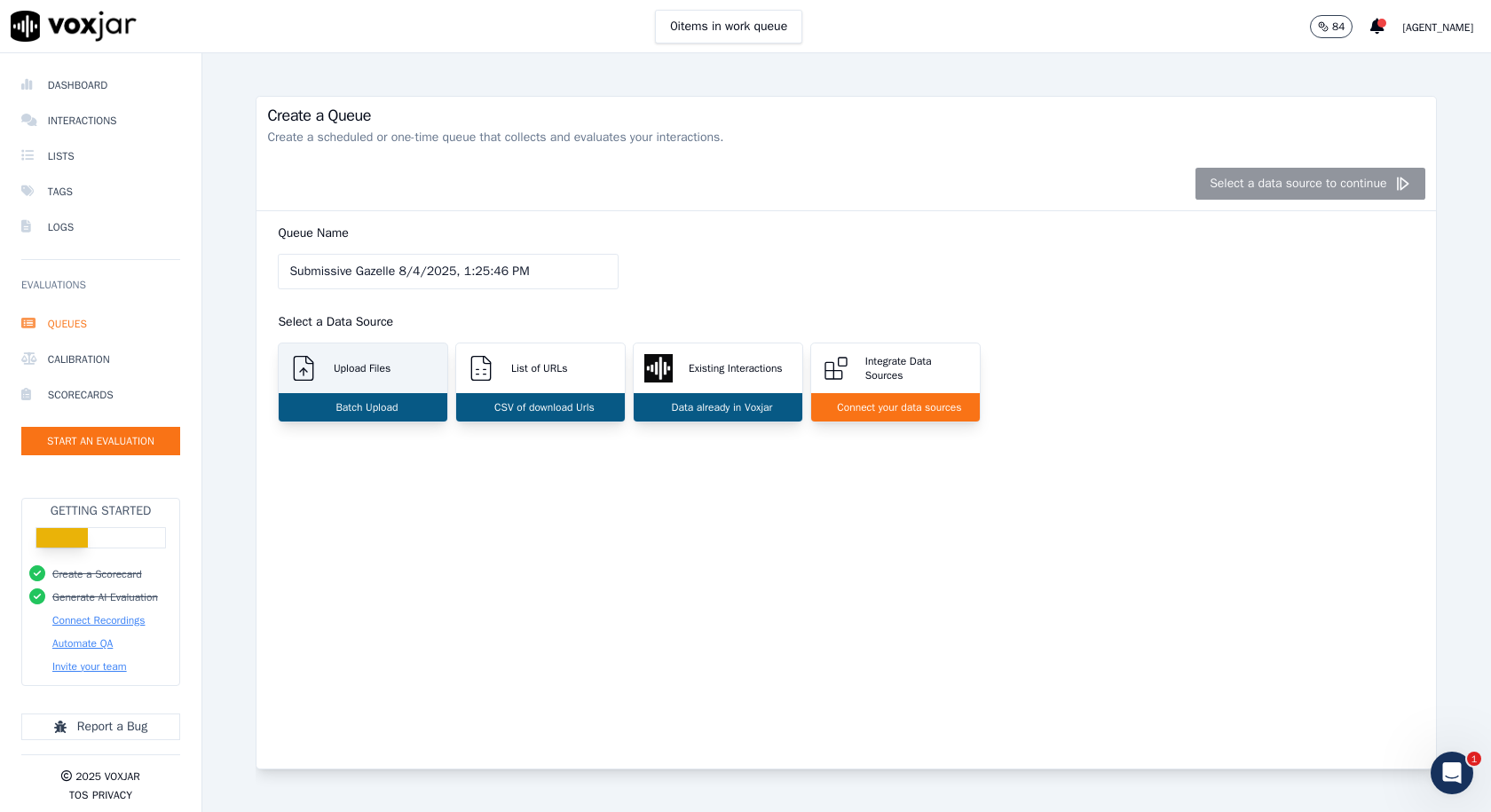 click on "Batch Upload" at bounding box center (363, 407) 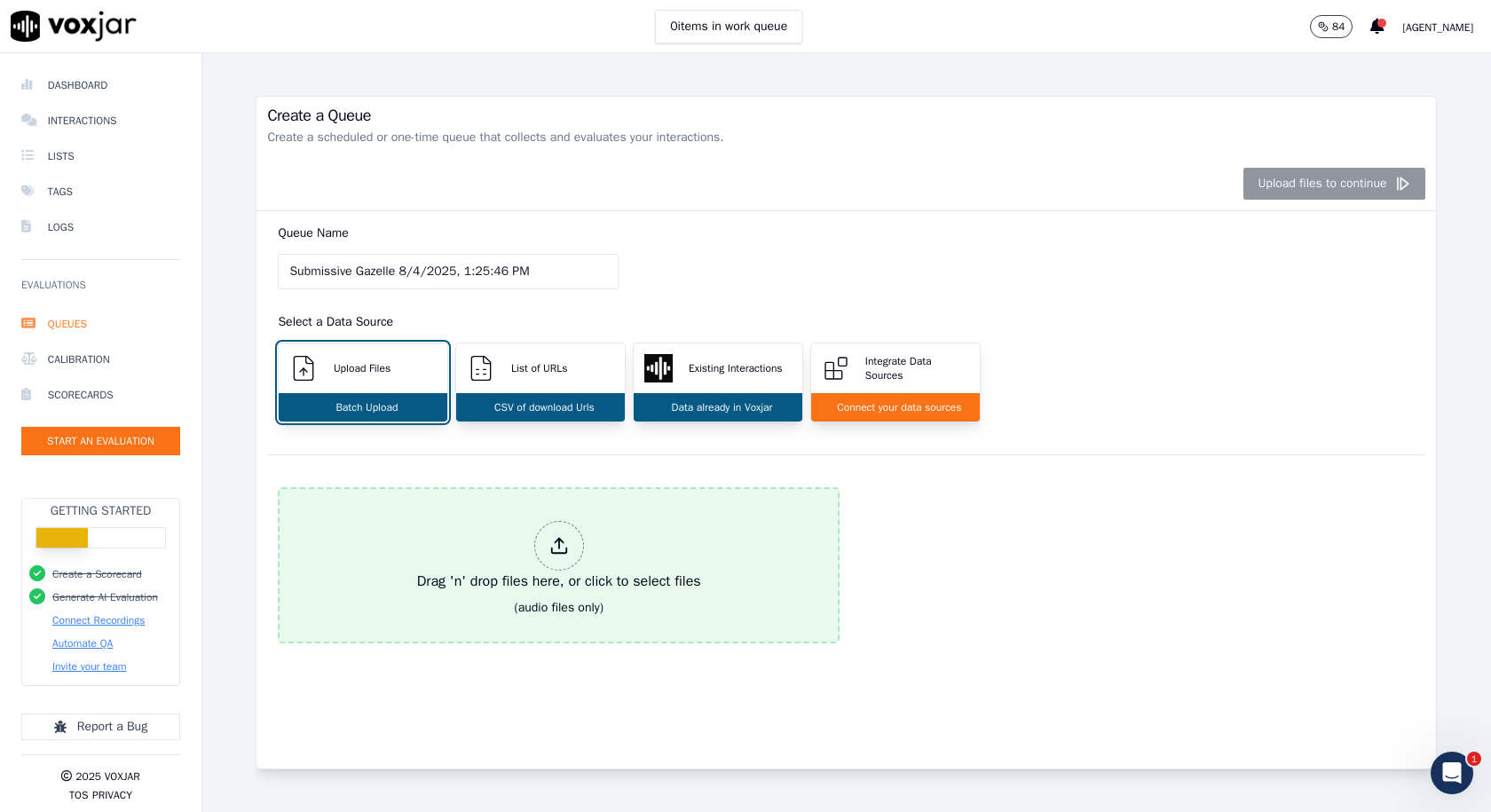 click 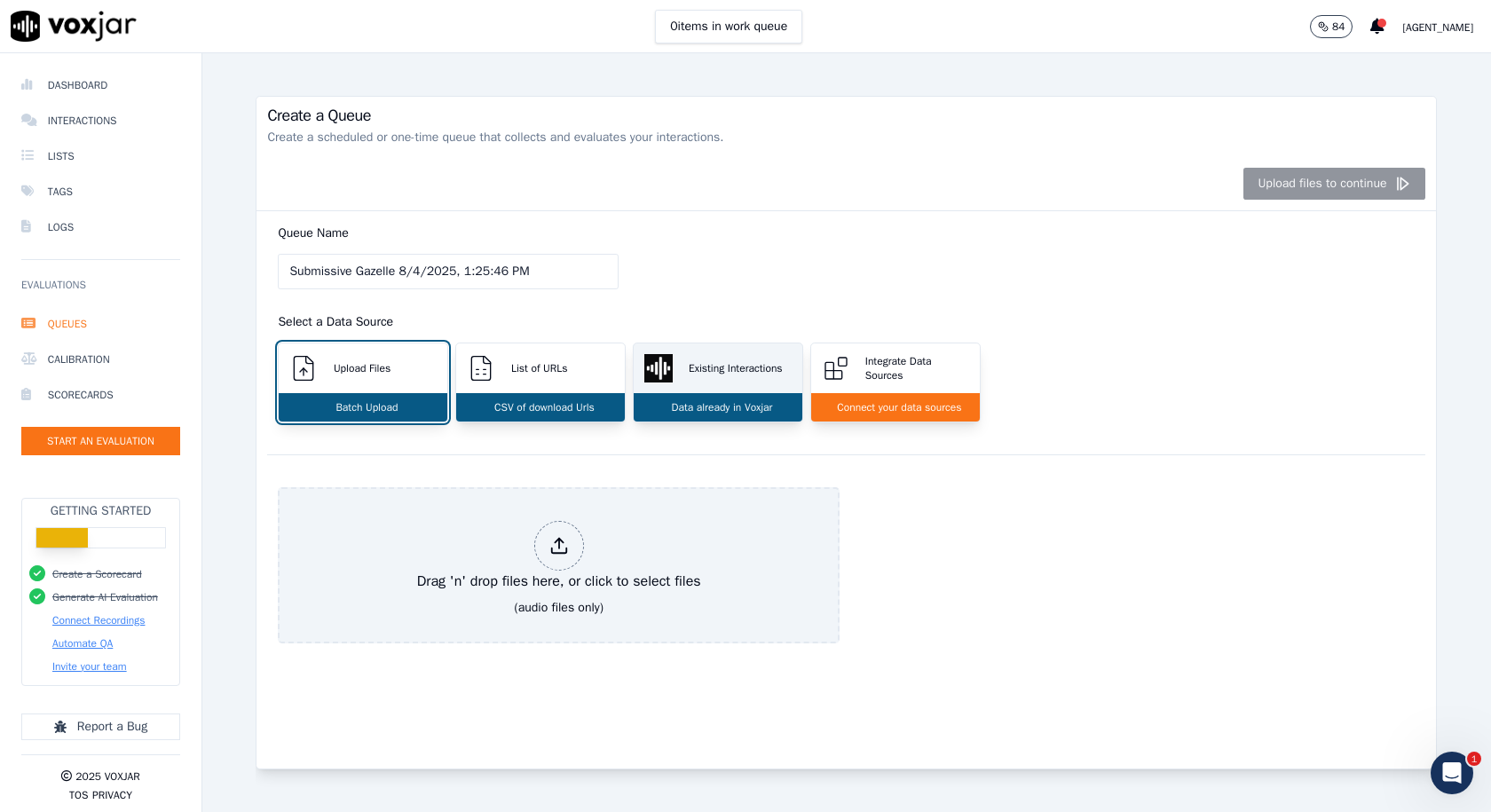 click on "Existing Interactions" at bounding box center (718, 368) 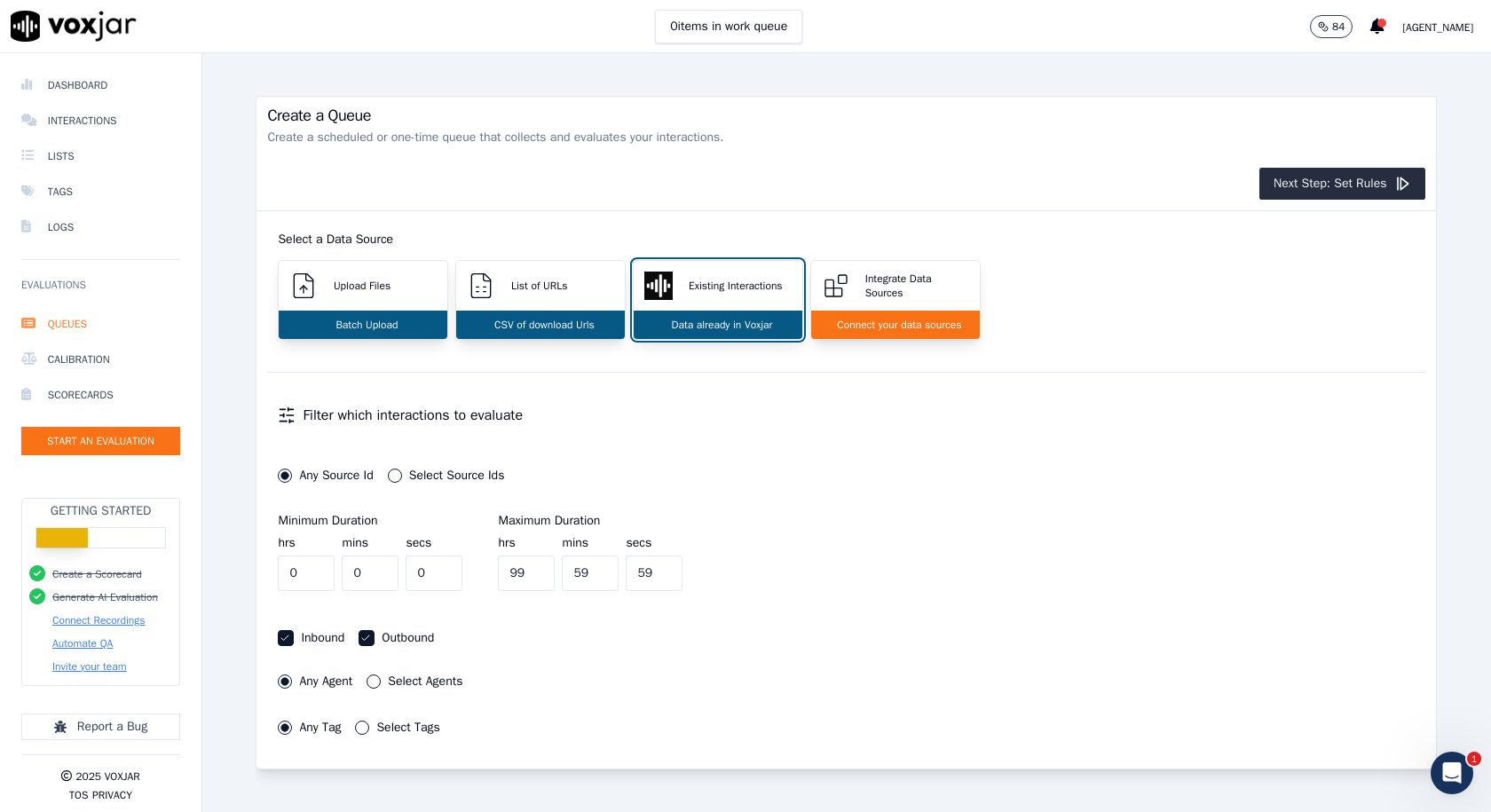scroll, scrollTop: 131, scrollLeft: 0, axis: vertical 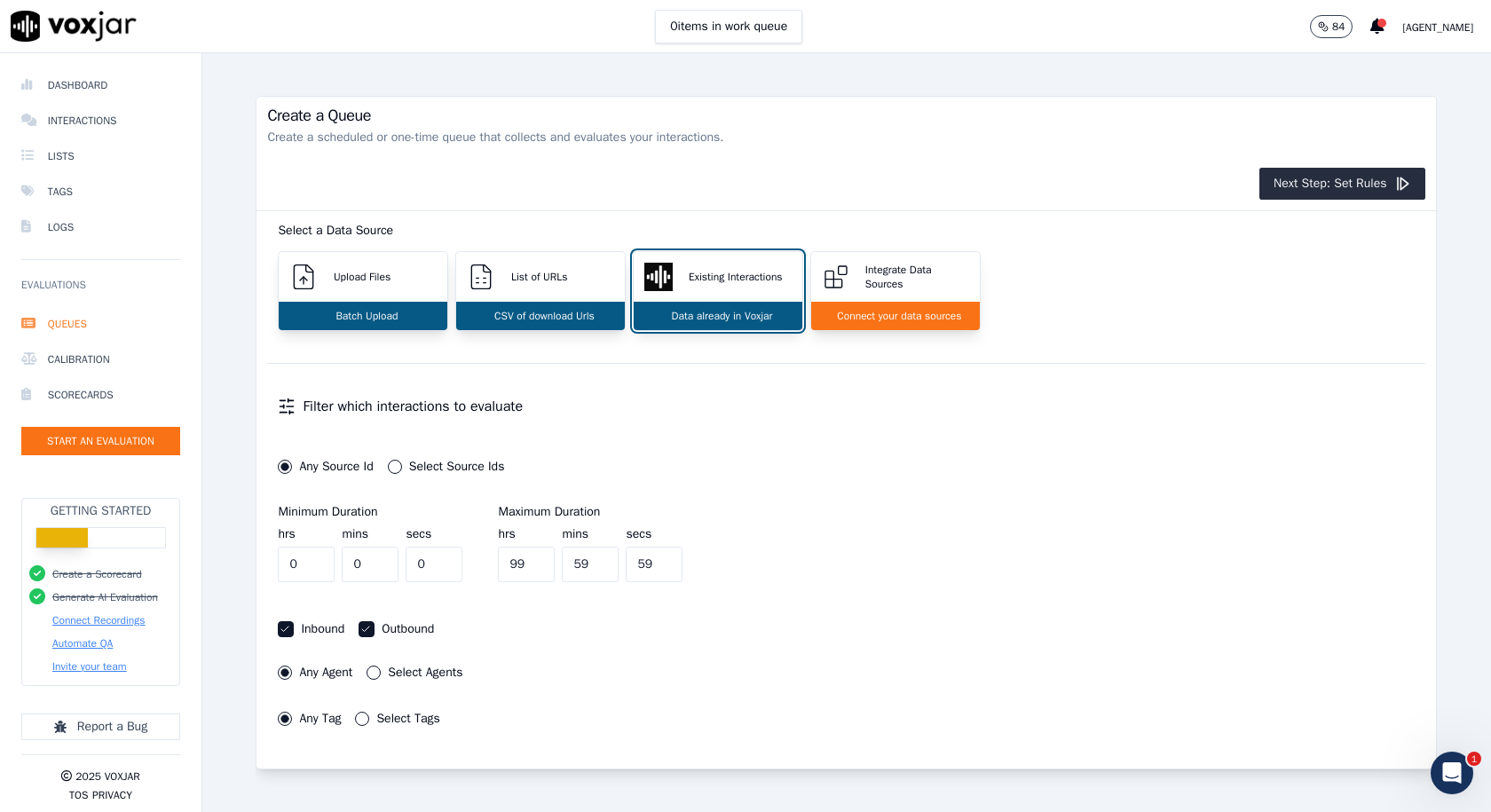 click at bounding box center (62, 538) 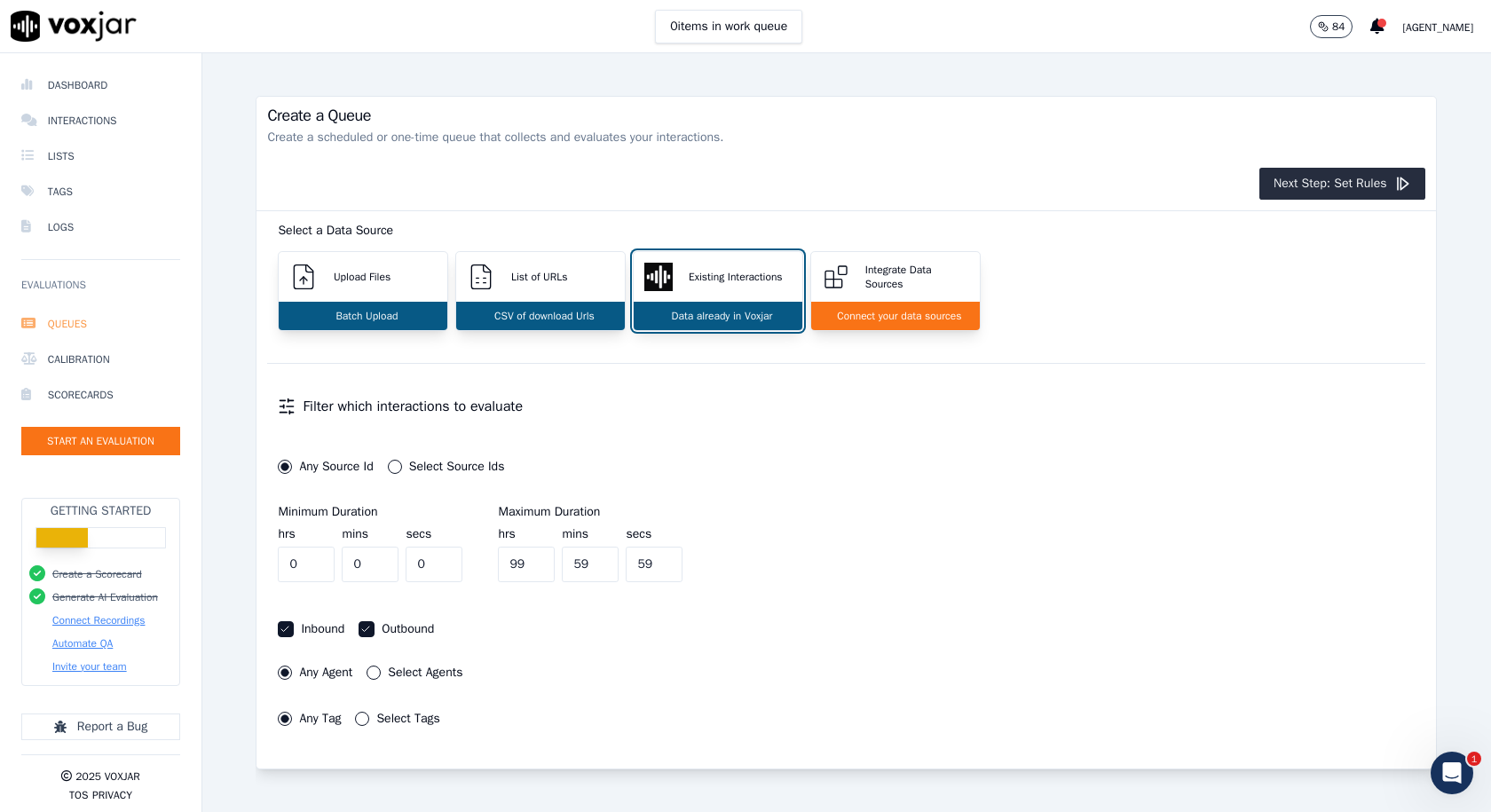 click on "Queues" at bounding box center [100, 324] 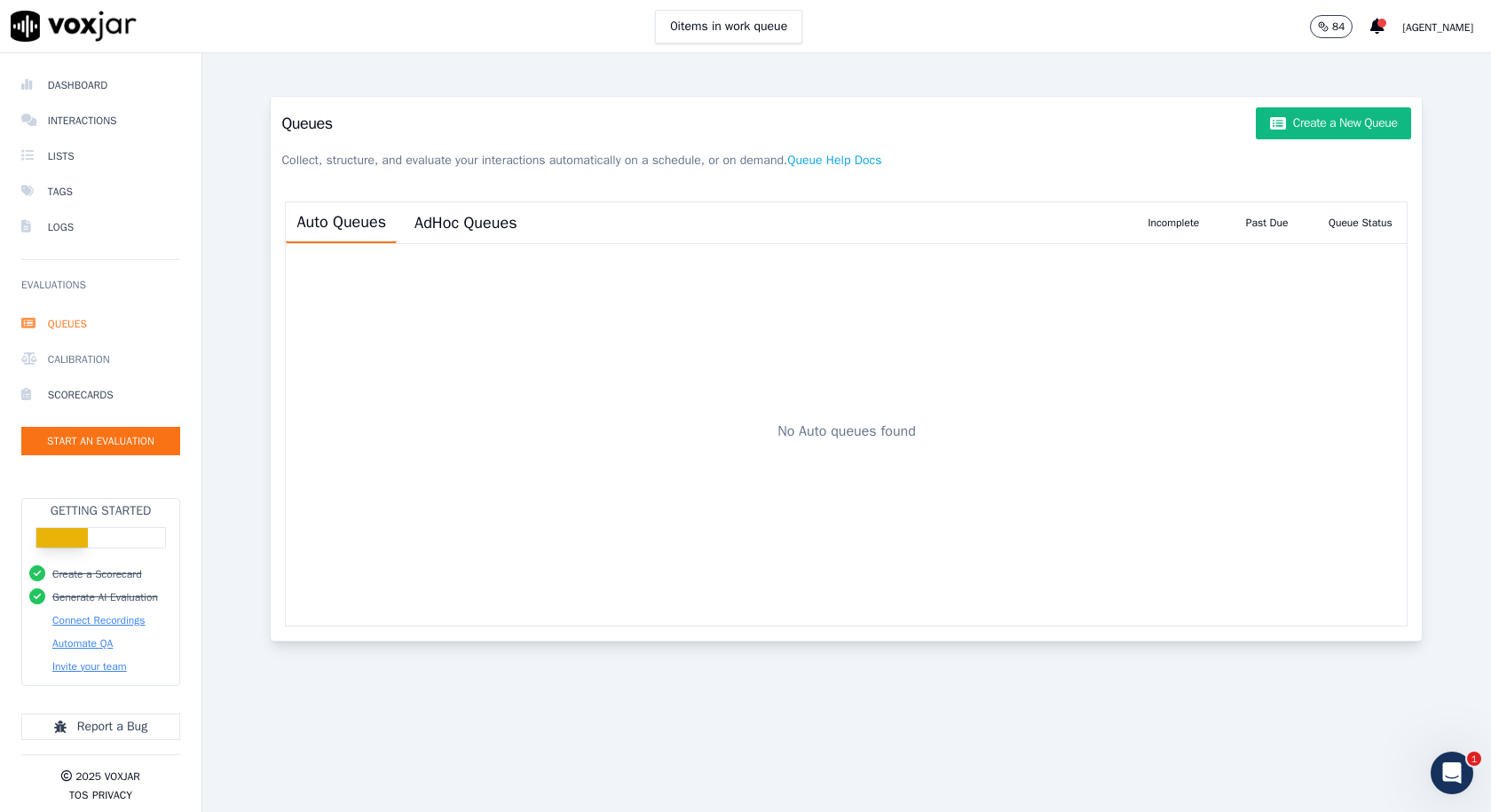 click on "Calibration" at bounding box center (100, 359) 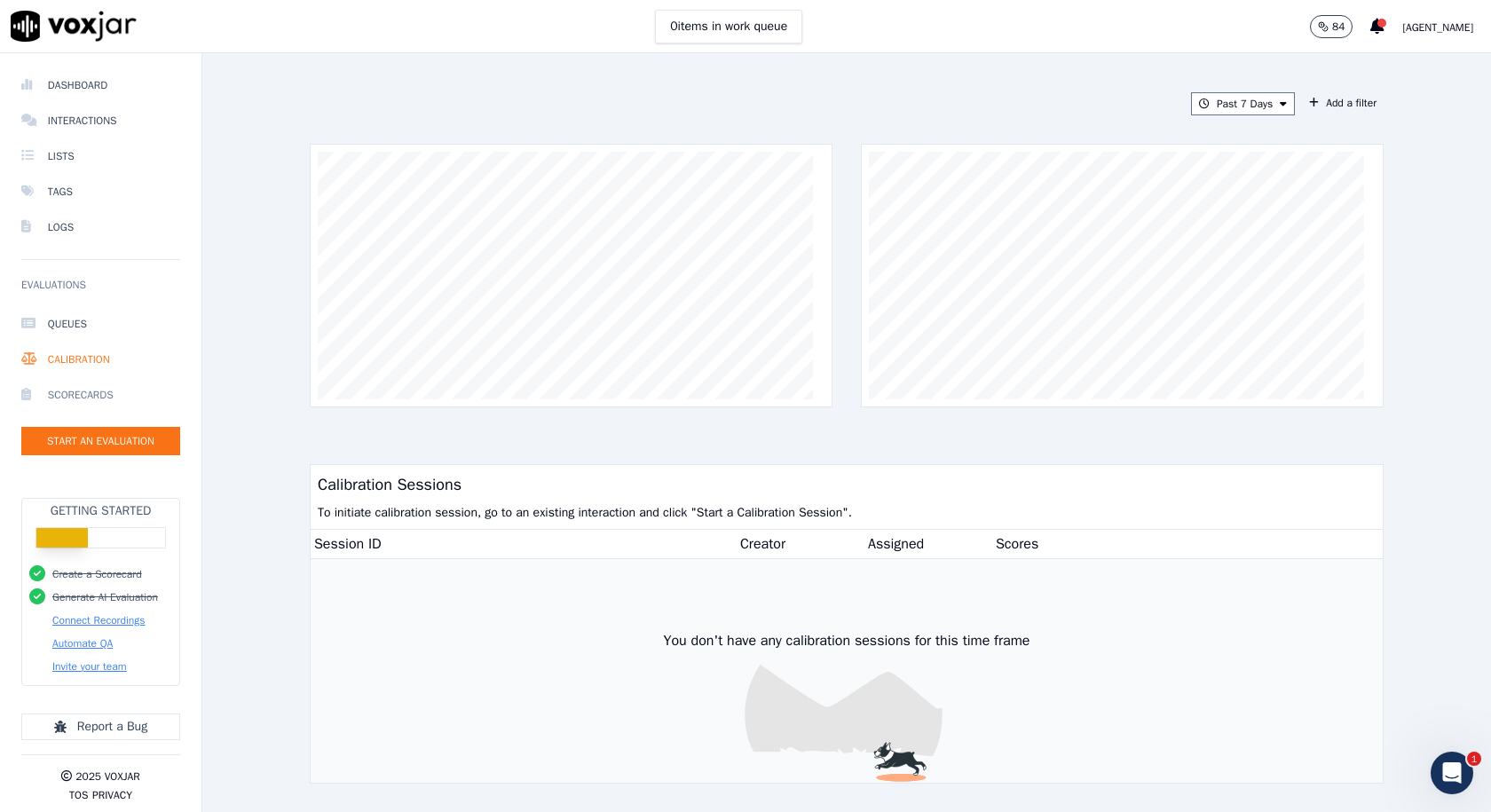 click on "Scorecards" at bounding box center (100, 395) 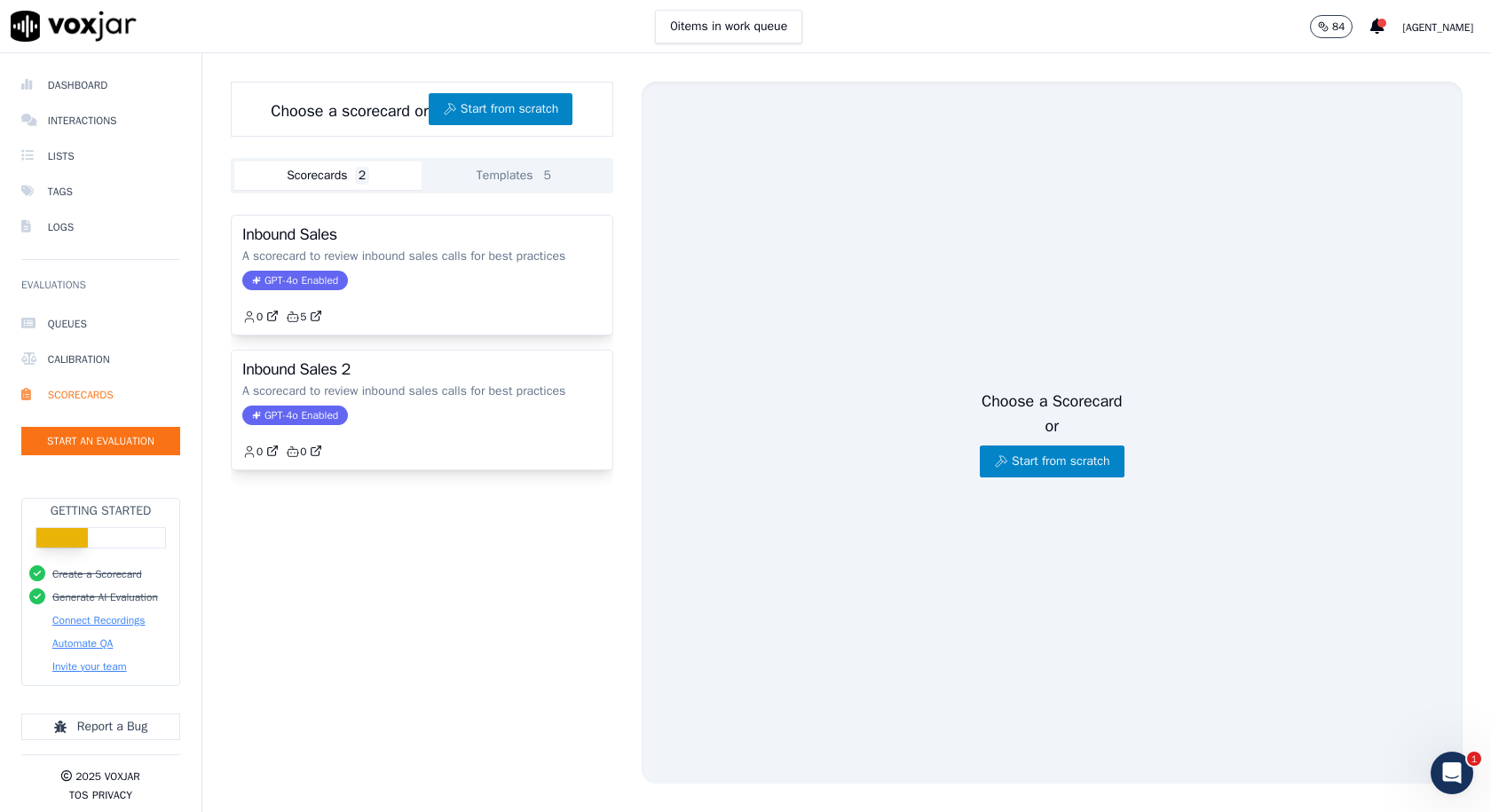 click on "Templates  5" 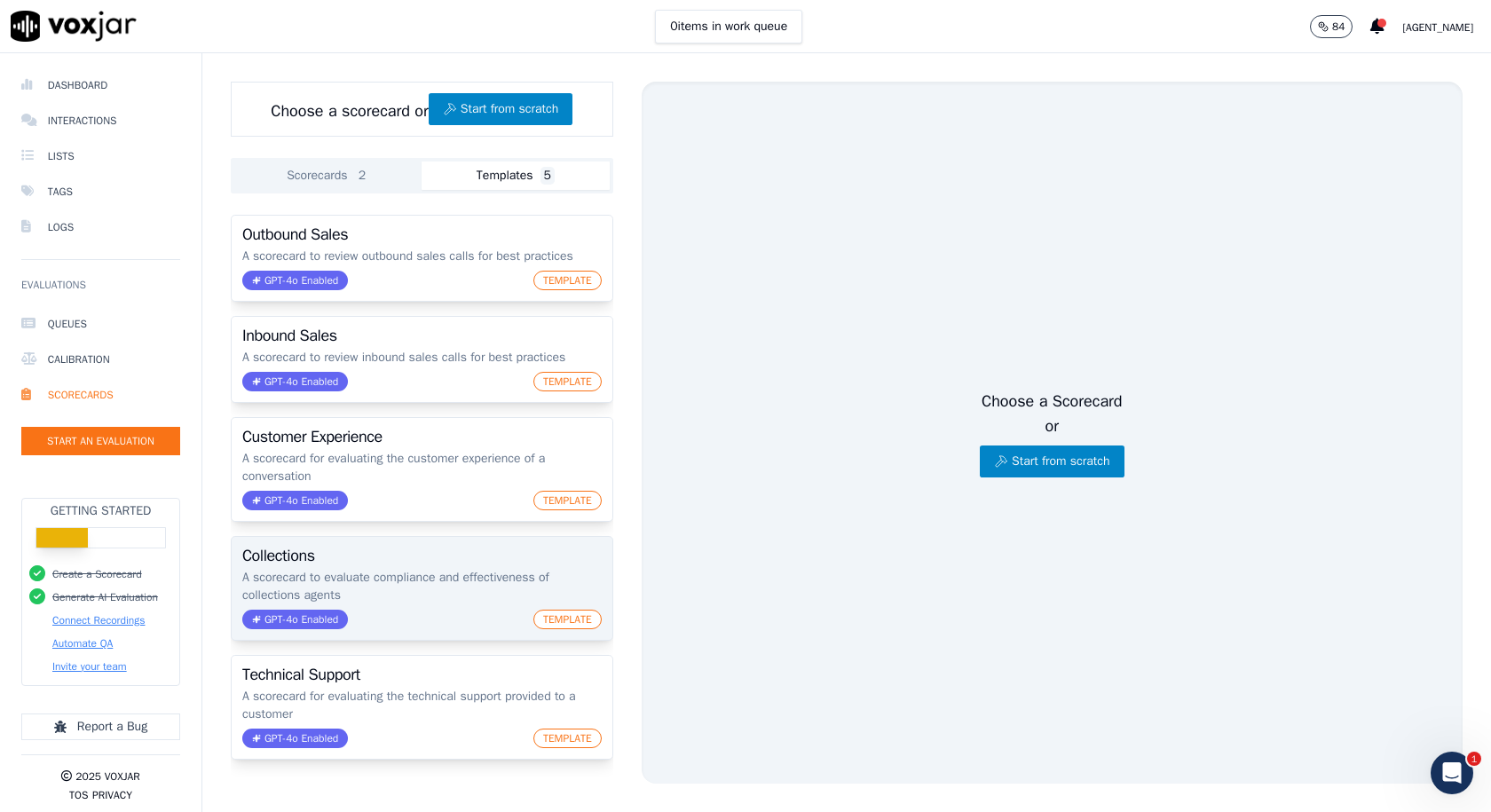 scroll, scrollTop: 0, scrollLeft: 0, axis: both 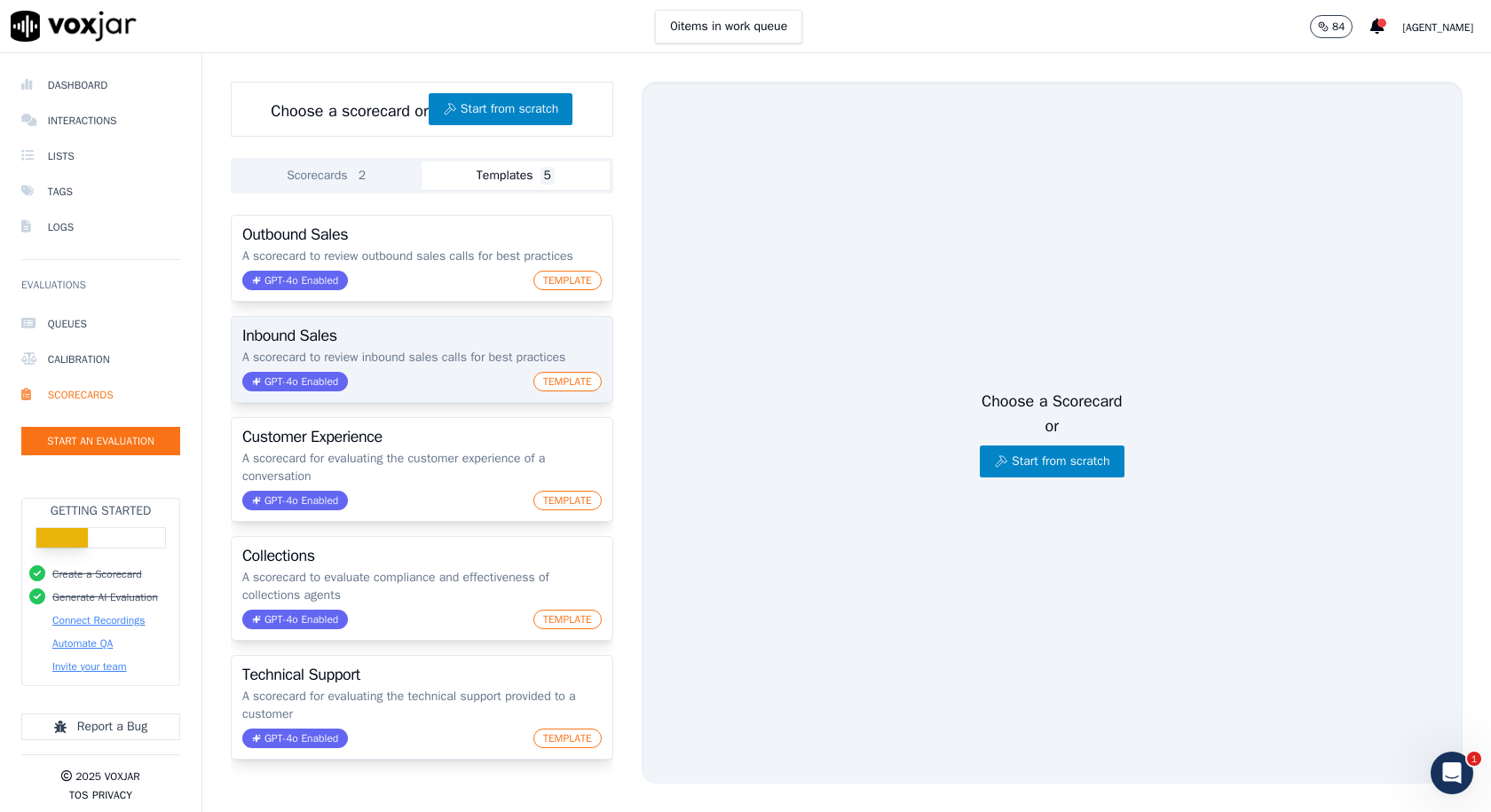 click on "Inbound Sales   A scorecard to review inbound sales calls for best practices     GPT-4o Enabled   TEMPLATE" at bounding box center (422, 359) 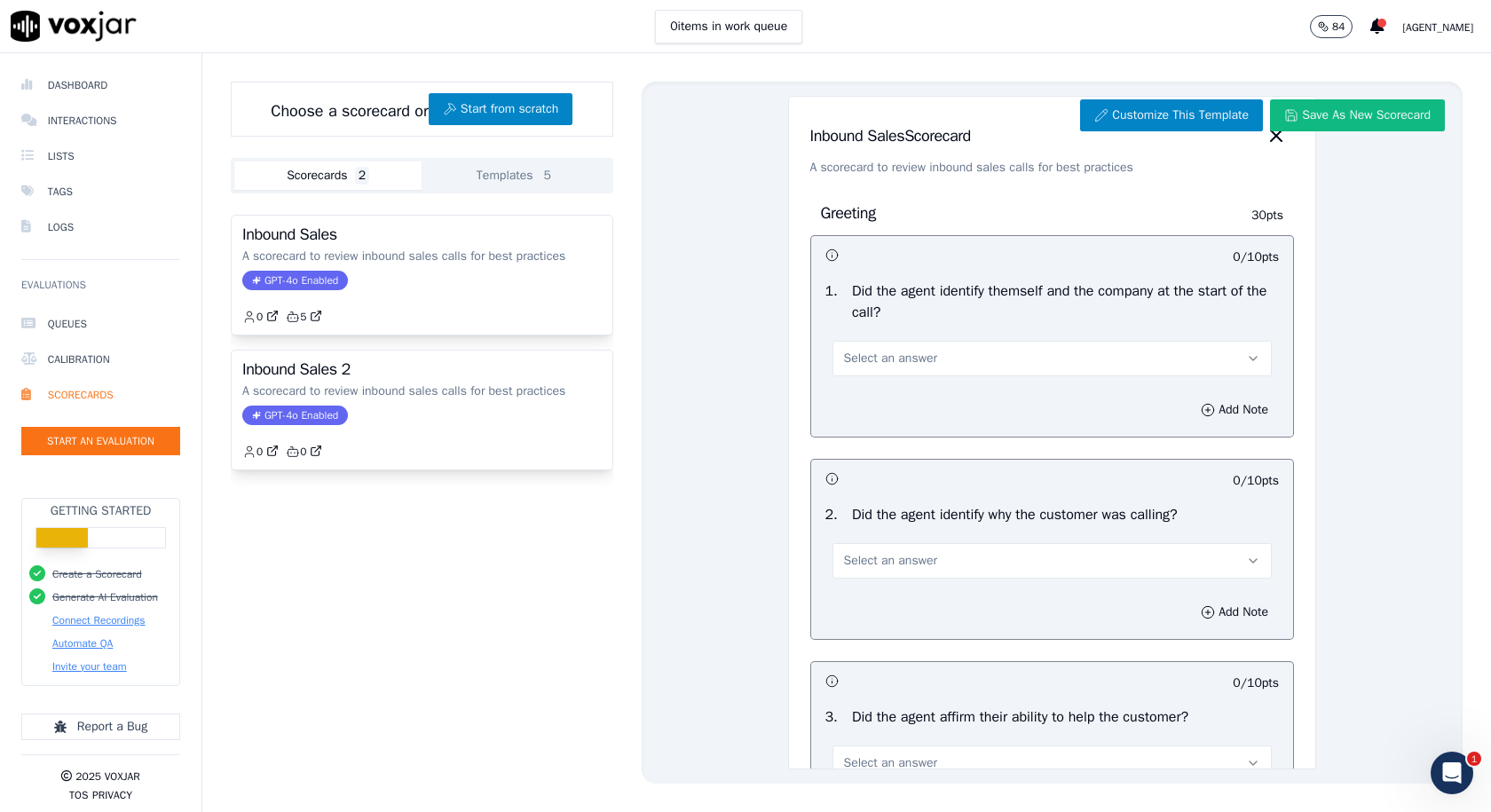 click on "Scorecards  2" at bounding box center (327, 176) 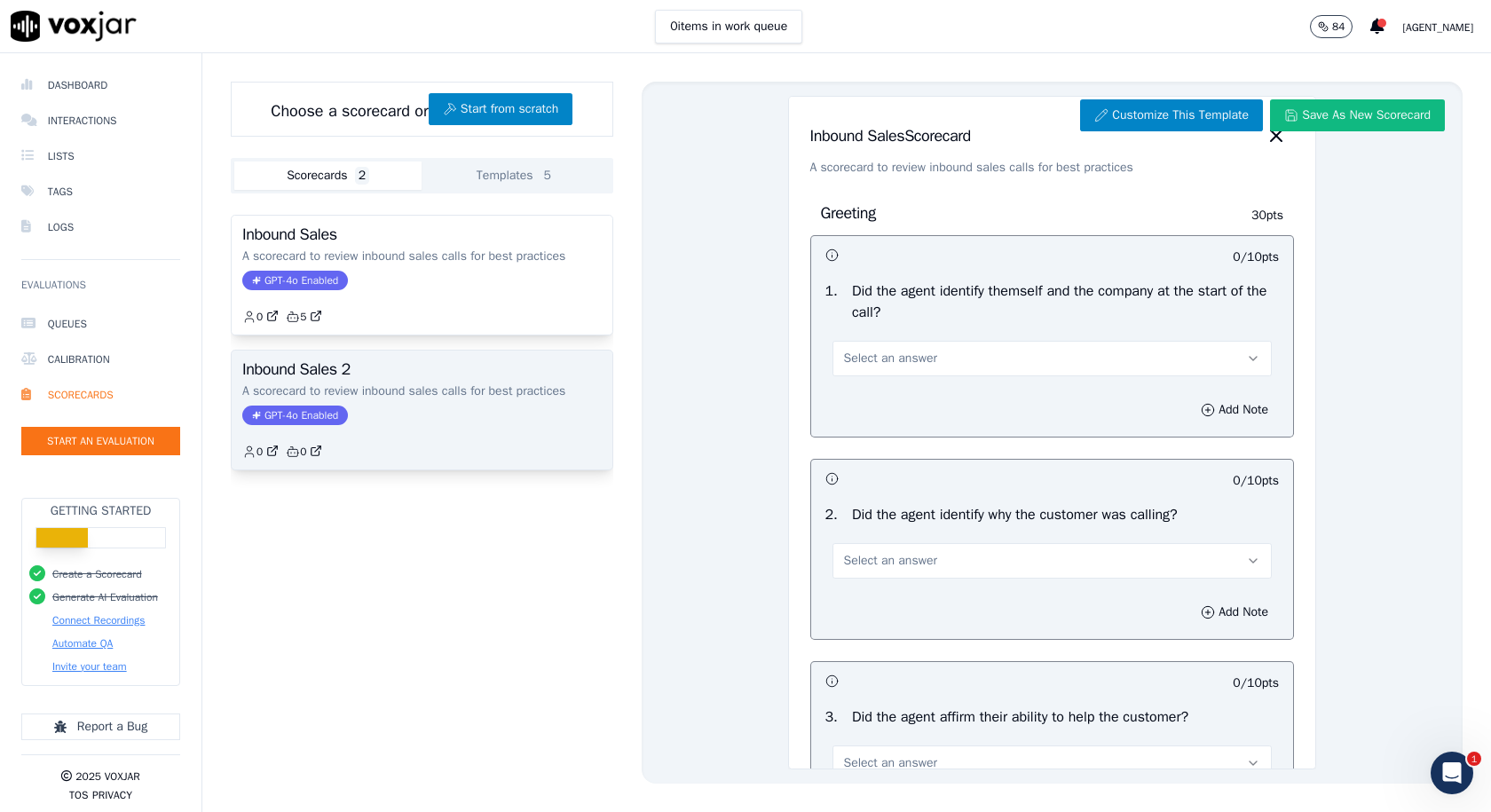 click on "Inbound Sales 2   A scorecard to review inbound sales calls for best practices     GPT-4o Enabled       0         0" at bounding box center [422, 410] 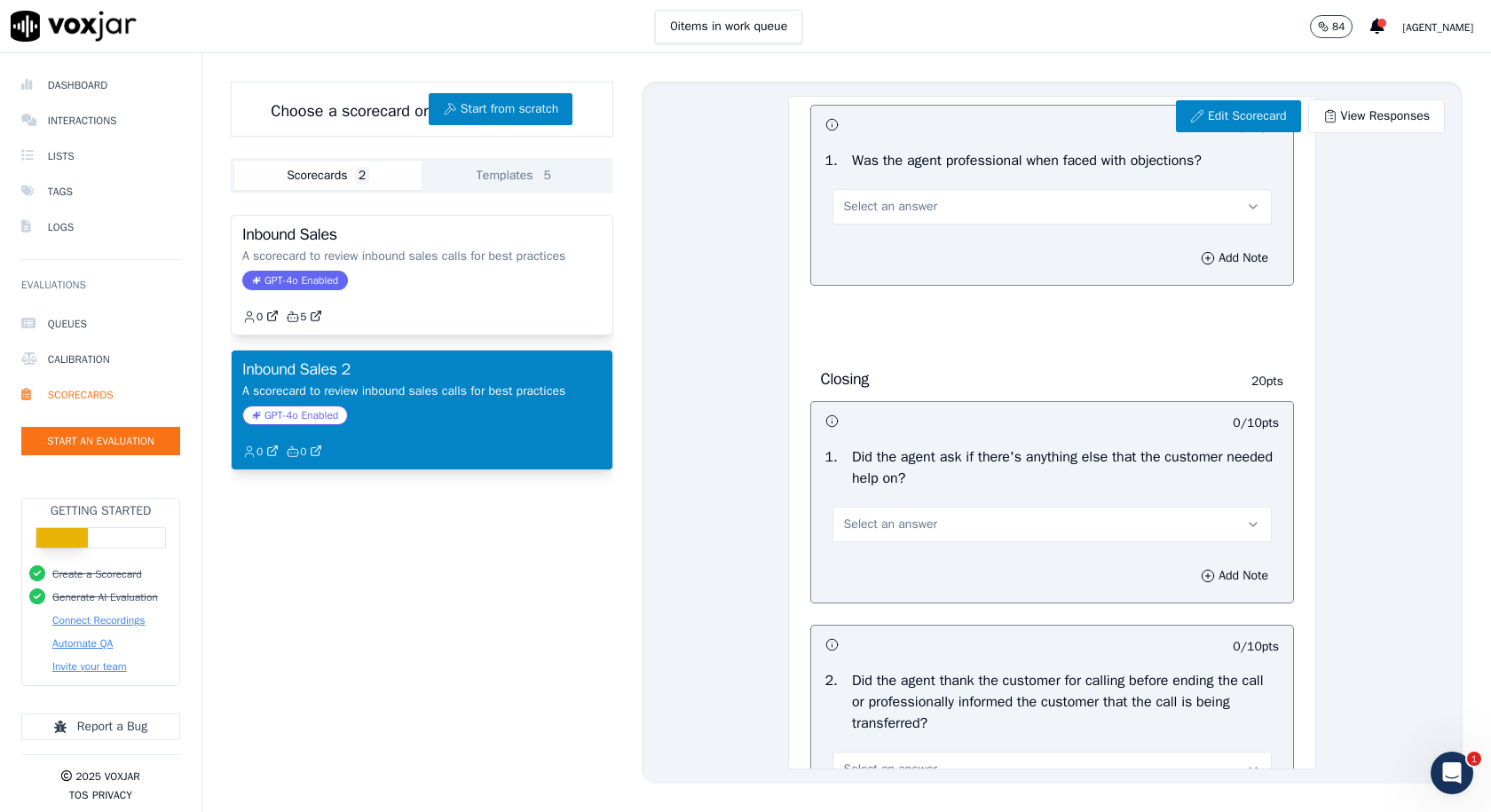scroll, scrollTop: 1793, scrollLeft: 0, axis: vertical 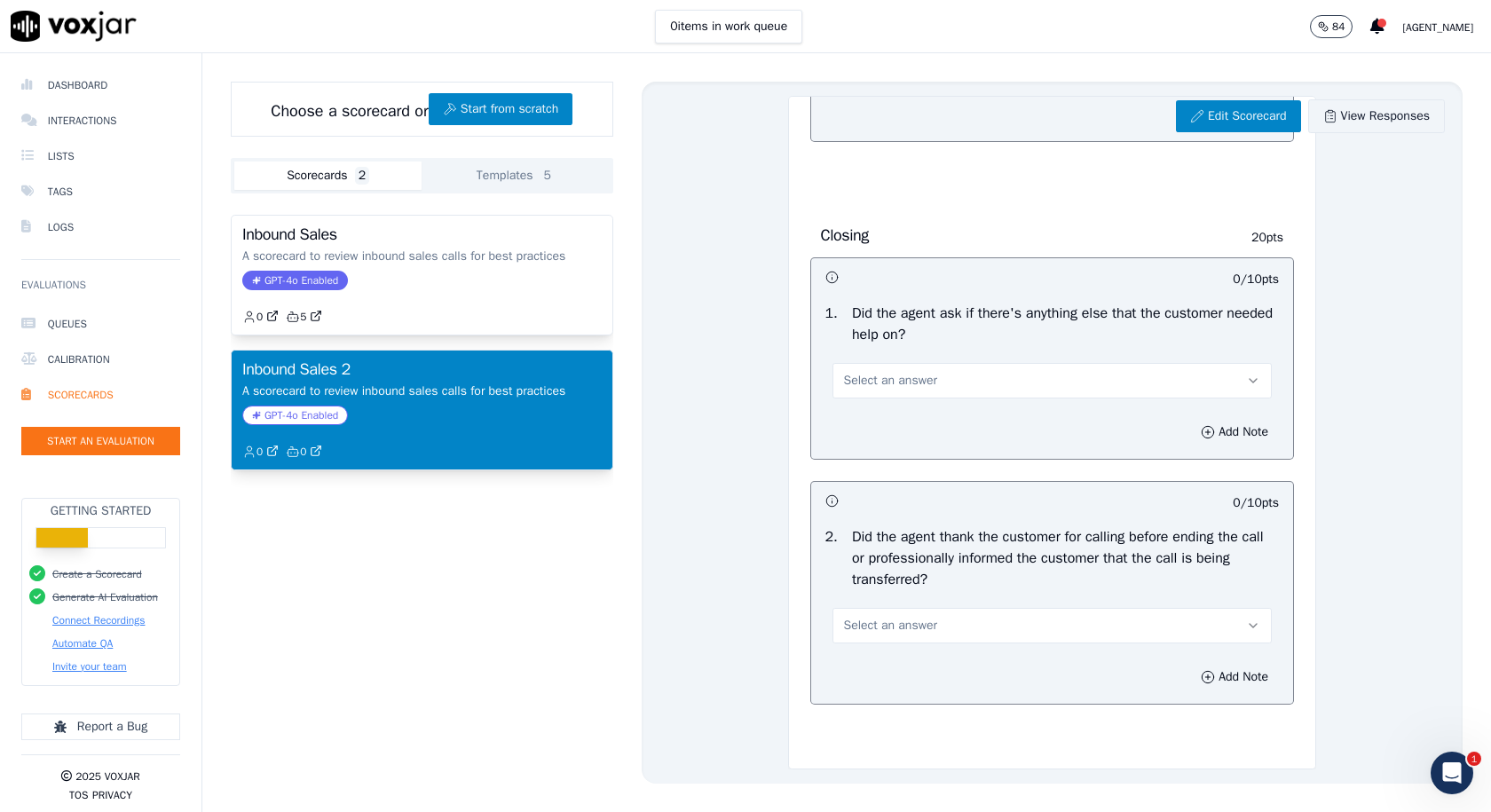 click on "View Responses" at bounding box center (1377, 116) 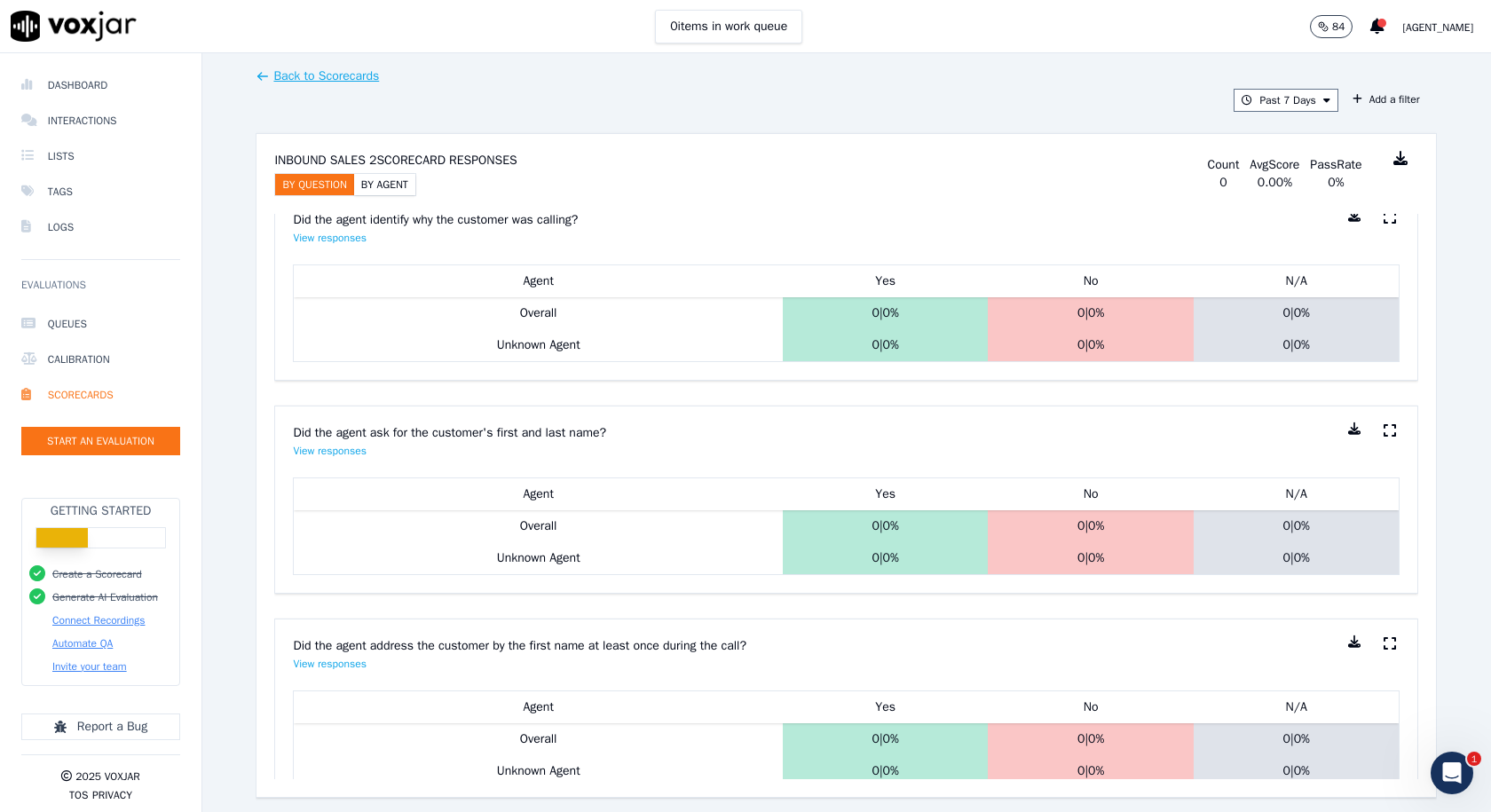 scroll, scrollTop: 0, scrollLeft: 0, axis: both 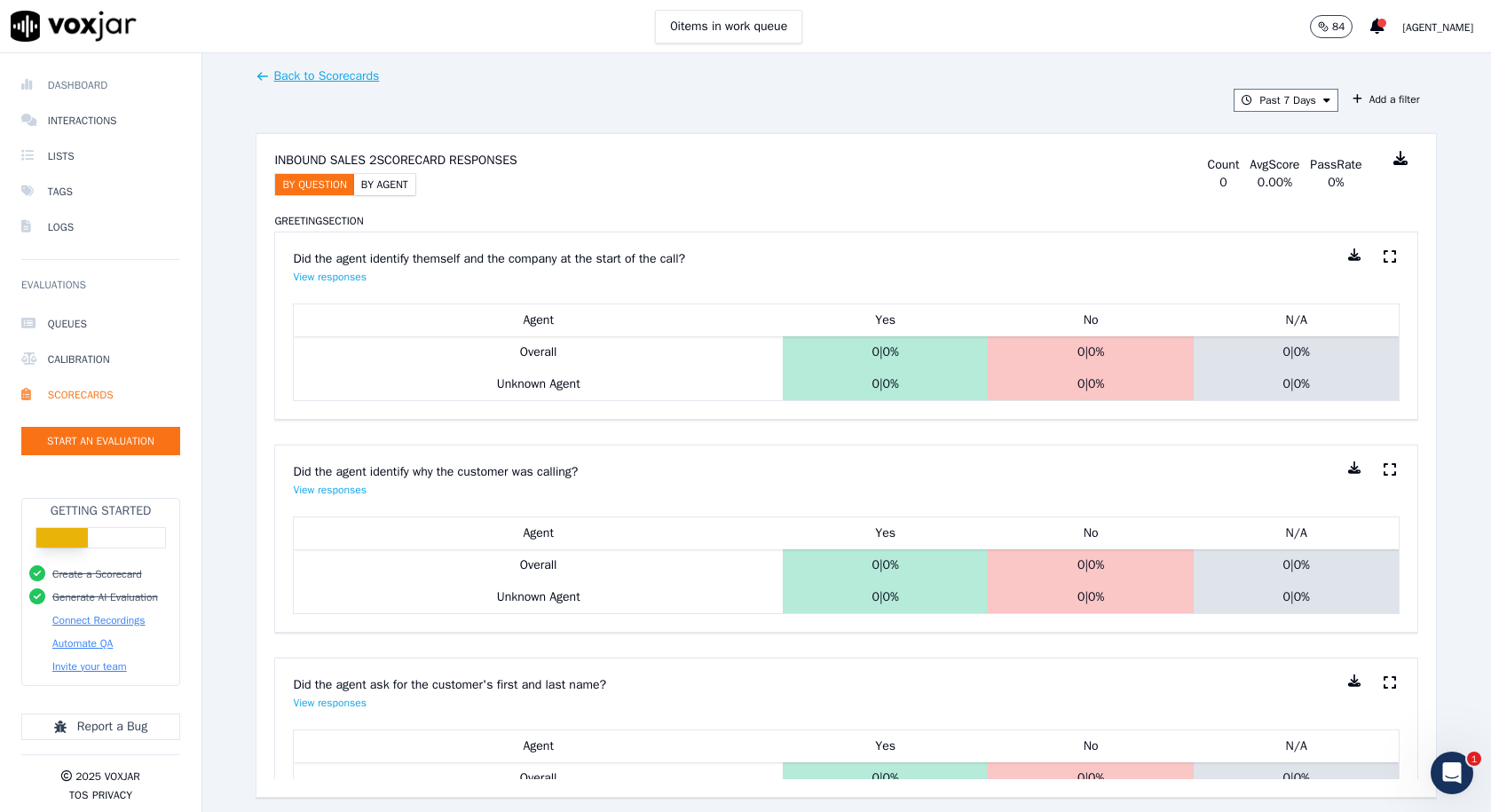 click on "Dashboard" at bounding box center (100, 85) 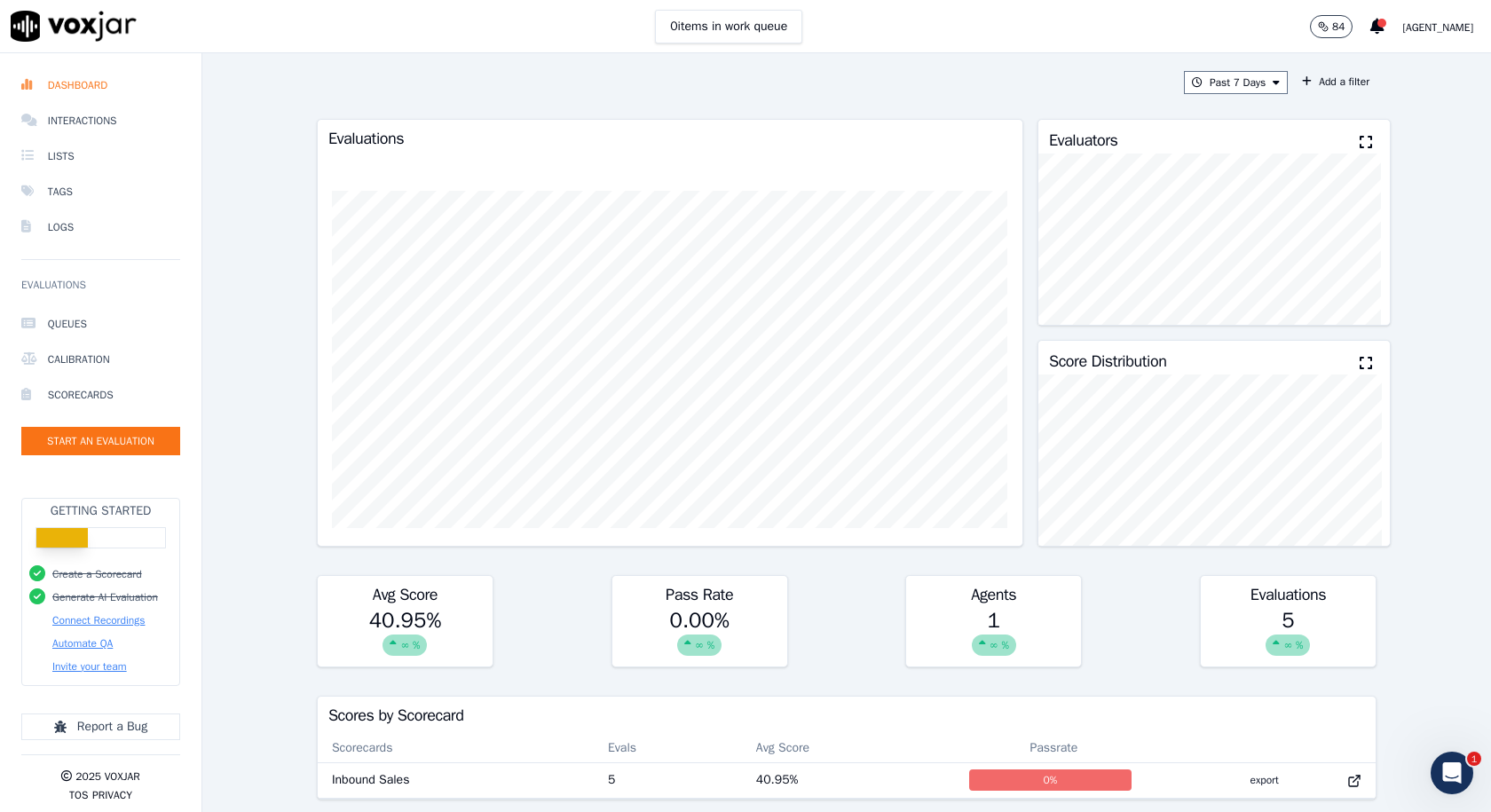scroll, scrollTop: 355, scrollLeft: 0, axis: vertical 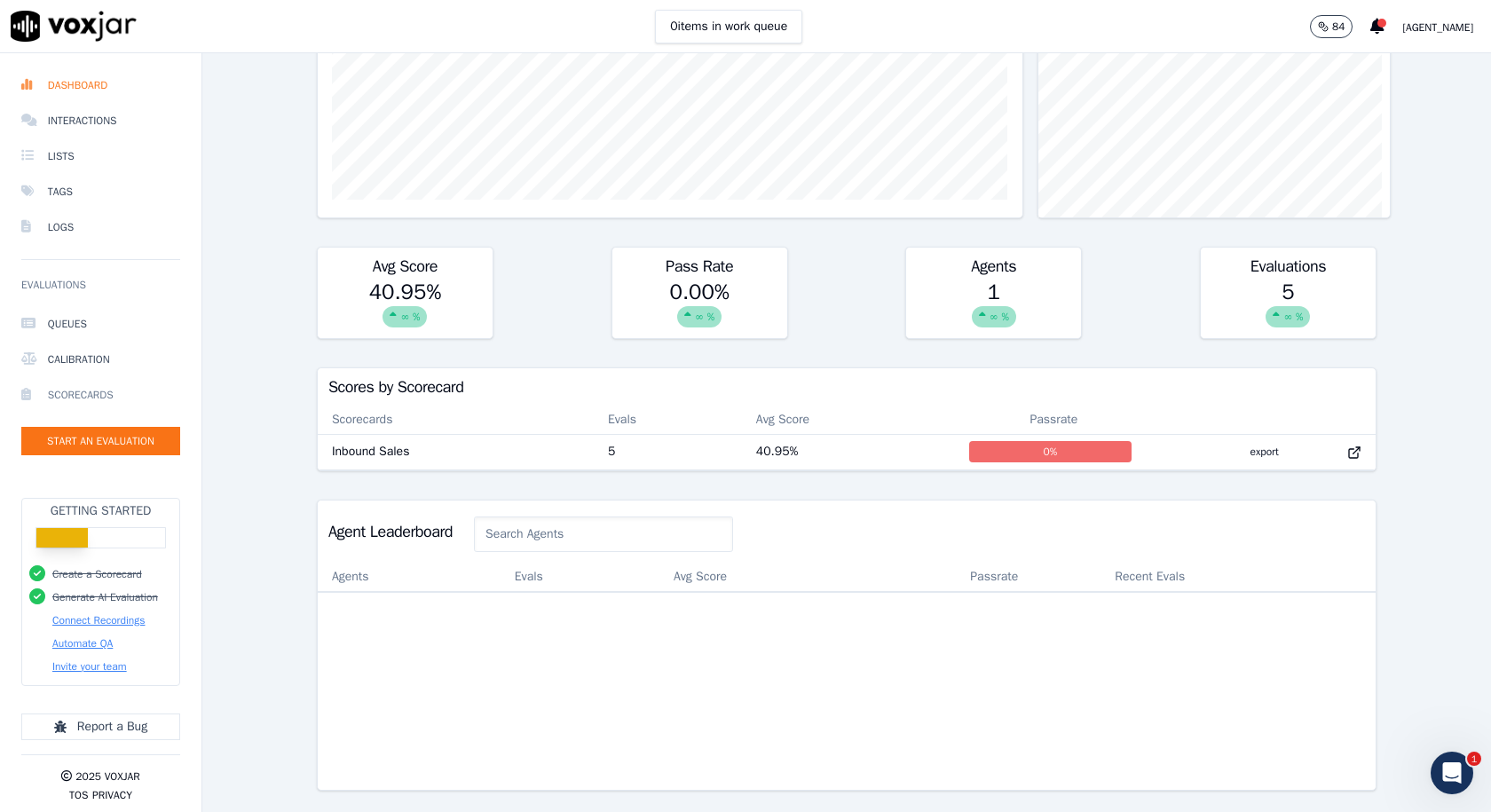 click on "Scorecards" at bounding box center (100, 395) 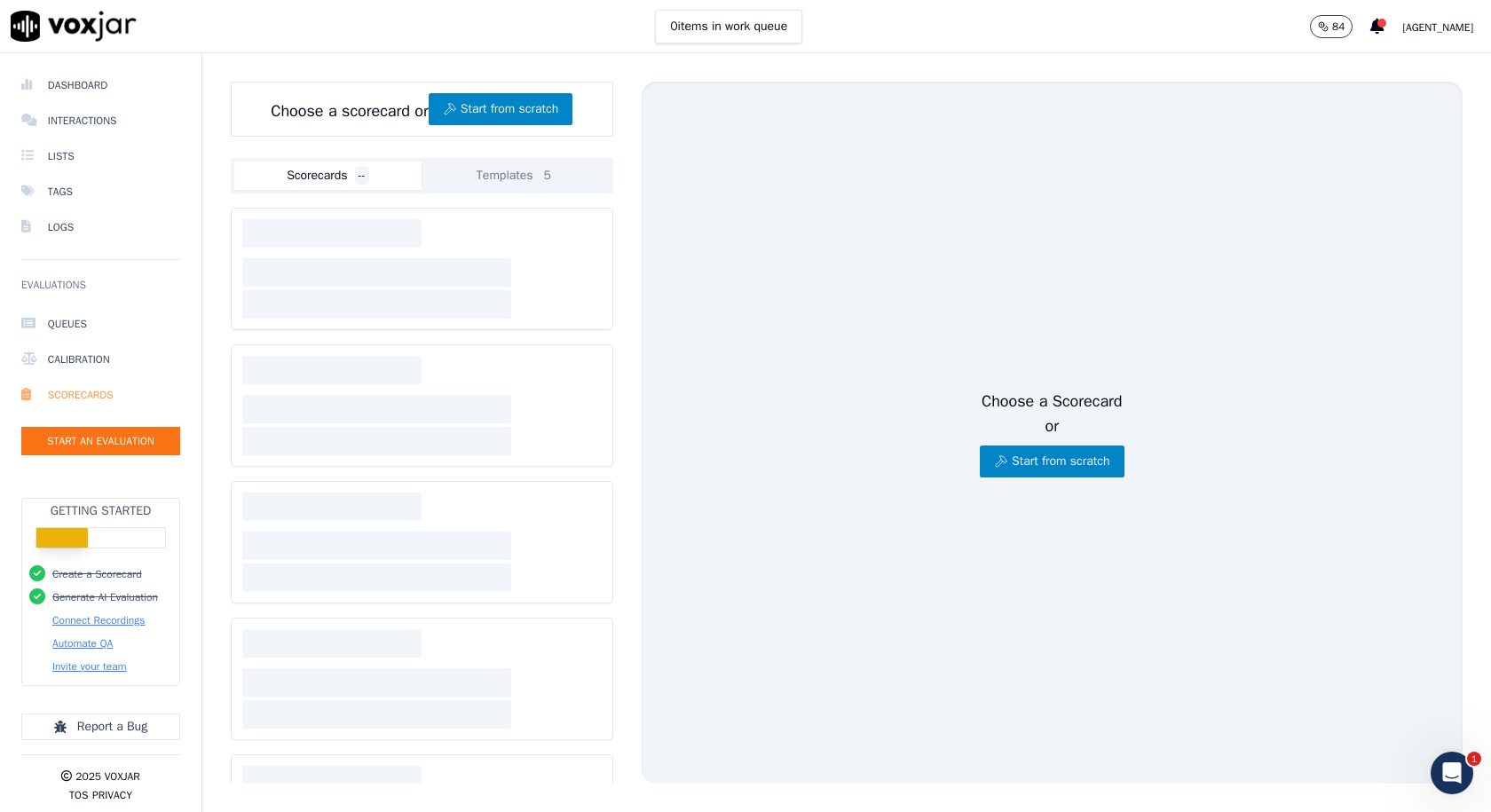 scroll, scrollTop: 0, scrollLeft: 0, axis: both 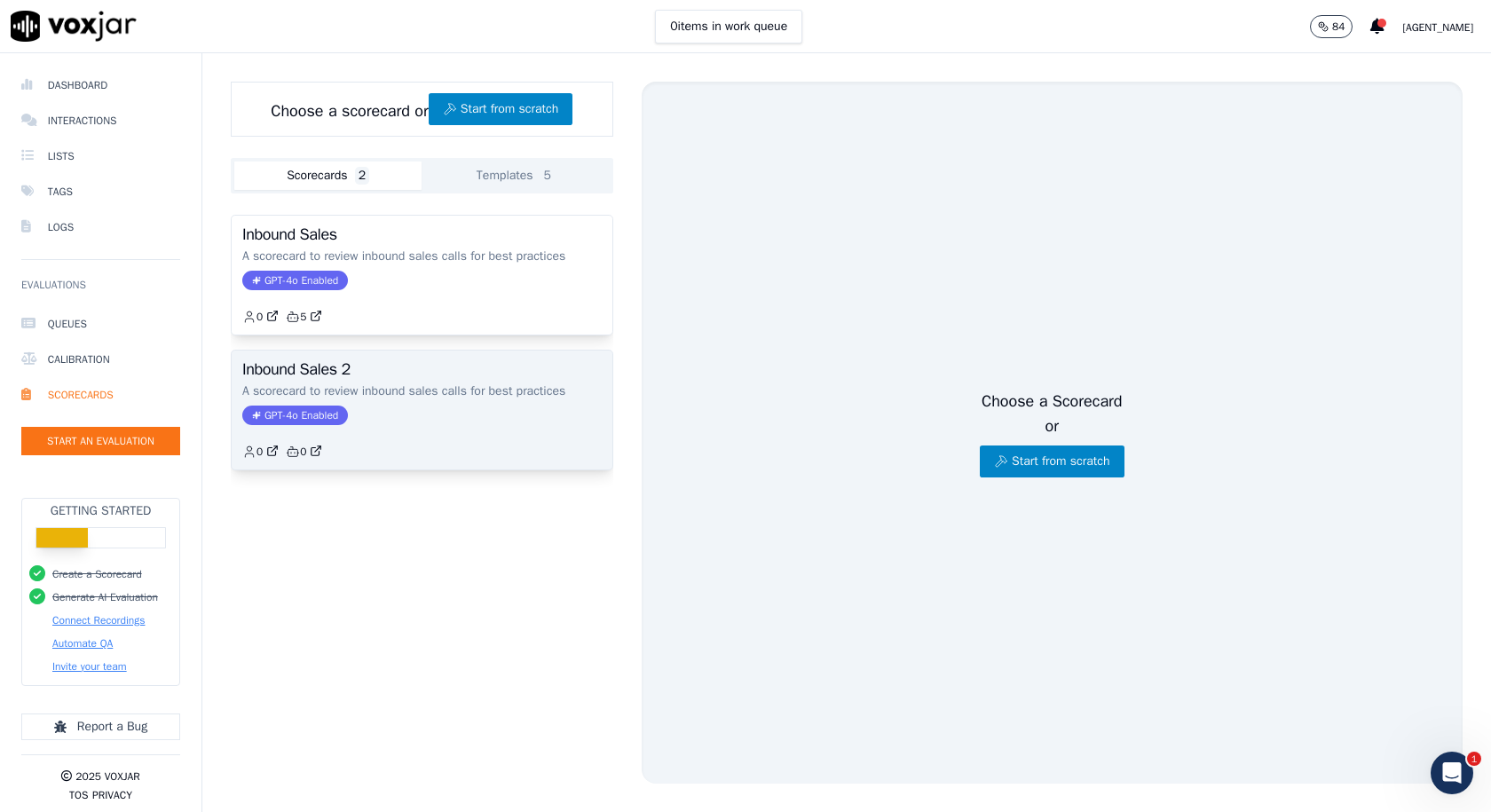 click on "Inbound Sales 2   A scorecard to review inbound sales calls for best practices     GPT-4o Enabled       0         0" at bounding box center (422, 410) 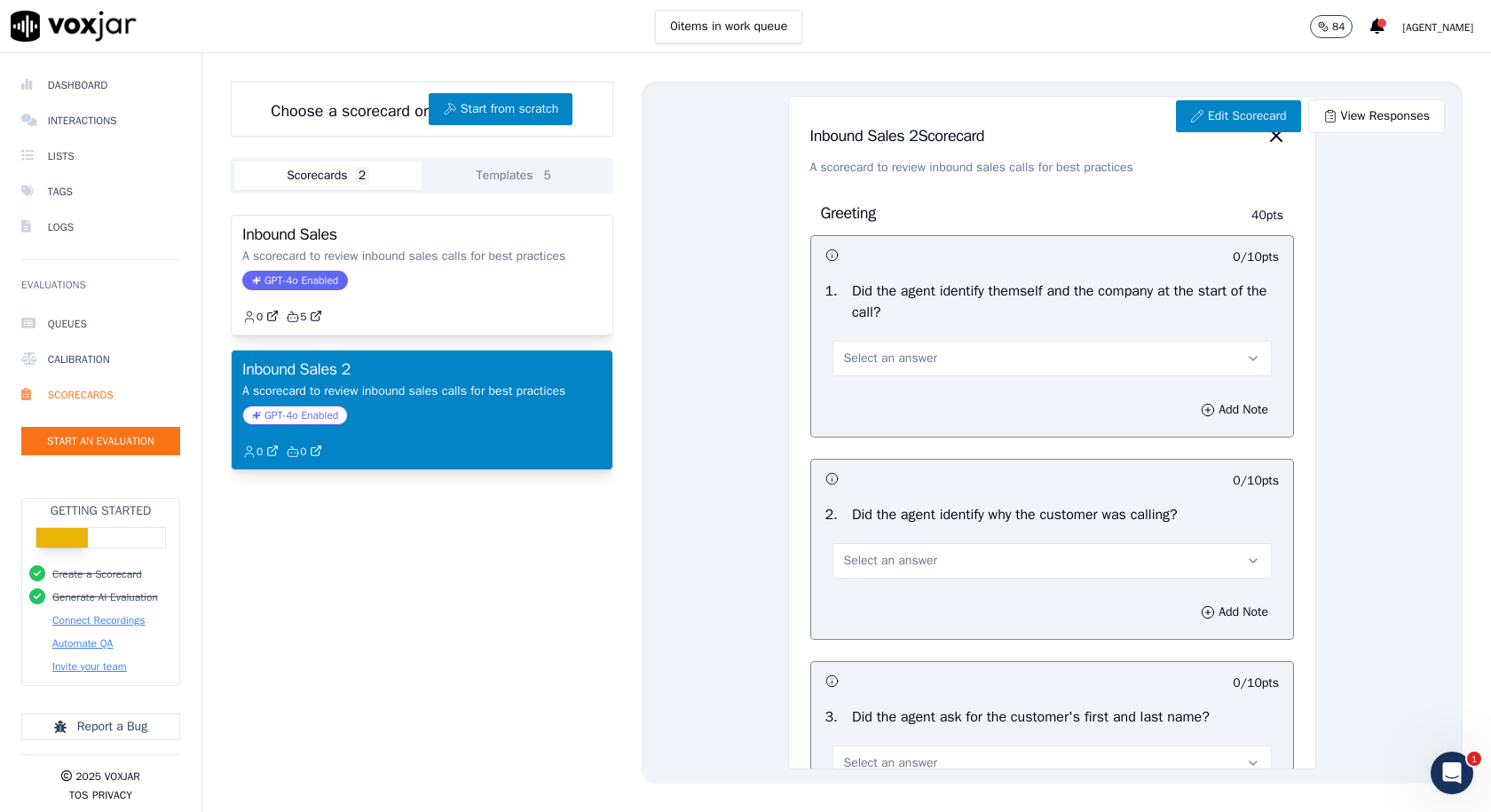 click on "GPT-4o Enabled" at bounding box center [295, 415] 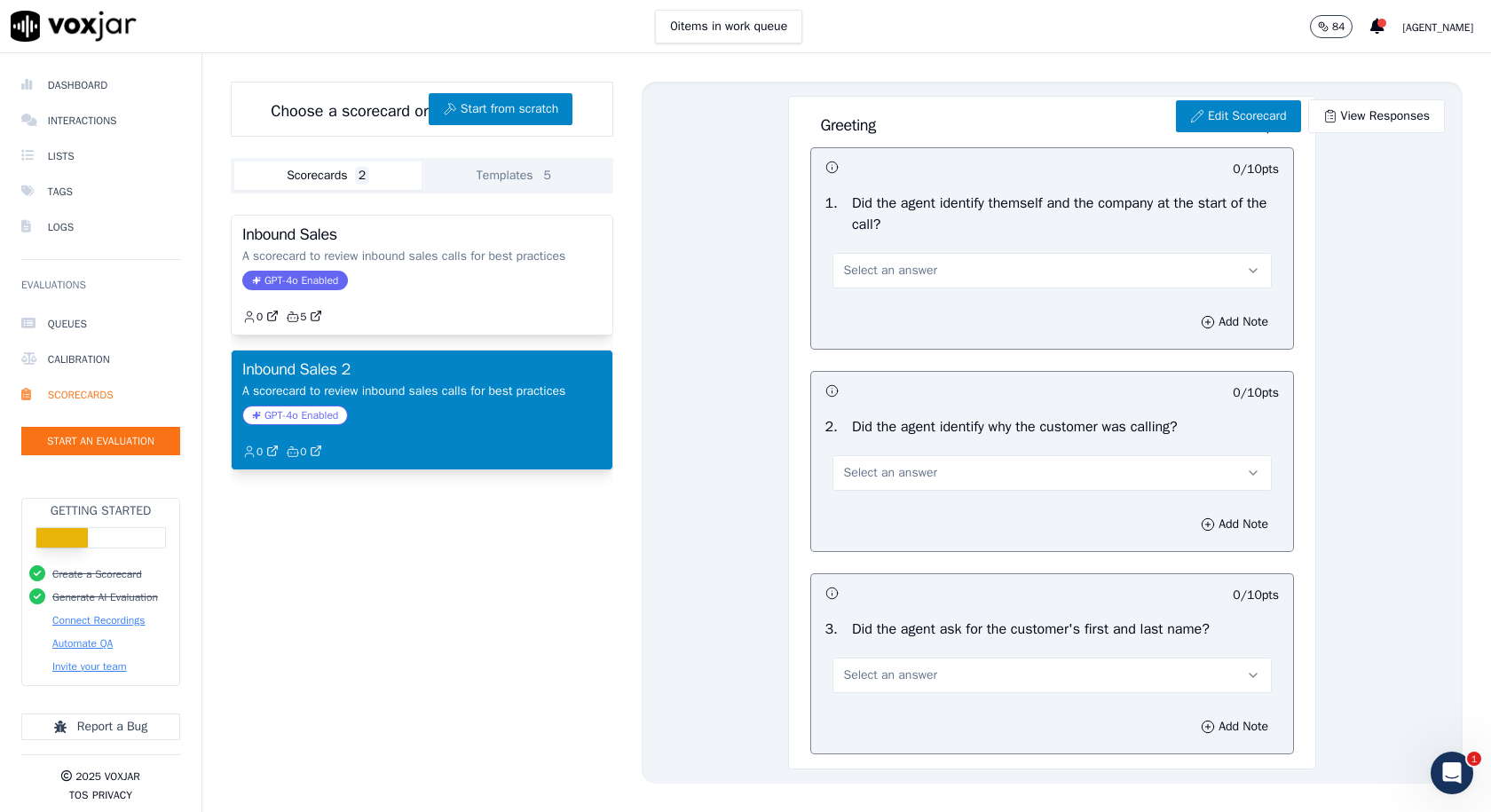 scroll, scrollTop: 0, scrollLeft: 0, axis: both 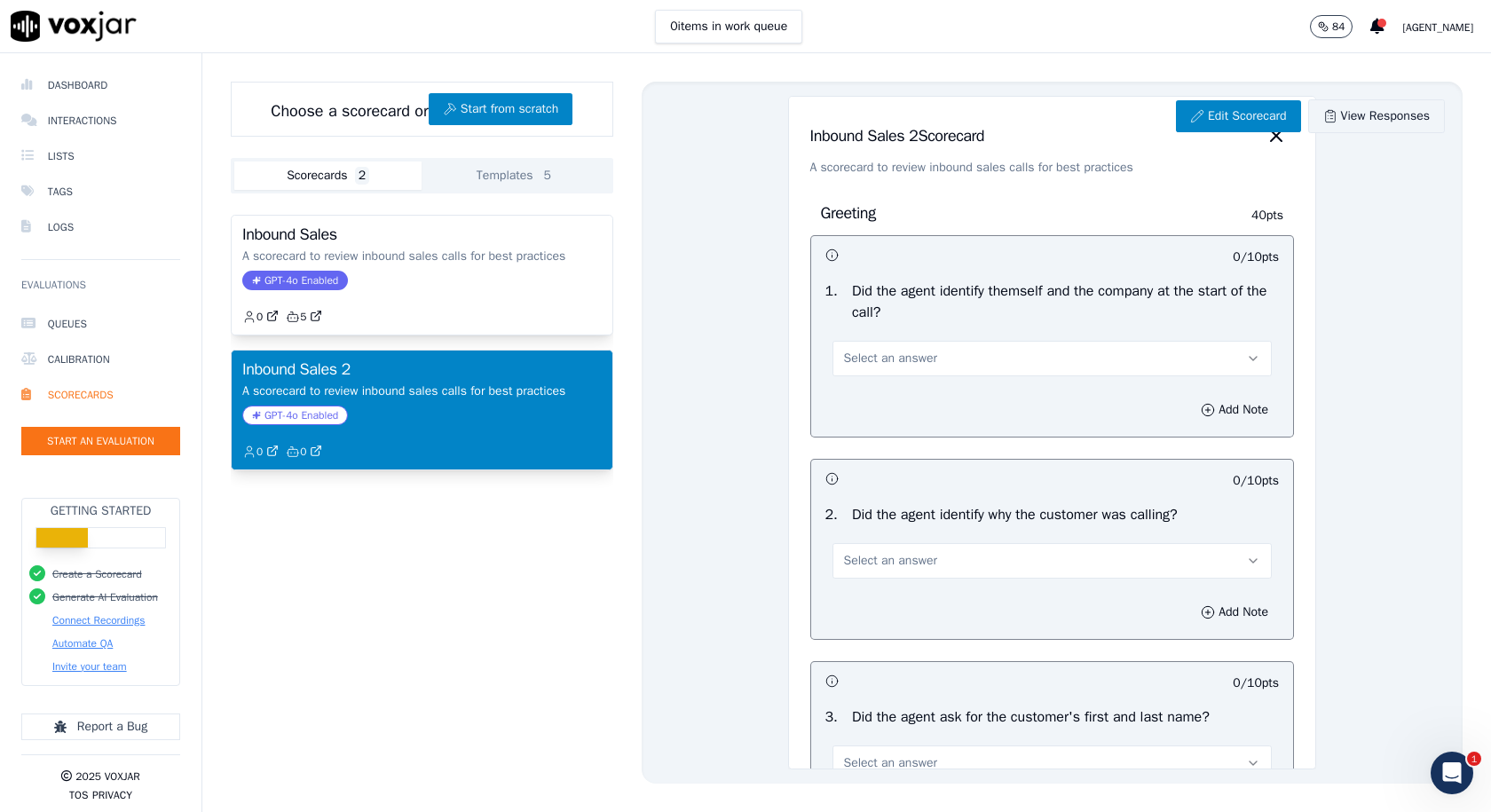click on "View Responses" at bounding box center (1377, 116) 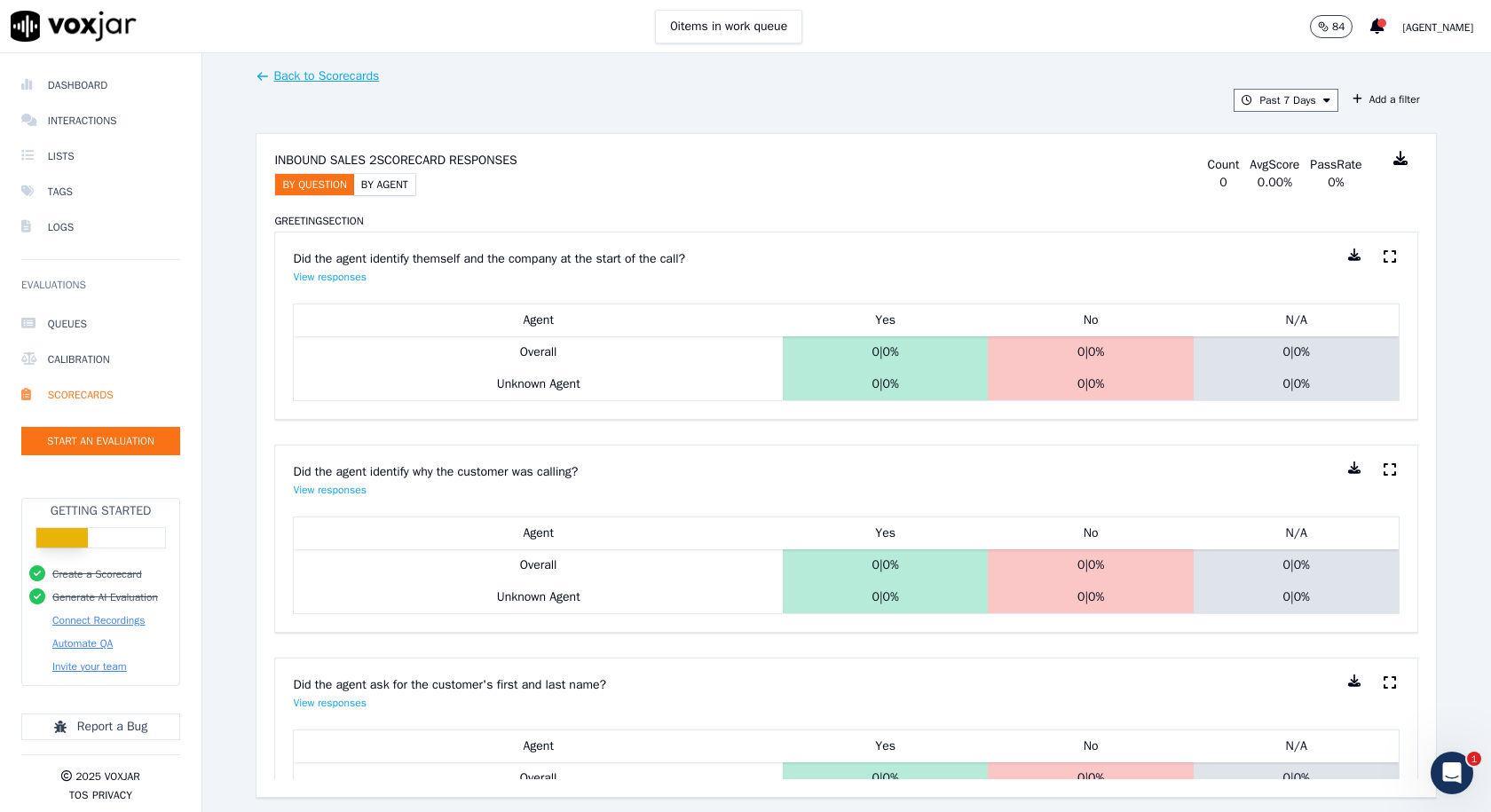 click on "By Agent" at bounding box center [384, 185] 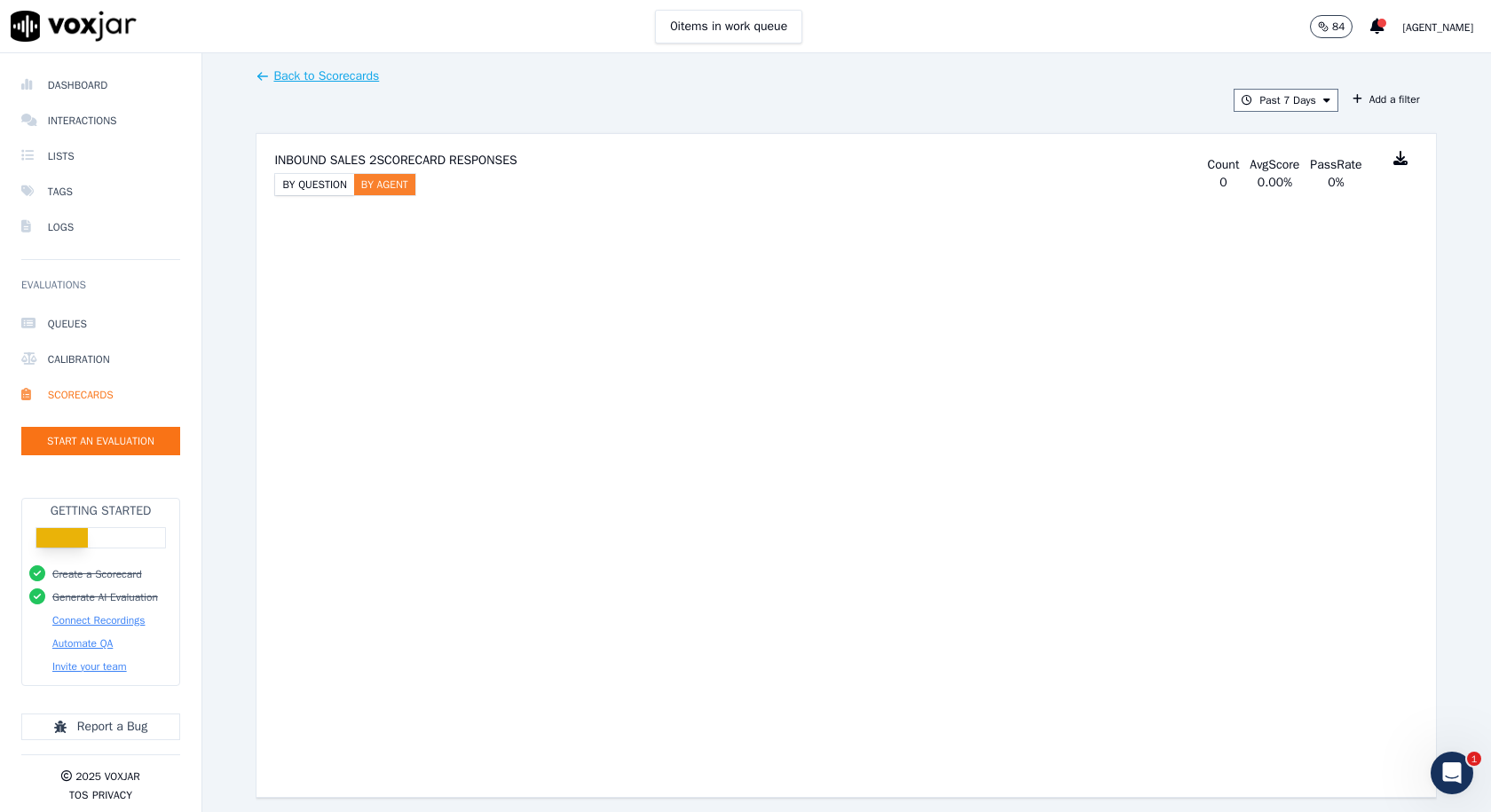 click on "By Question" at bounding box center (314, 185) 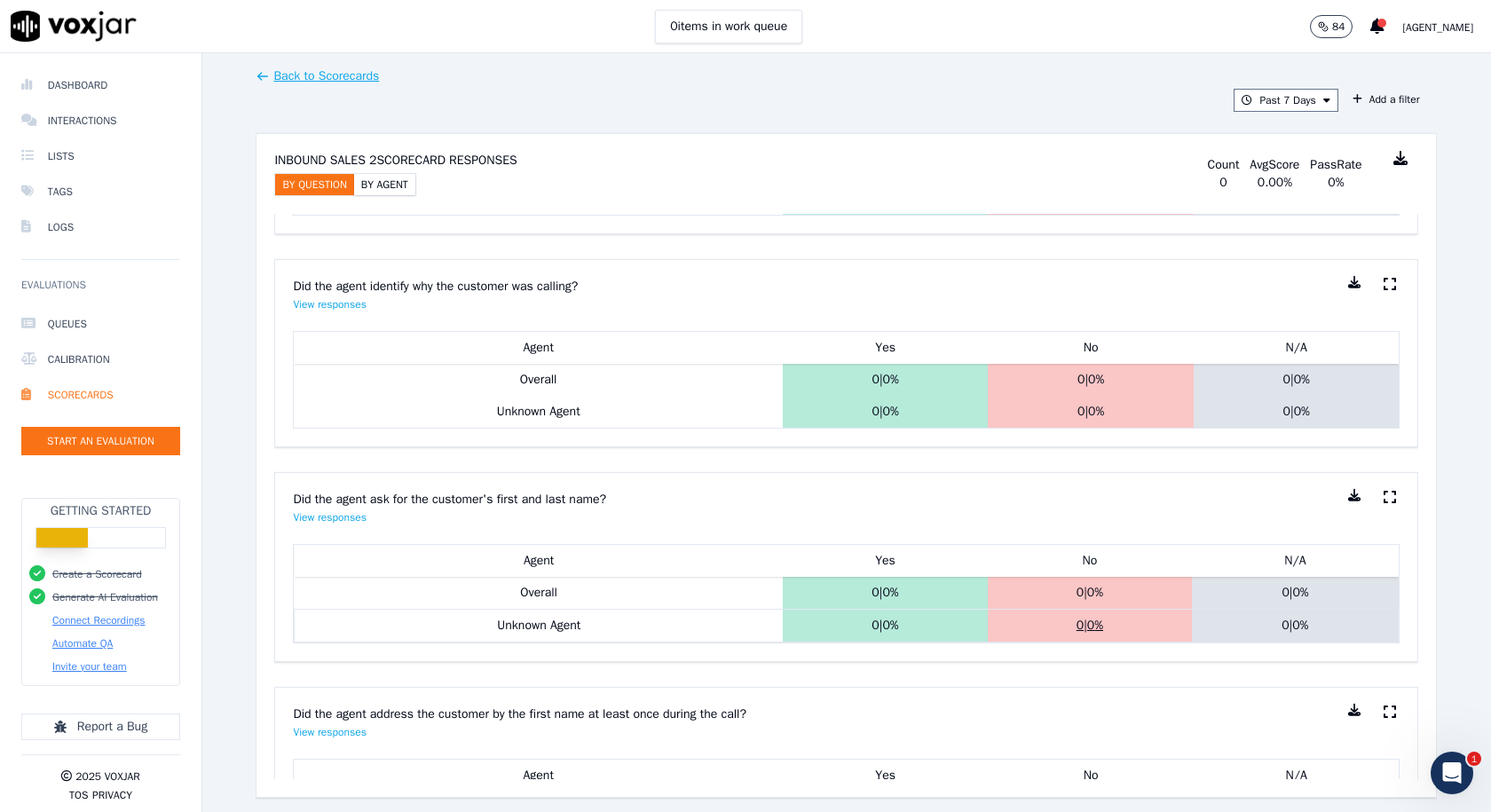 scroll, scrollTop: 0, scrollLeft: 0, axis: both 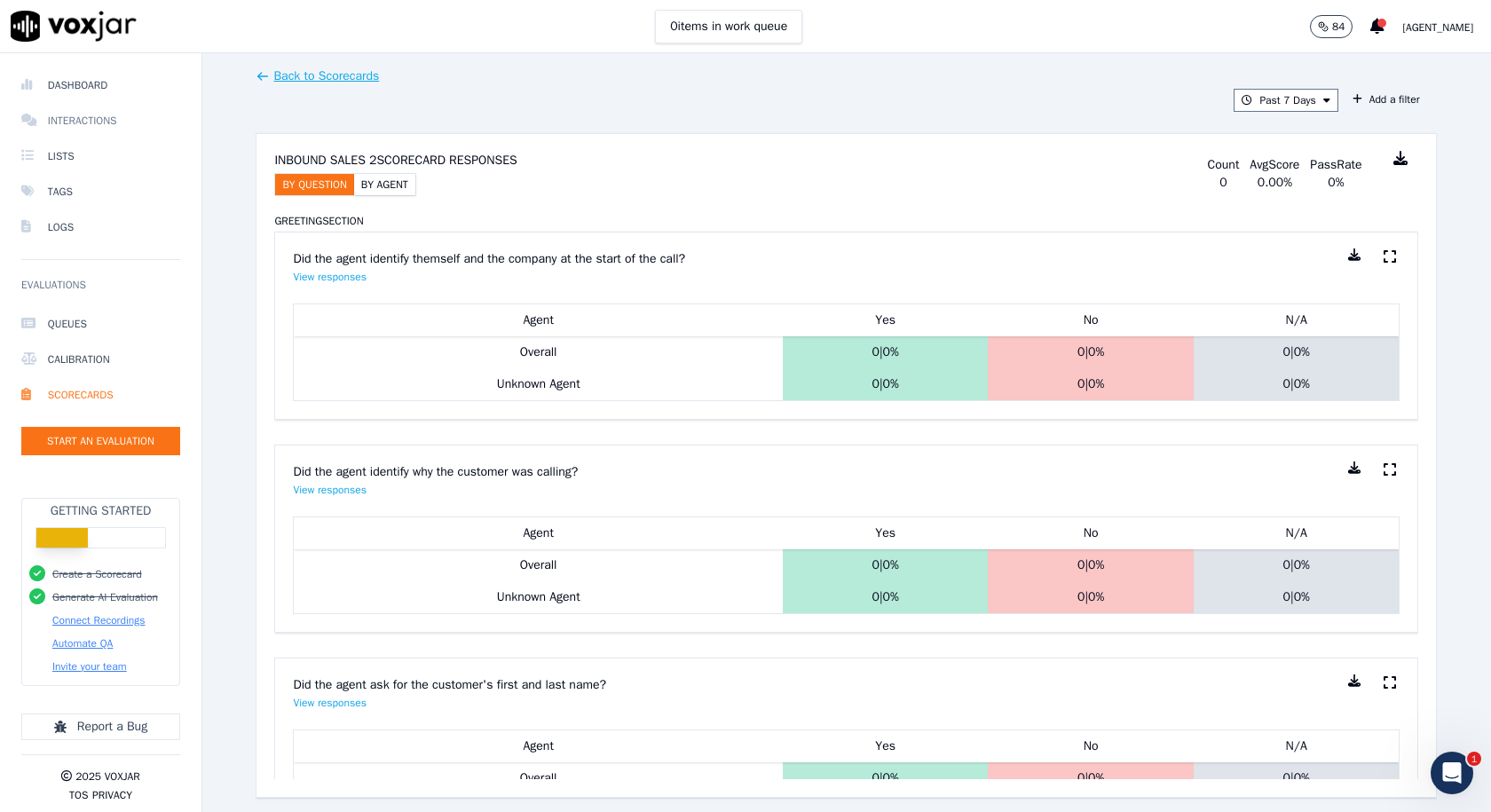 click on "Interactions" at bounding box center (100, 121) 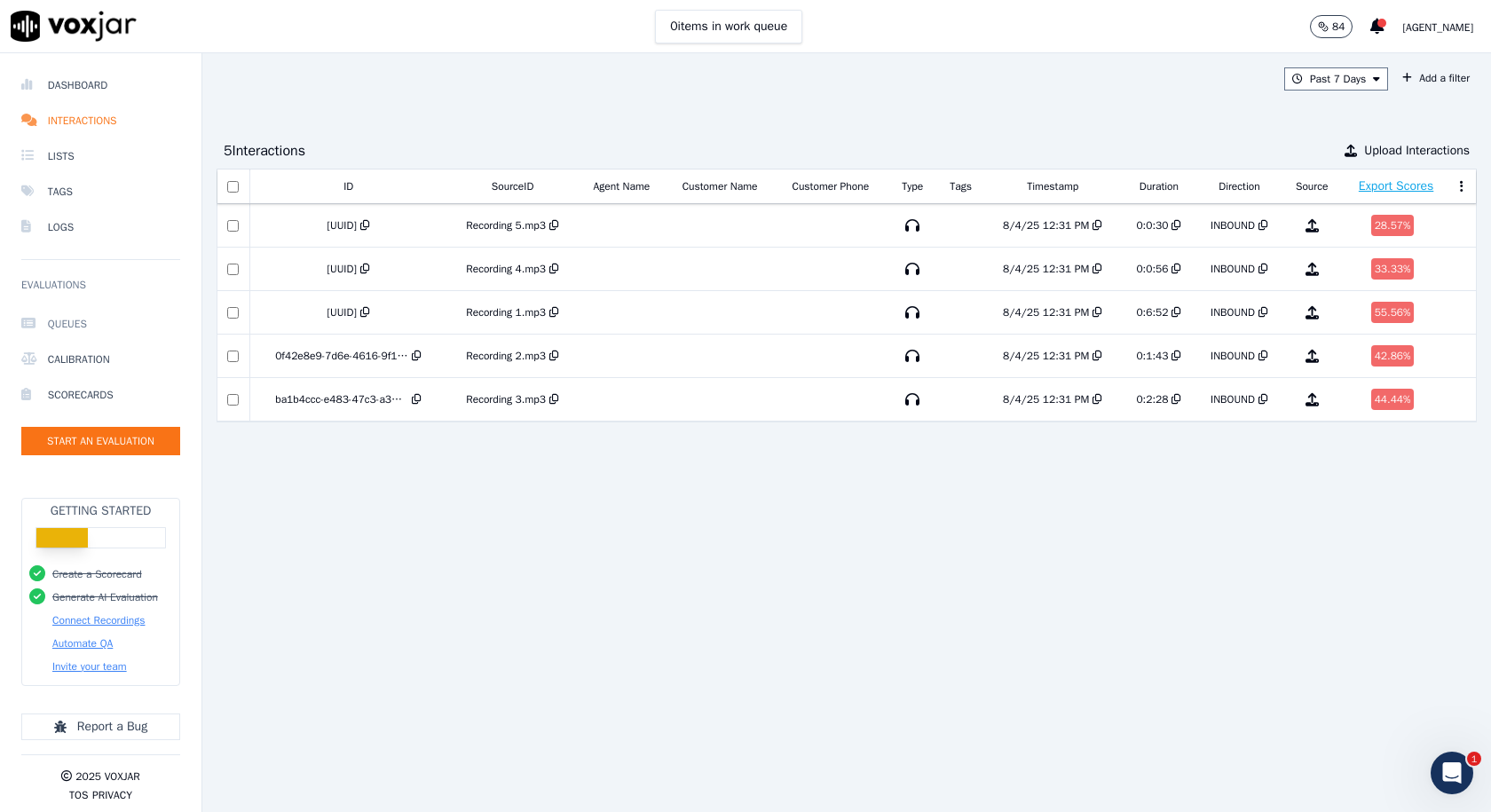 click on "Queues" at bounding box center (100, 324) 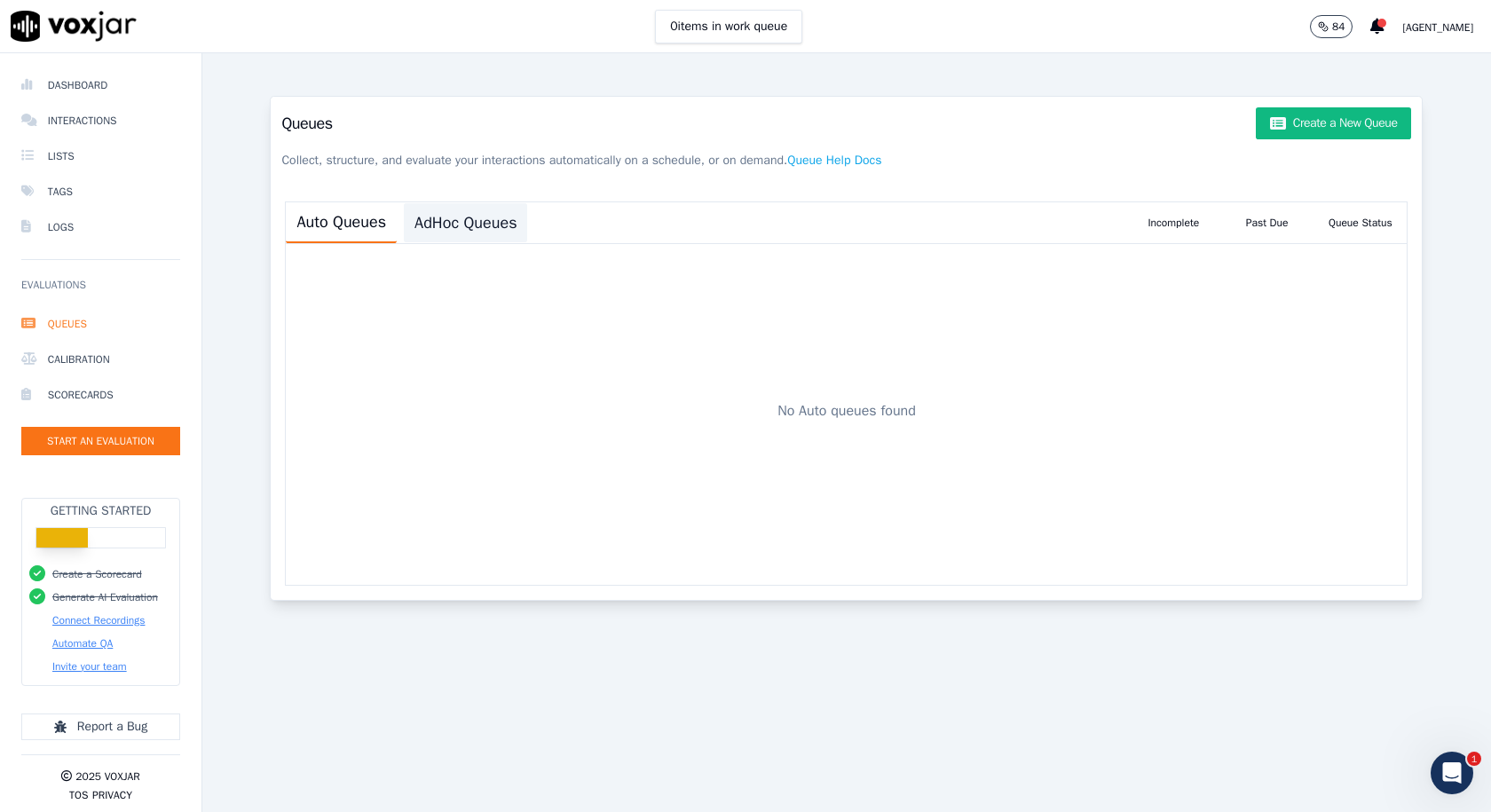 click on "AdHoc Queues" 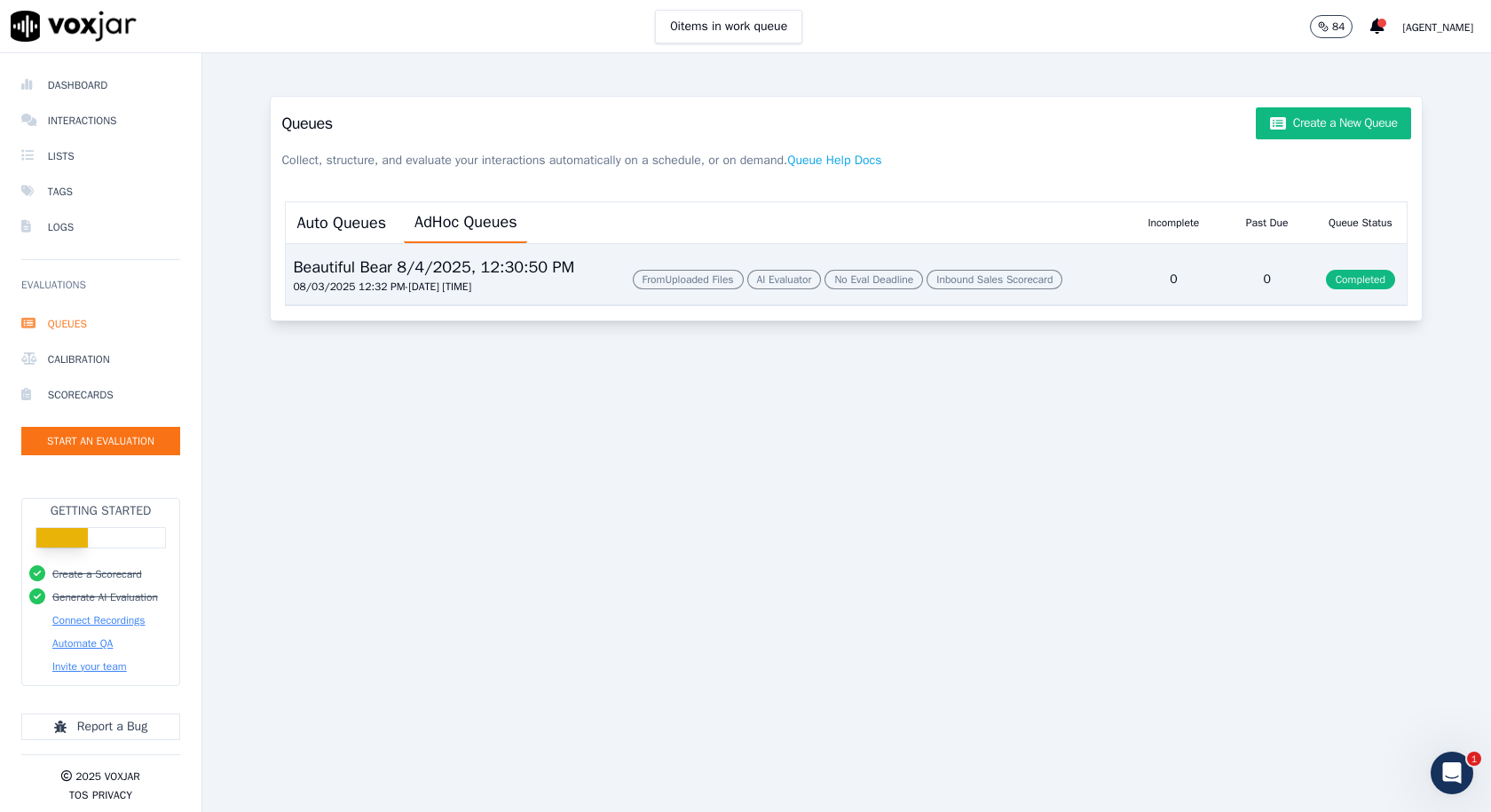 click on "Inbound Sales Scorecard" 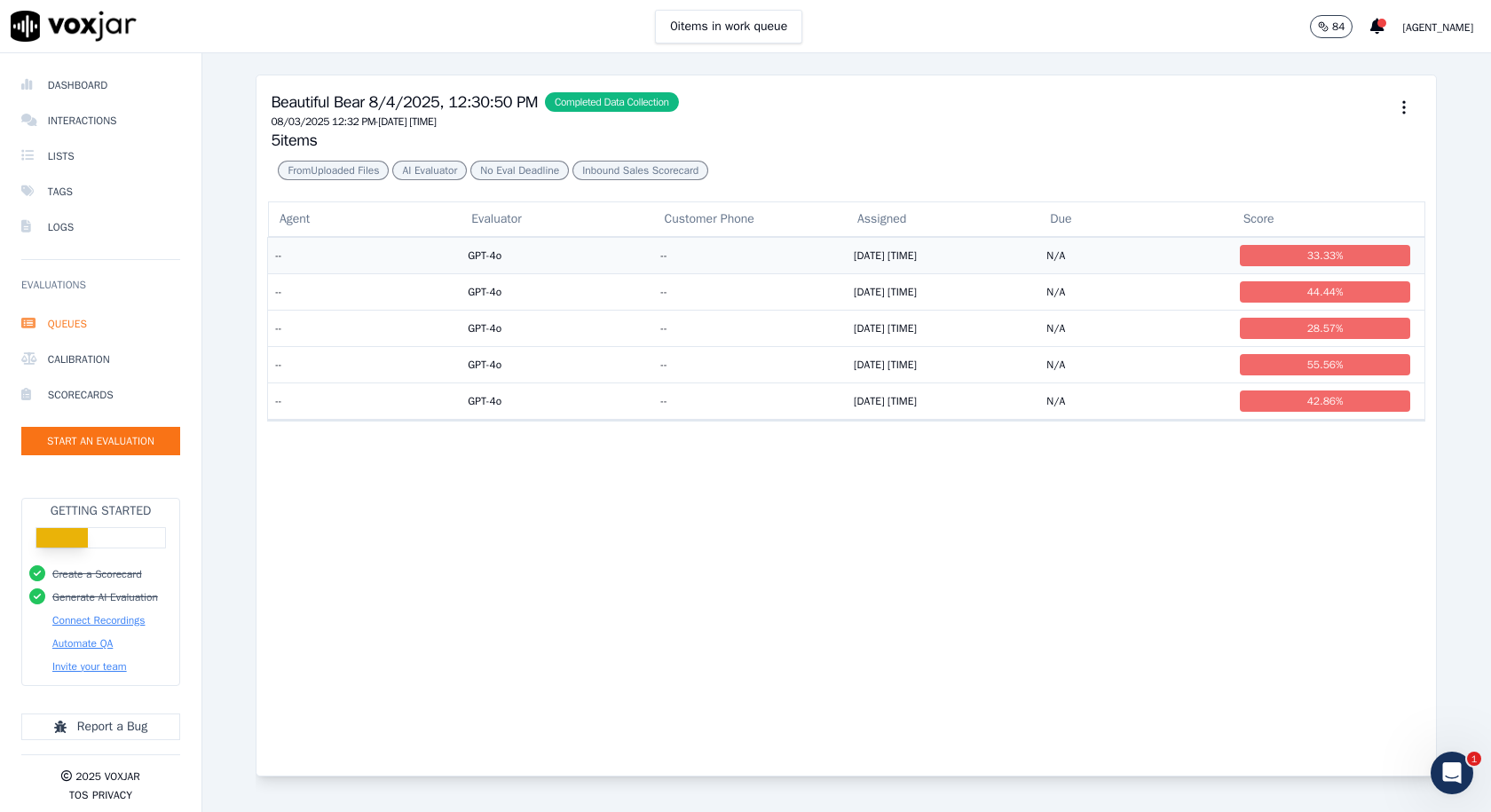 click on "--" at bounding box center [750, 255] 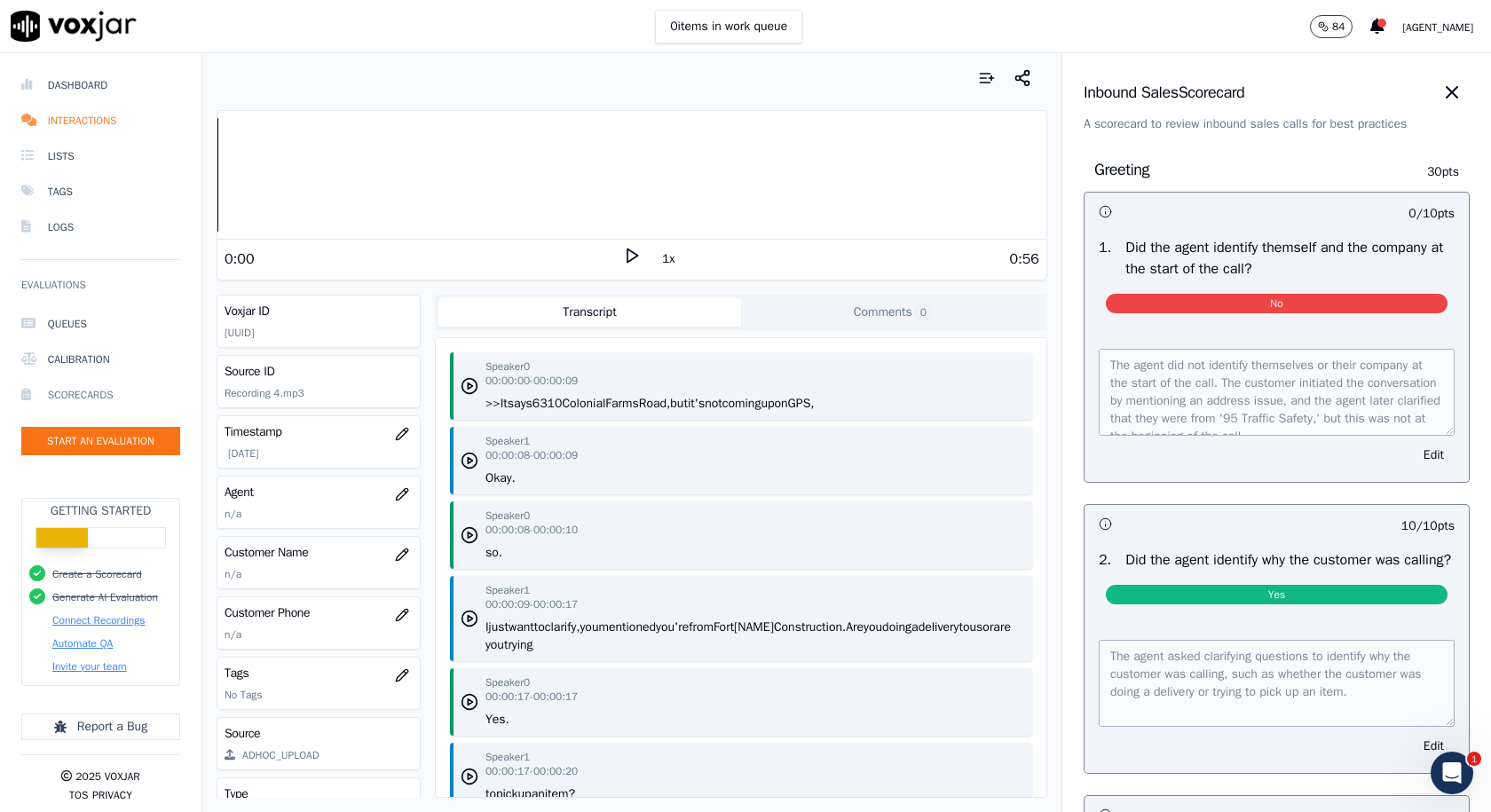 click on "Scorecards" at bounding box center [100, 395] 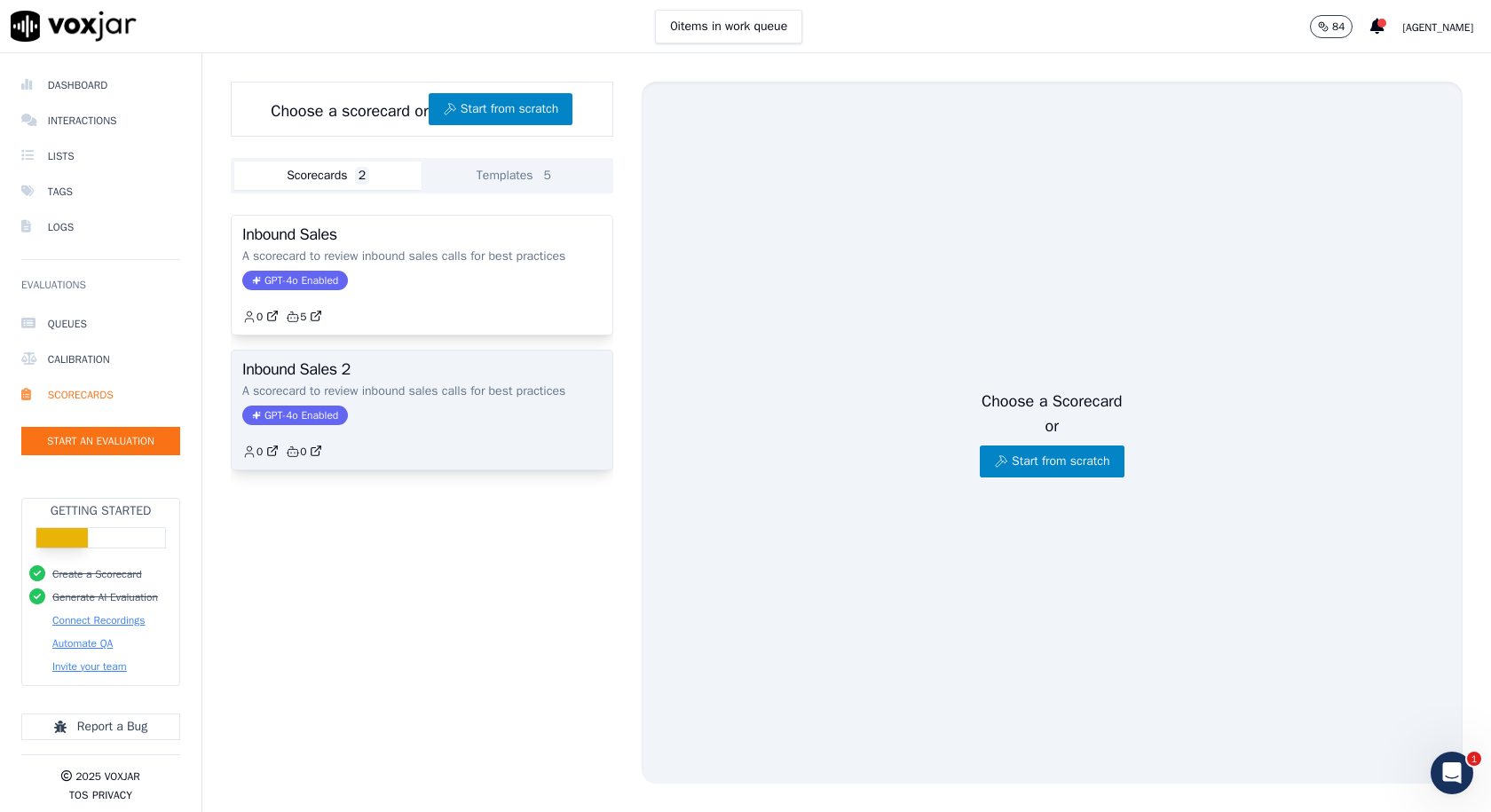 click on "A scorecard to review inbound sales calls for best practices" 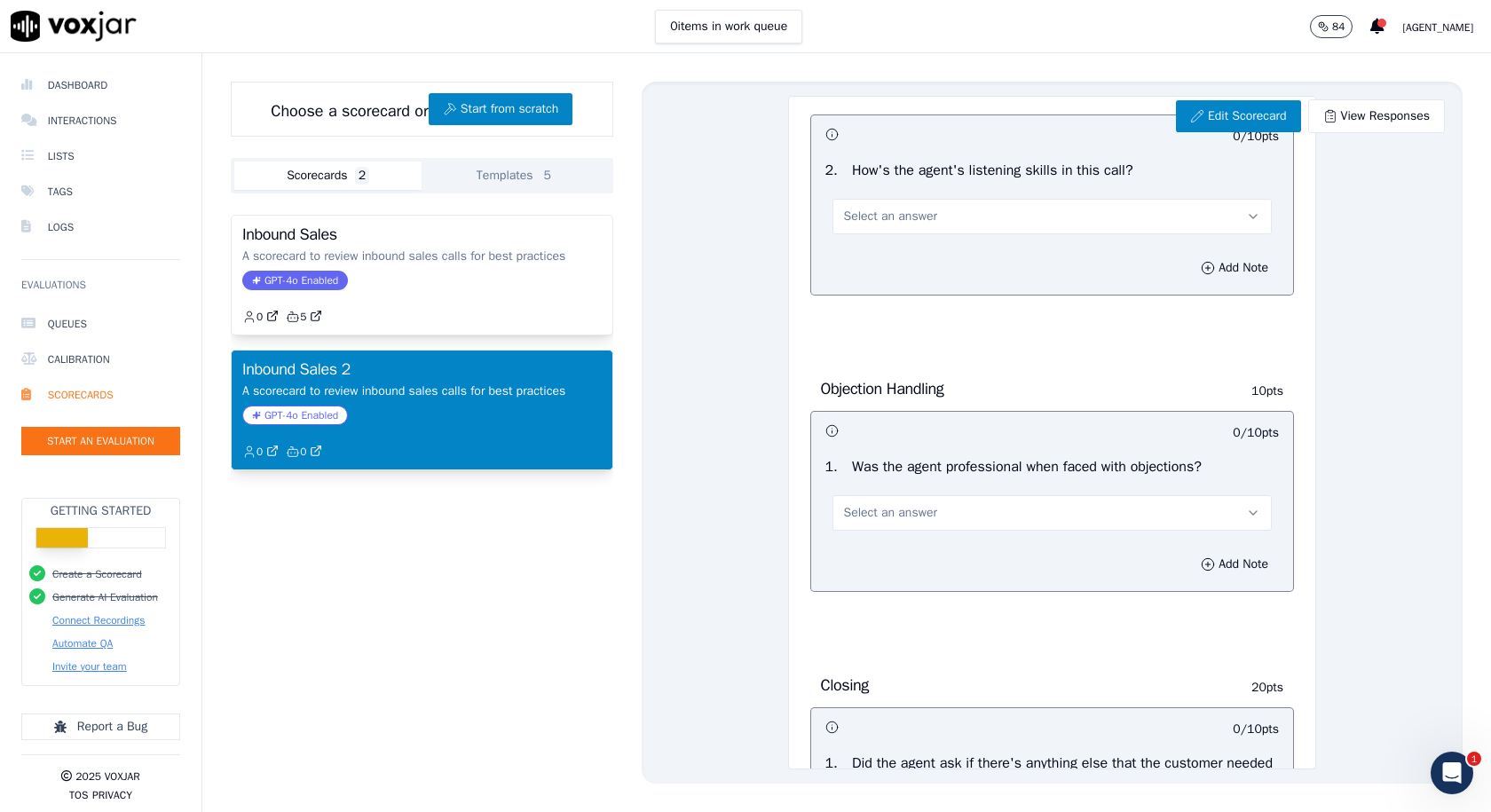 scroll, scrollTop: 1793, scrollLeft: 0, axis: vertical 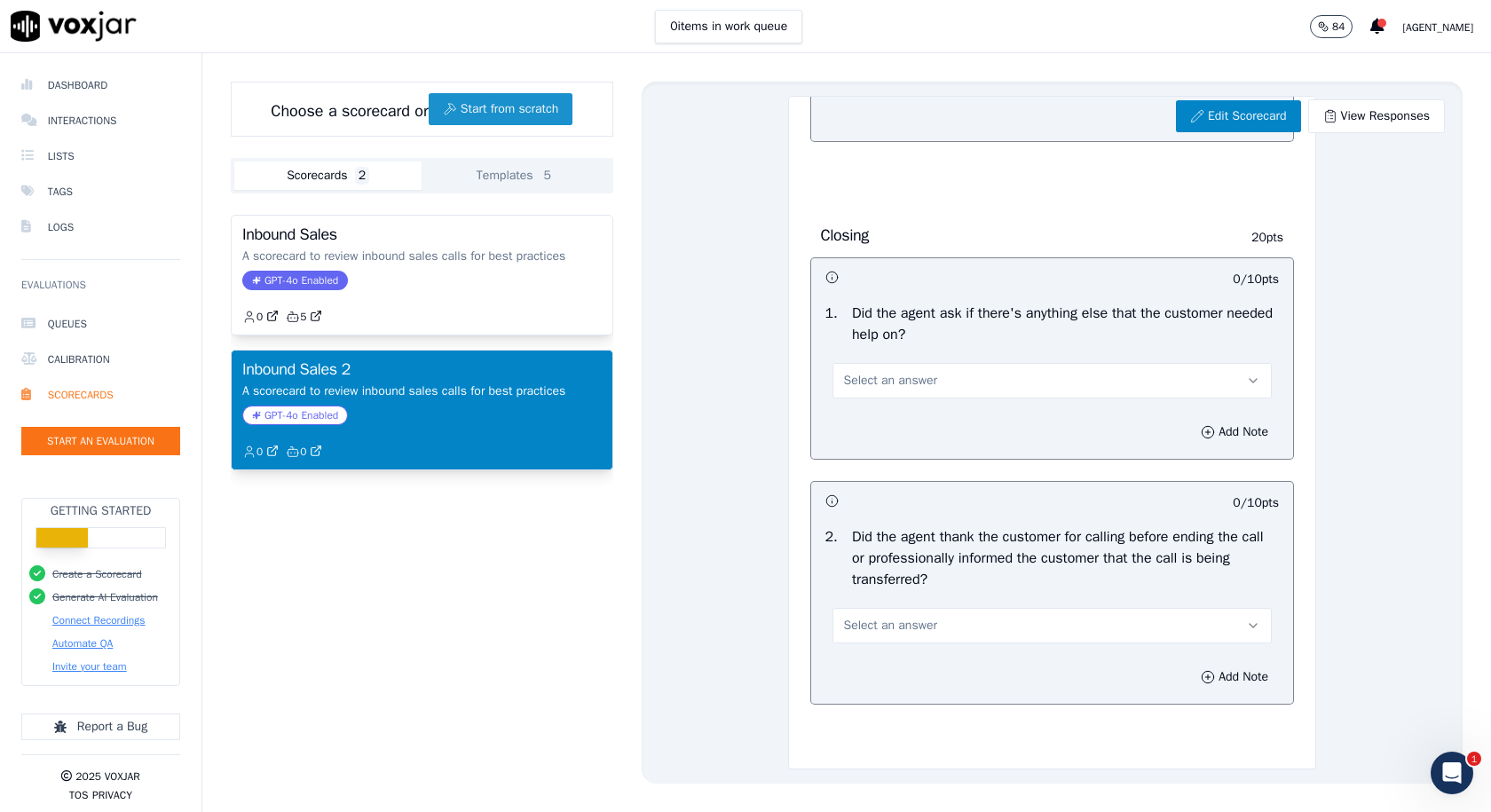 click on "Start from scratch" at bounding box center [501, 109] 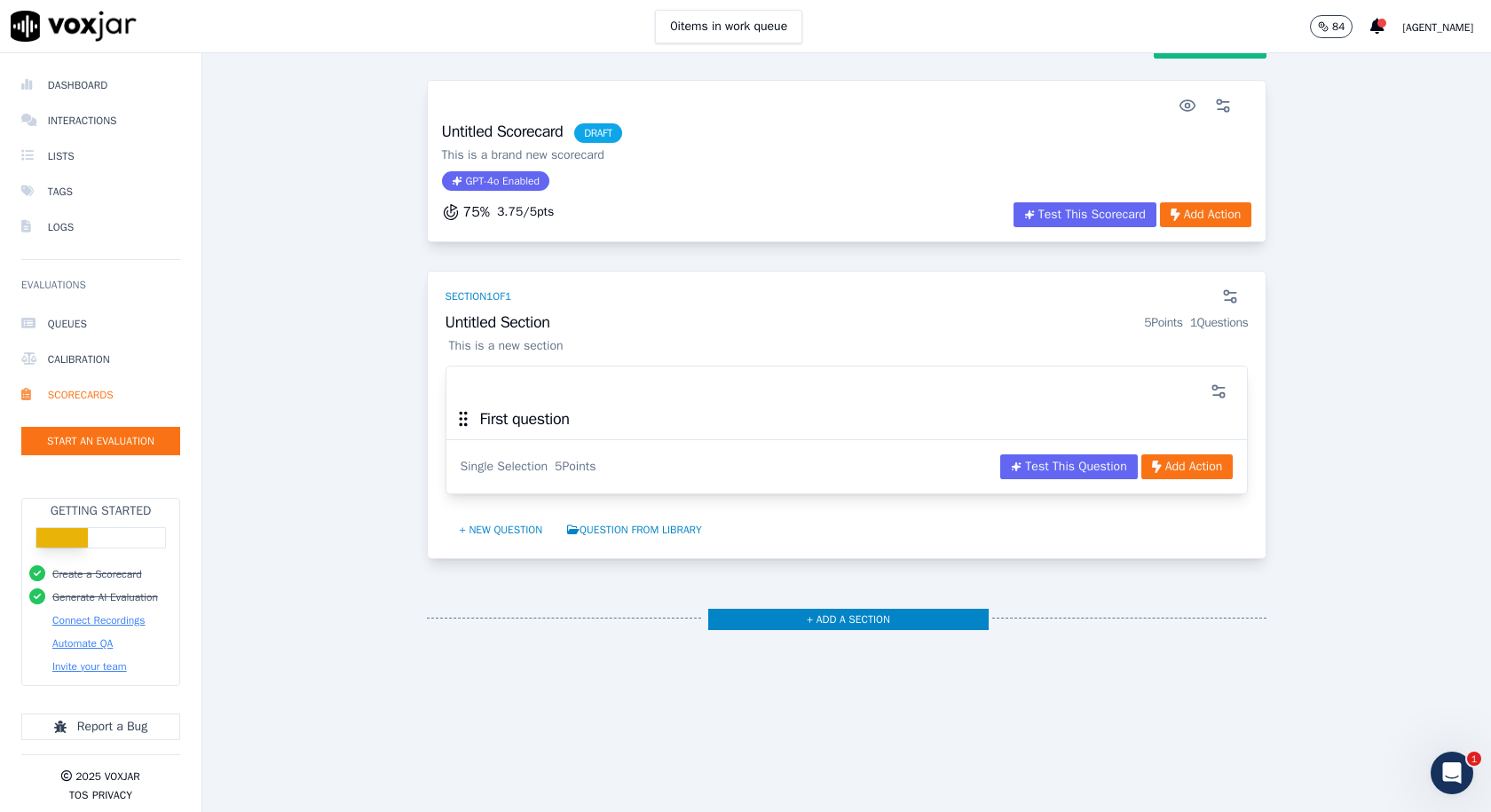 scroll, scrollTop: 0, scrollLeft: 0, axis: both 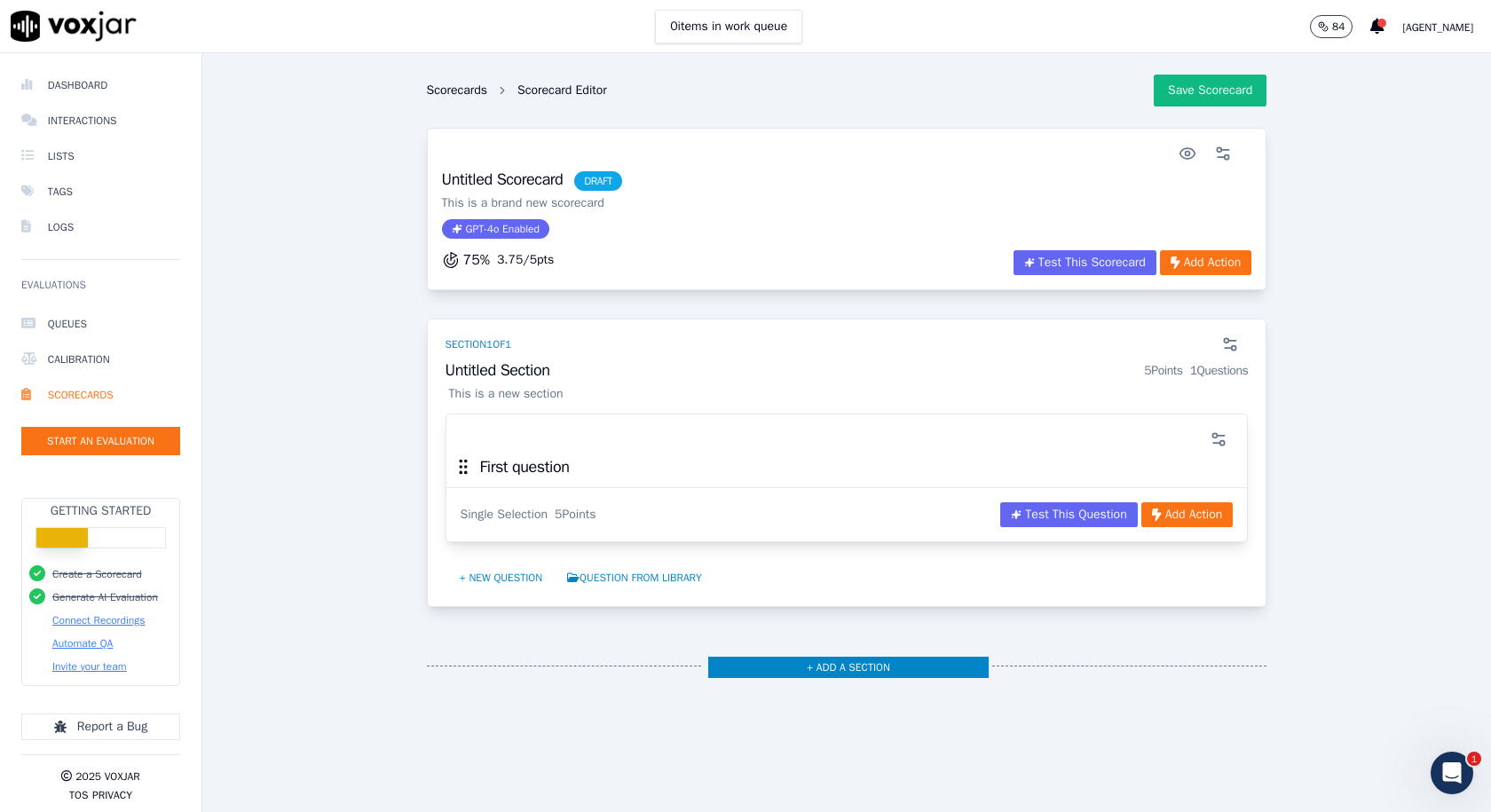click on "Scorecards" at bounding box center (457, 91) 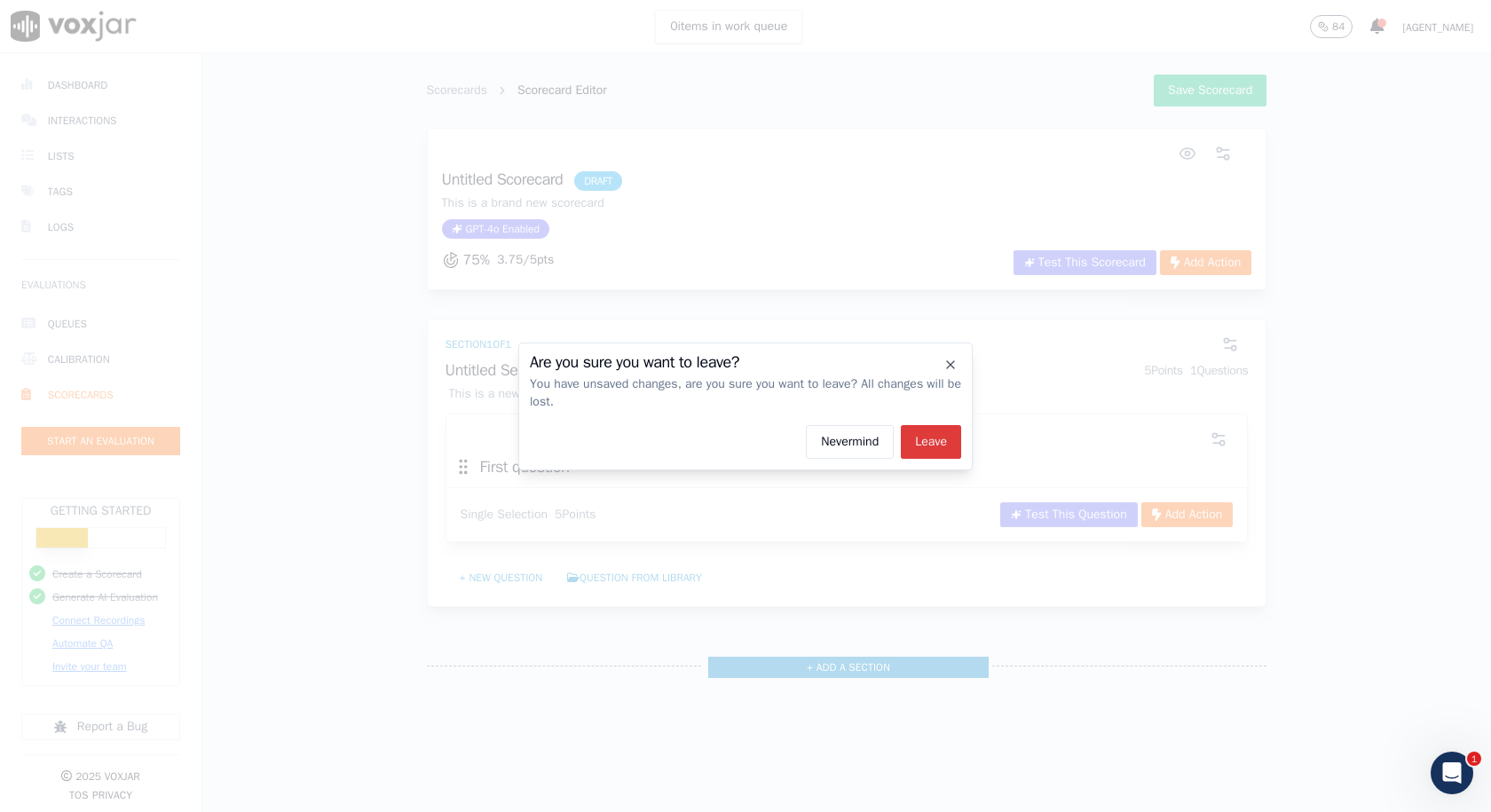 click on "Leave" 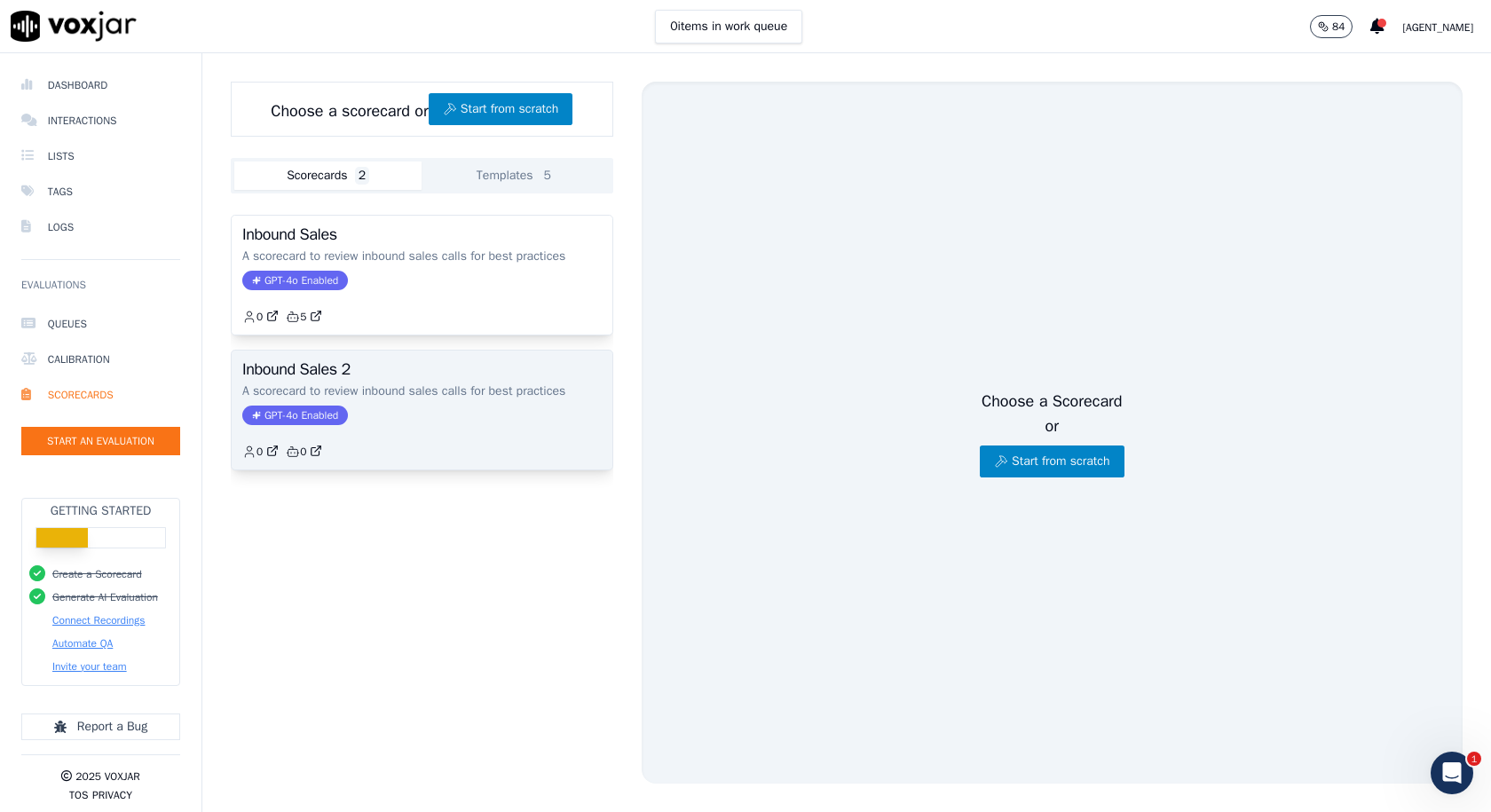 click on "A scorecard to review inbound sales calls for best practices" 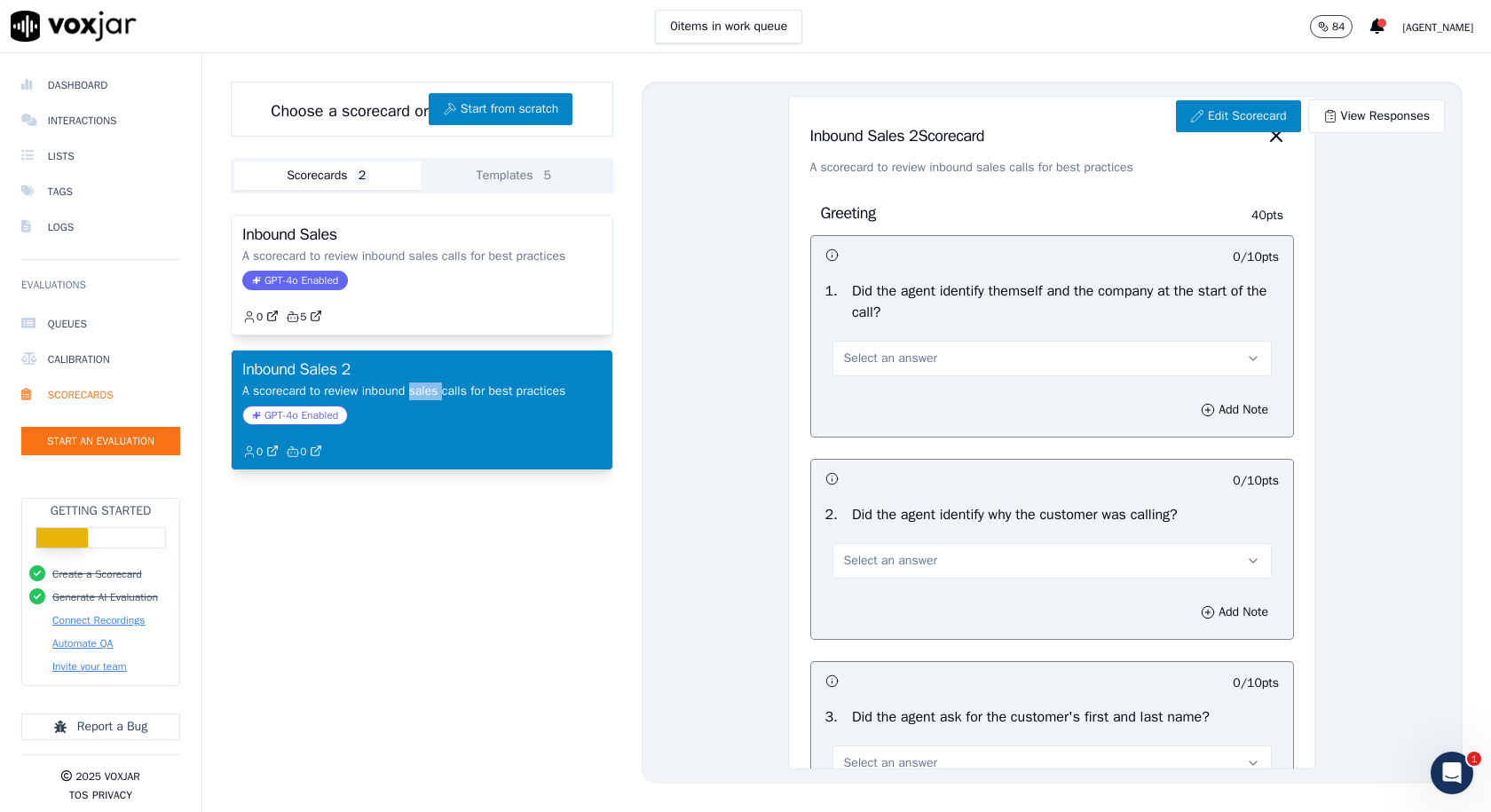 click on "A scorecard to review inbound sales calls for best practices" 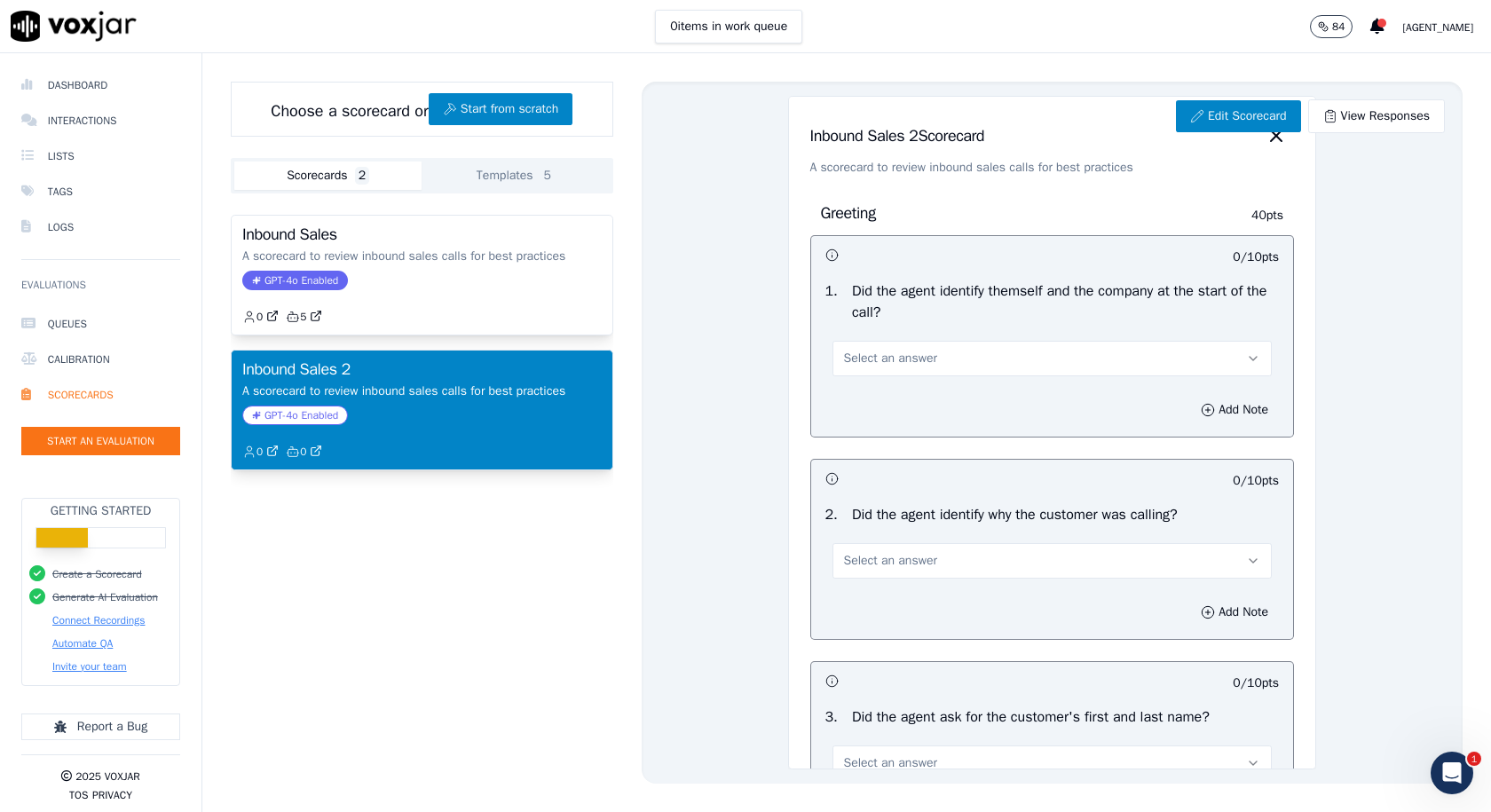 click on "A scorecard to review inbound sales calls for best practices" 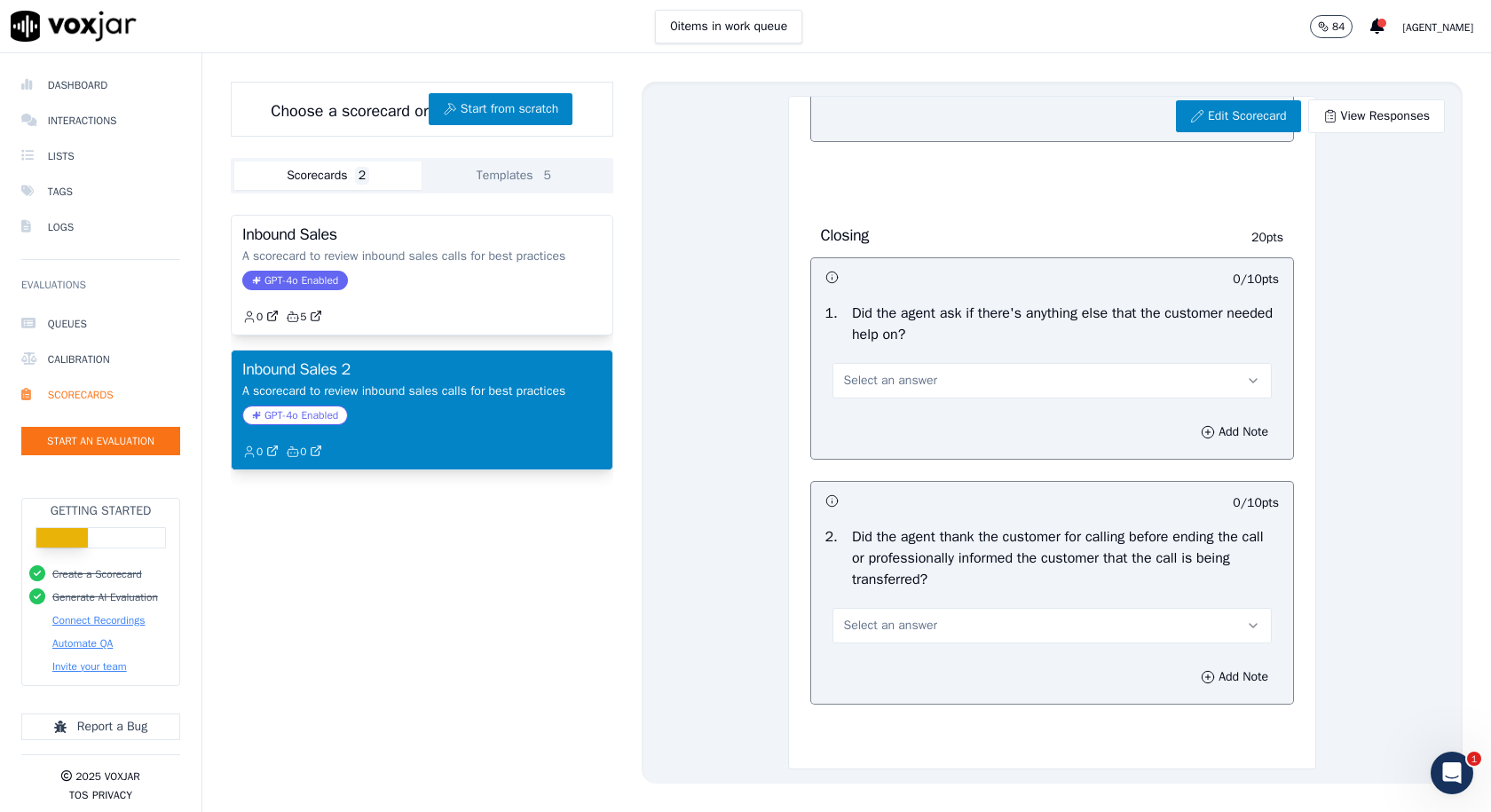 scroll, scrollTop: 1793, scrollLeft: 0, axis: vertical 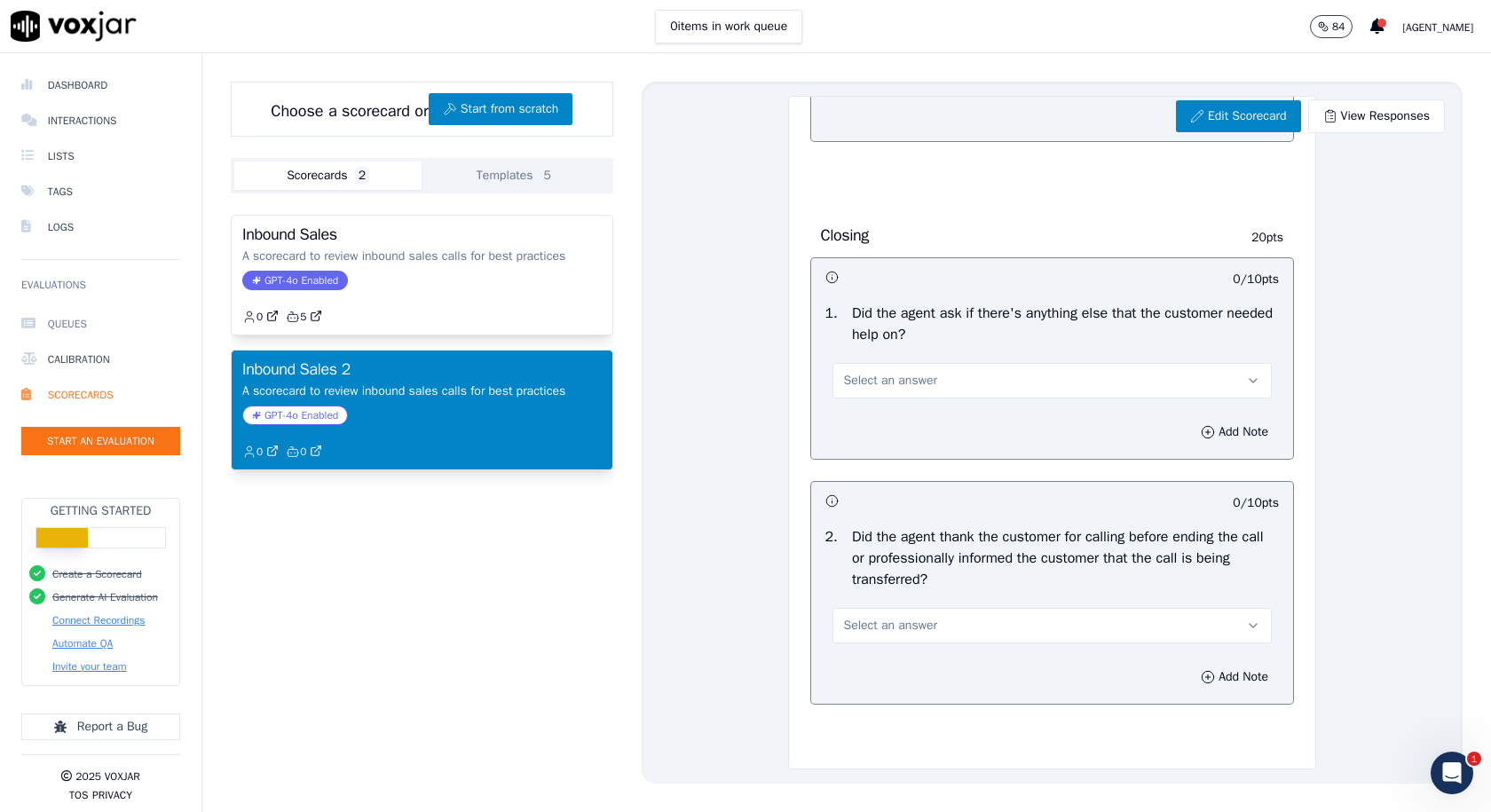 click on "Queues" at bounding box center (100, 324) 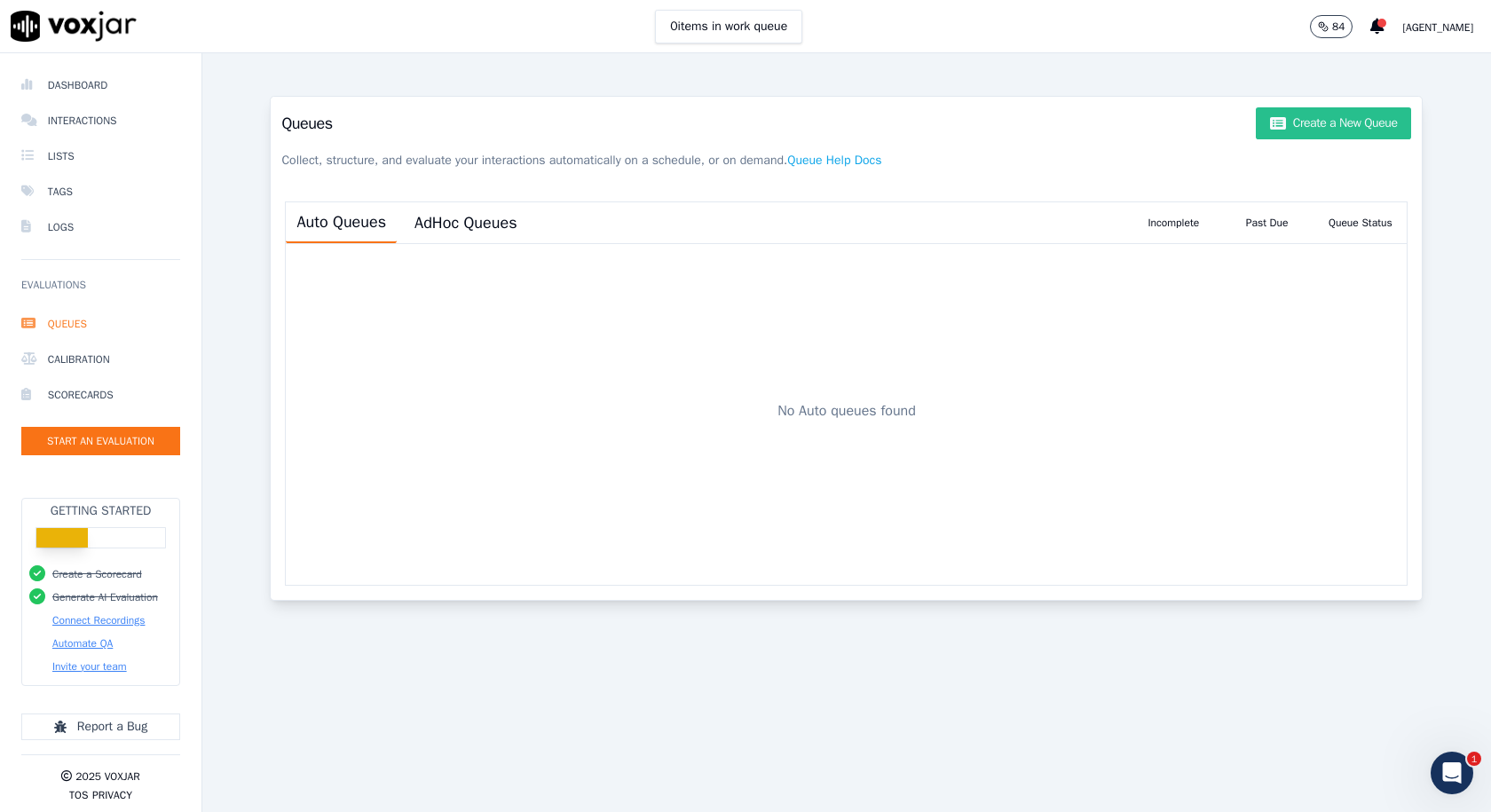 click on "Create a New Queue" at bounding box center (1333, 123) 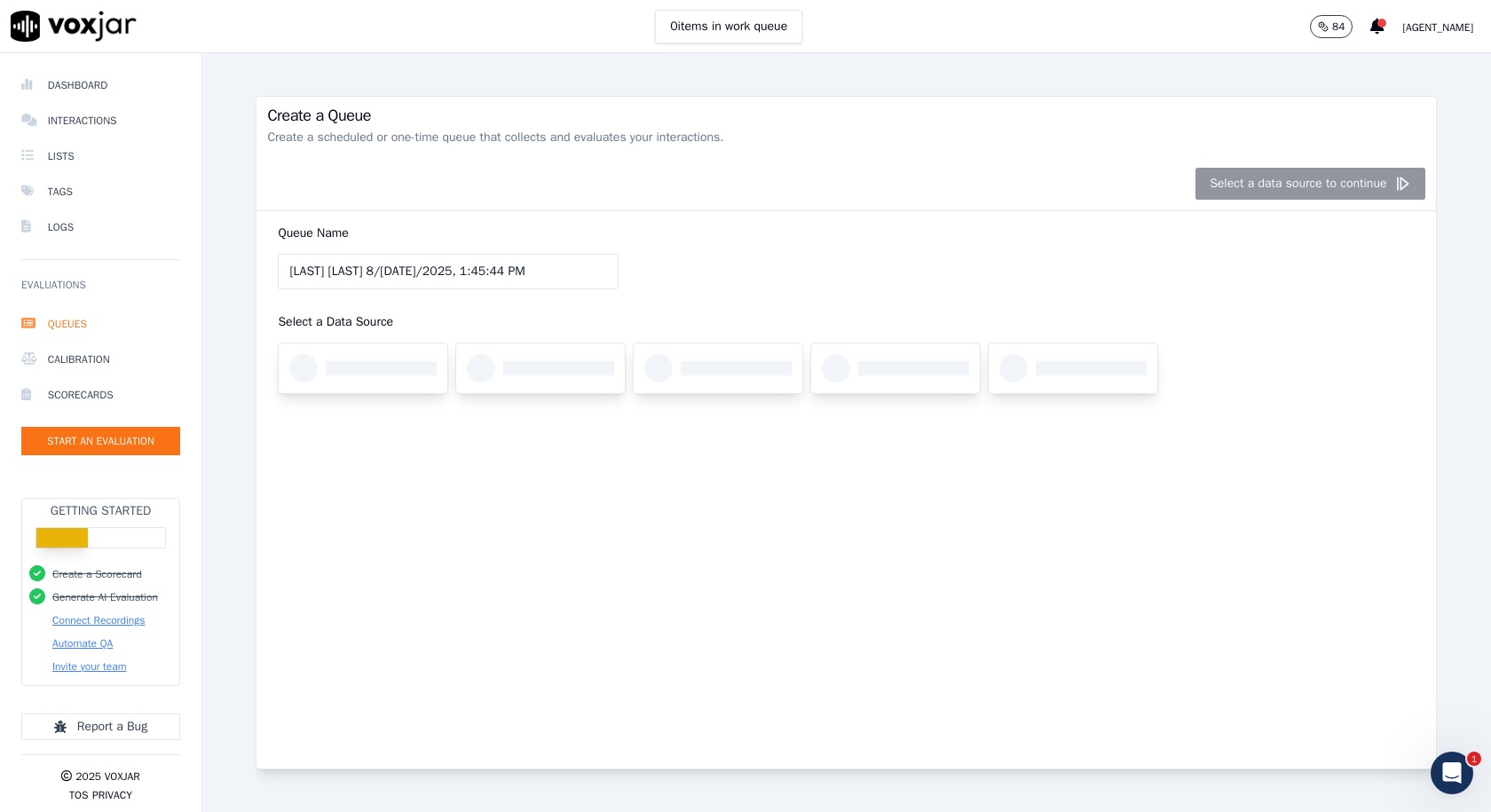 click on "Create a scheduled or one-time queue that collects and evaluates your interactions." 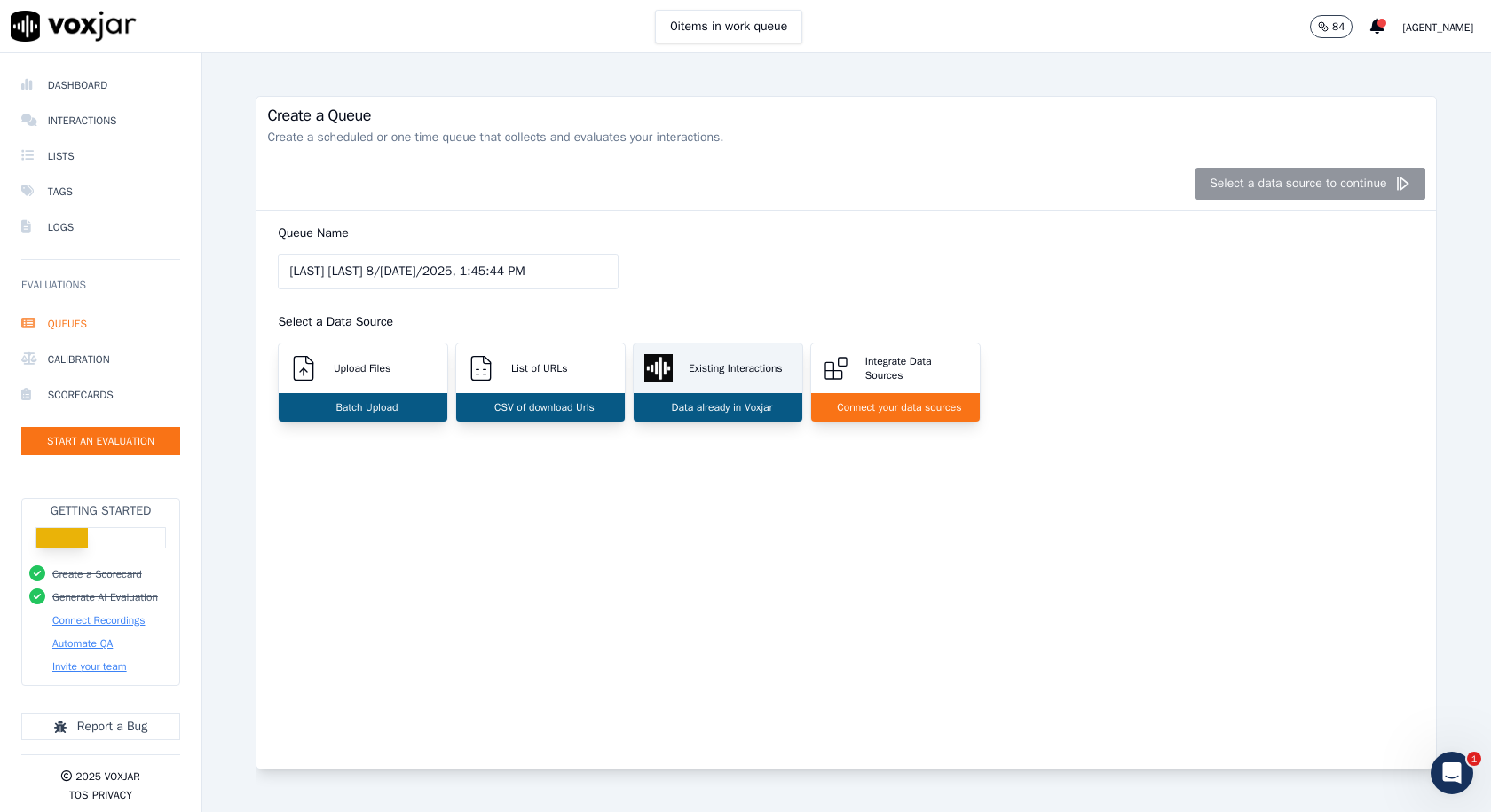 click on "Existing Interactions" at bounding box center [732, 368] 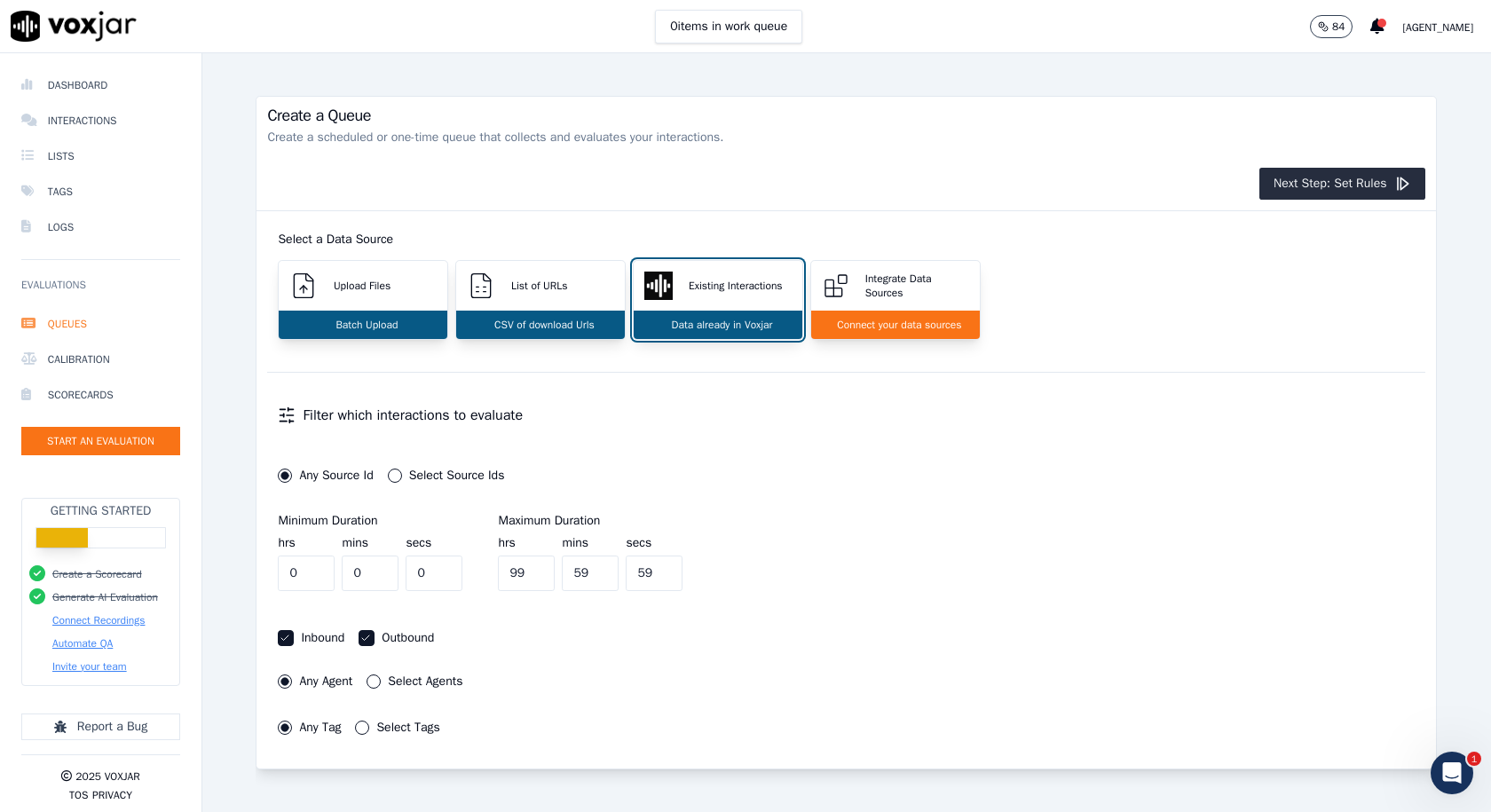 scroll, scrollTop: 131, scrollLeft: 0, axis: vertical 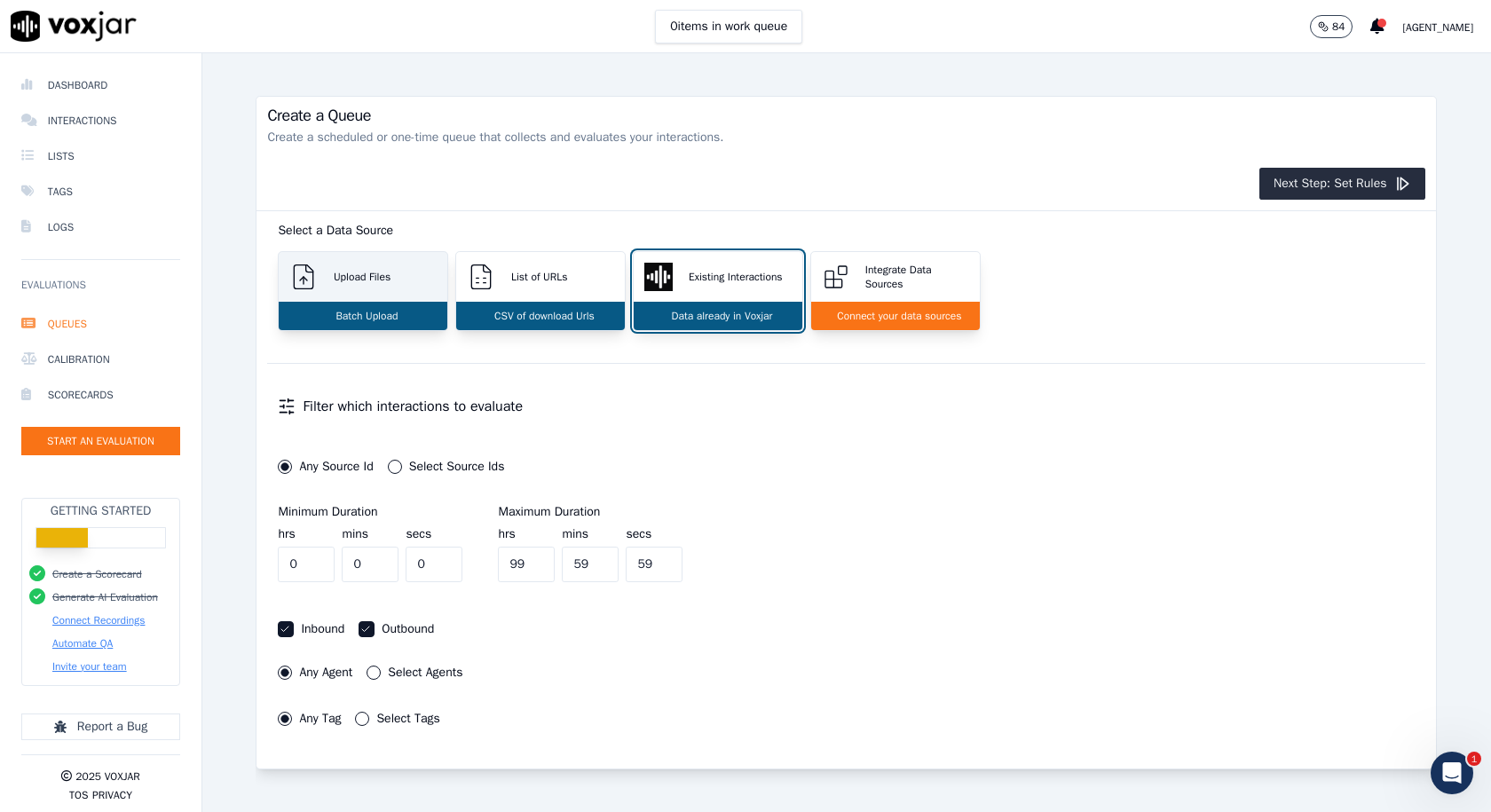 click on "Upload Files" at bounding box center (363, 277) 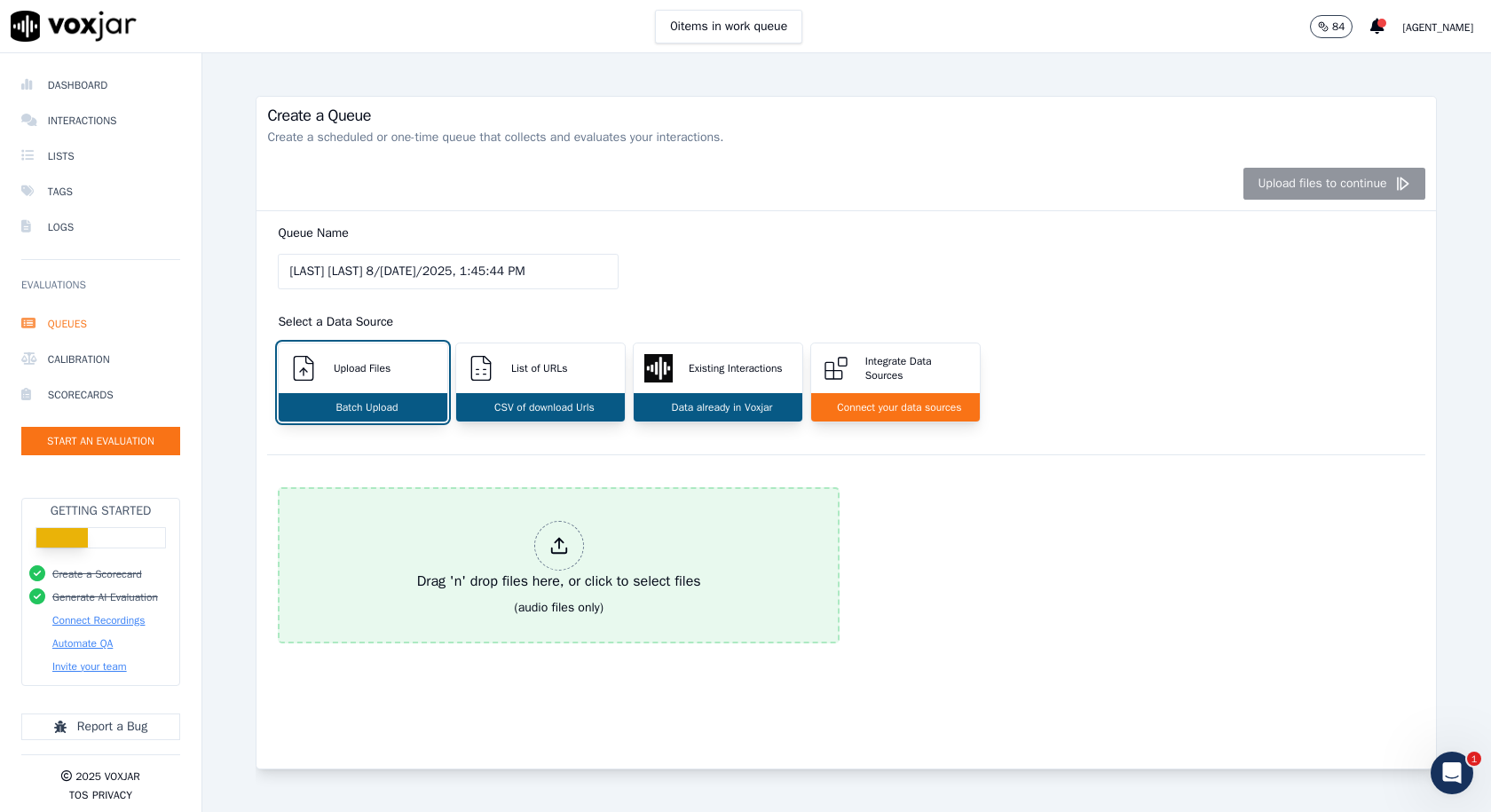 click at bounding box center (559, 546) 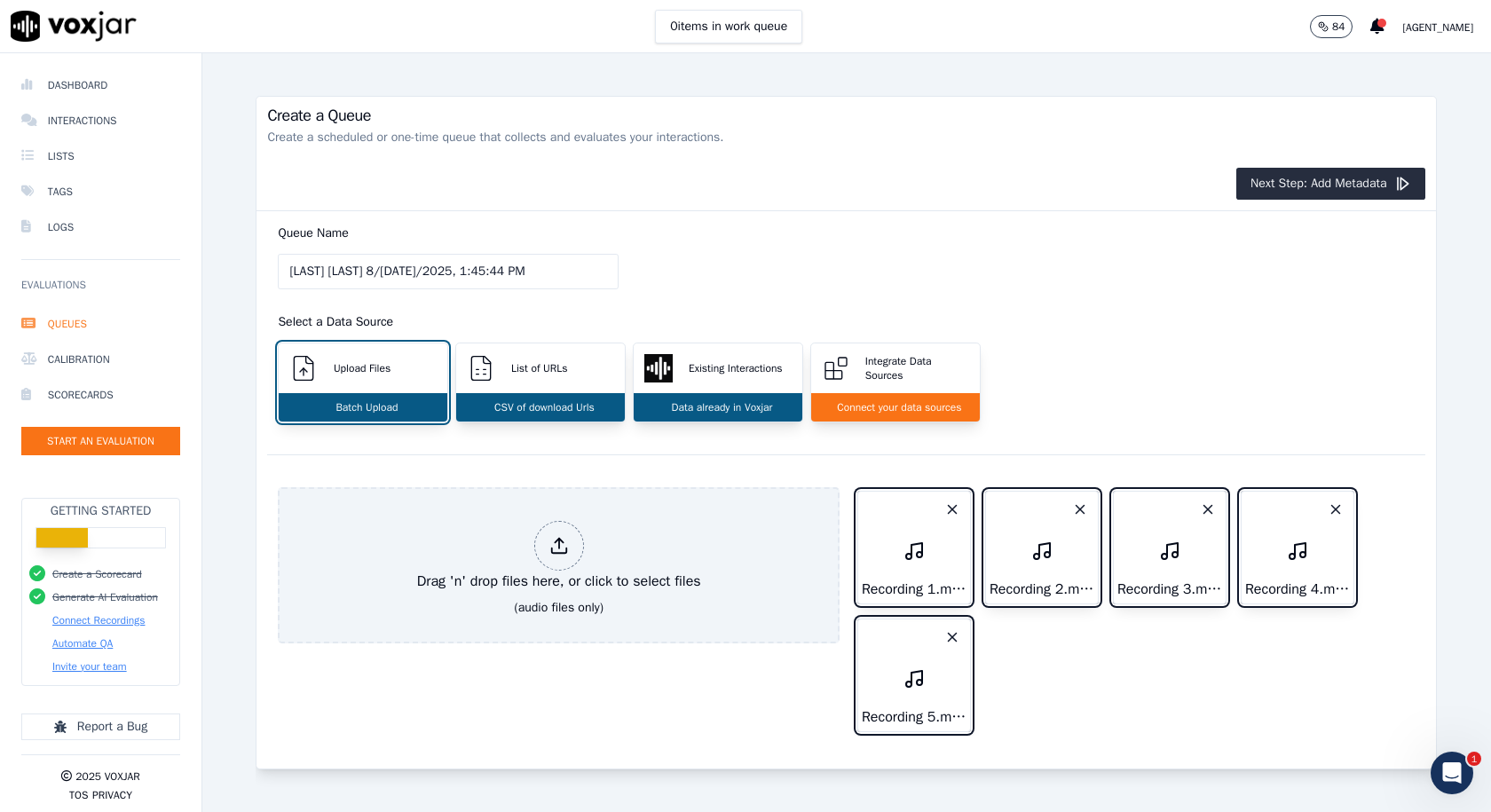 scroll, scrollTop: 52, scrollLeft: 0, axis: vertical 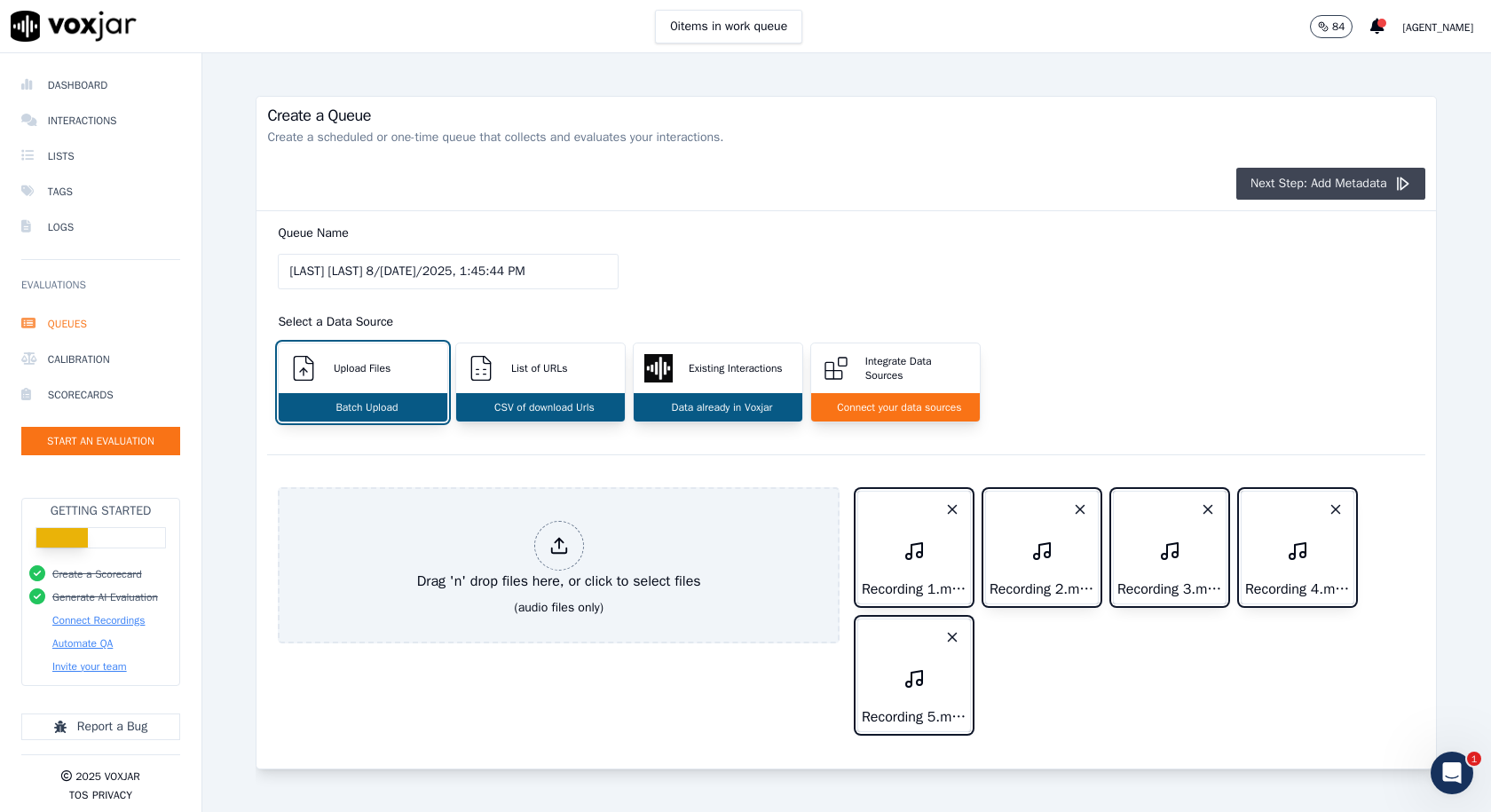 click on "Next Step: Add Metadata" at bounding box center [1331, 184] 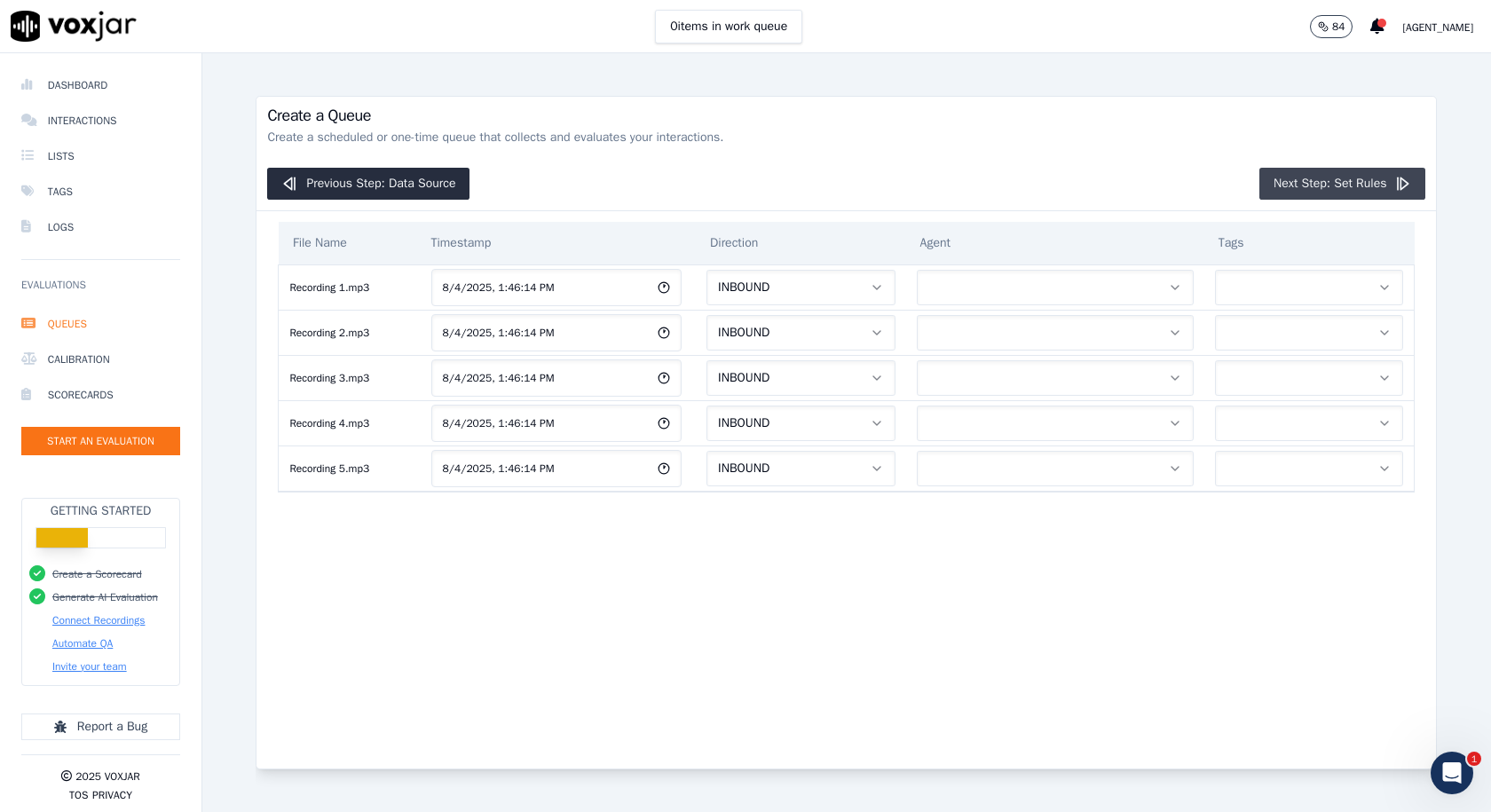 scroll, scrollTop: 0, scrollLeft: 0, axis: both 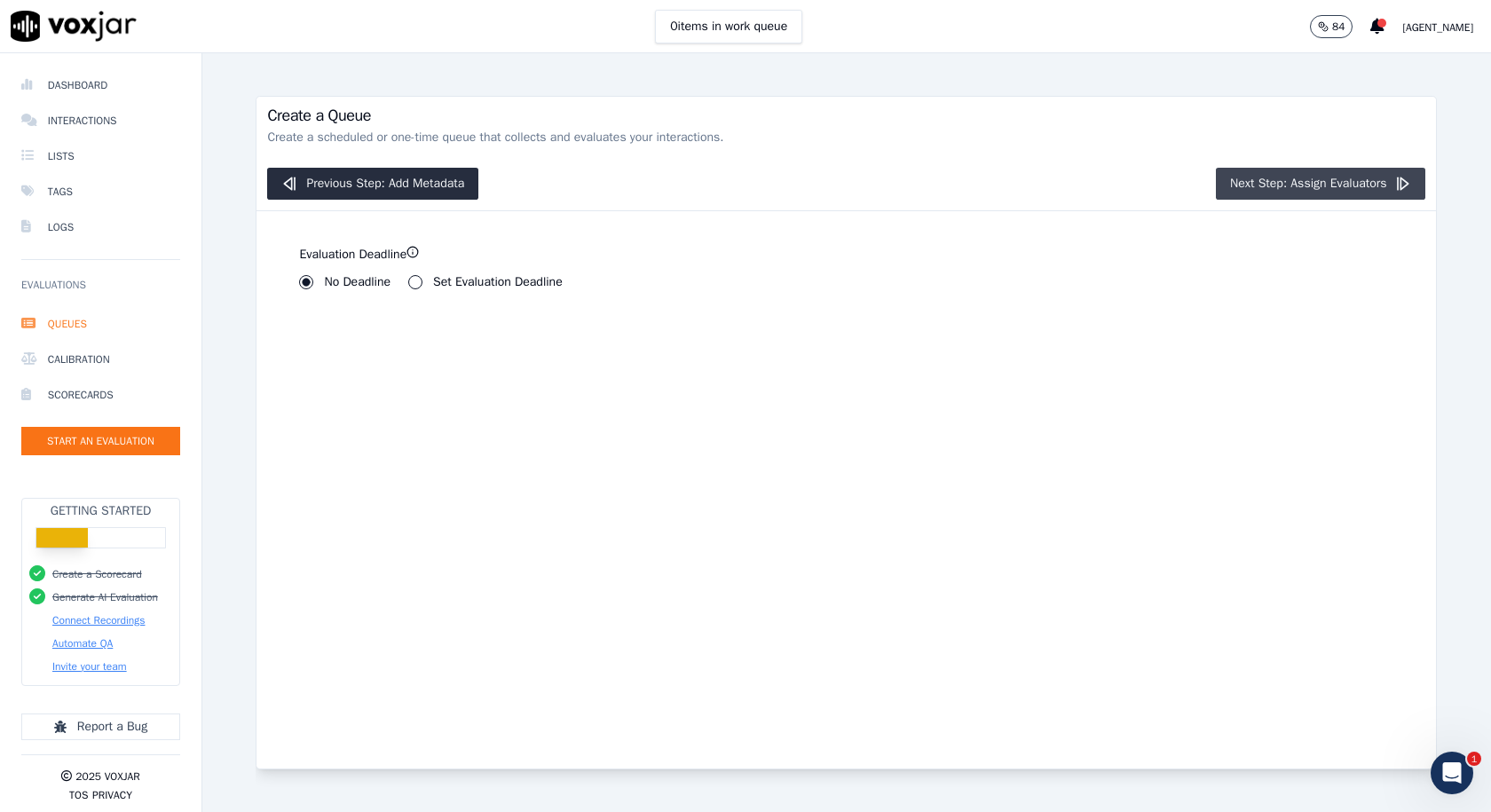 click on "Next Step: Assign Evaluators" 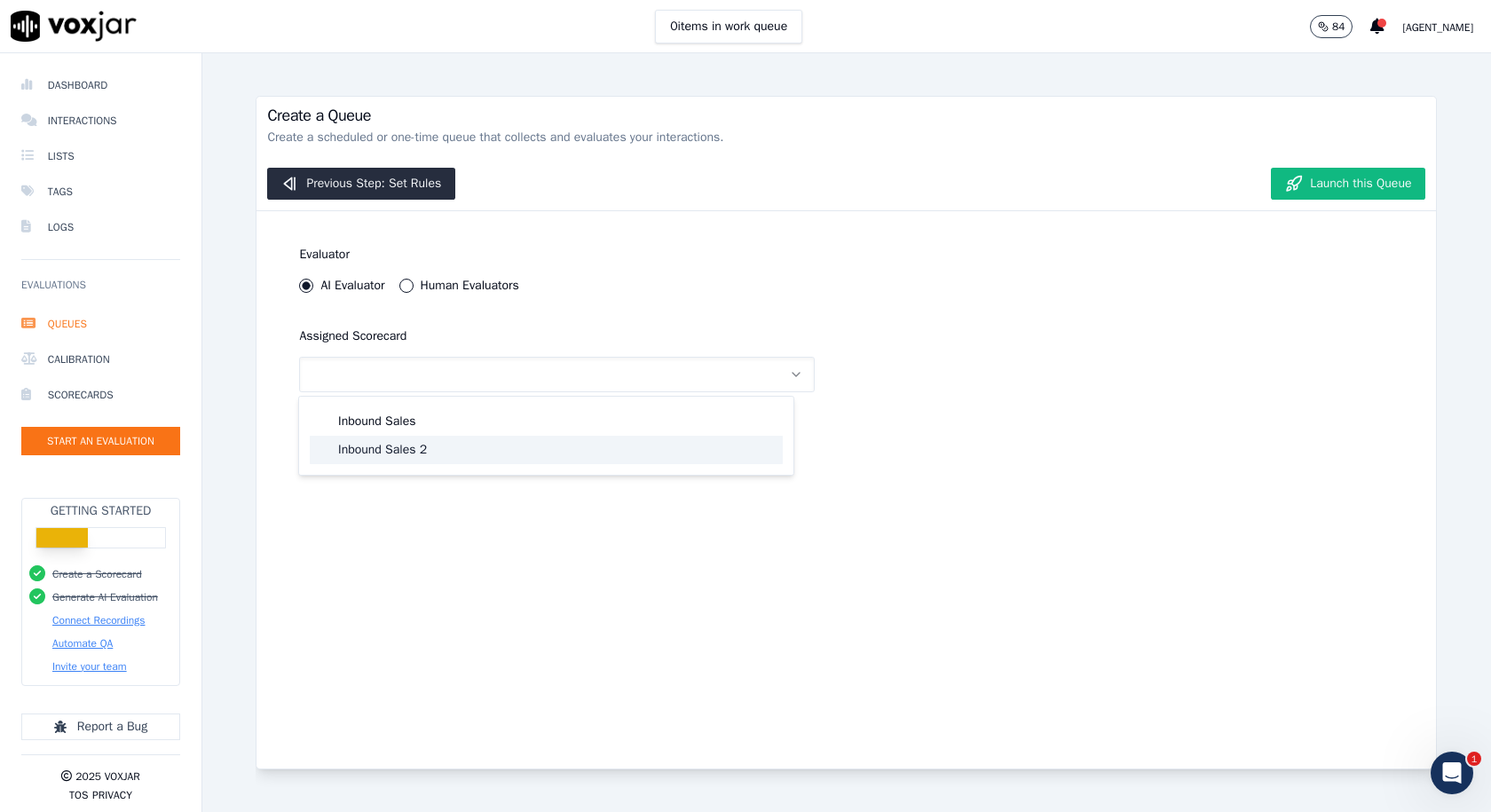 click on "Inbound Sales 2" 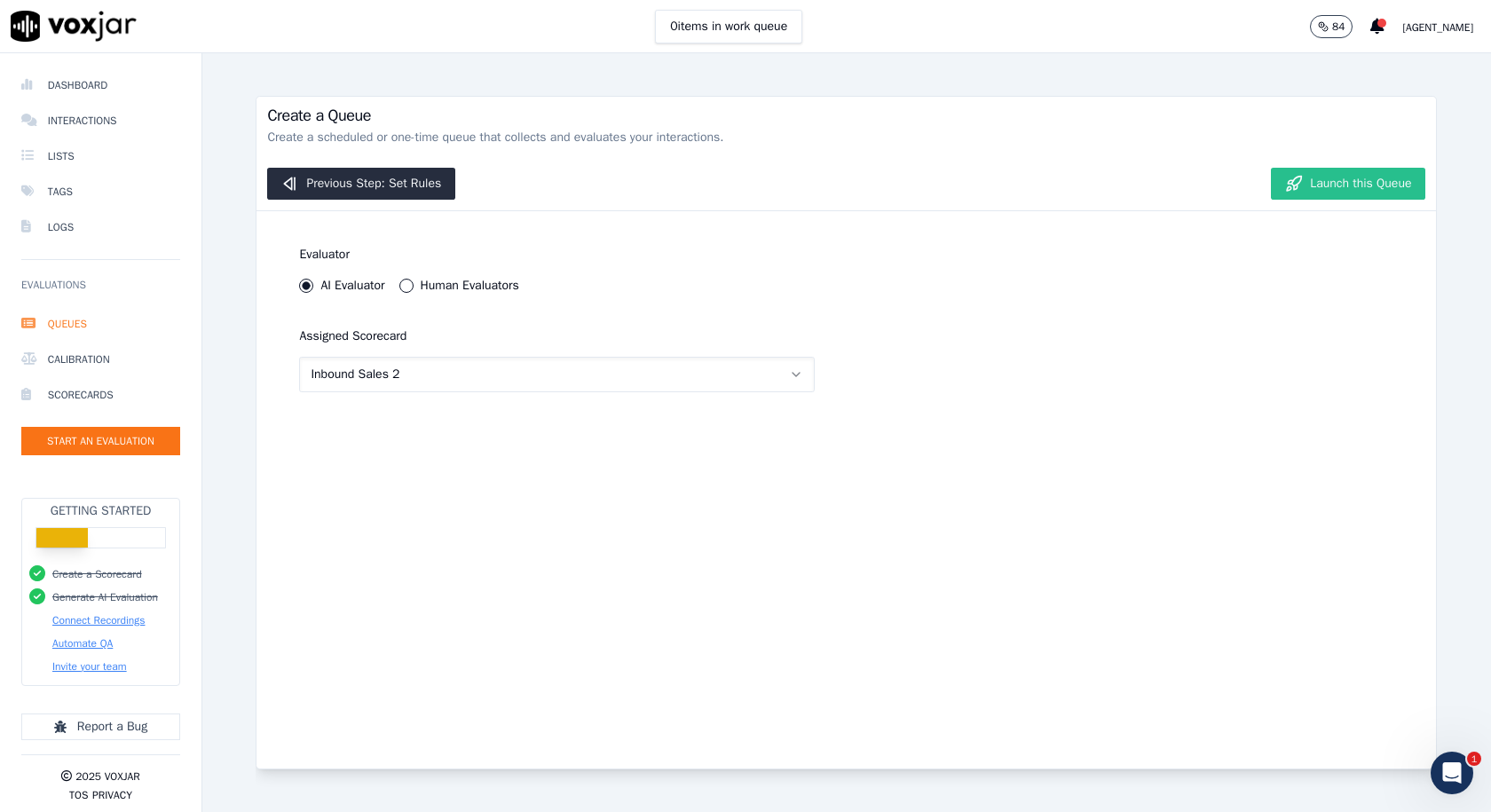 click on "Launch this Queue" 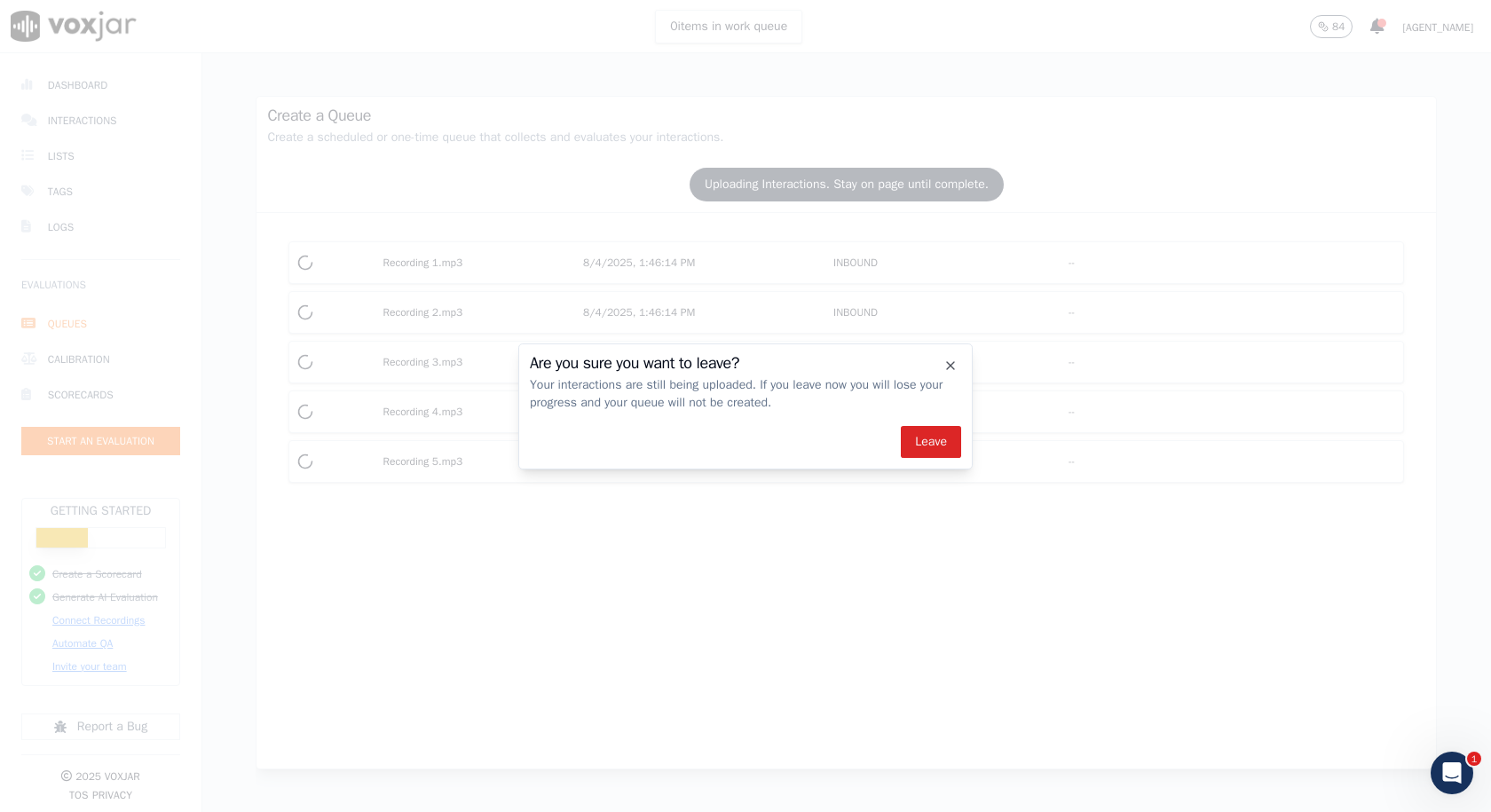 click on "Leave" at bounding box center (931, 442) 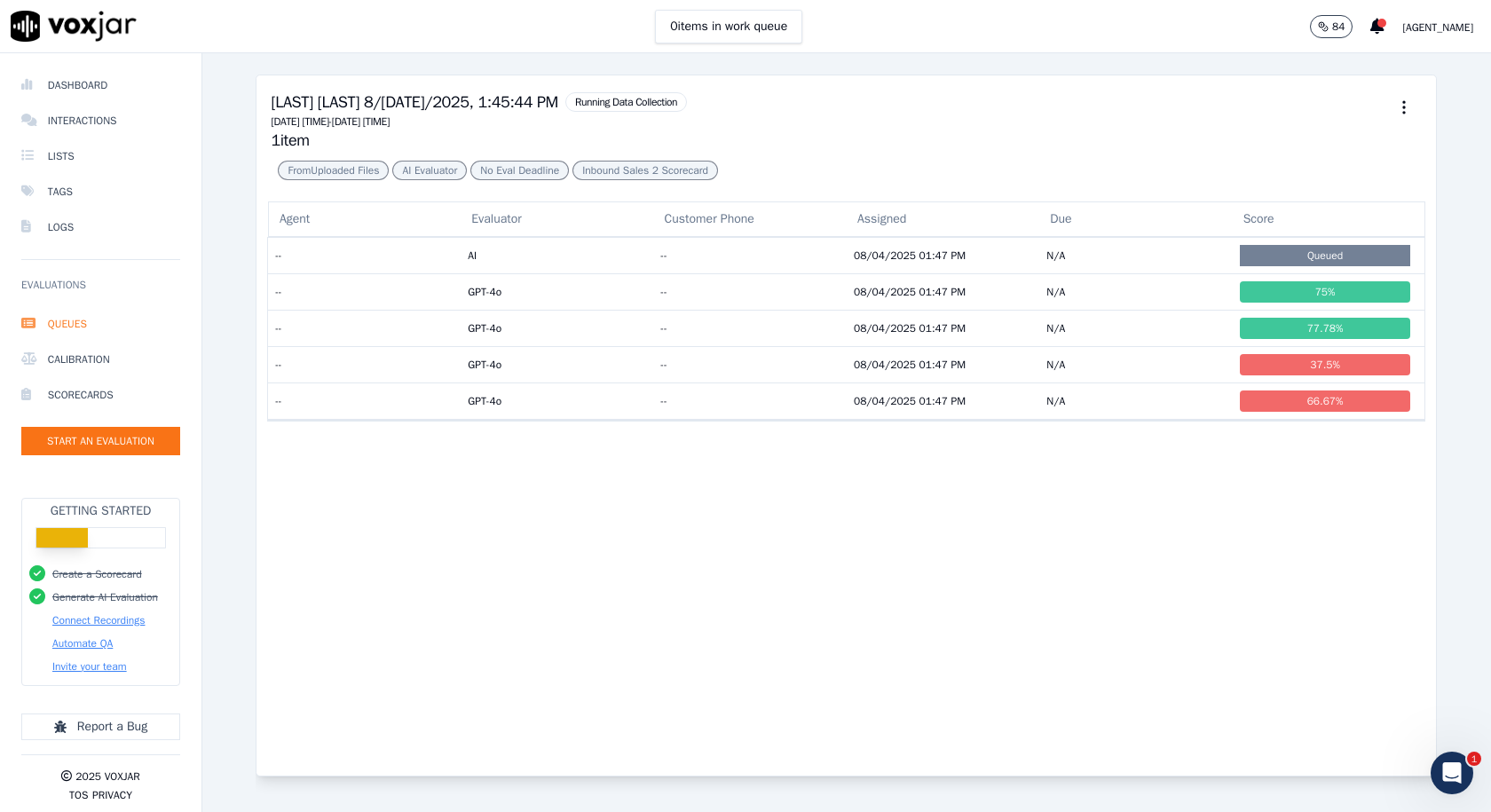 click on "AI" at bounding box center (556, 255) 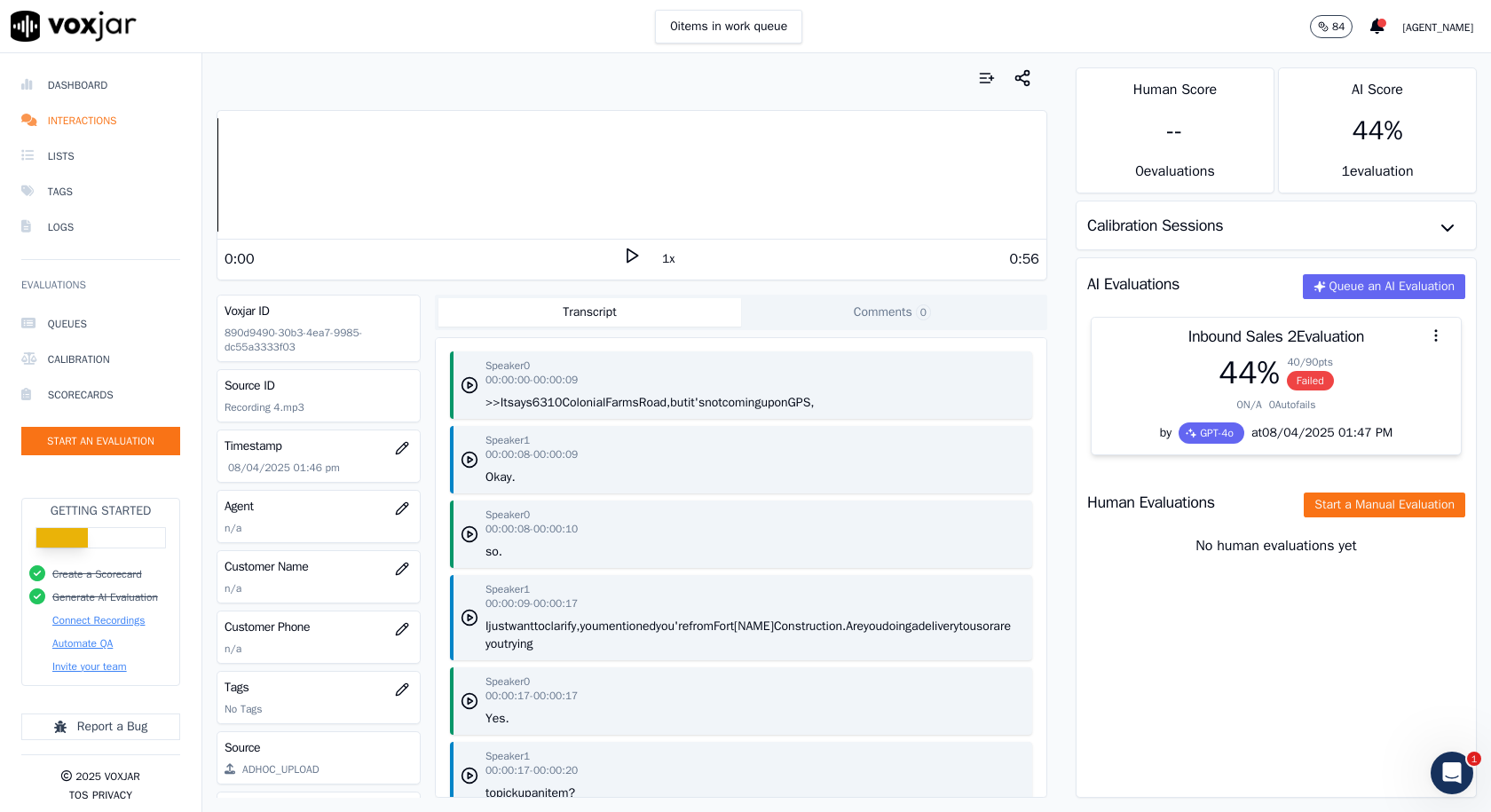 scroll, scrollTop: 0, scrollLeft: 0, axis: both 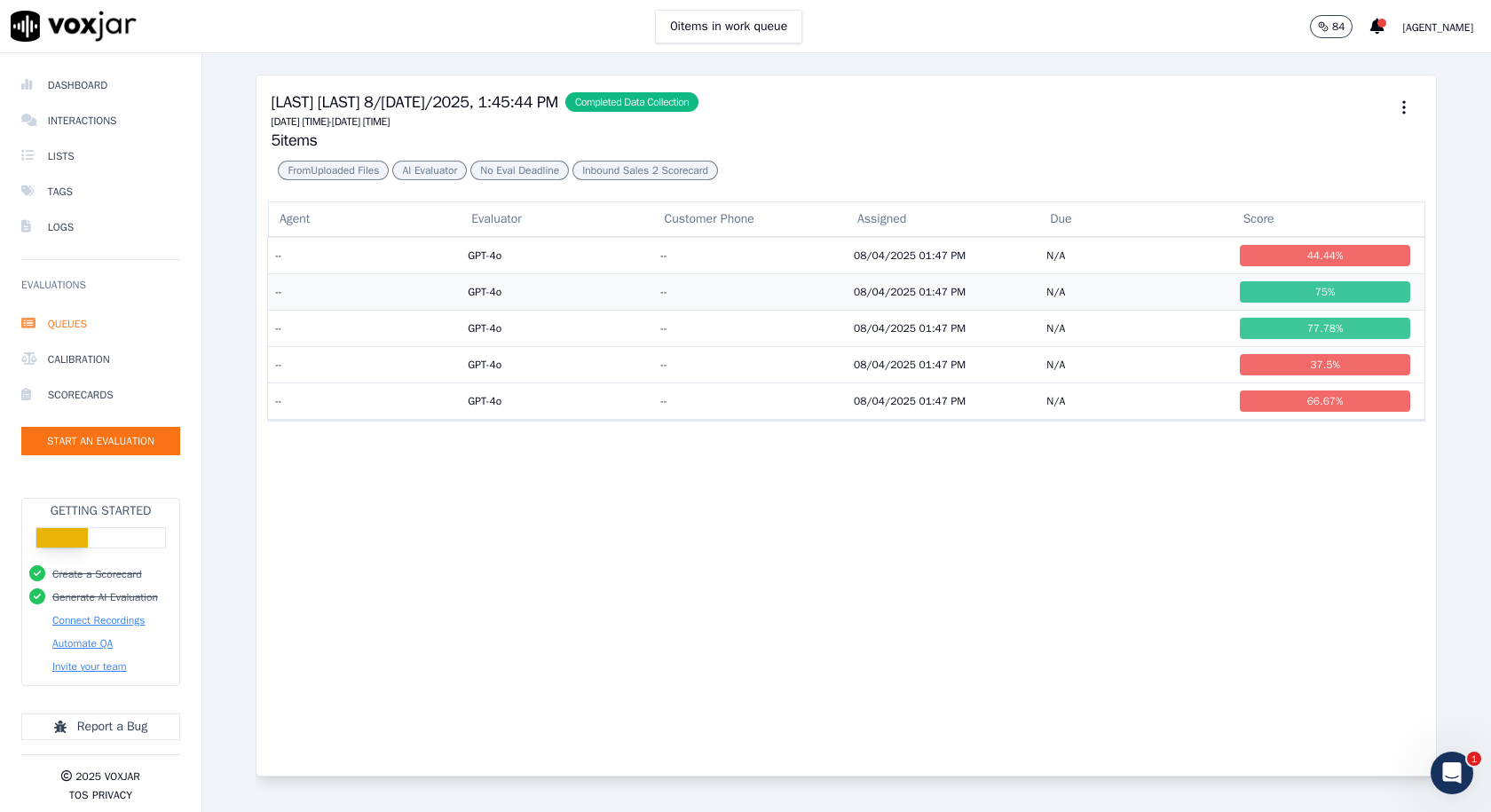 click on "GPT-4o" at bounding box center (556, 291) 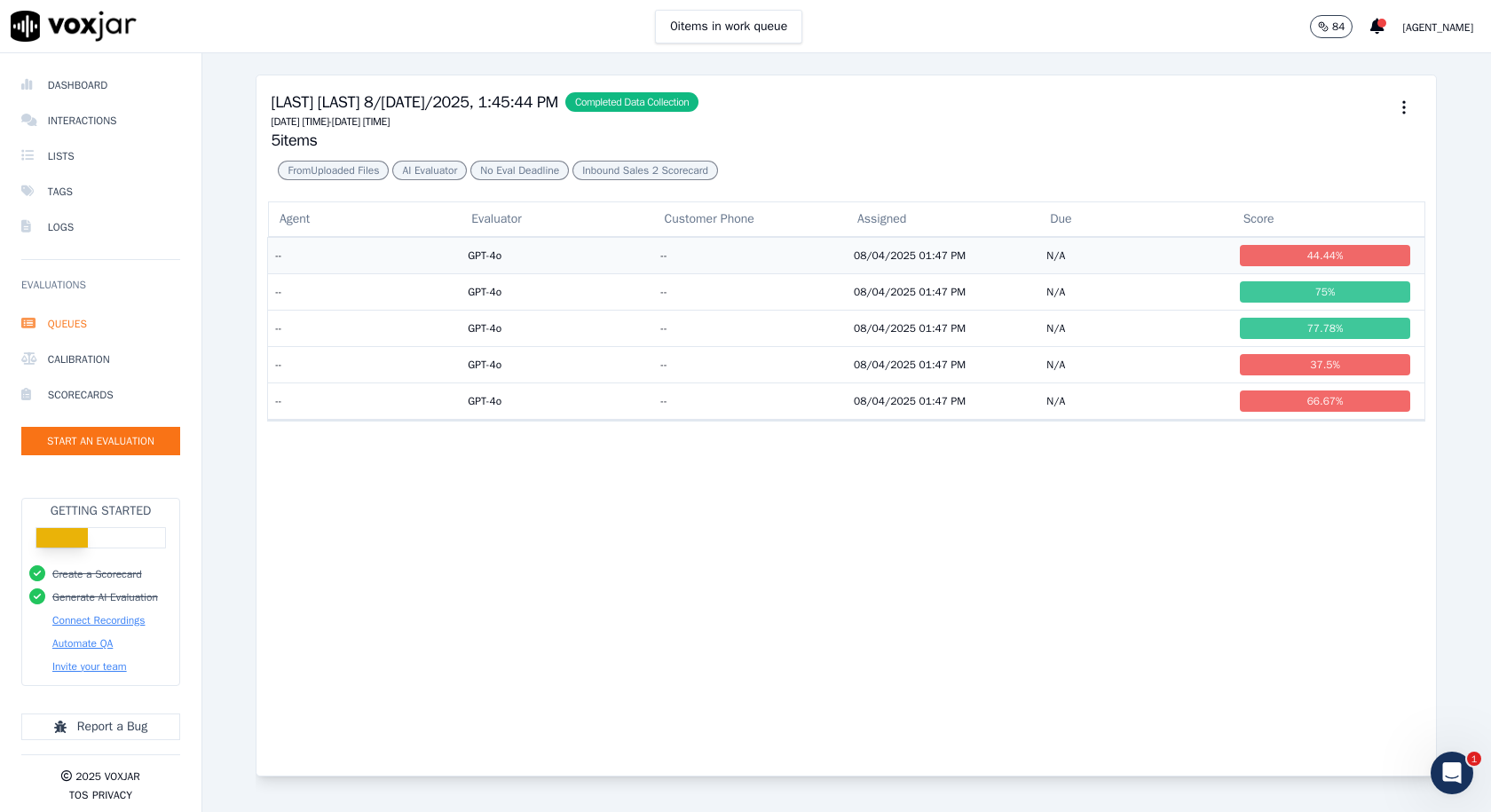 click on "GPT-4o" at bounding box center (556, 255) 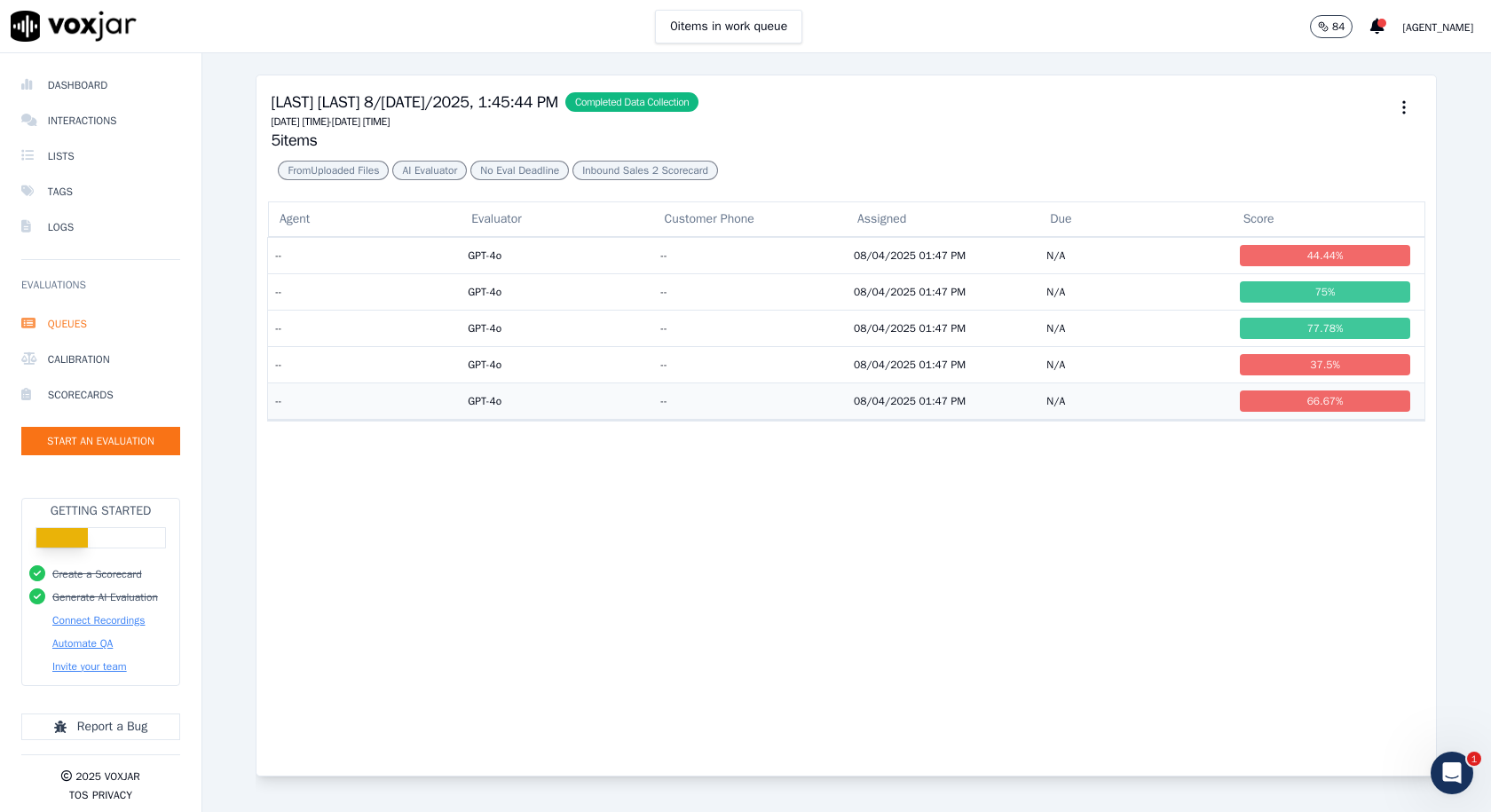 click on "GPT-4o" at bounding box center [556, 400] 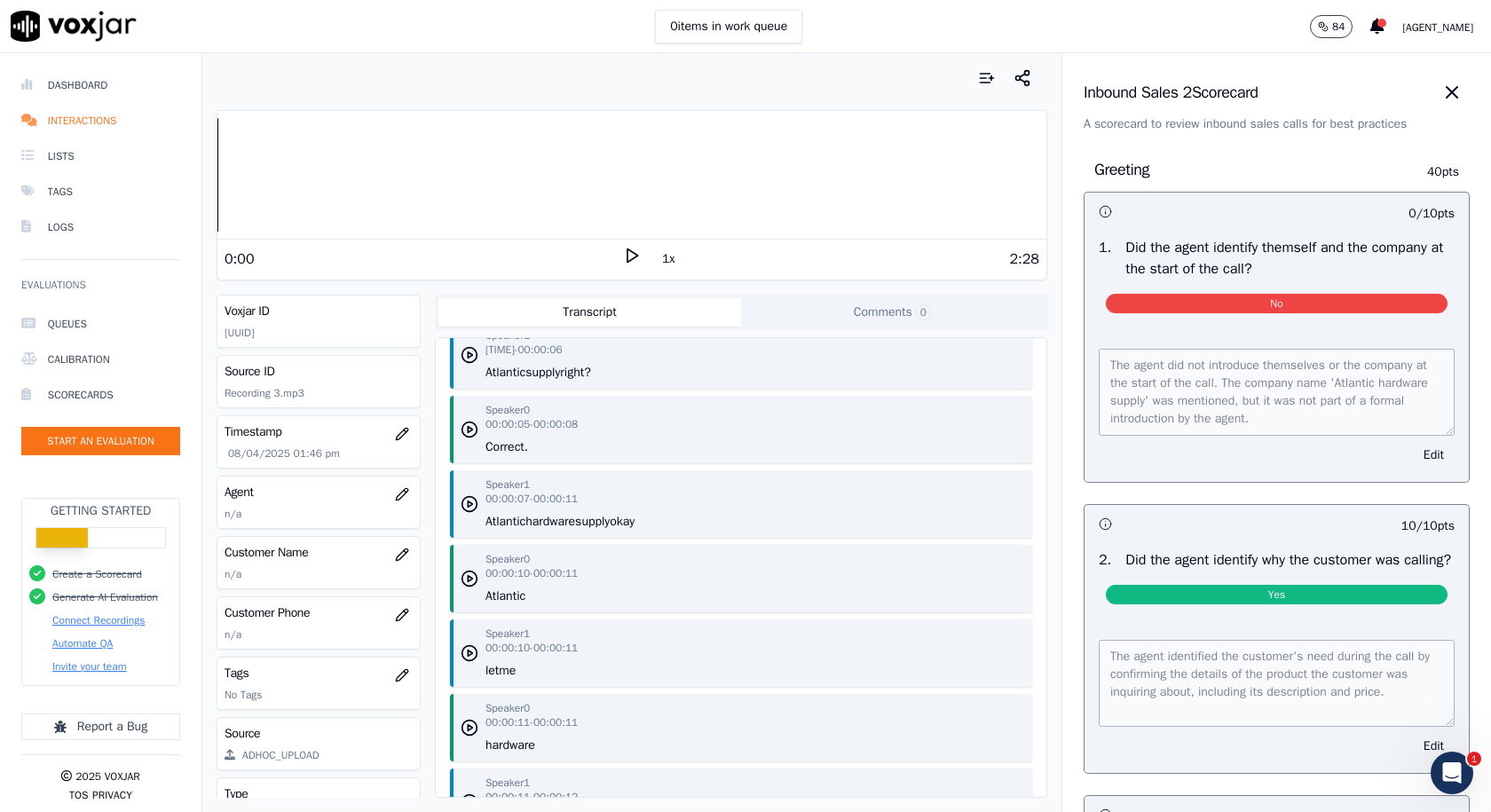 scroll, scrollTop: 0, scrollLeft: 0, axis: both 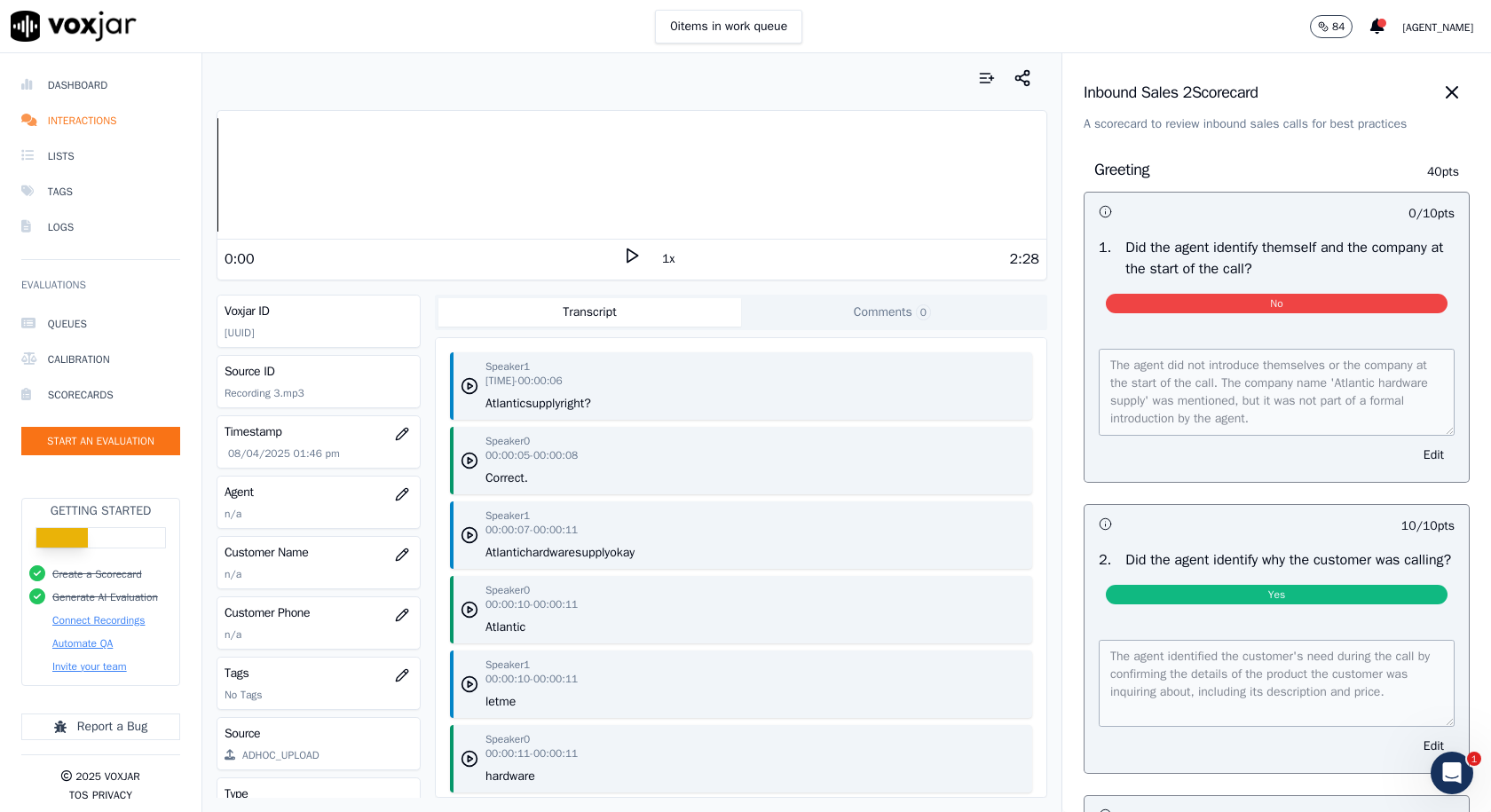 click on "Transcript" at bounding box center [589, 312] 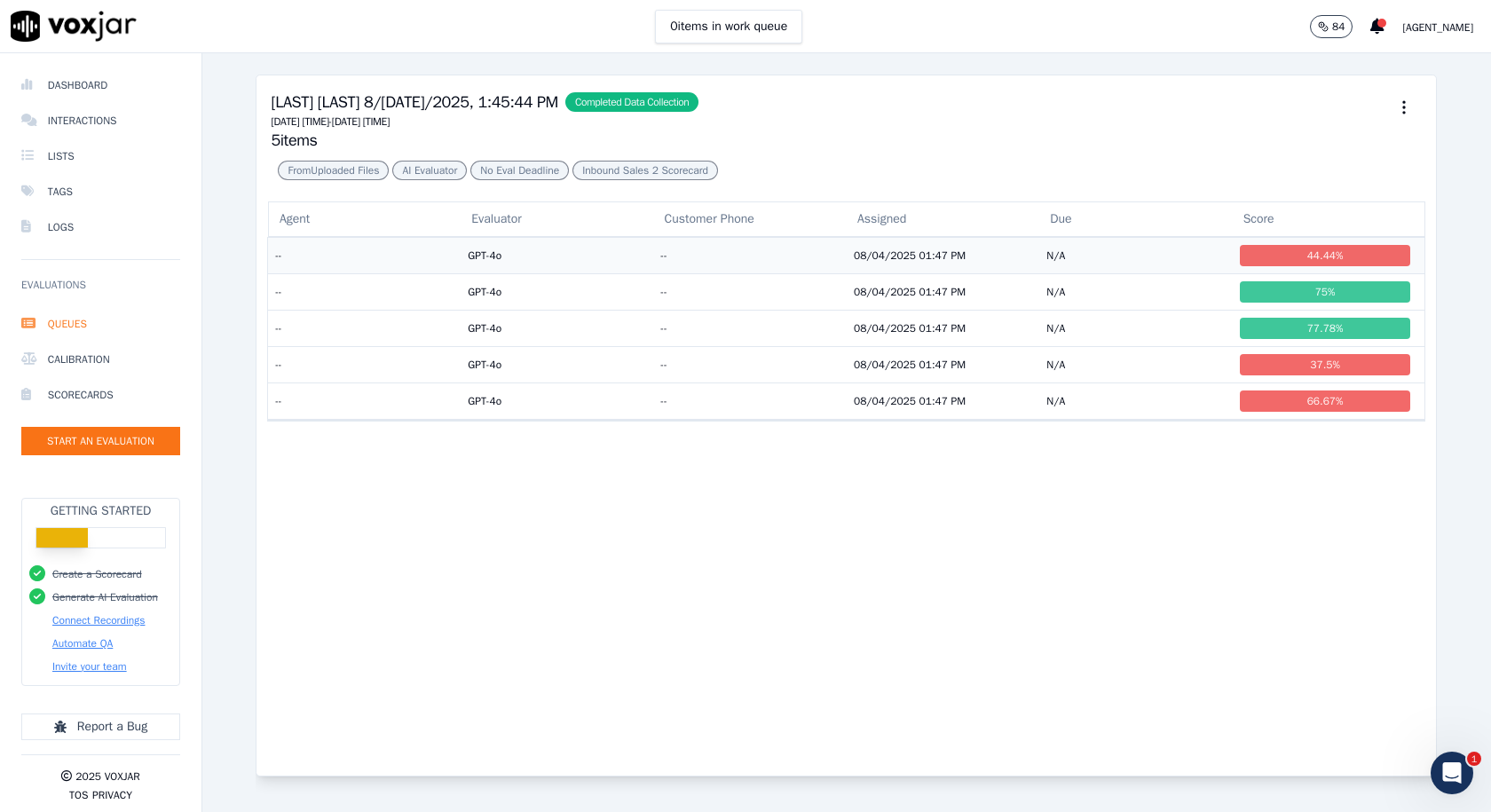 click on "--" at bounding box center [364, 255] 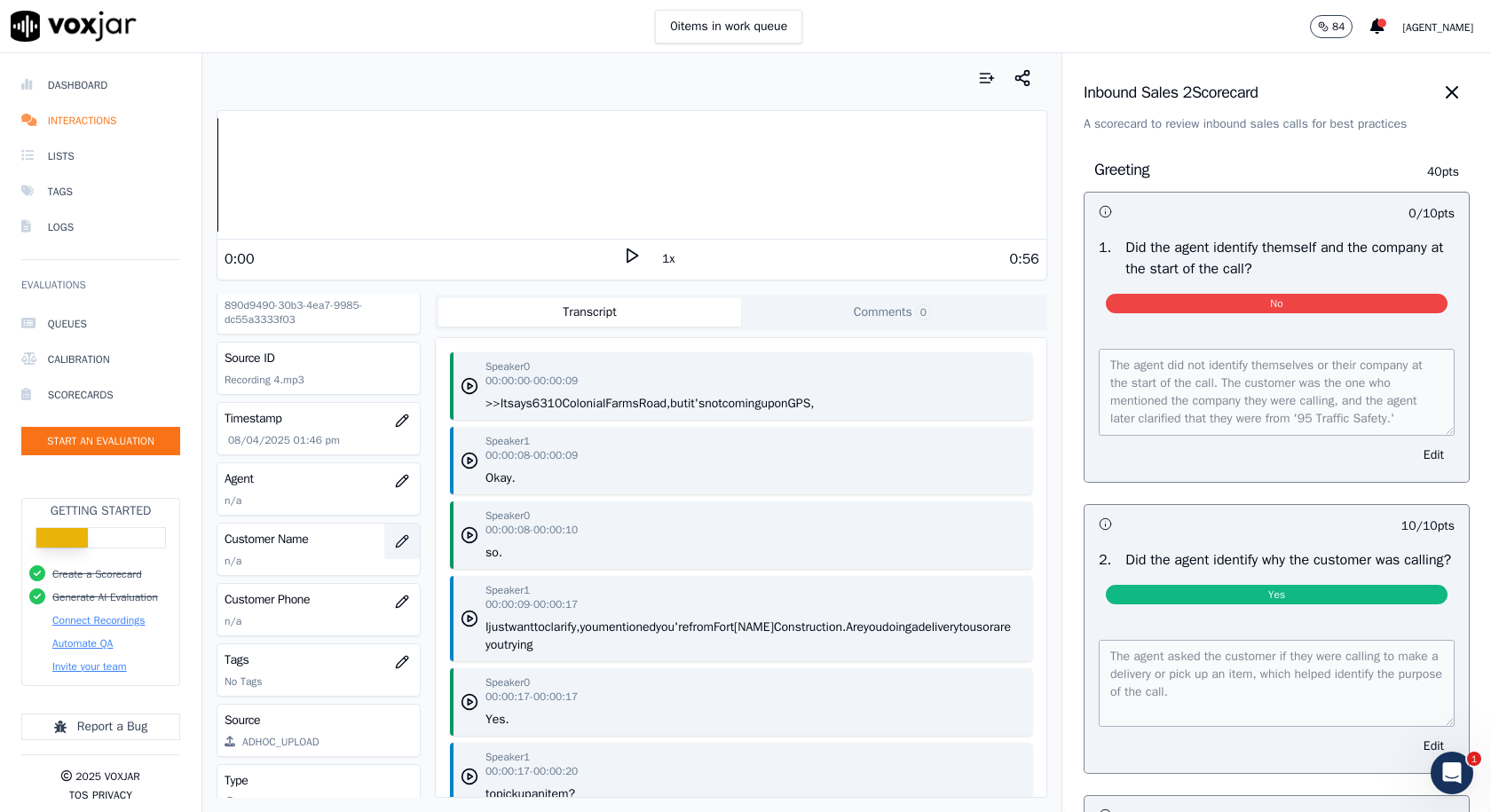 scroll, scrollTop: 0, scrollLeft: 0, axis: both 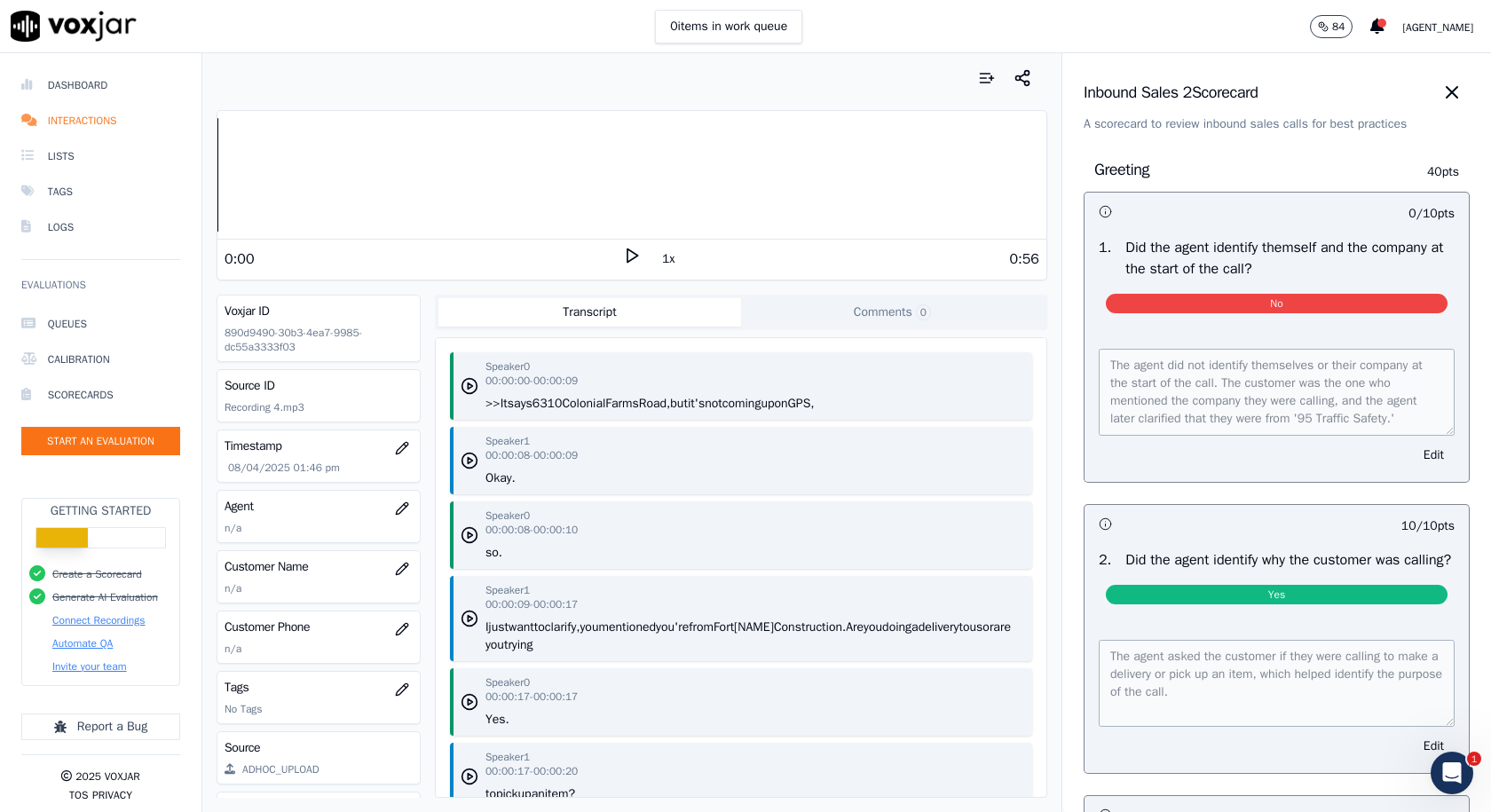 click on "Colonial" at bounding box center [583, 404] 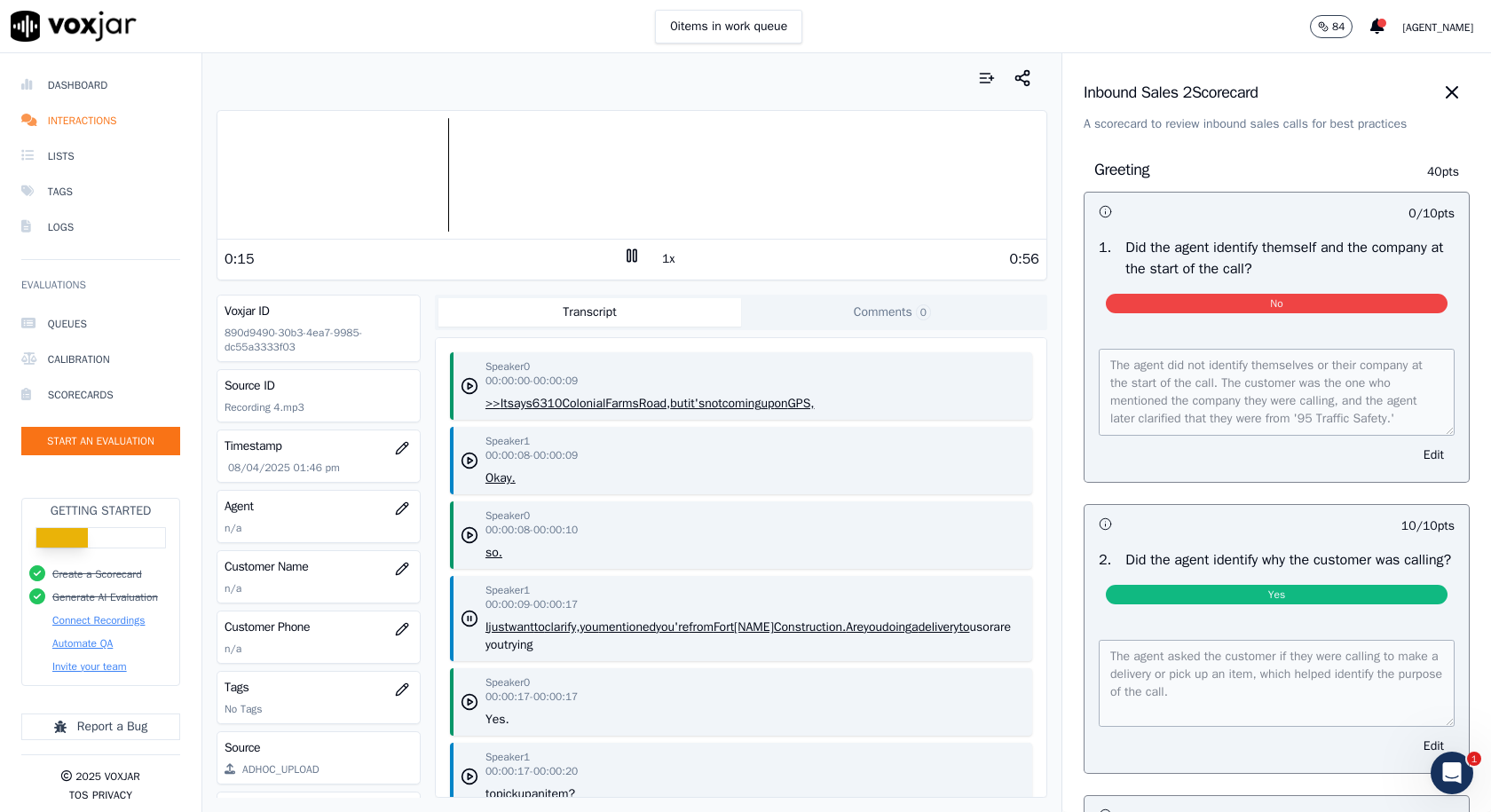 click 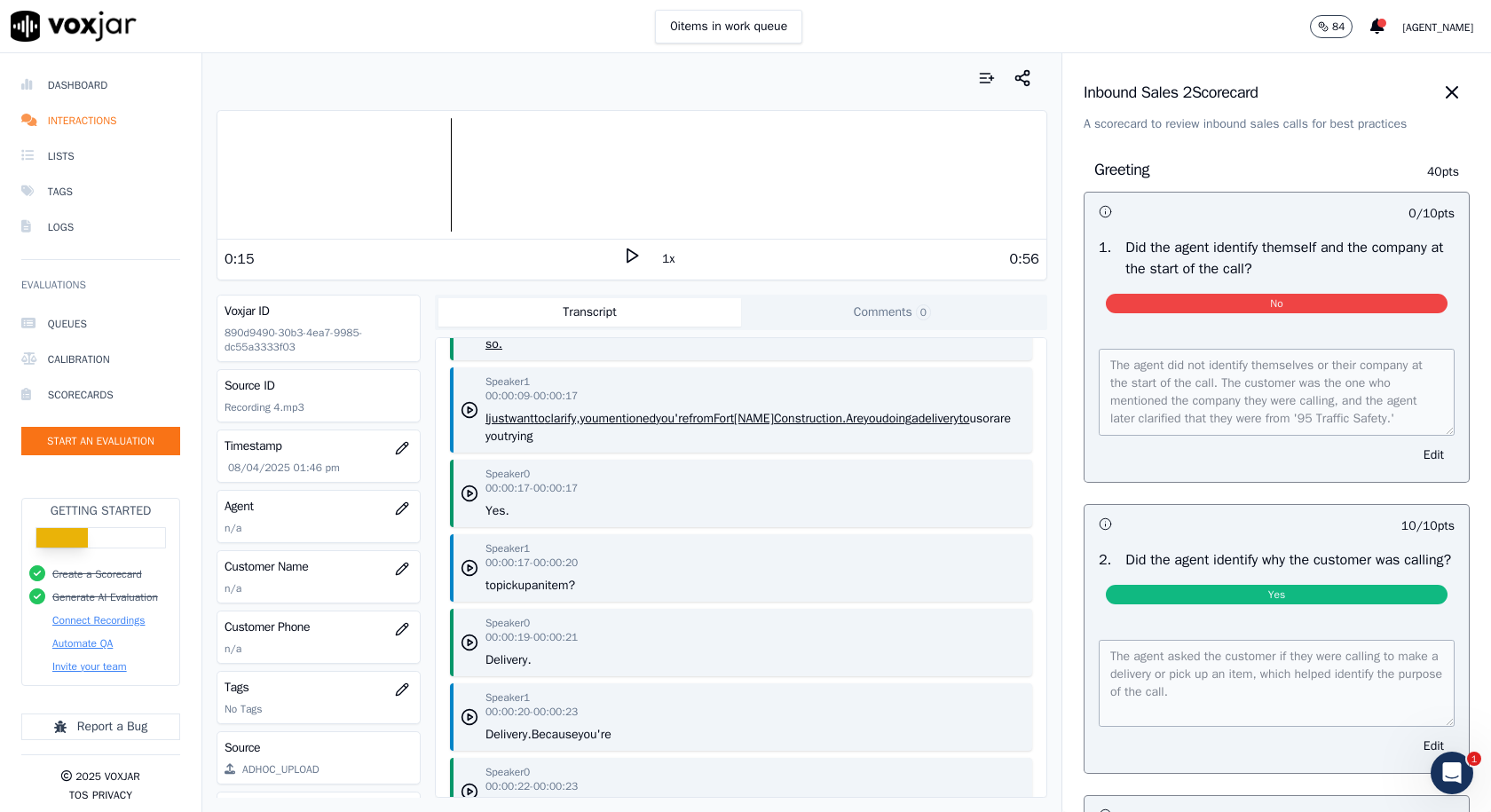scroll, scrollTop: 177, scrollLeft: 0, axis: vertical 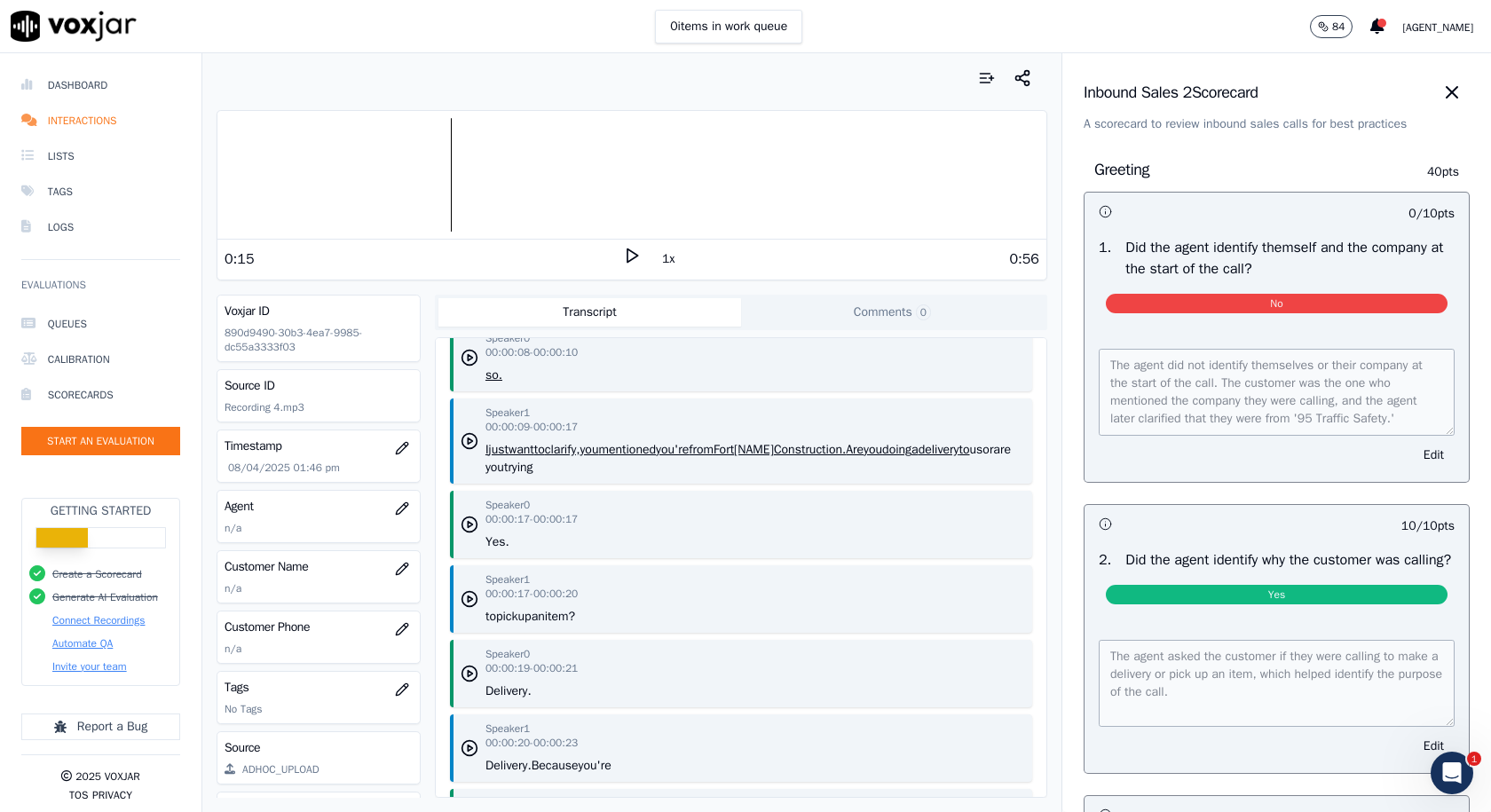 click on "Speaker  1   00:00:09  -  00:00:17    I  just  want  to  clarify,  you  mentioned  you're  from  Fort  Myer  Construction.  Are  you  doing  a  delivery  to  us  or  are  you  trying" 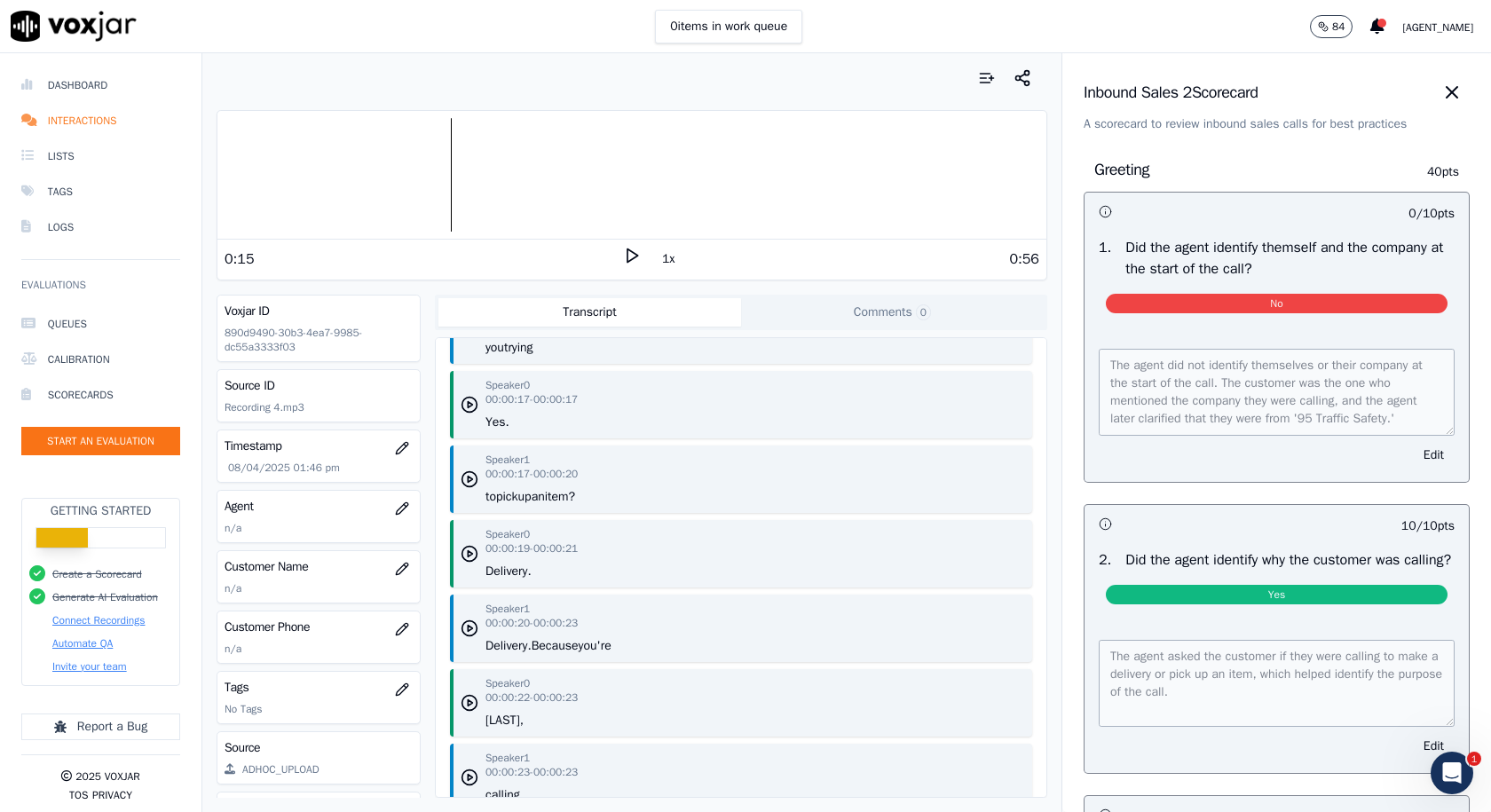 scroll, scrollTop: 266, scrollLeft: 0, axis: vertical 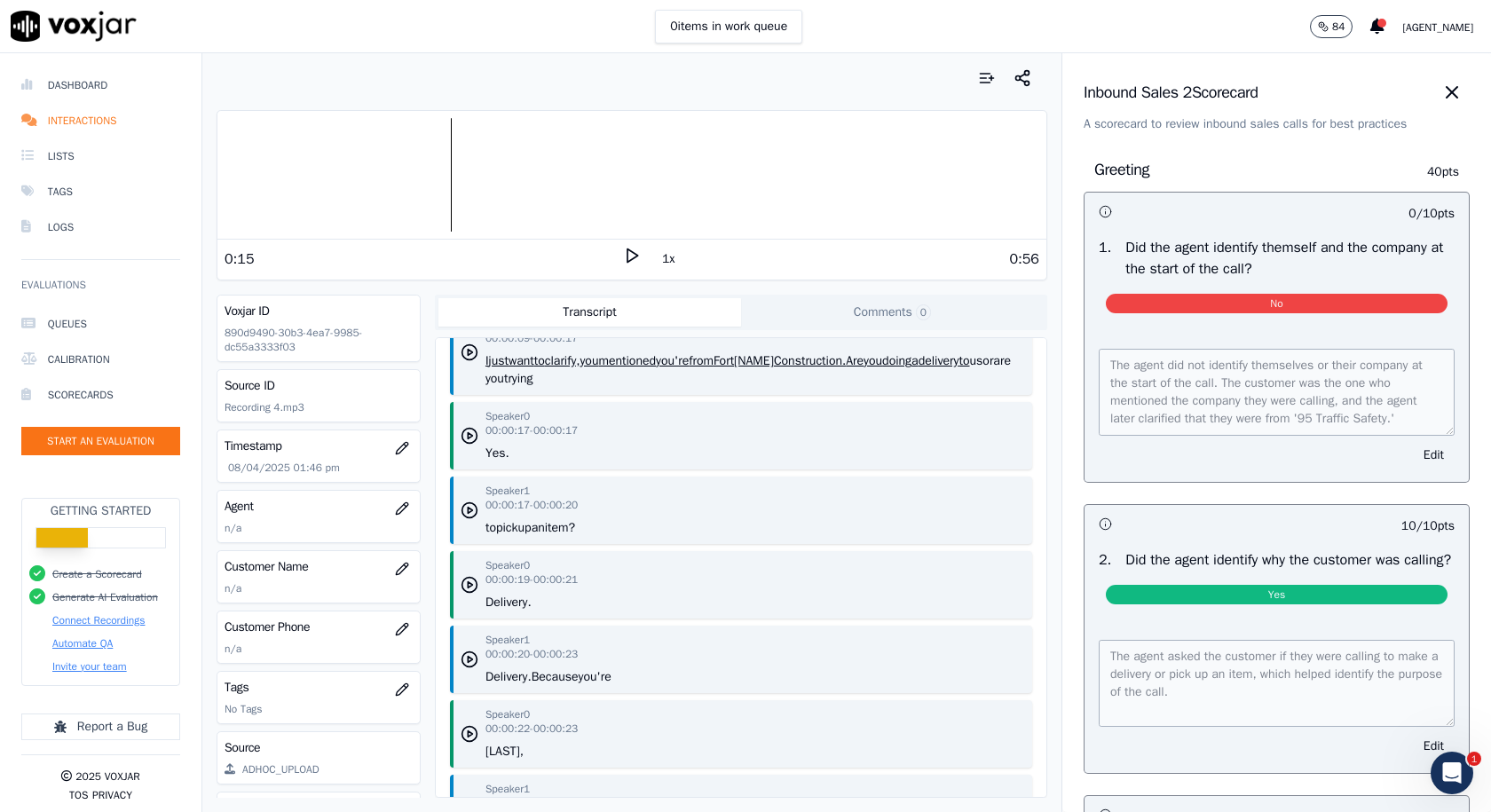 drag, startPoint x: 619, startPoint y: 521, endPoint x: 482, endPoint y: 528, distance: 137.17872 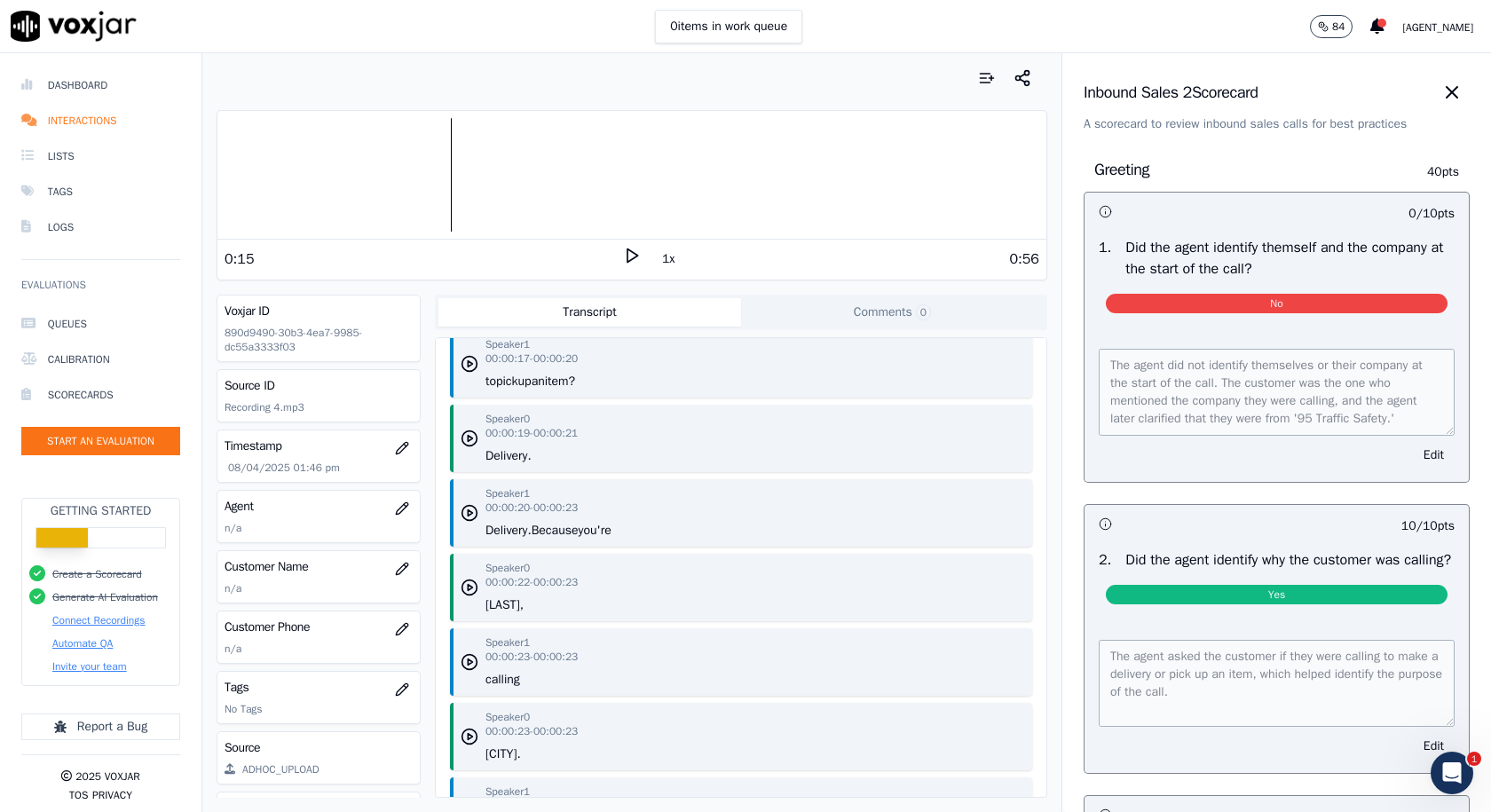 scroll, scrollTop: 444, scrollLeft: 0, axis: vertical 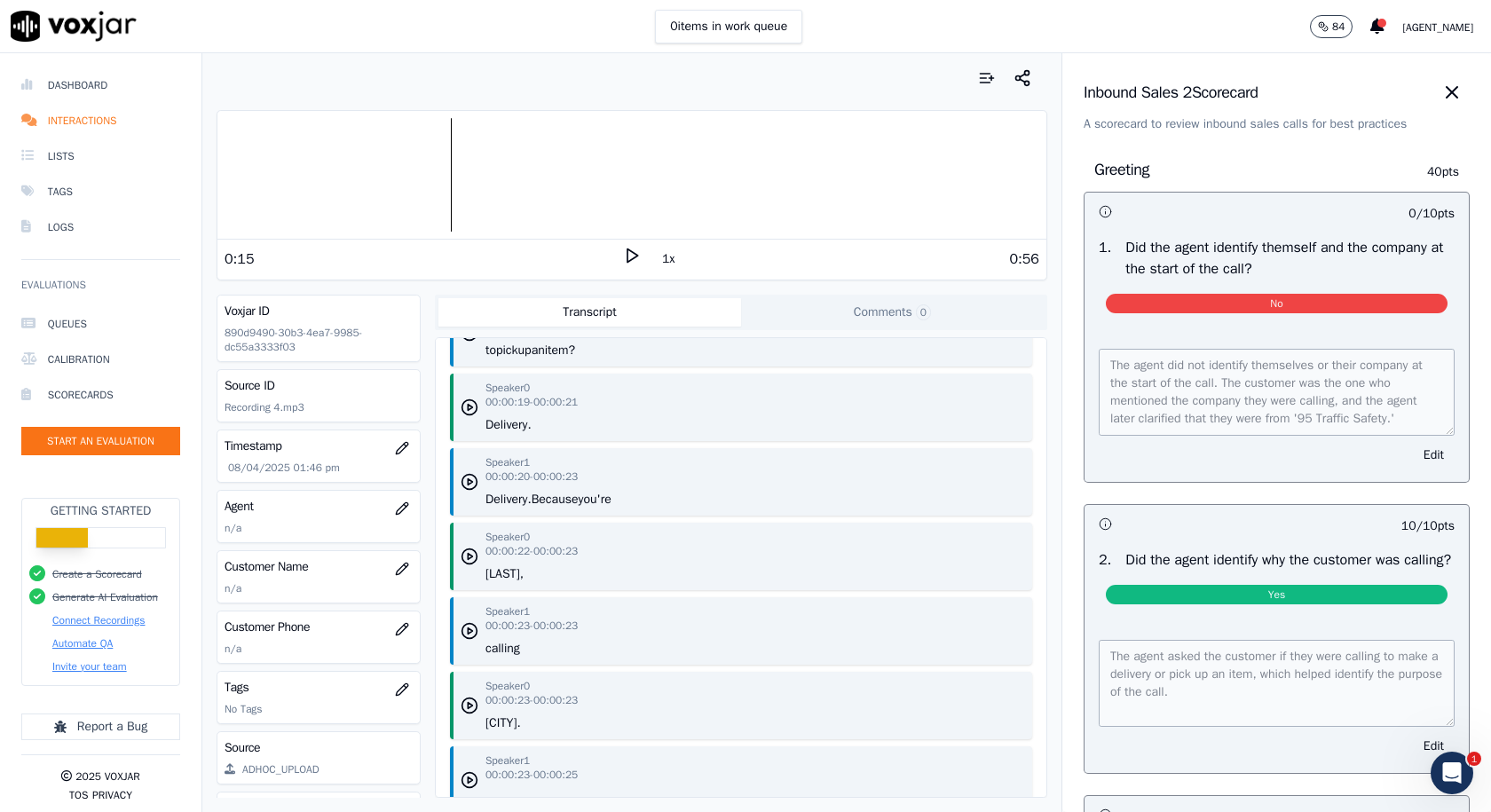 drag, startPoint x: 631, startPoint y: 498, endPoint x: 596, endPoint y: 499, distance: 35.014283 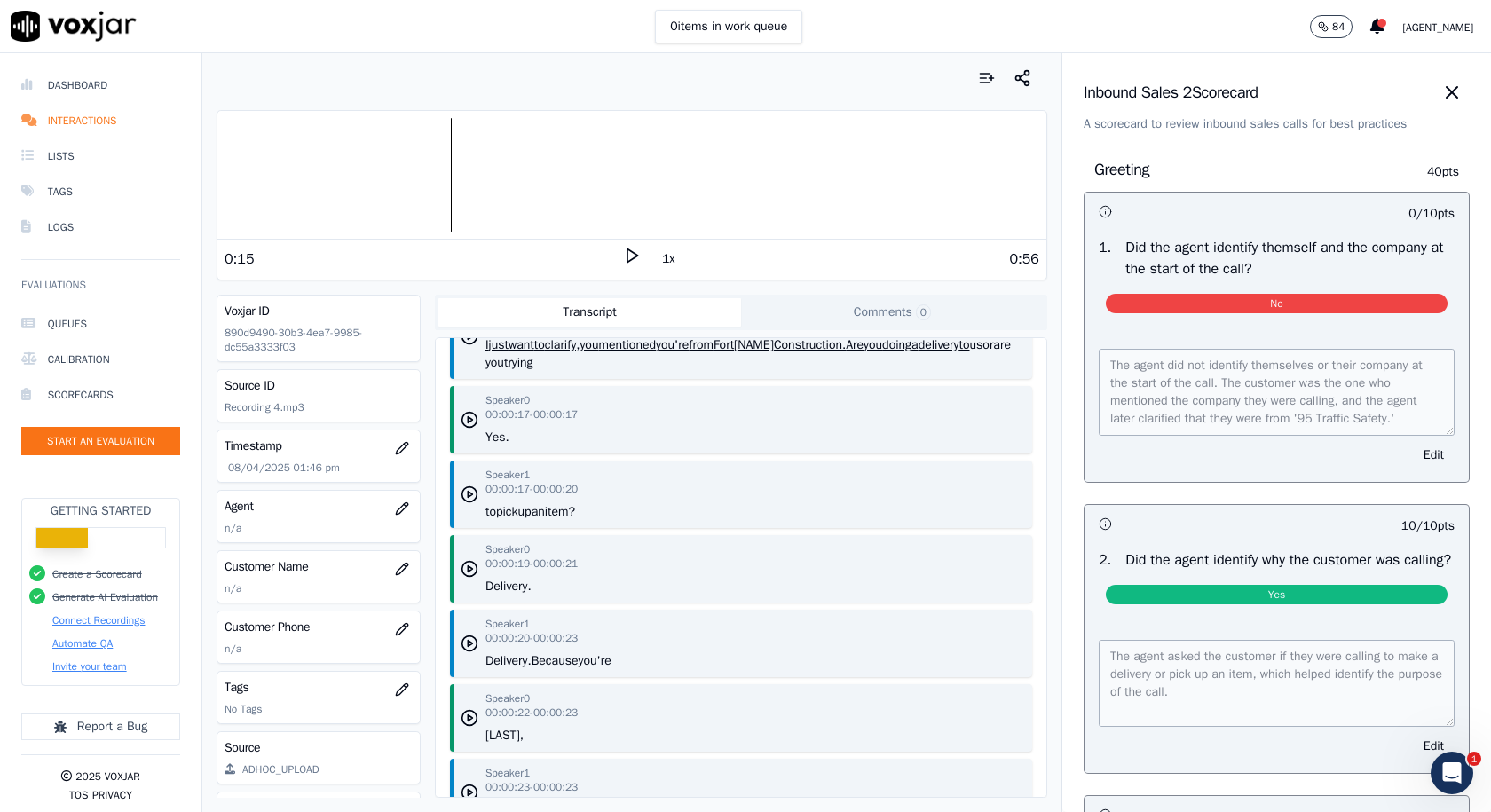 drag, startPoint x: 588, startPoint y: 346, endPoint x: 535, endPoint y: 344, distance: 53.03772 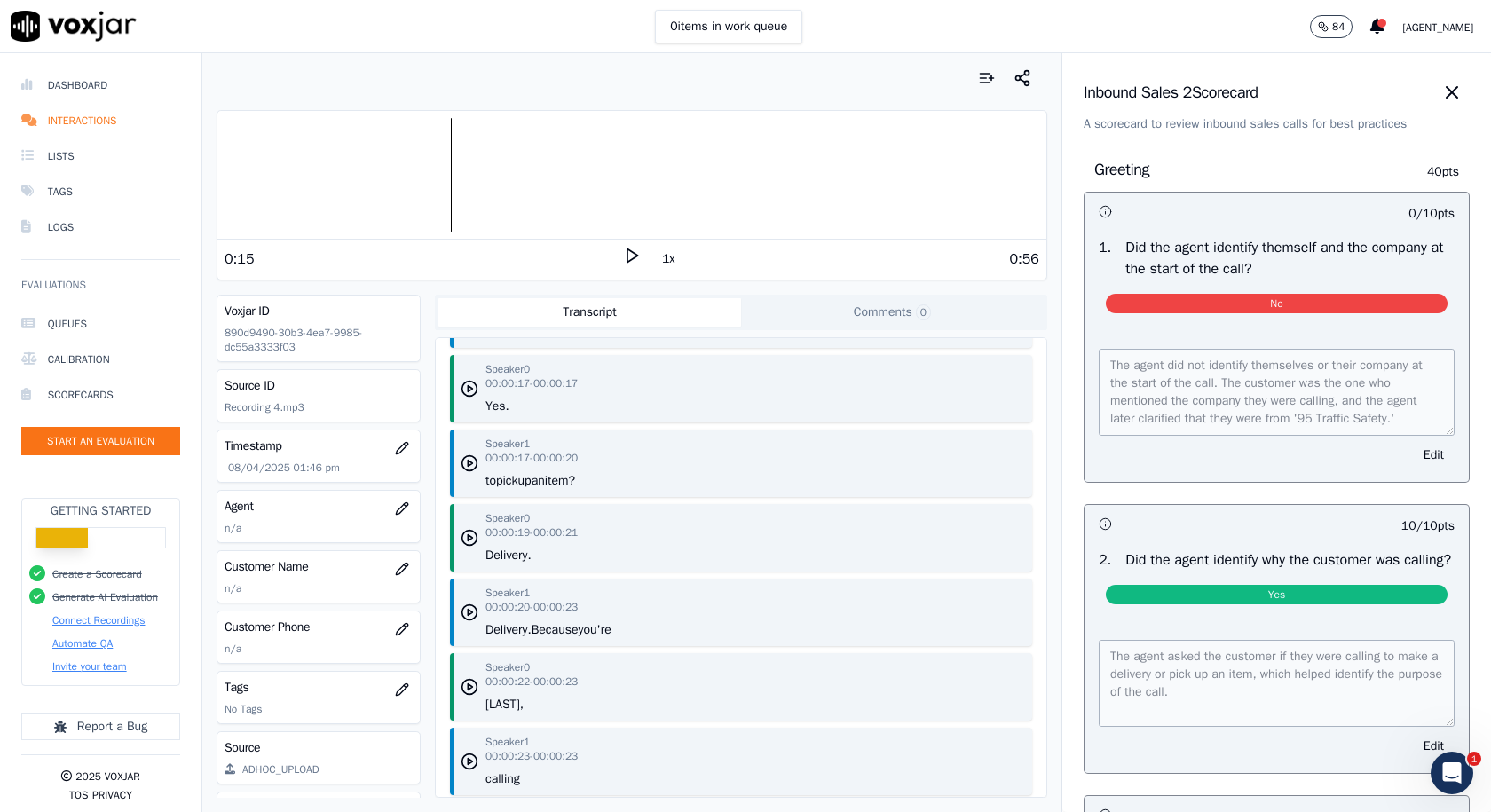 scroll, scrollTop: 225, scrollLeft: 0, axis: vertical 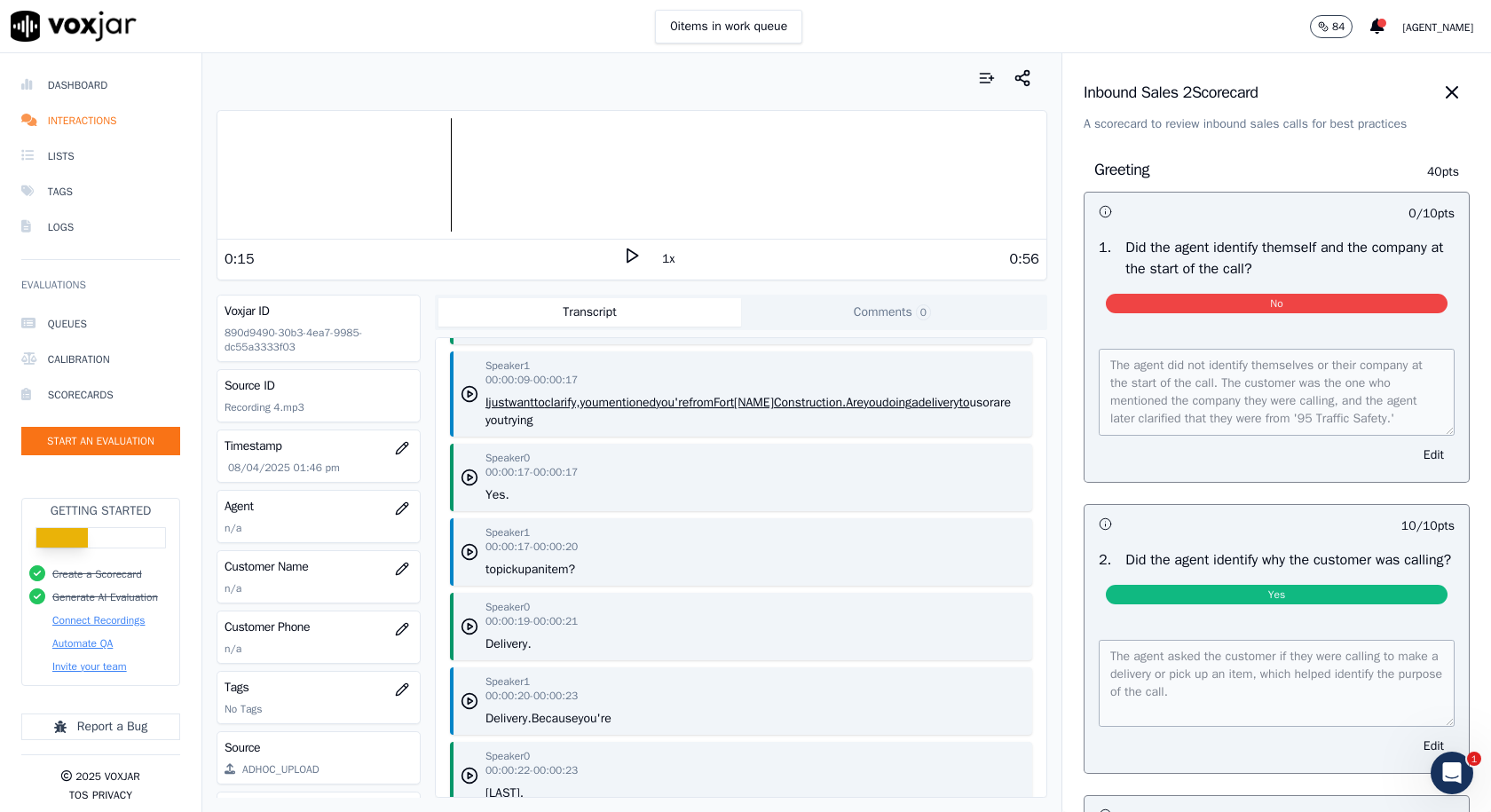 click on "Speaker  1   00:00:17  -  00:00:20    to  pick  up  an  item?" at bounding box center (741, 552) 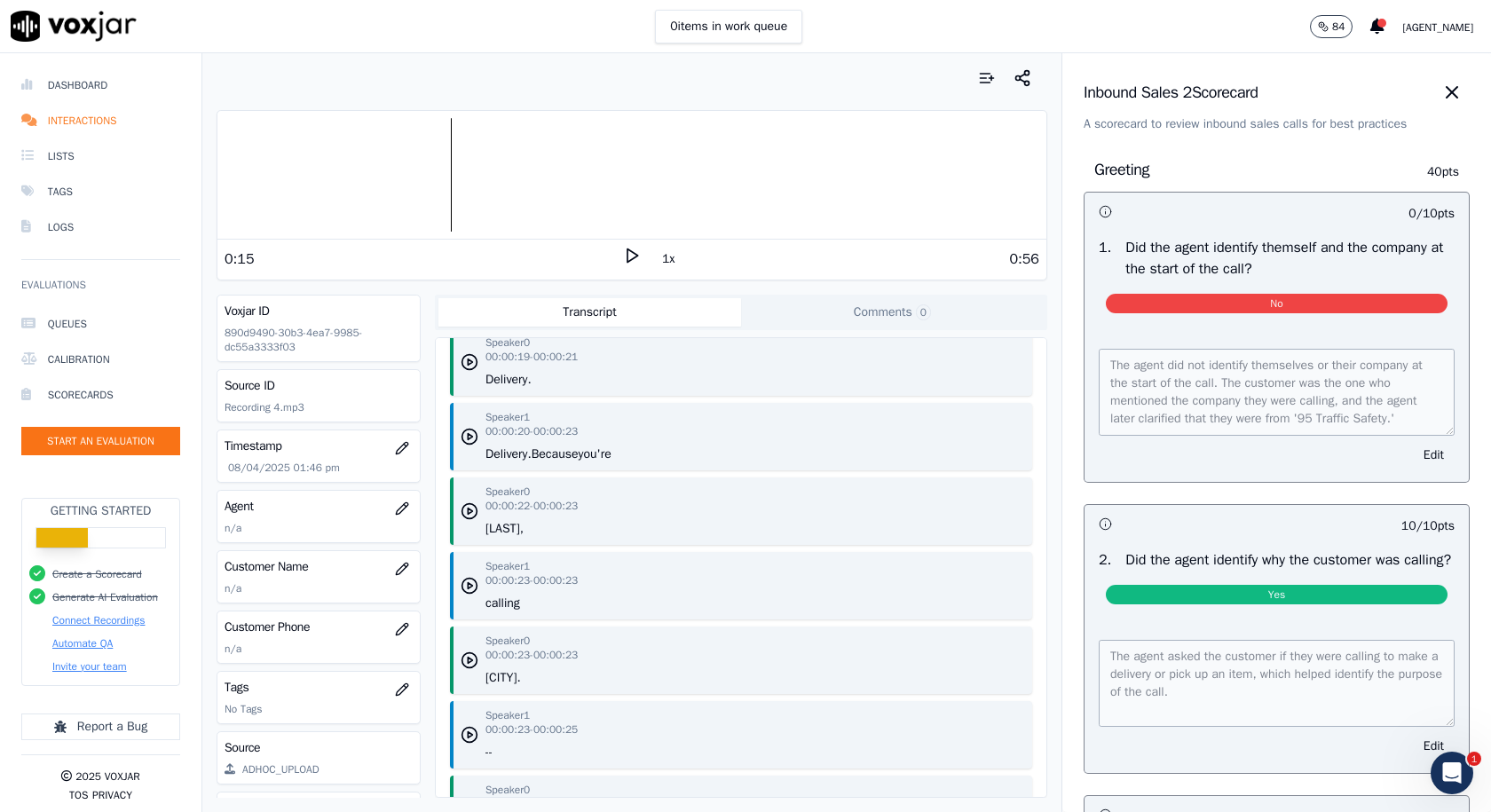 scroll, scrollTop: 491, scrollLeft: 0, axis: vertical 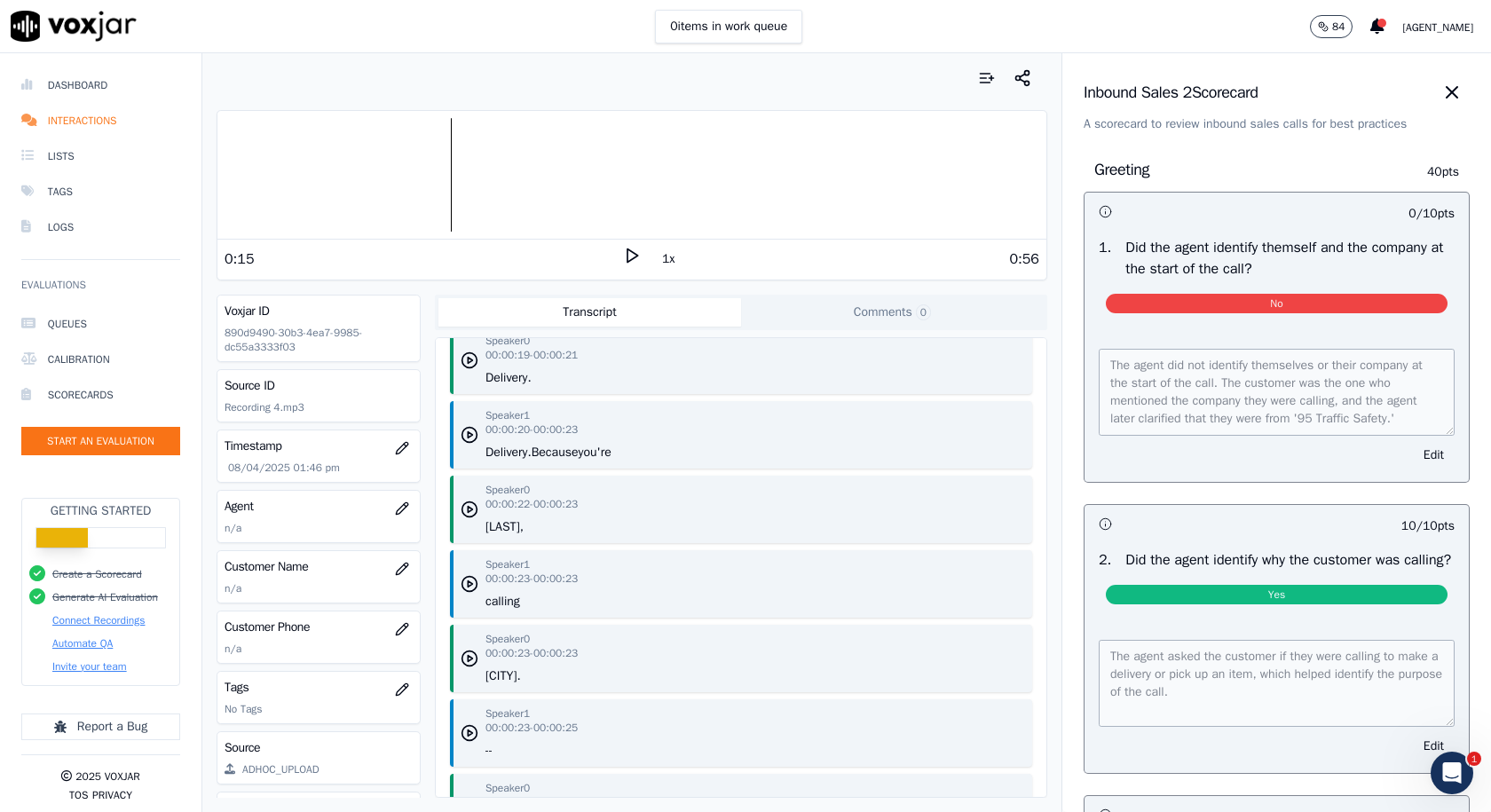 click on "Speaker 1 [TIME] - [TIME] Delivery. Because you're" at bounding box center [741, 435] 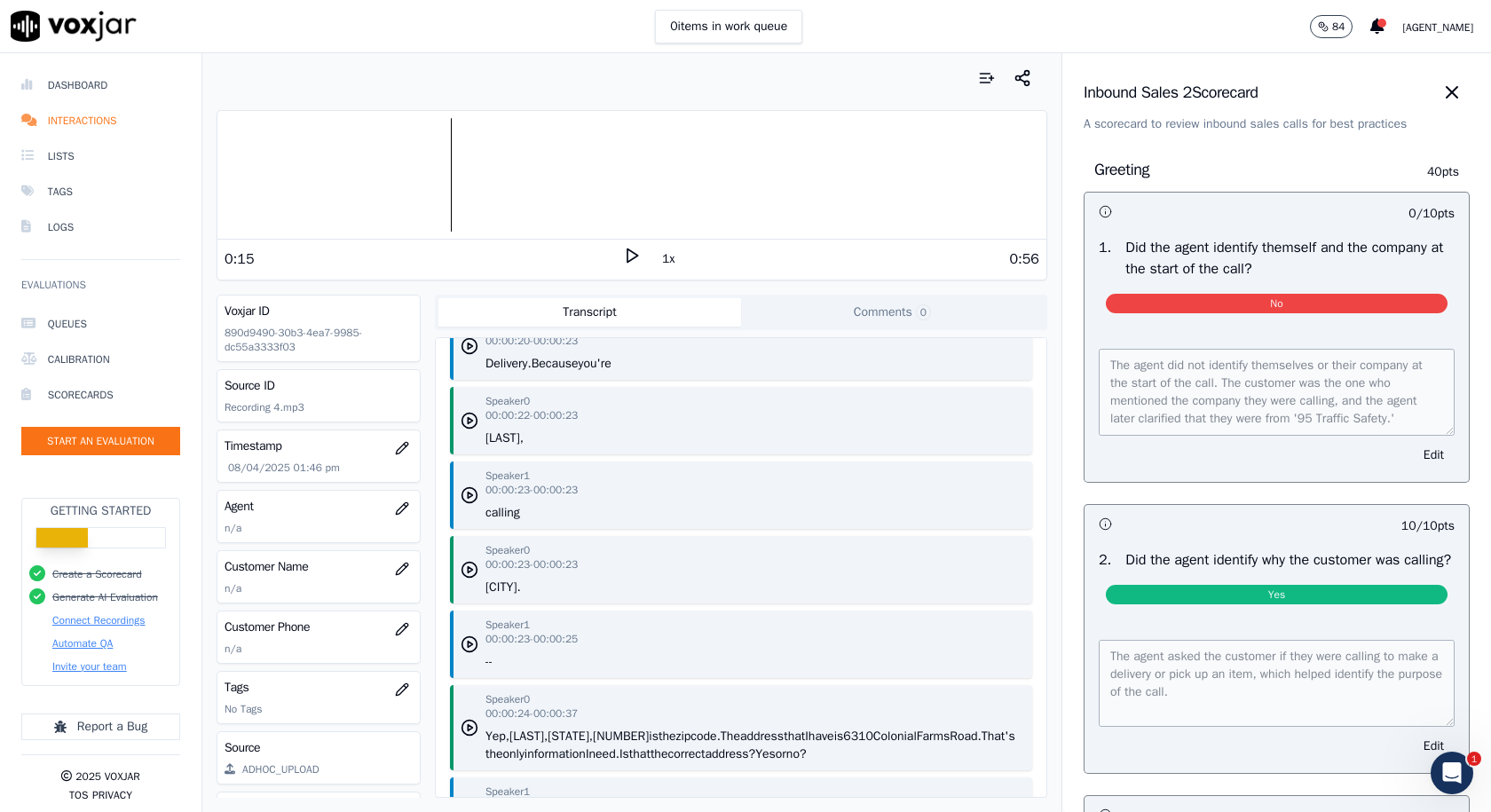 drag, startPoint x: 481, startPoint y: 513, endPoint x: 526, endPoint y: 514, distance: 45.01111 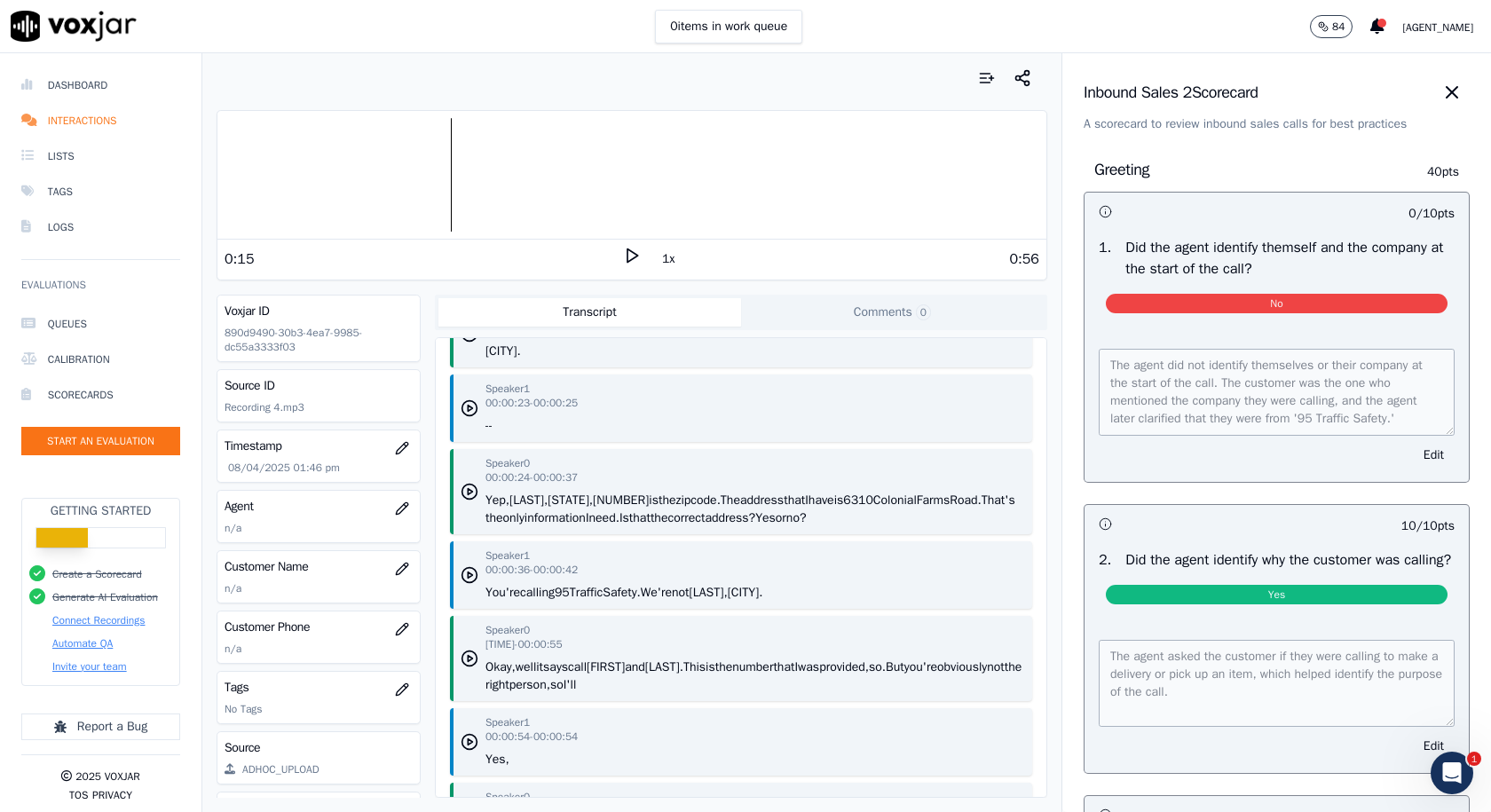 scroll, scrollTop: 934, scrollLeft: 0, axis: vertical 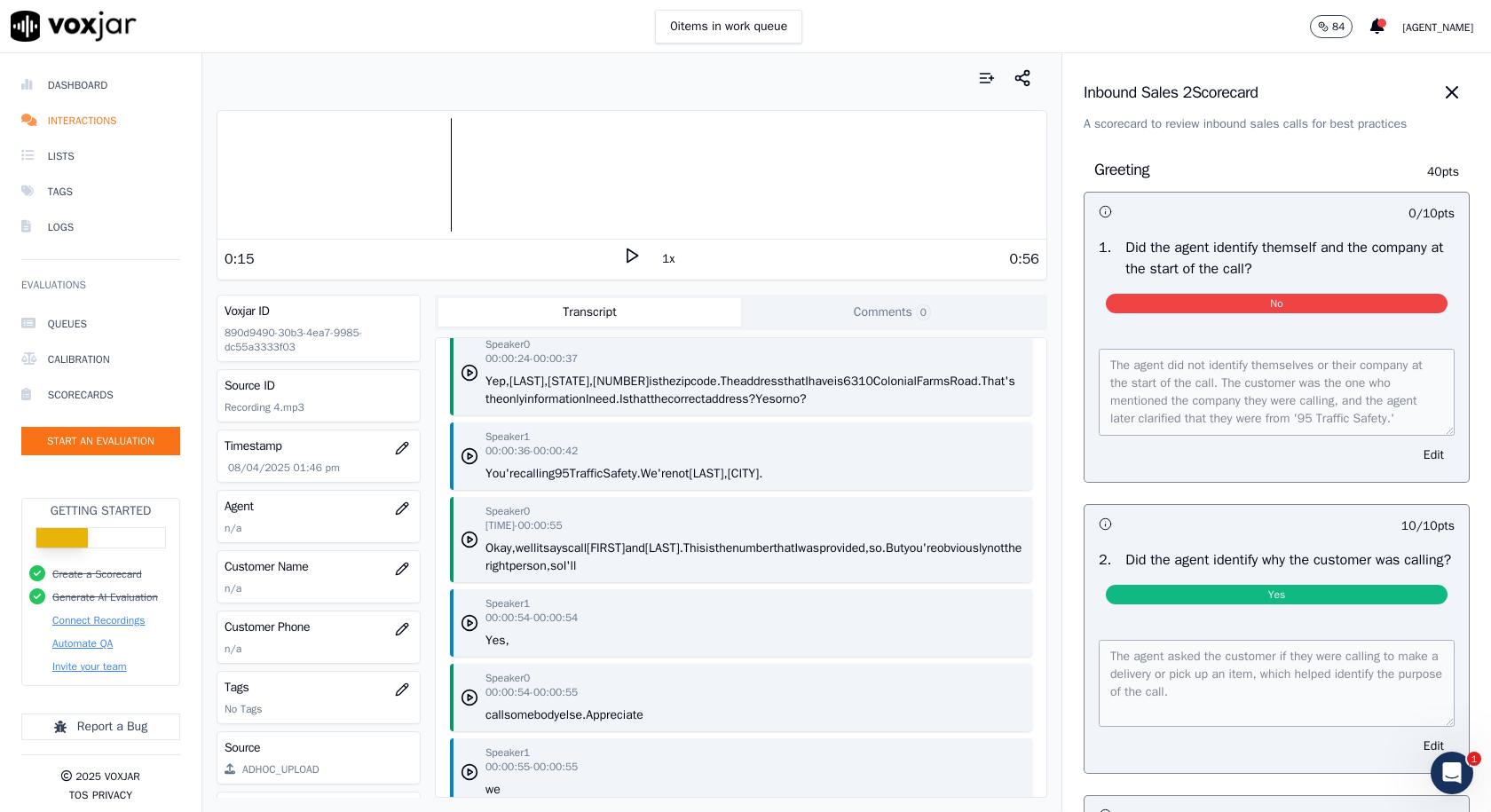 drag, startPoint x: 812, startPoint y: 473, endPoint x: 486, endPoint y: 476, distance: 326.0138 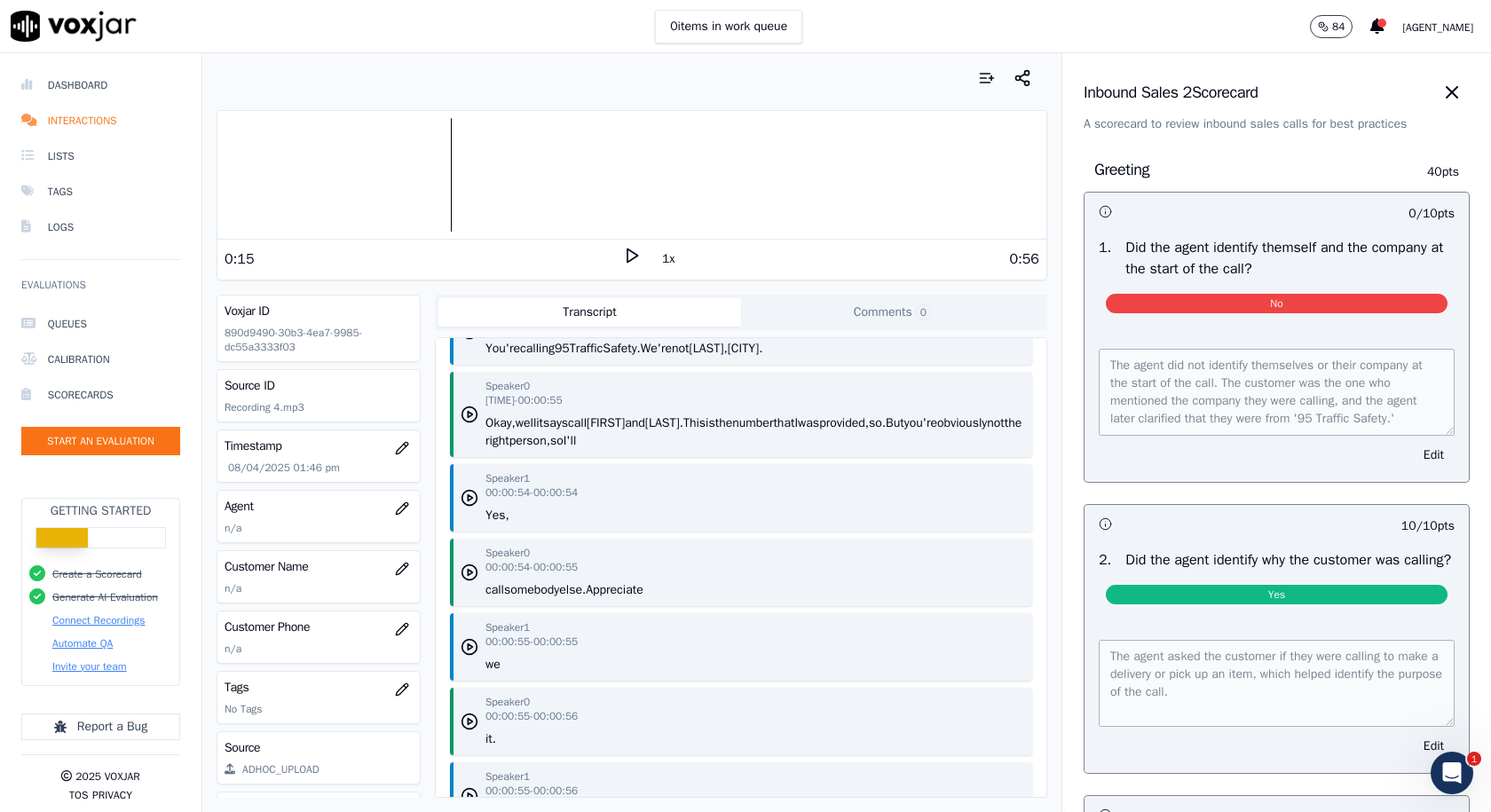 scroll, scrollTop: 1112, scrollLeft: 0, axis: vertical 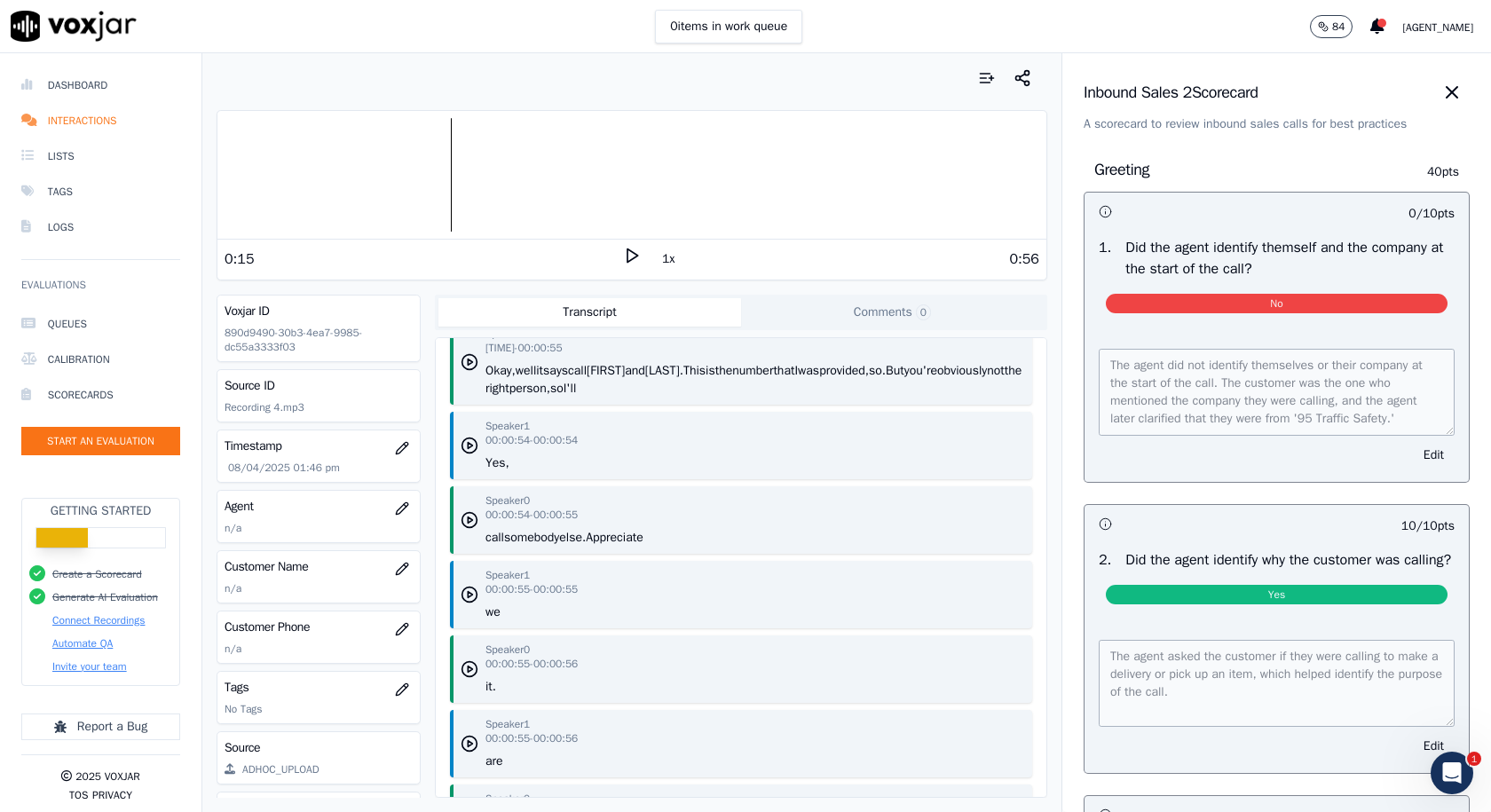 drag, startPoint x: 506, startPoint y: 463, endPoint x: 483, endPoint y: 461, distance: 23.086793 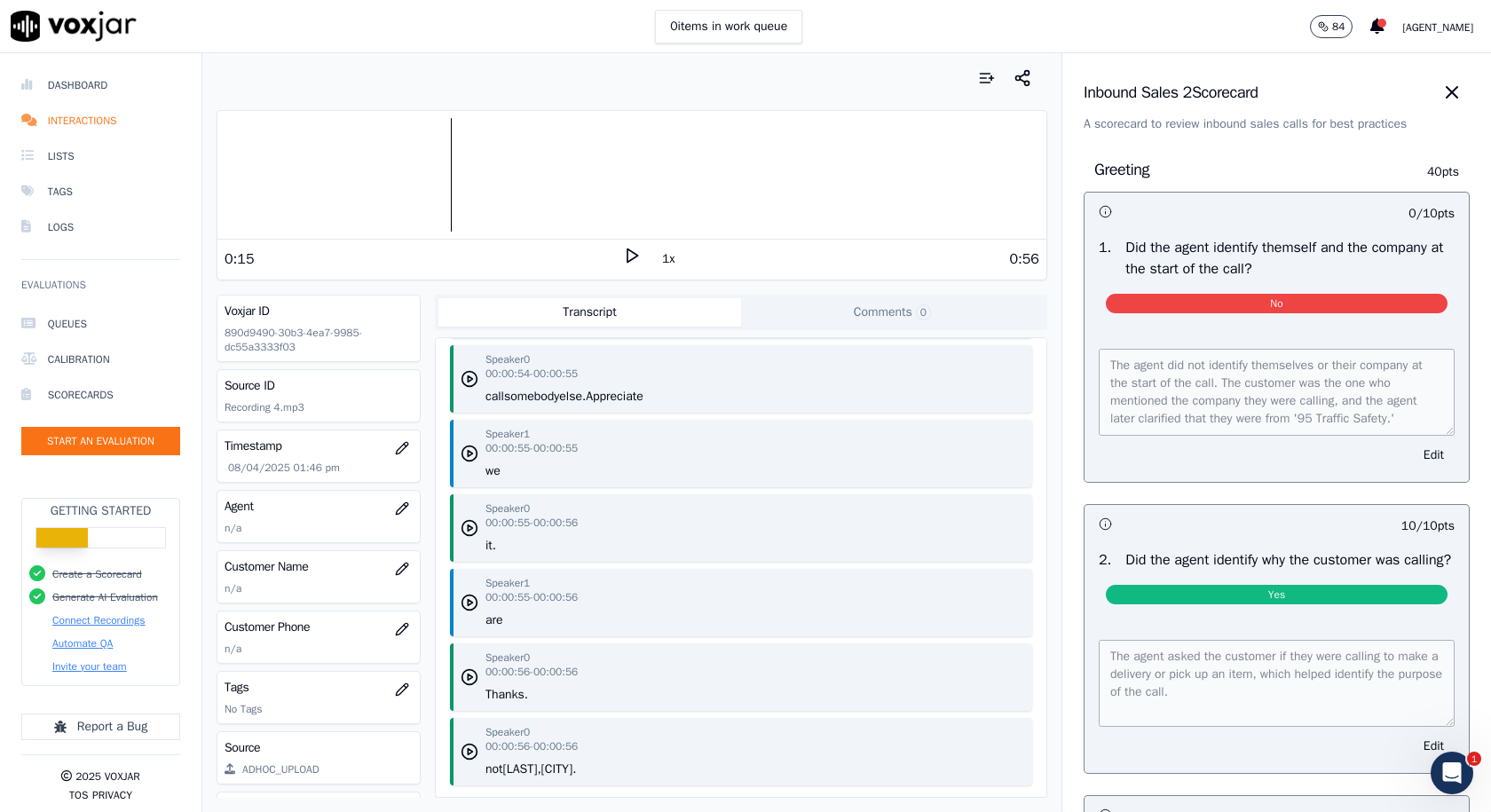 scroll, scrollTop: 1249, scrollLeft: 0, axis: vertical 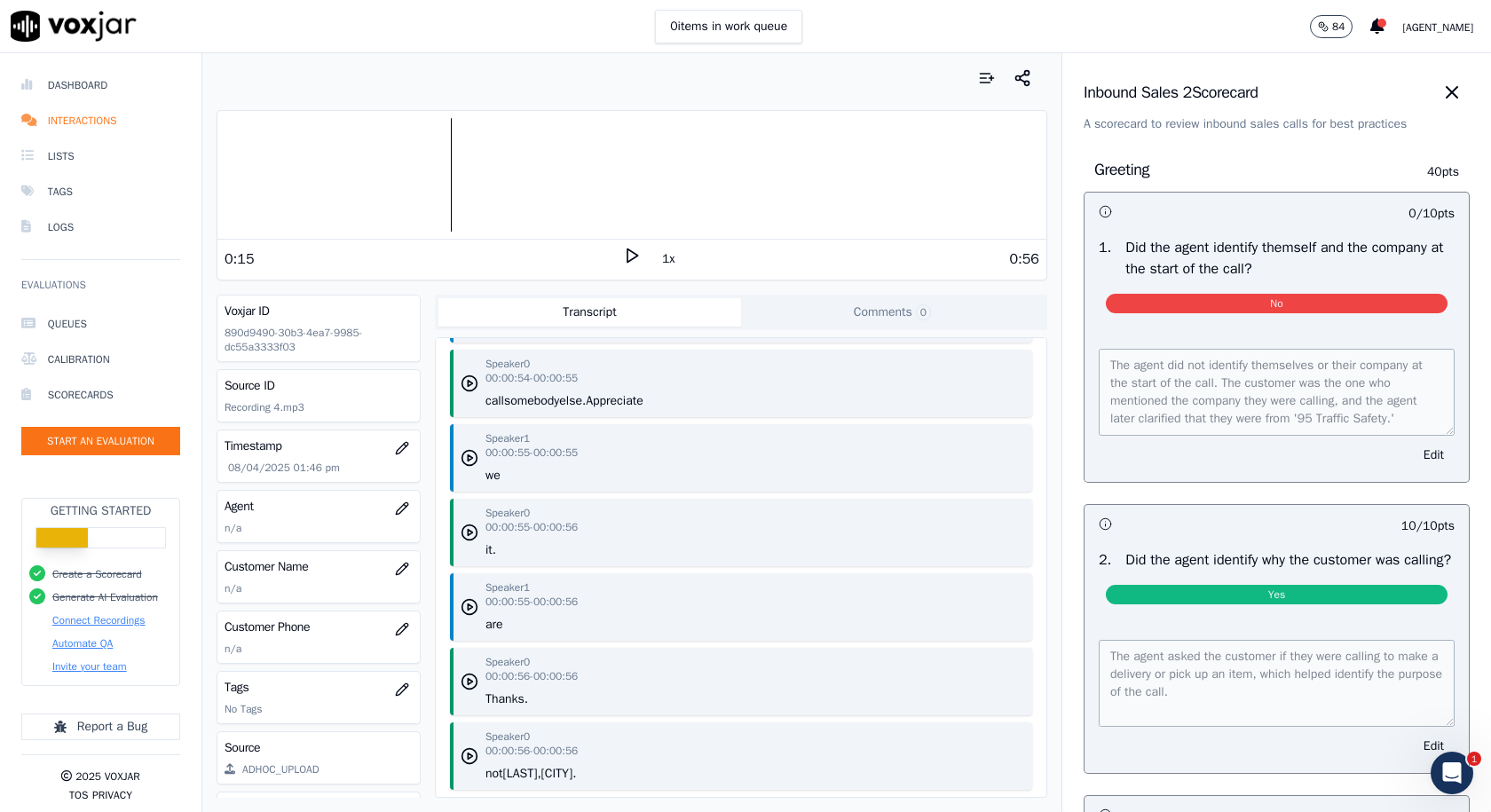 drag, startPoint x: 508, startPoint y: 475, endPoint x: 485, endPoint y: 476, distance: 23.021729 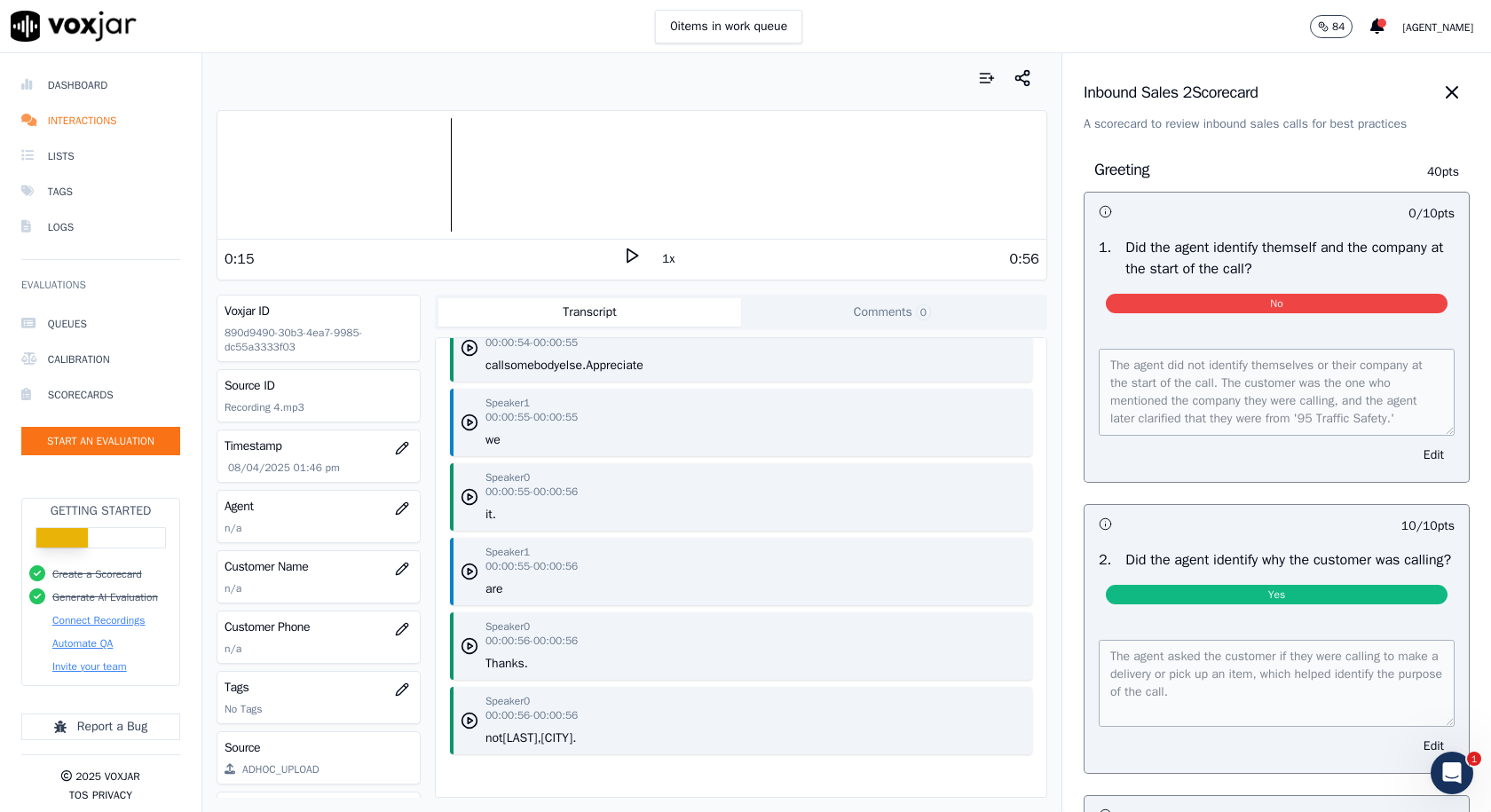 scroll, scrollTop: 1337, scrollLeft: 0, axis: vertical 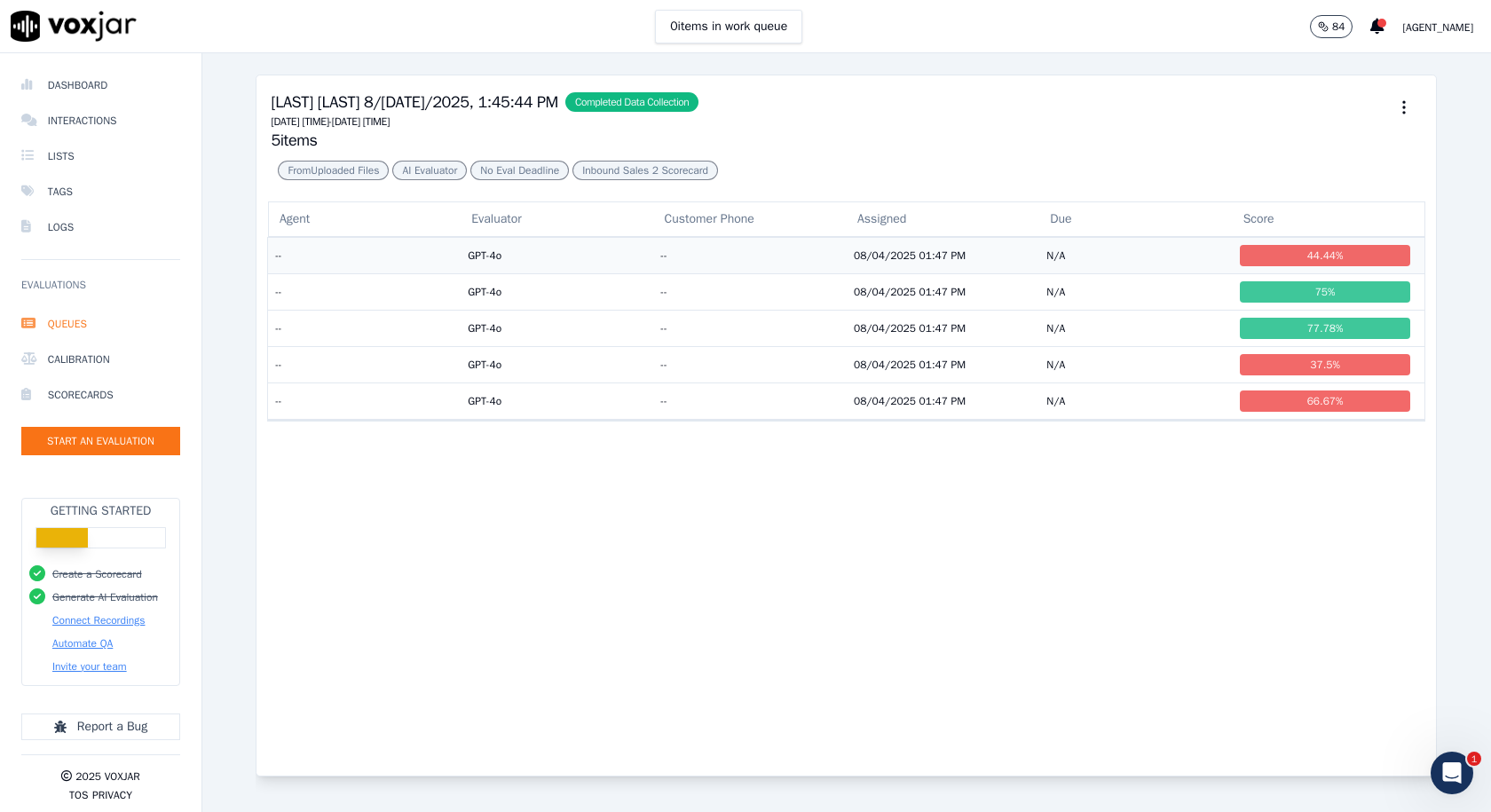 click on "--" at bounding box center [364, 255] 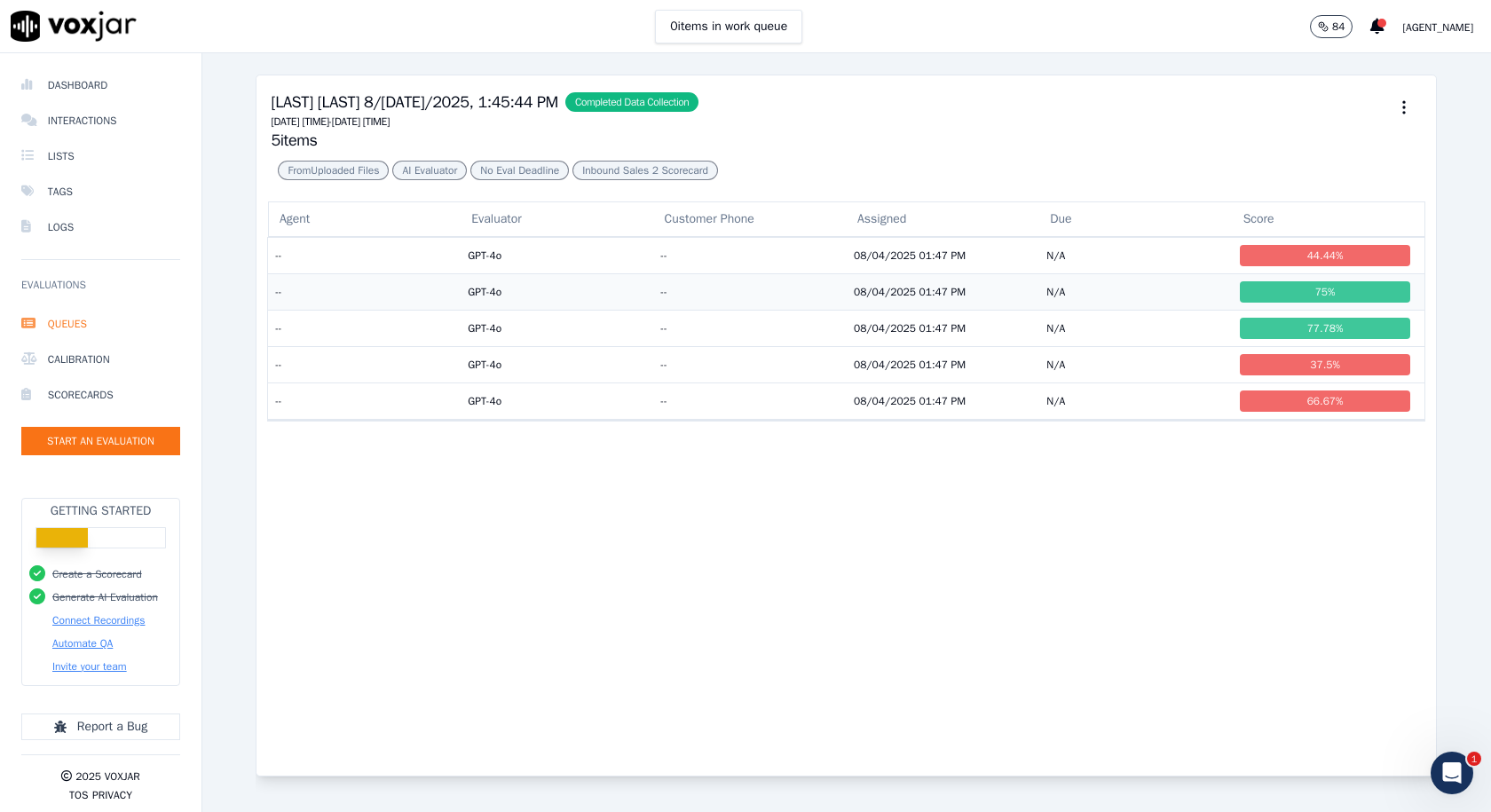click on "GPT-4o" at bounding box center (556, 291) 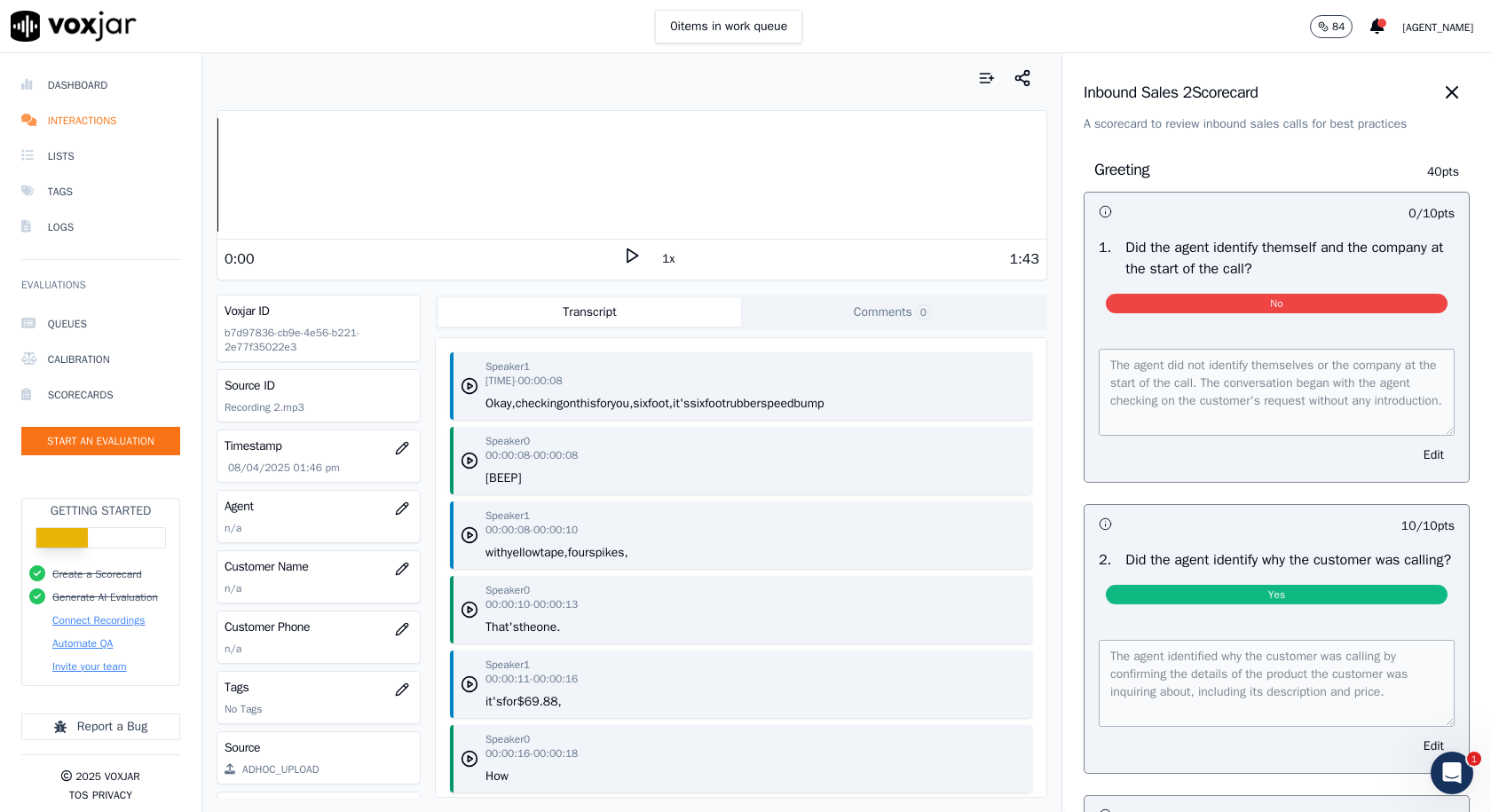 drag, startPoint x: 878, startPoint y: 401, endPoint x: 487, endPoint y: 406, distance: 391.032 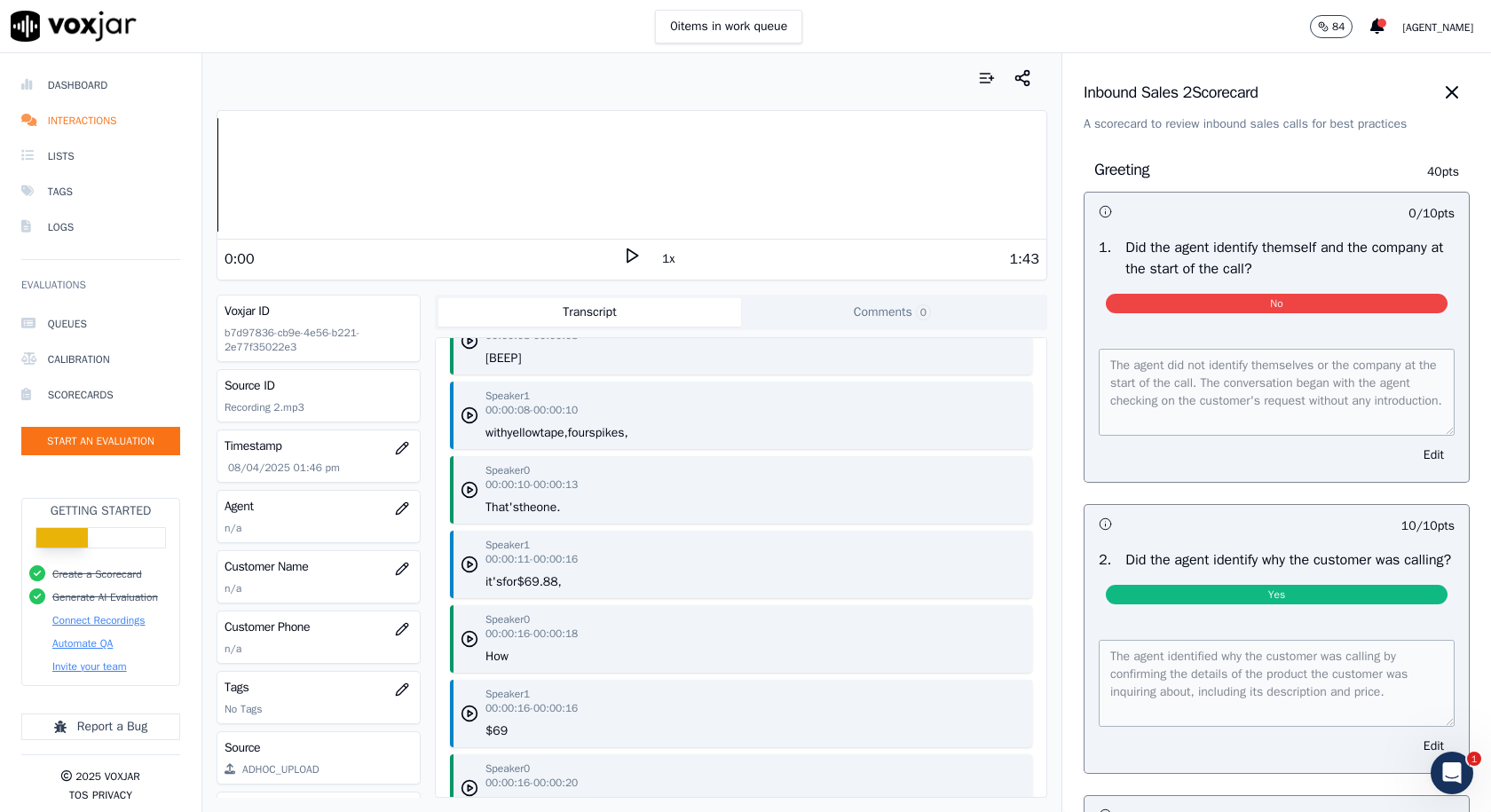 scroll, scrollTop: 177, scrollLeft: 0, axis: vertical 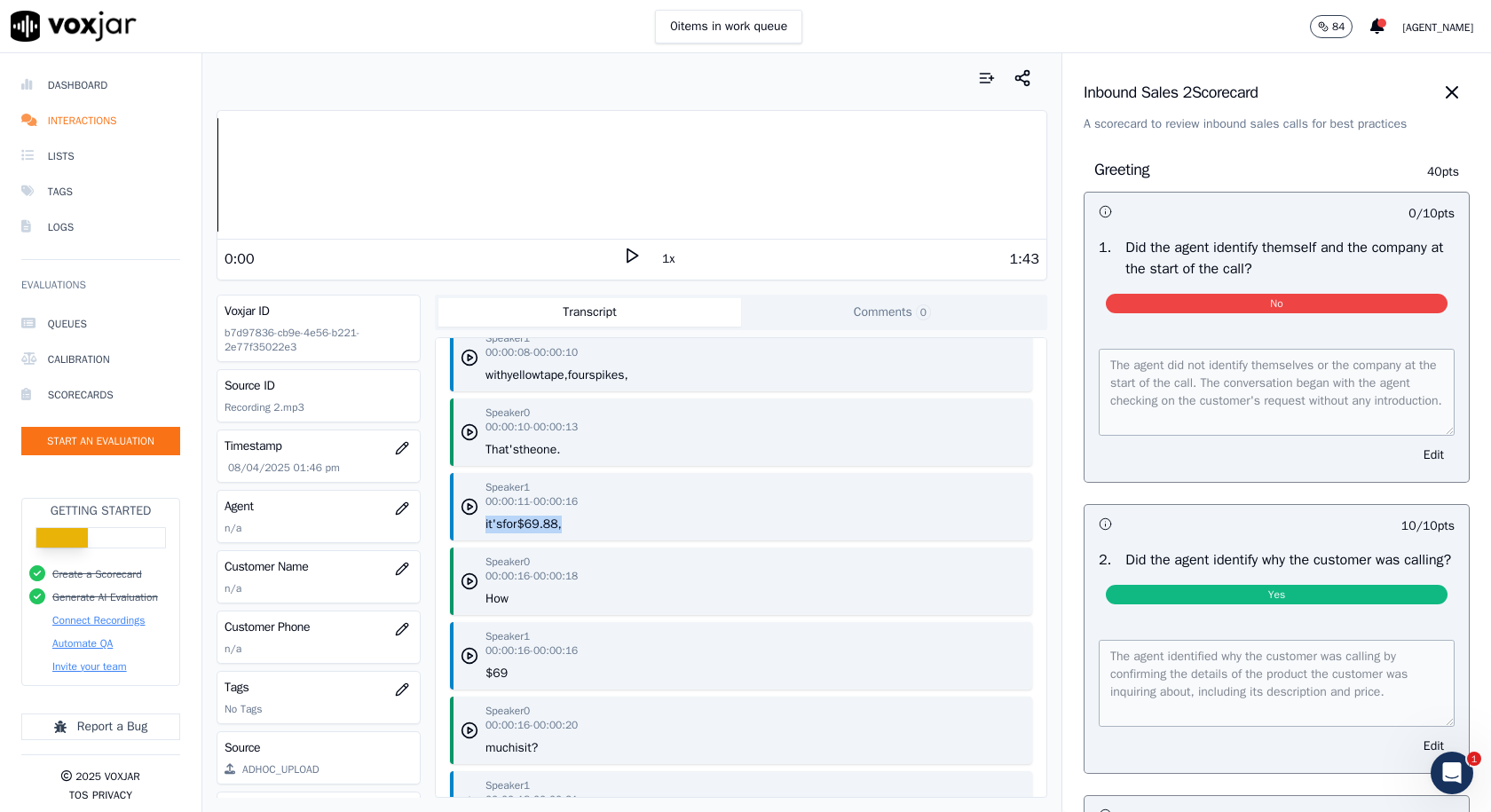 drag, startPoint x: 569, startPoint y: 524, endPoint x: 482, endPoint y: 522, distance: 87.022985 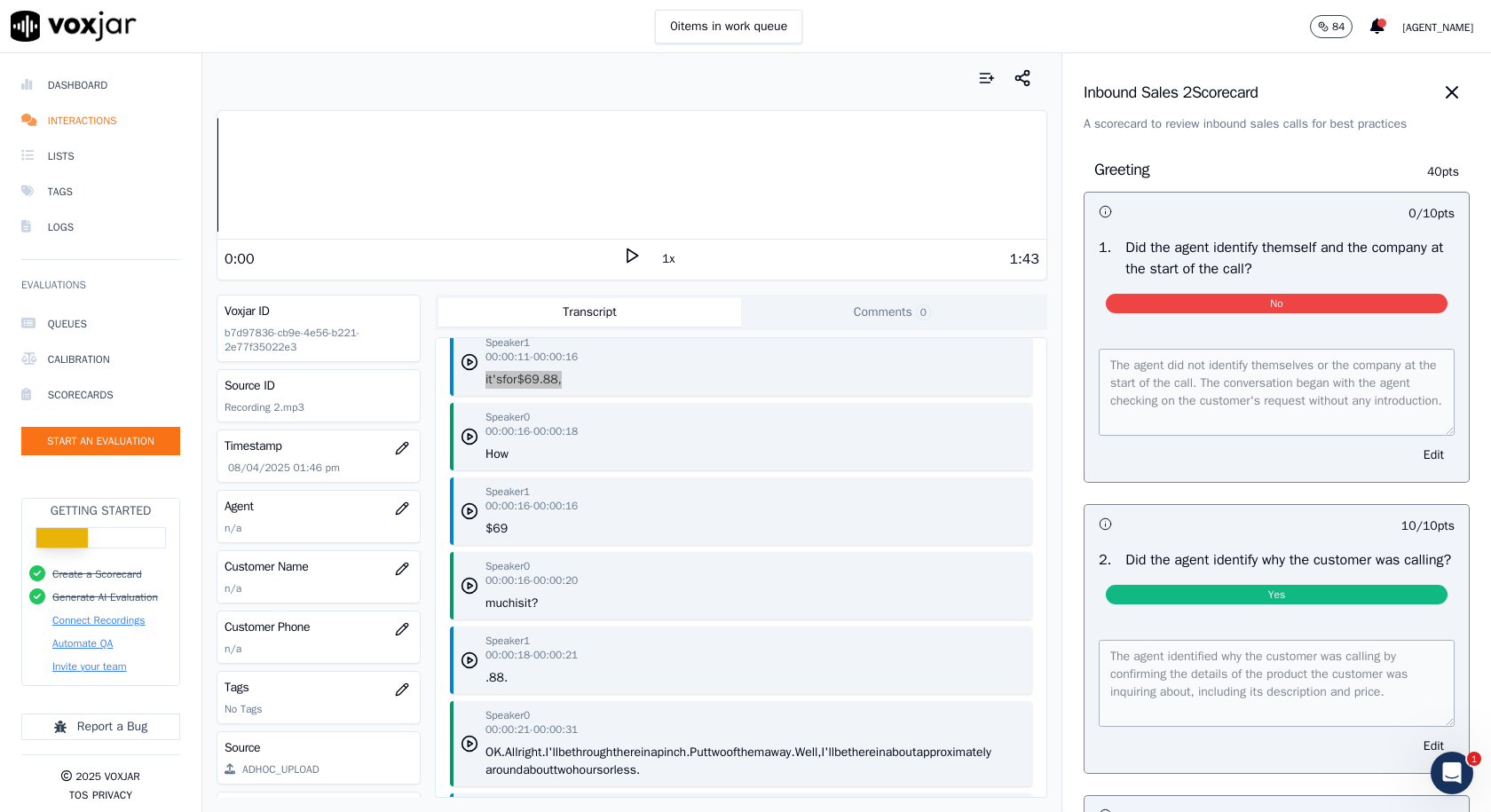 scroll, scrollTop: 355, scrollLeft: 0, axis: vertical 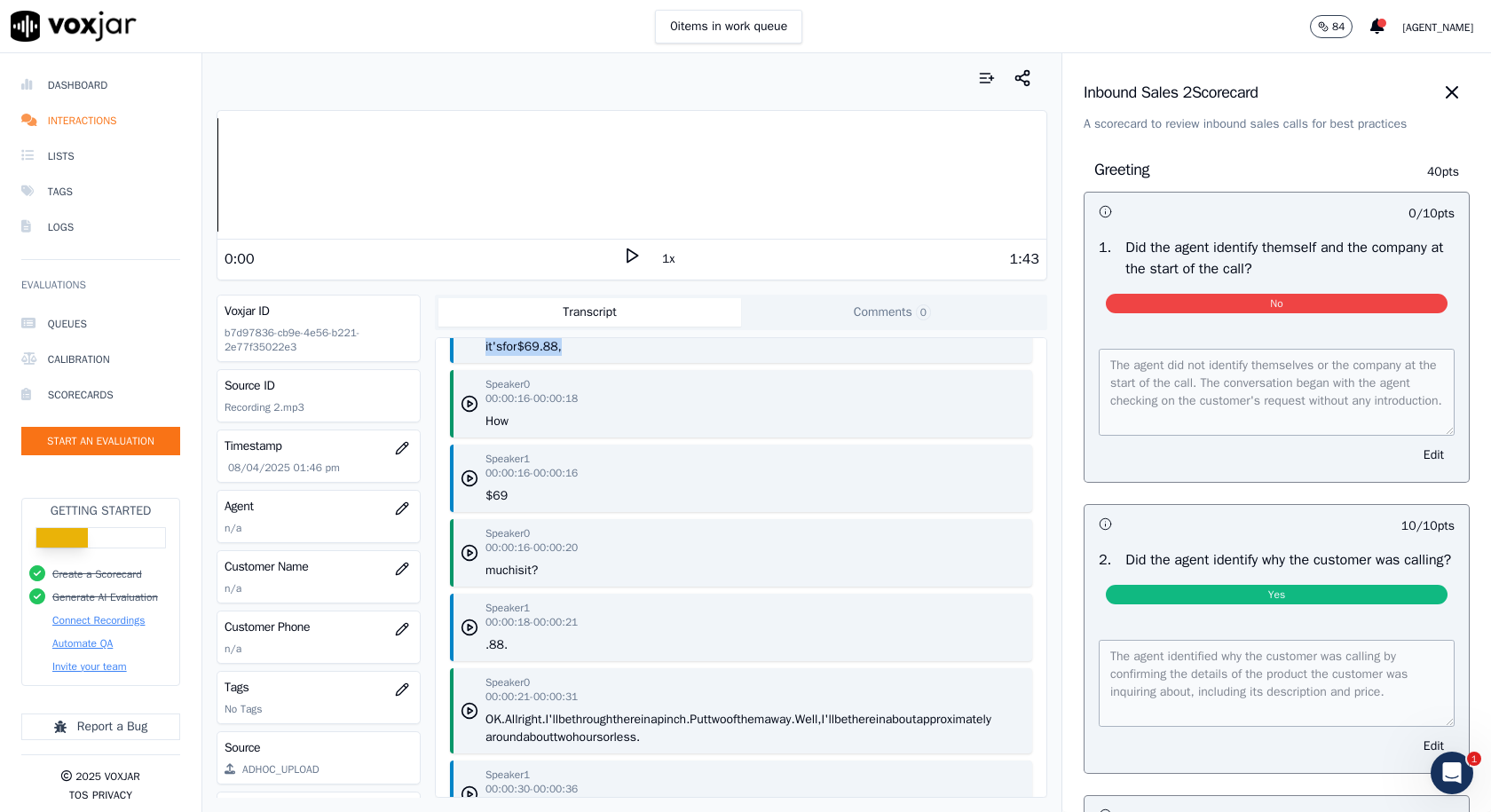 drag, startPoint x: 532, startPoint y: 490, endPoint x: 510, endPoint y: 499, distance: 23.769729 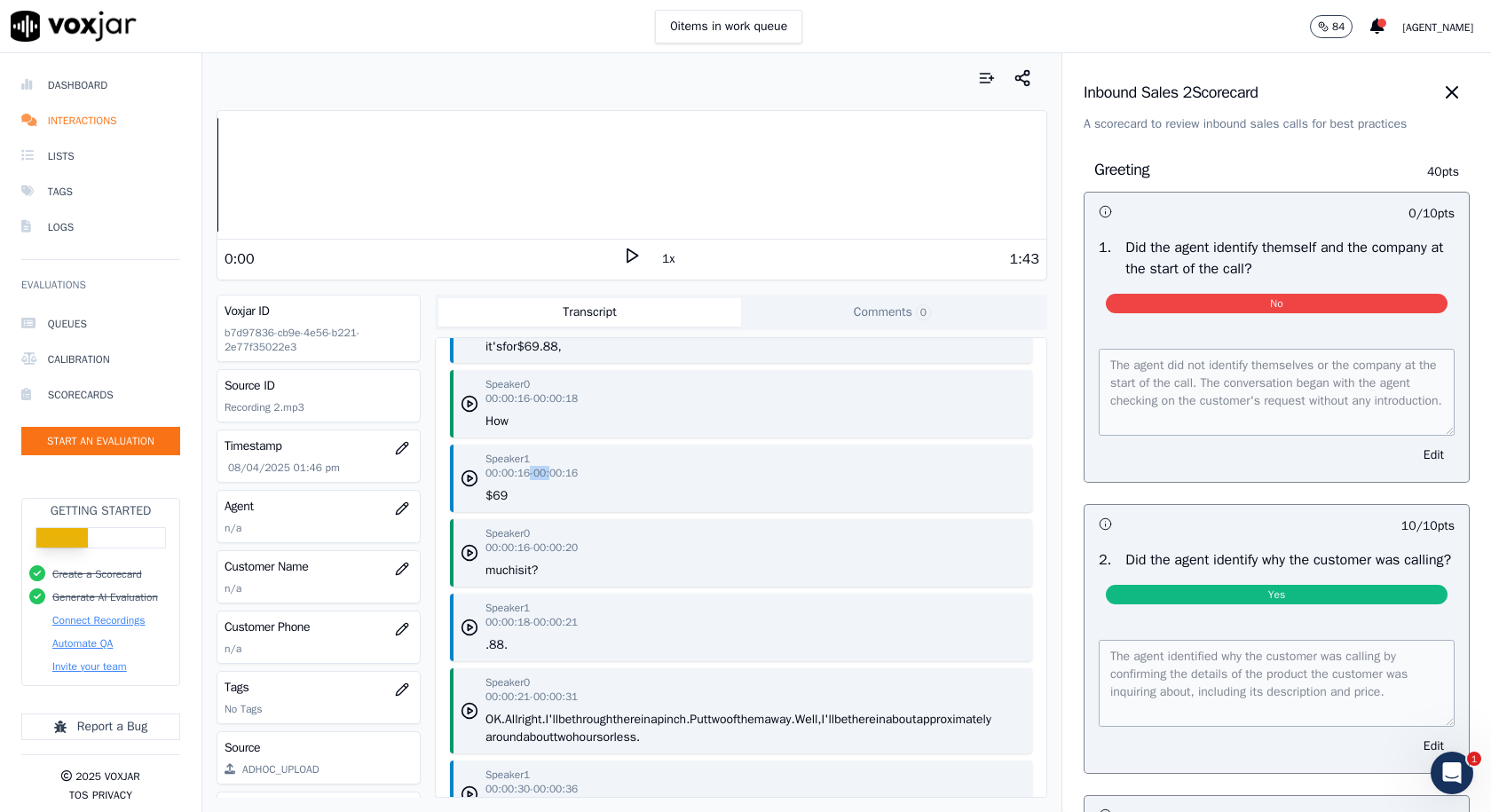 drag, startPoint x: 545, startPoint y: 501, endPoint x: 513, endPoint y: 493, distance: 32.984845 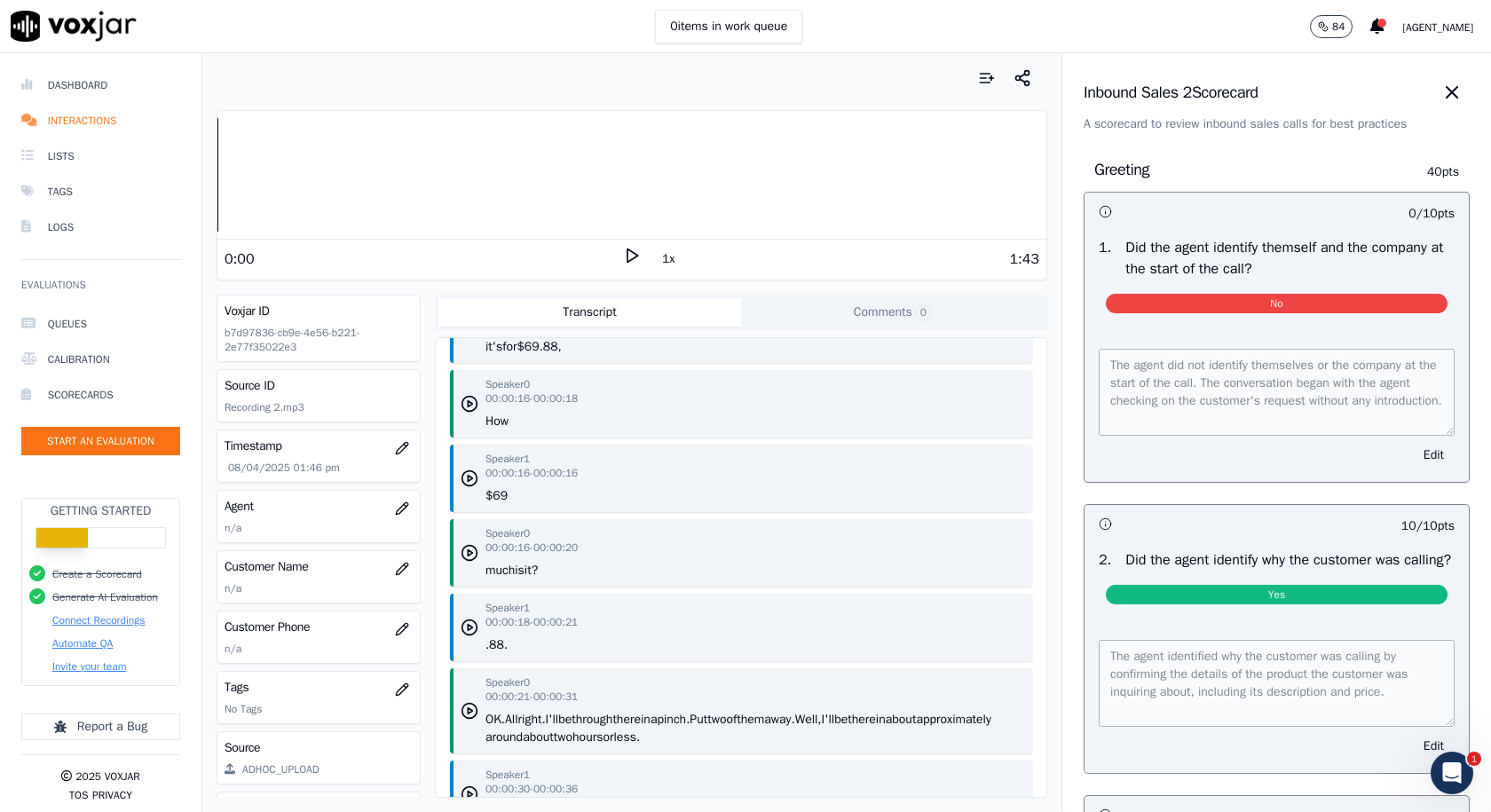 click on "Speaker 1 [TIME] - [TIME] $69" 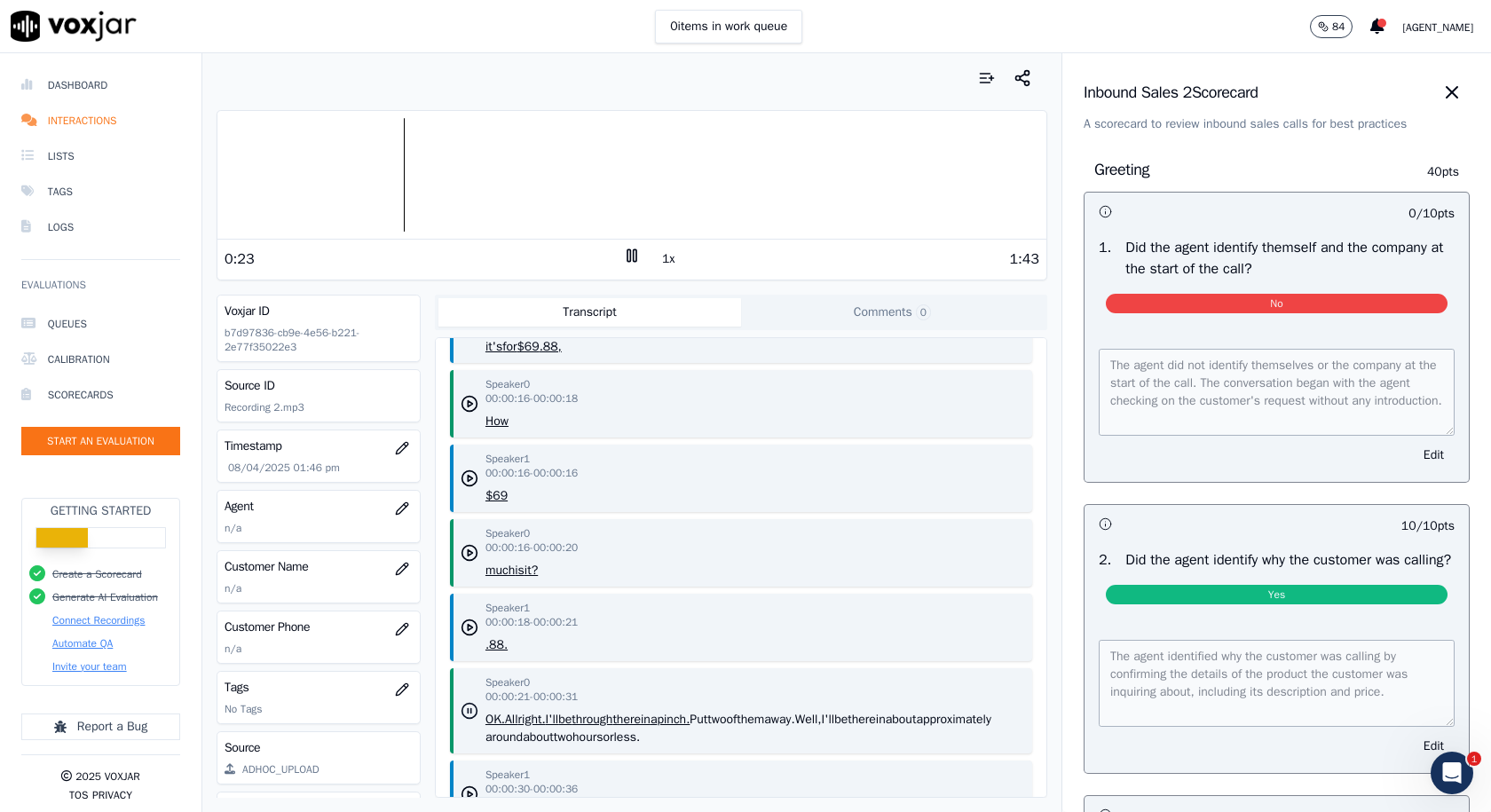 click 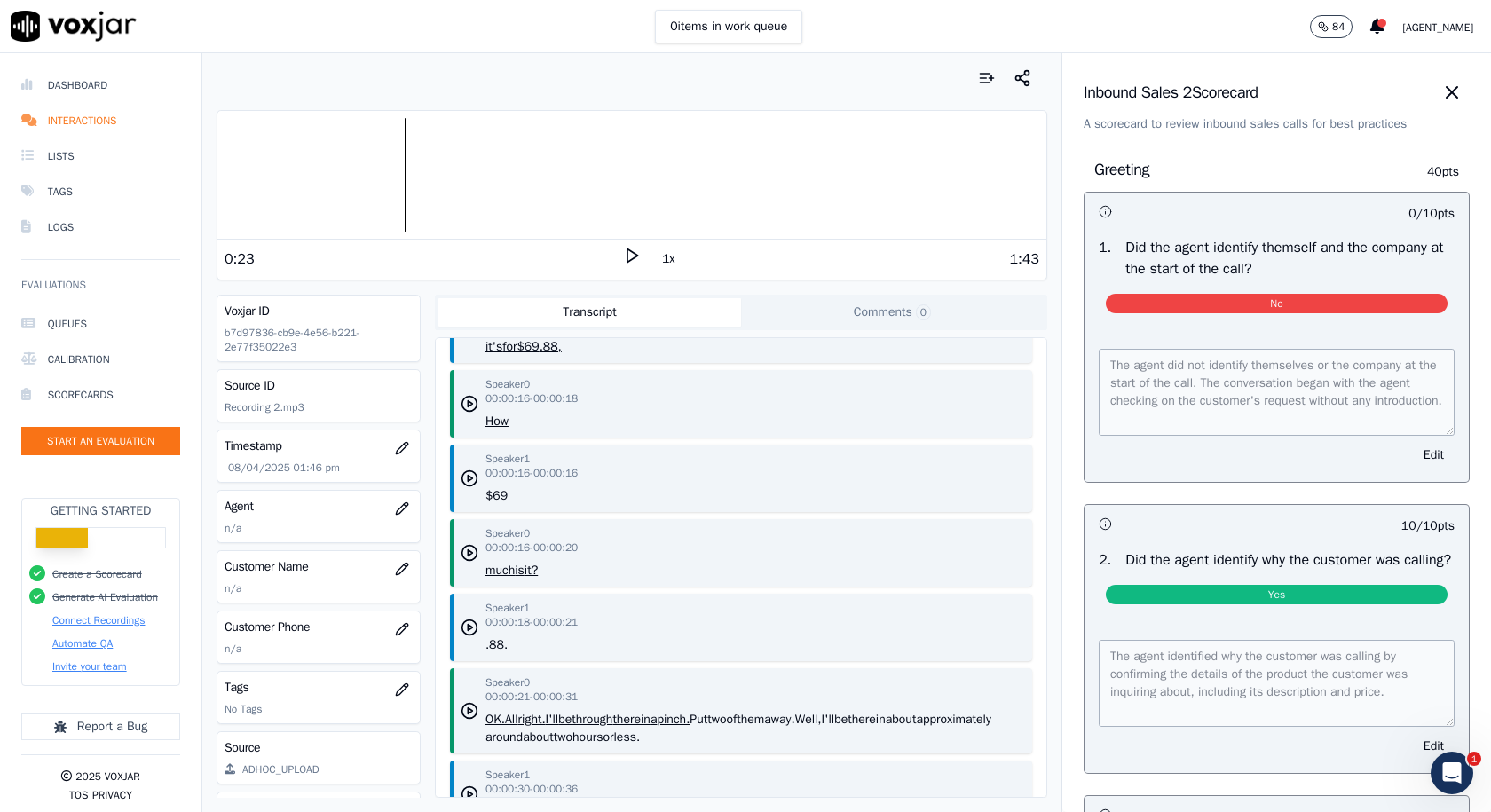 drag, startPoint x: 531, startPoint y: 493, endPoint x: 509, endPoint y: 490, distance: 22.203603 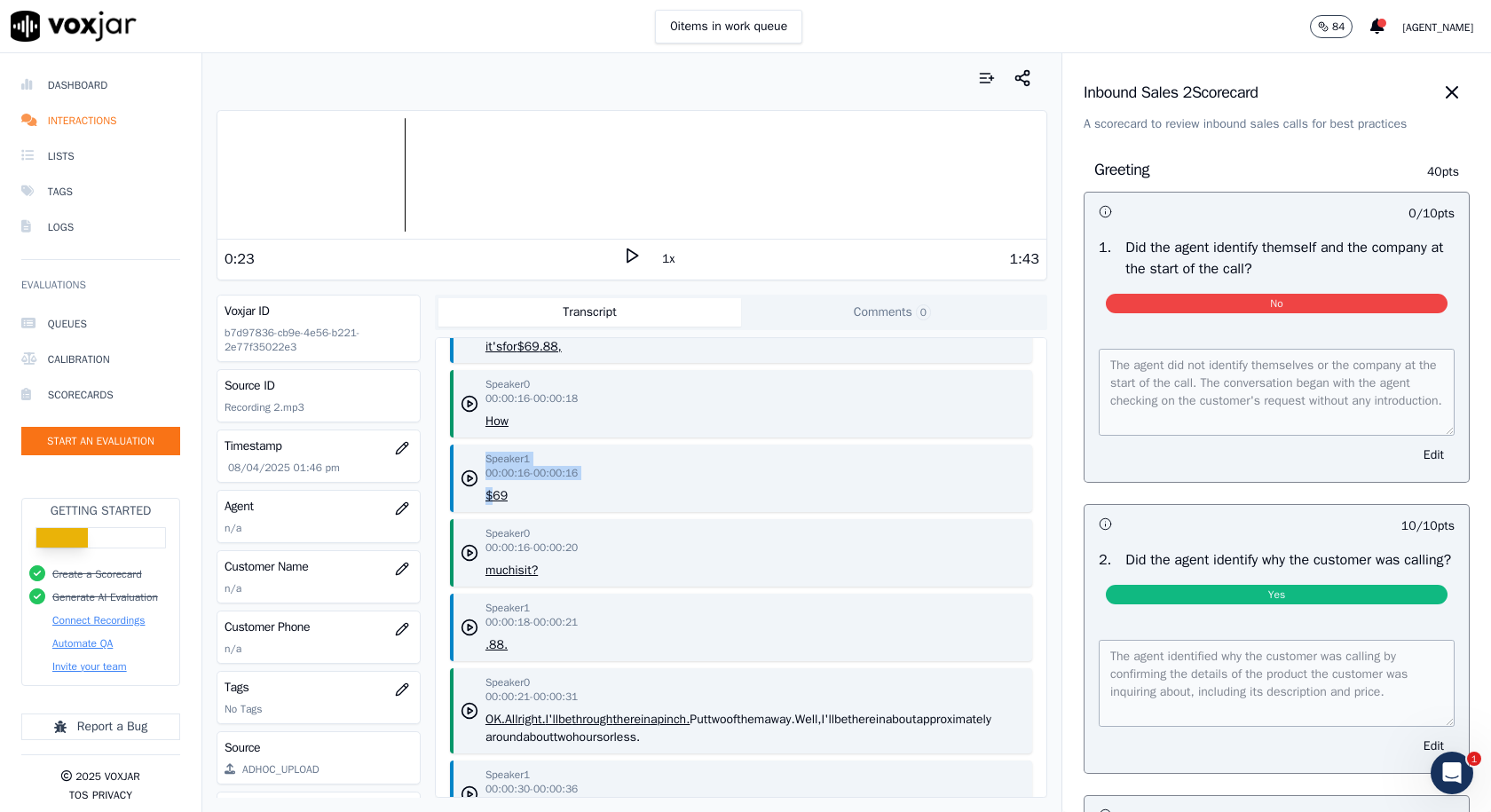 drag, startPoint x: 469, startPoint y: 496, endPoint x: 485, endPoint y: 496, distance: 16 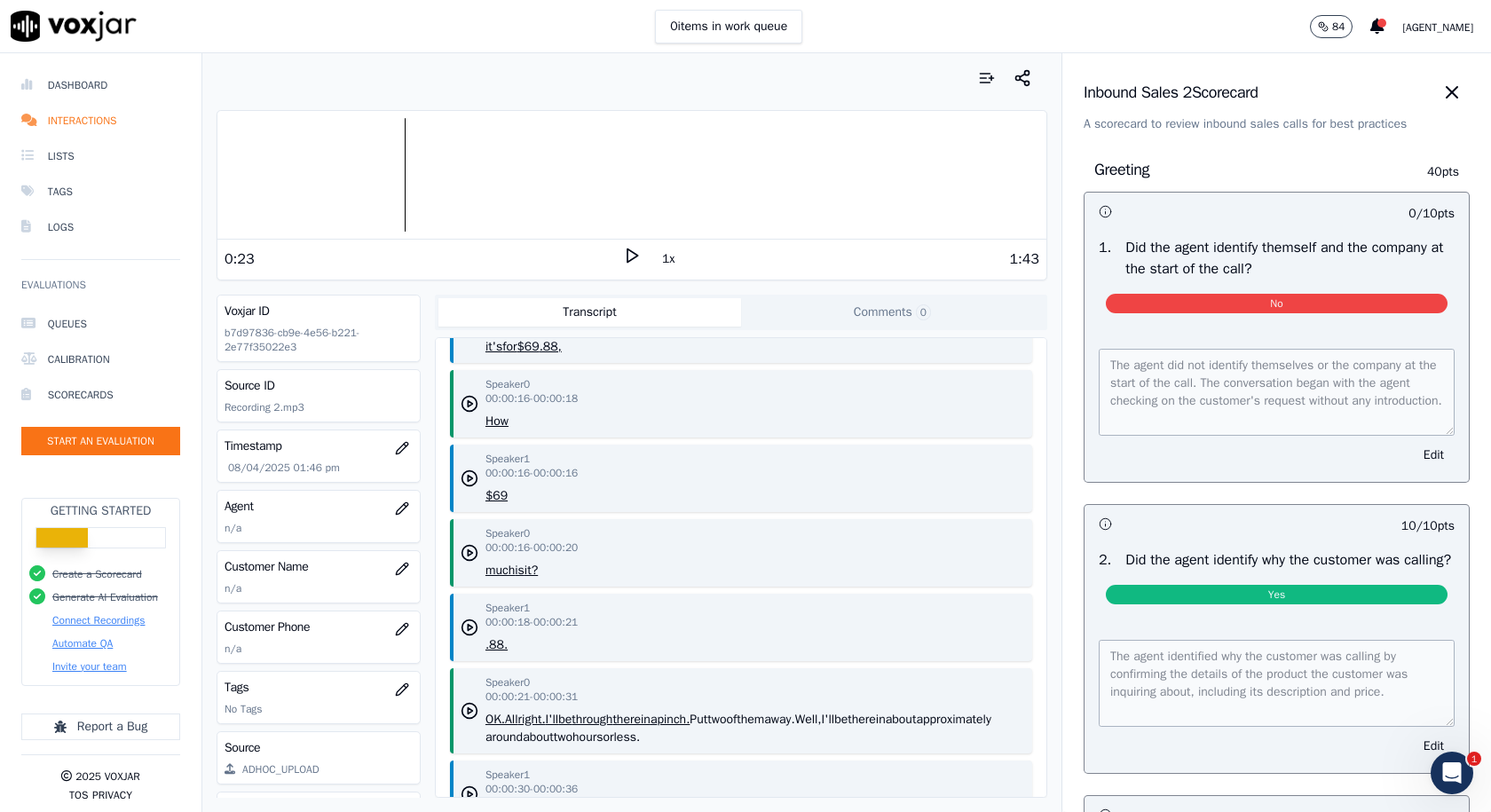 click on "Speaker 1 [TIME] - [TIME] $69" 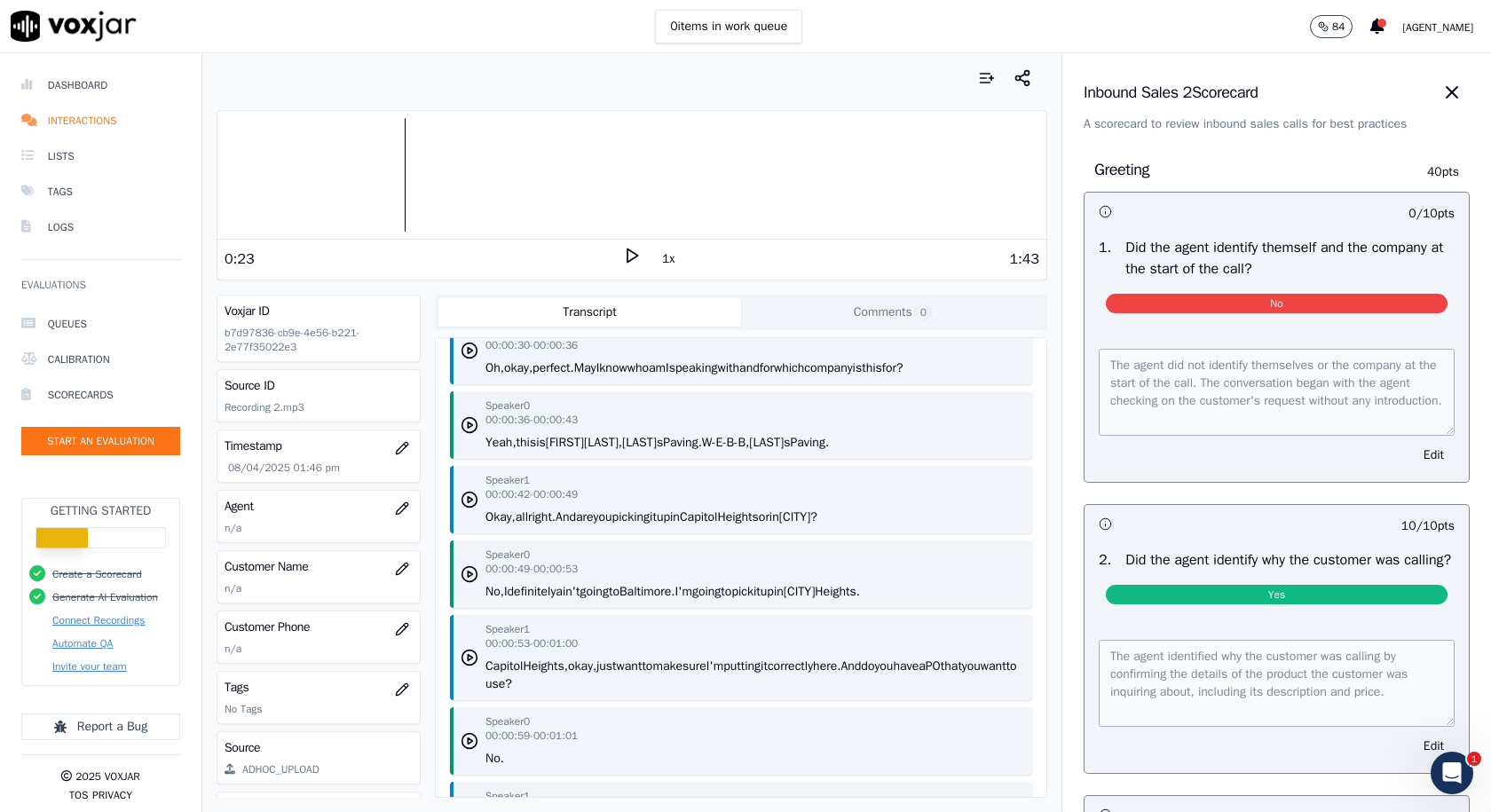 scroll, scrollTop: 710, scrollLeft: 0, axis: vertical 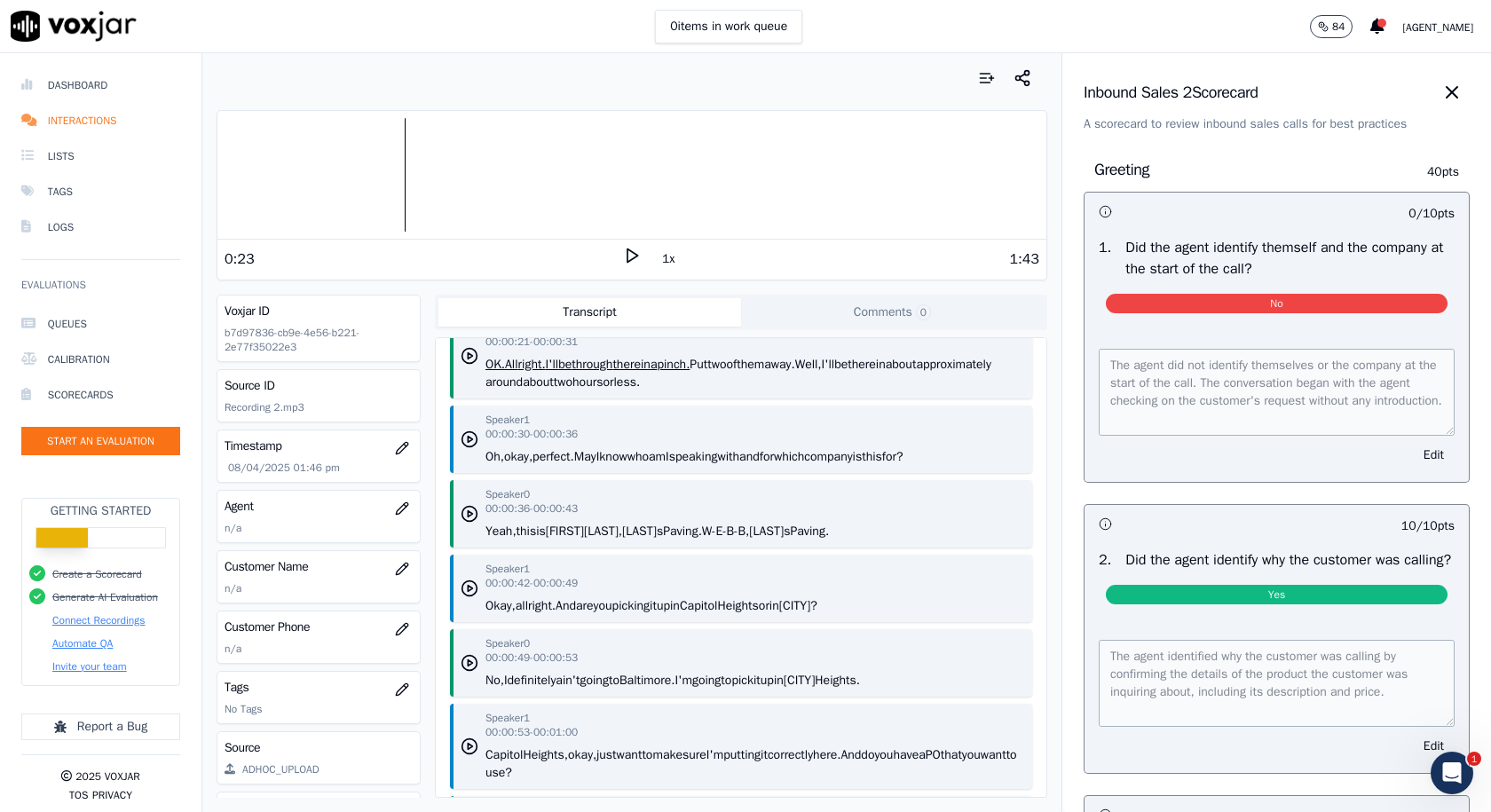 drag, startPoint x: 980, startPoint y: 453, endPoint x: 485, endPoint y: 457, distance: 495.01616 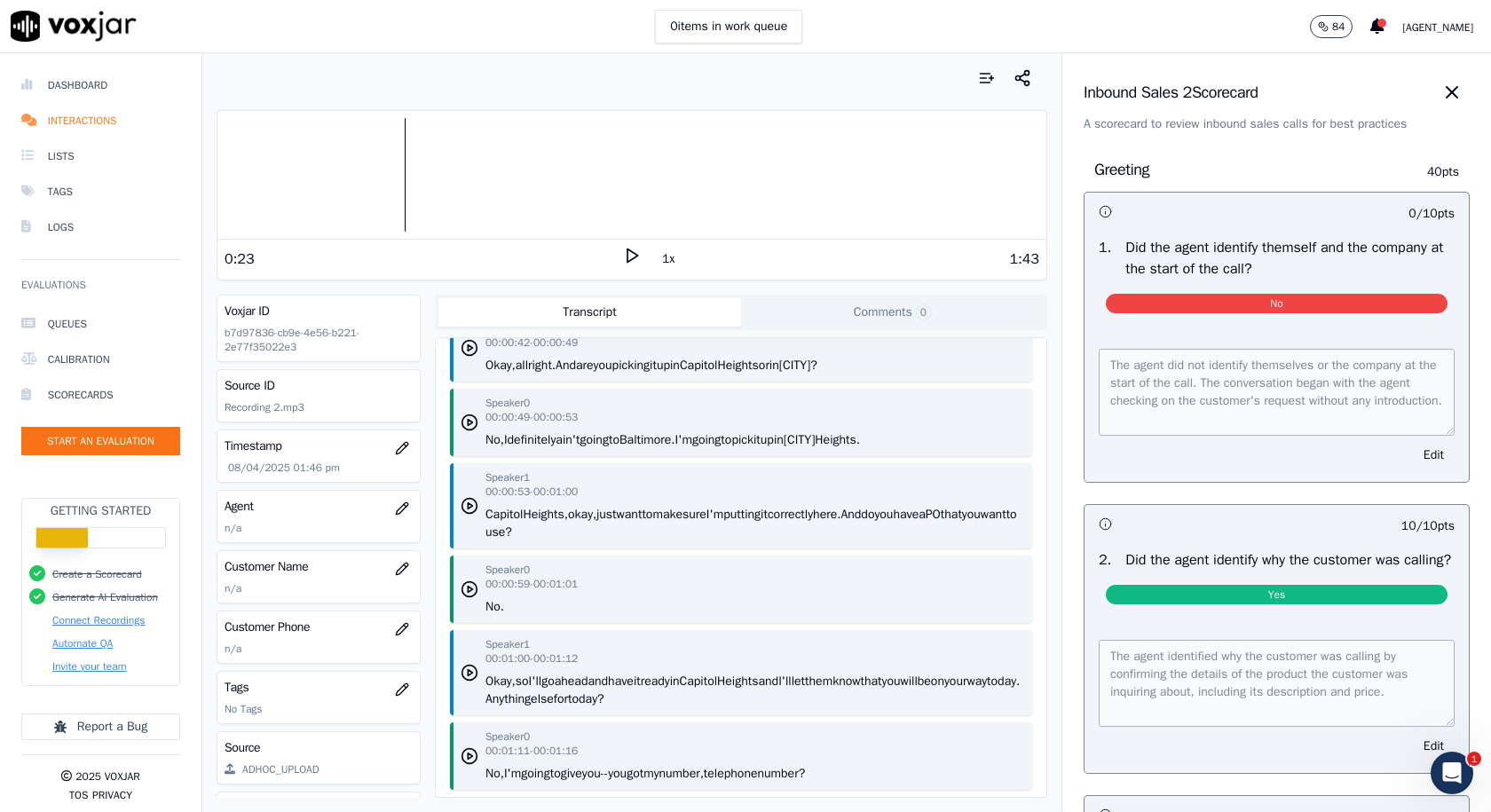 scroll, scrollTop: 976, scrollLeft: 0, axis: vertical 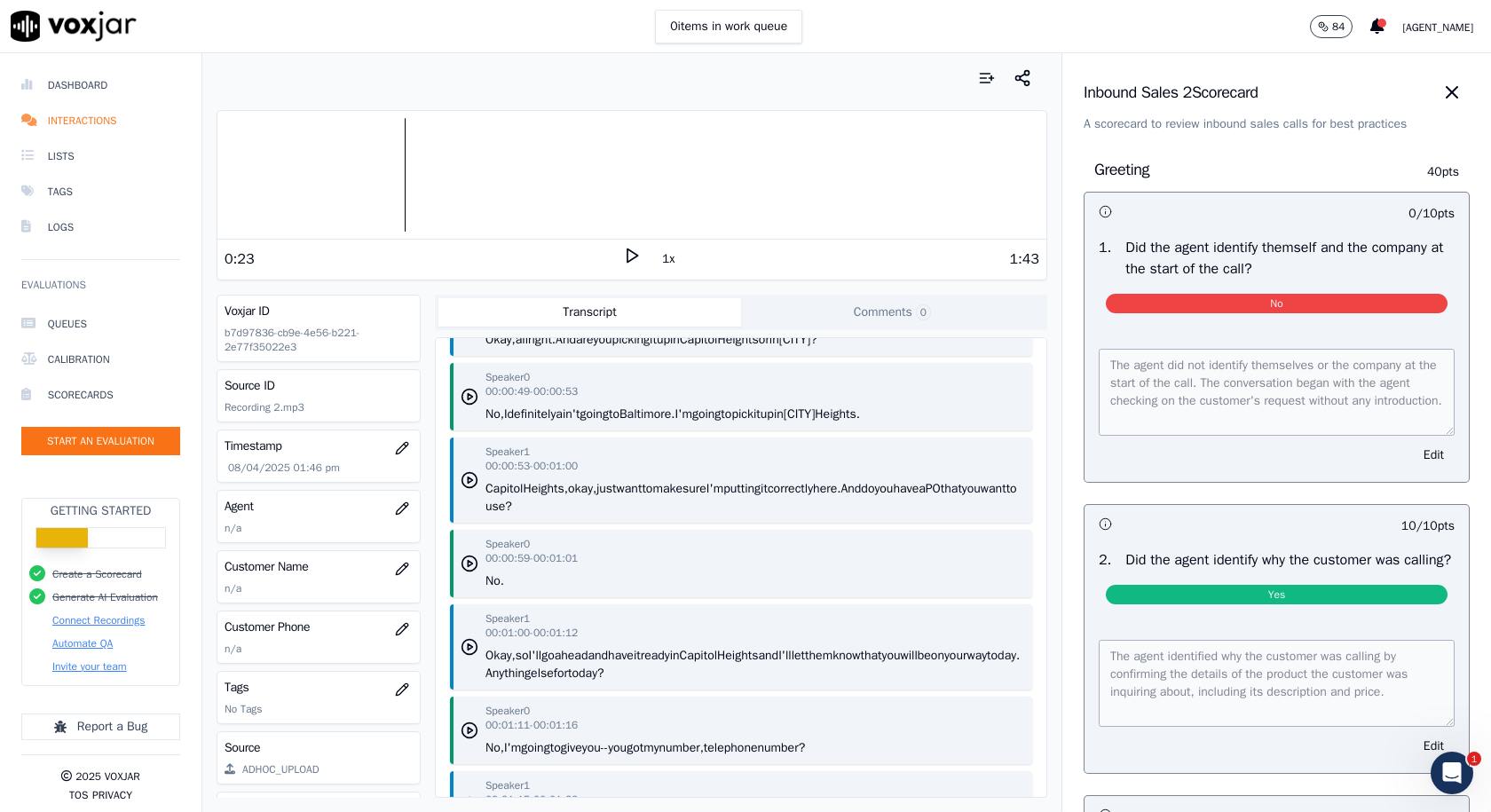drag, startPoint x: 665, startPoint y: 504, endPoint x: 484, endPoint y: 488, distance: 181.70581 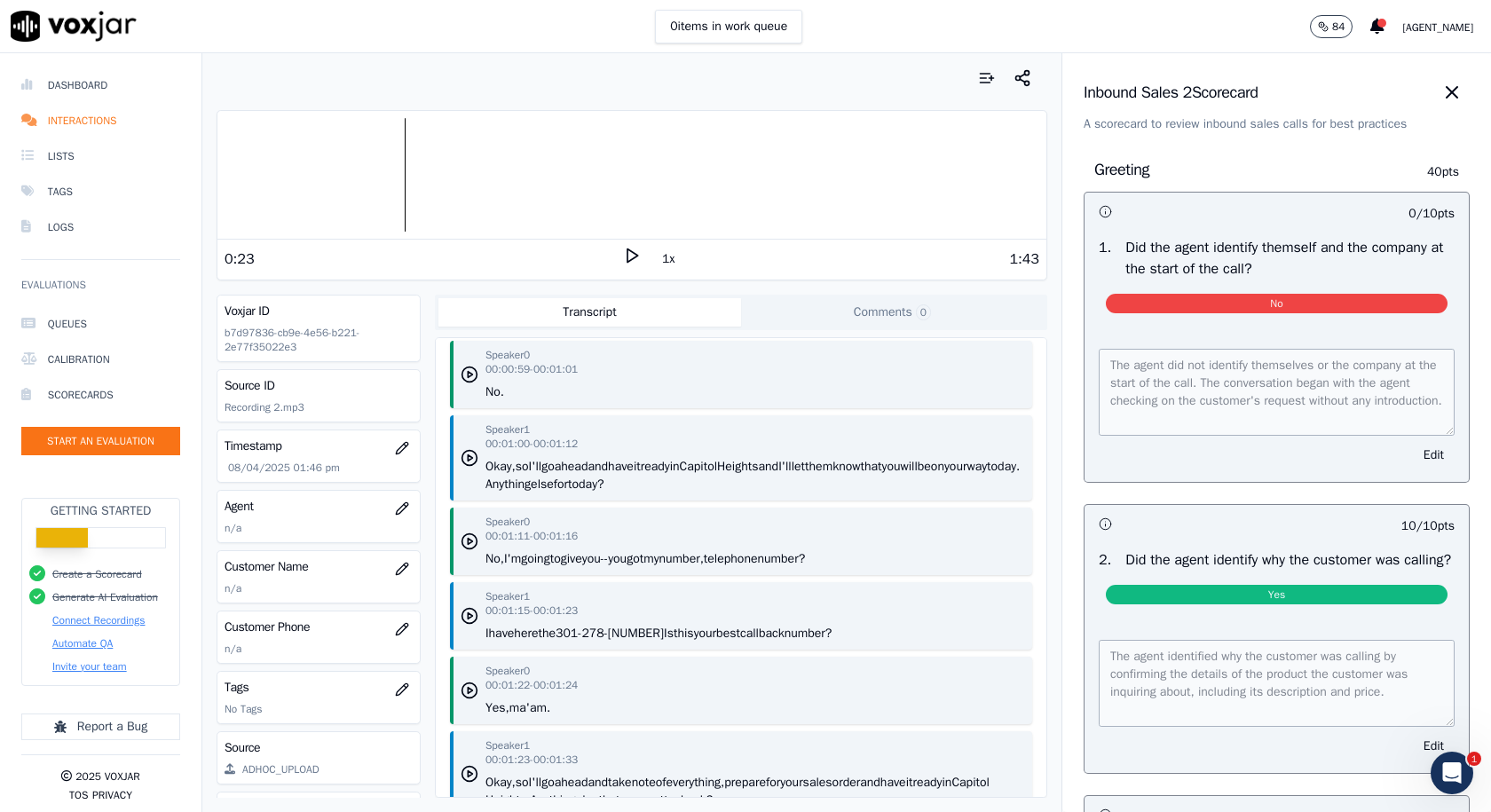 scroll, scrollTop: 1242, scrollLeft: 0, axis: vertical 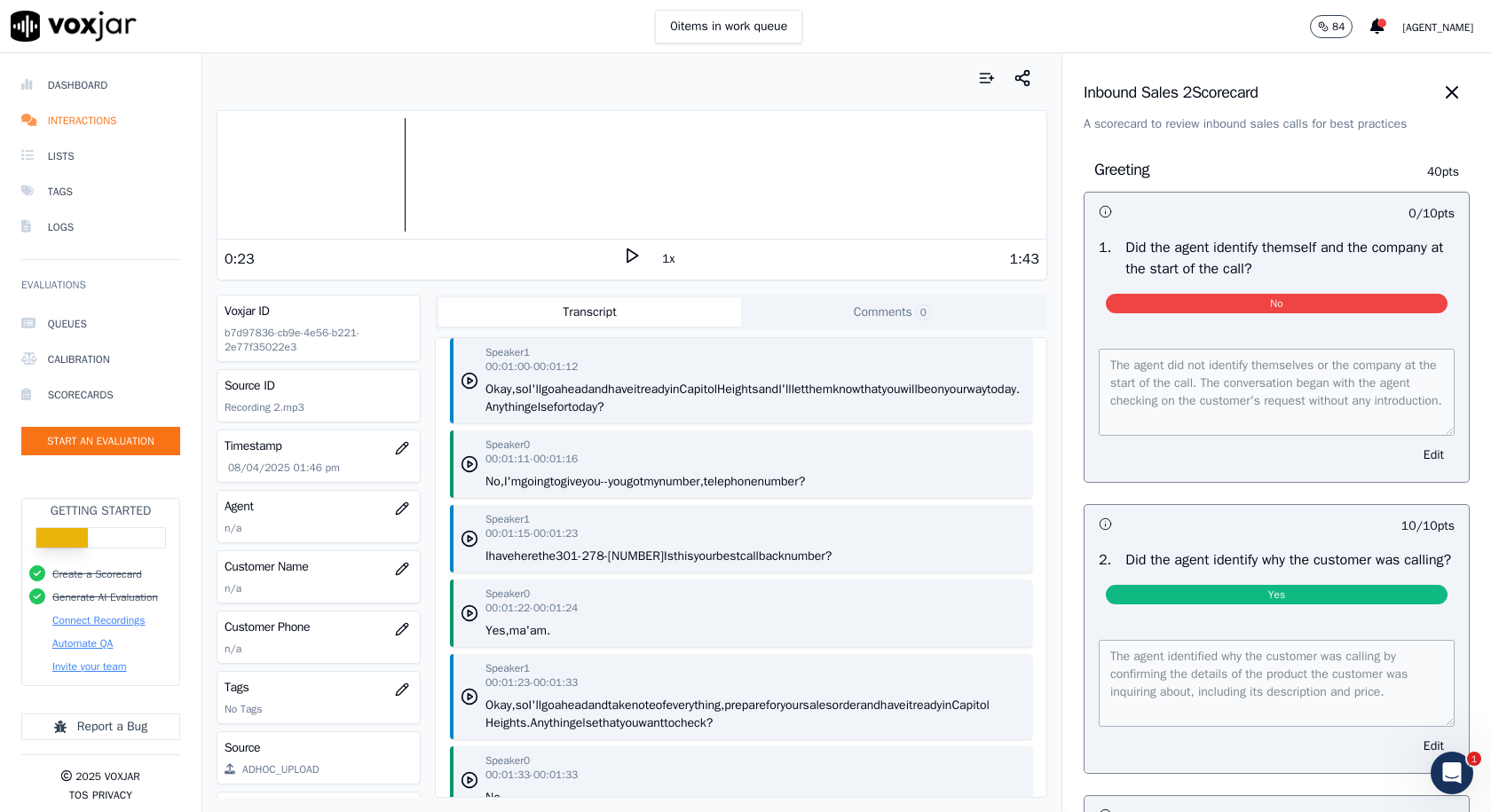 drag, startPoint x: 769, startPoint y: 404, endPoint x: 485, endPoint y: 394, distance: 284.176 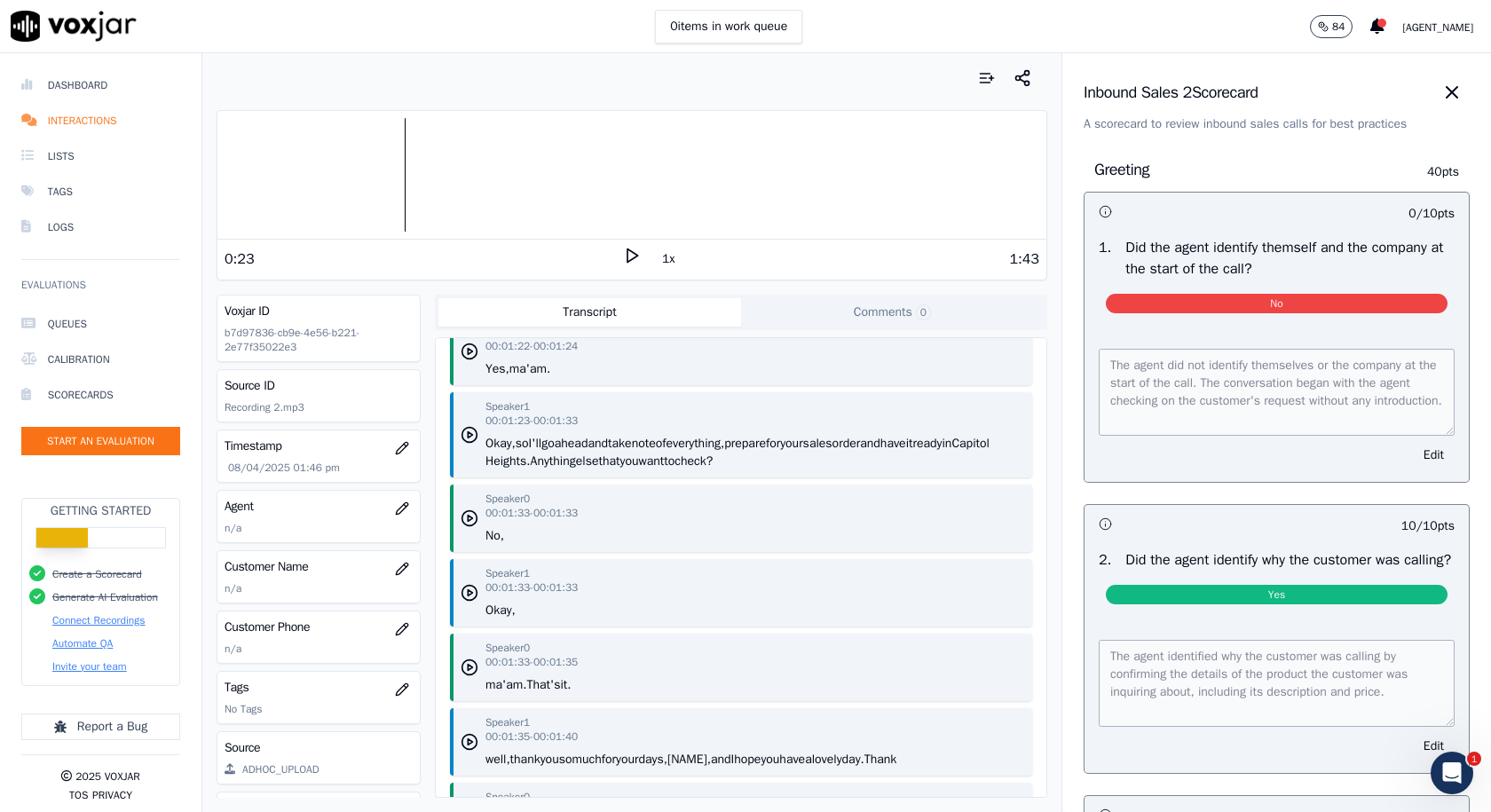 scroll, scrollTop: 1509, scrollLeft: 0, axis: vertical 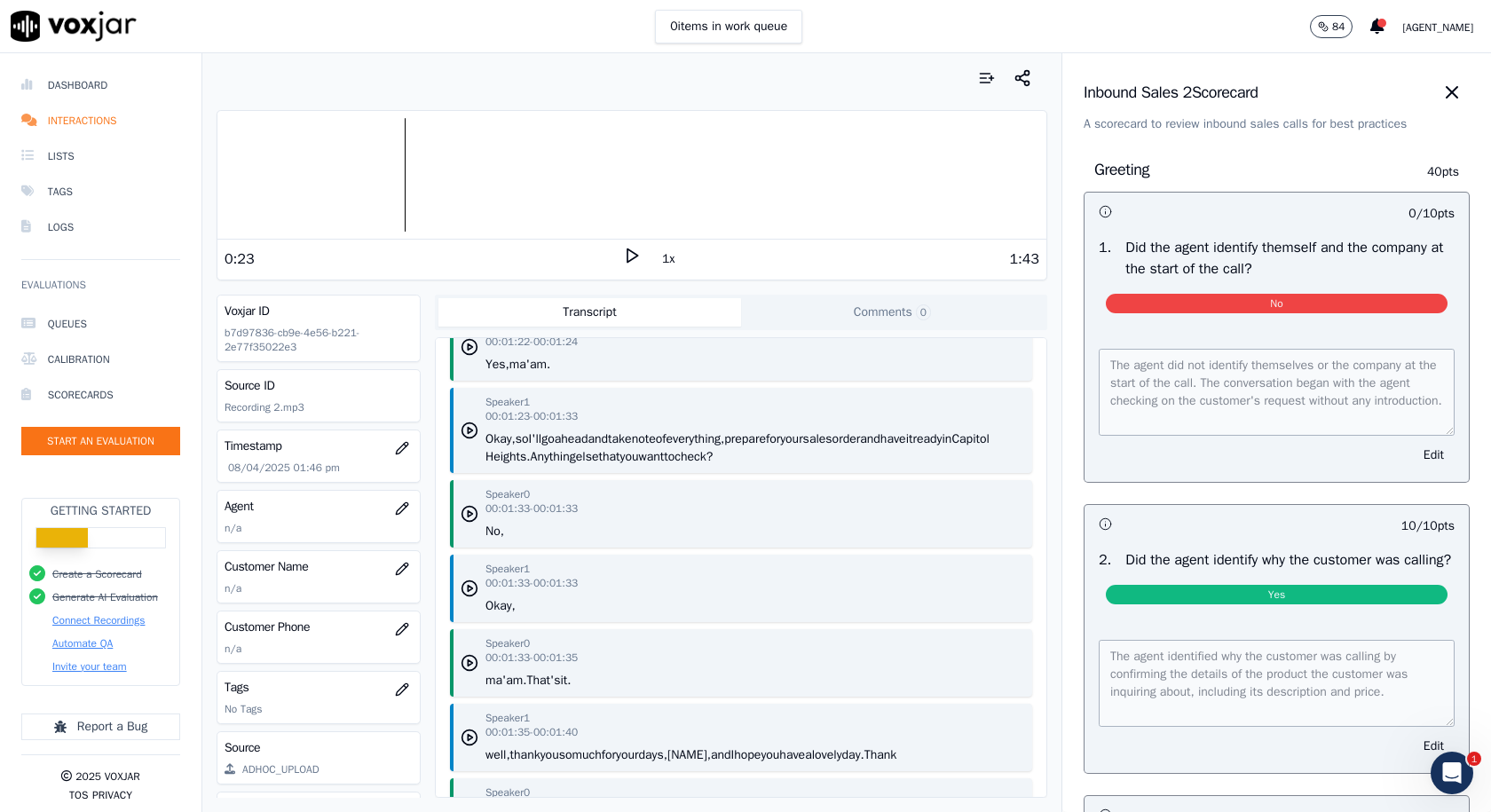 drag, startPoint x: 840, startPoint y: 452, endPoint x: 477, endPoint y: 445, distance: 363.06749 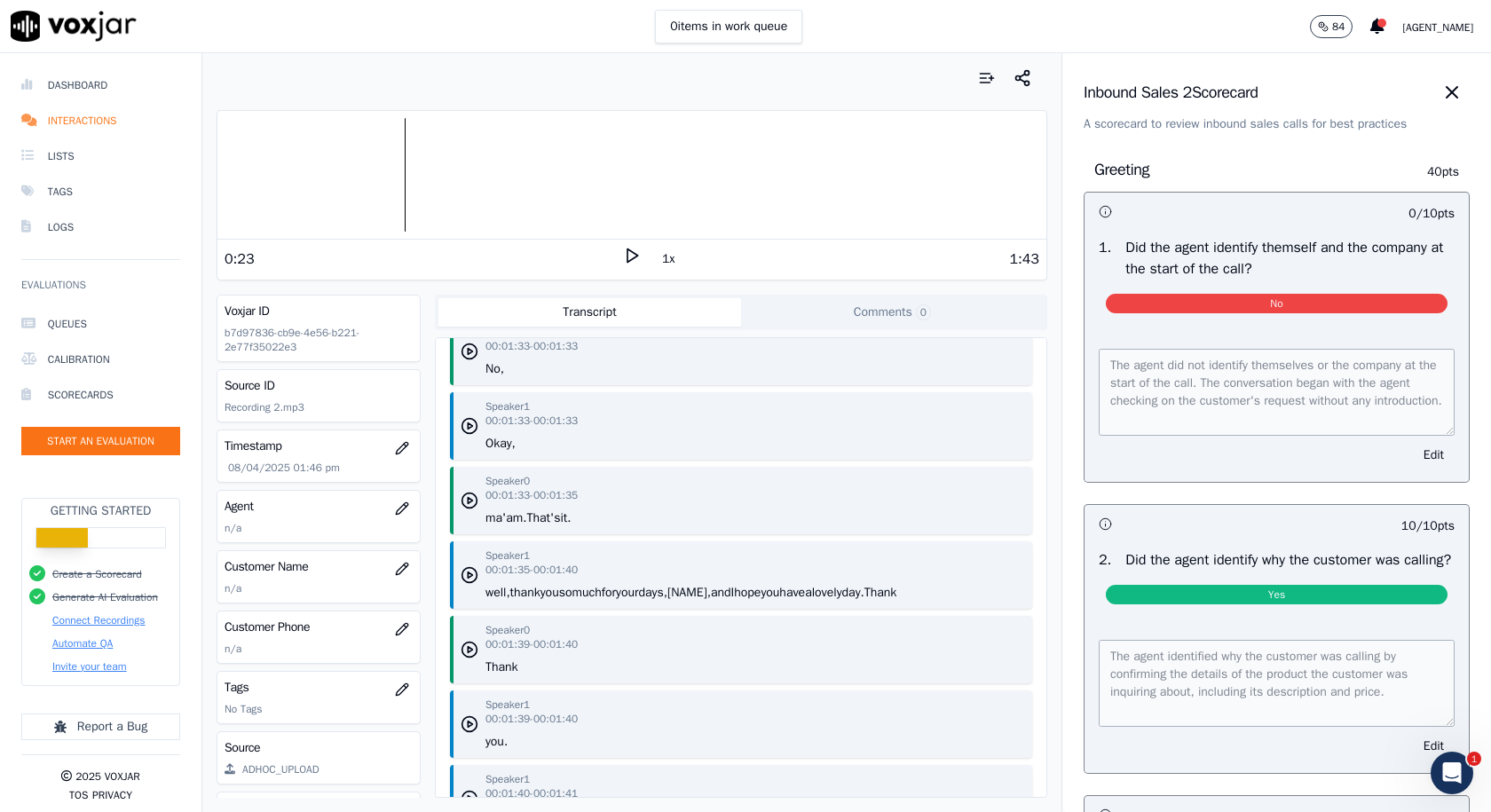 scroll, scrollTop: 1775, scrollLeft: 0, axis: vertical 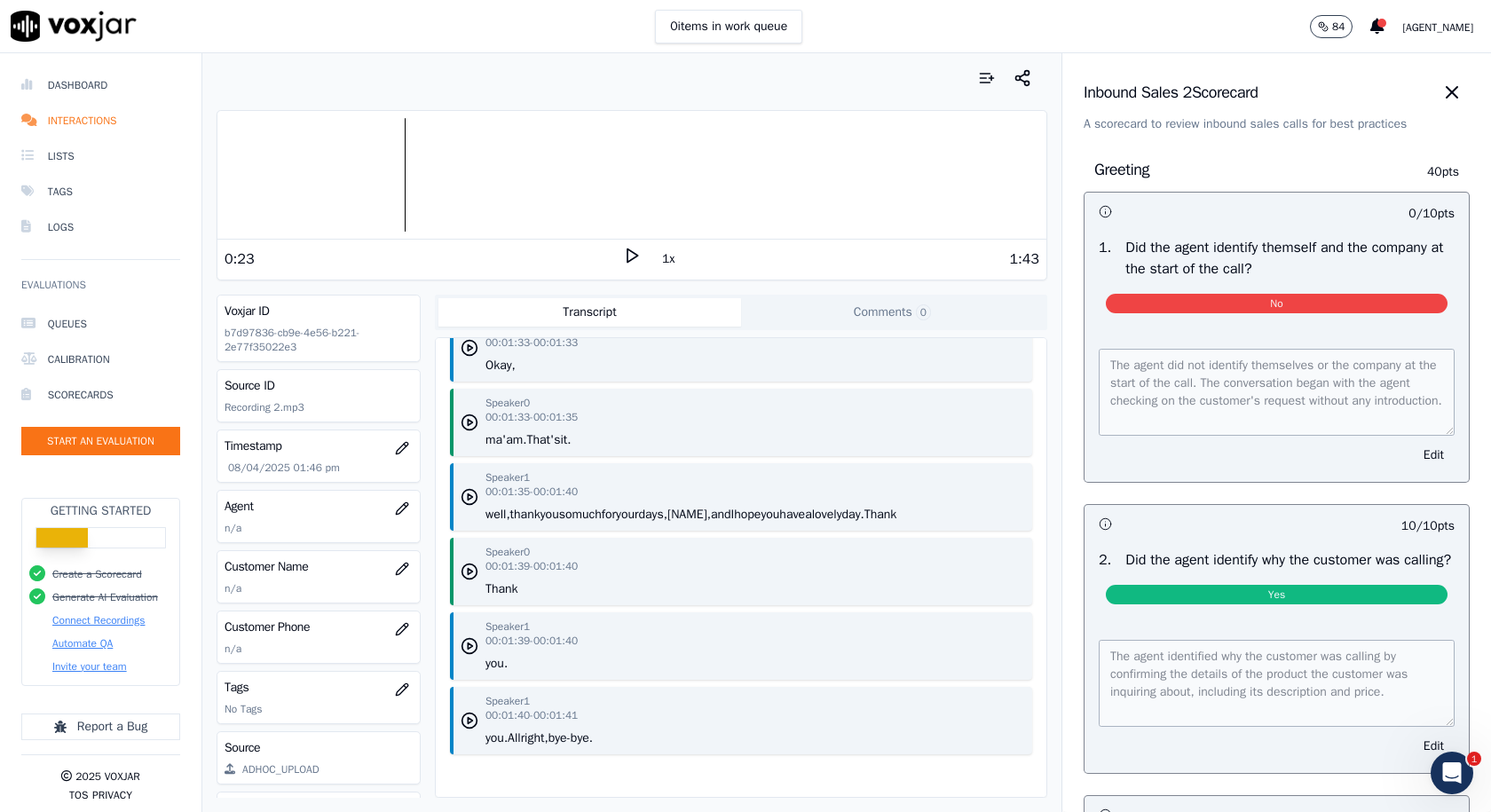 drag, startPoint x: 586, startPoint y: 413, endPoint x: 485, endPoint y: 414, distance: 101.005 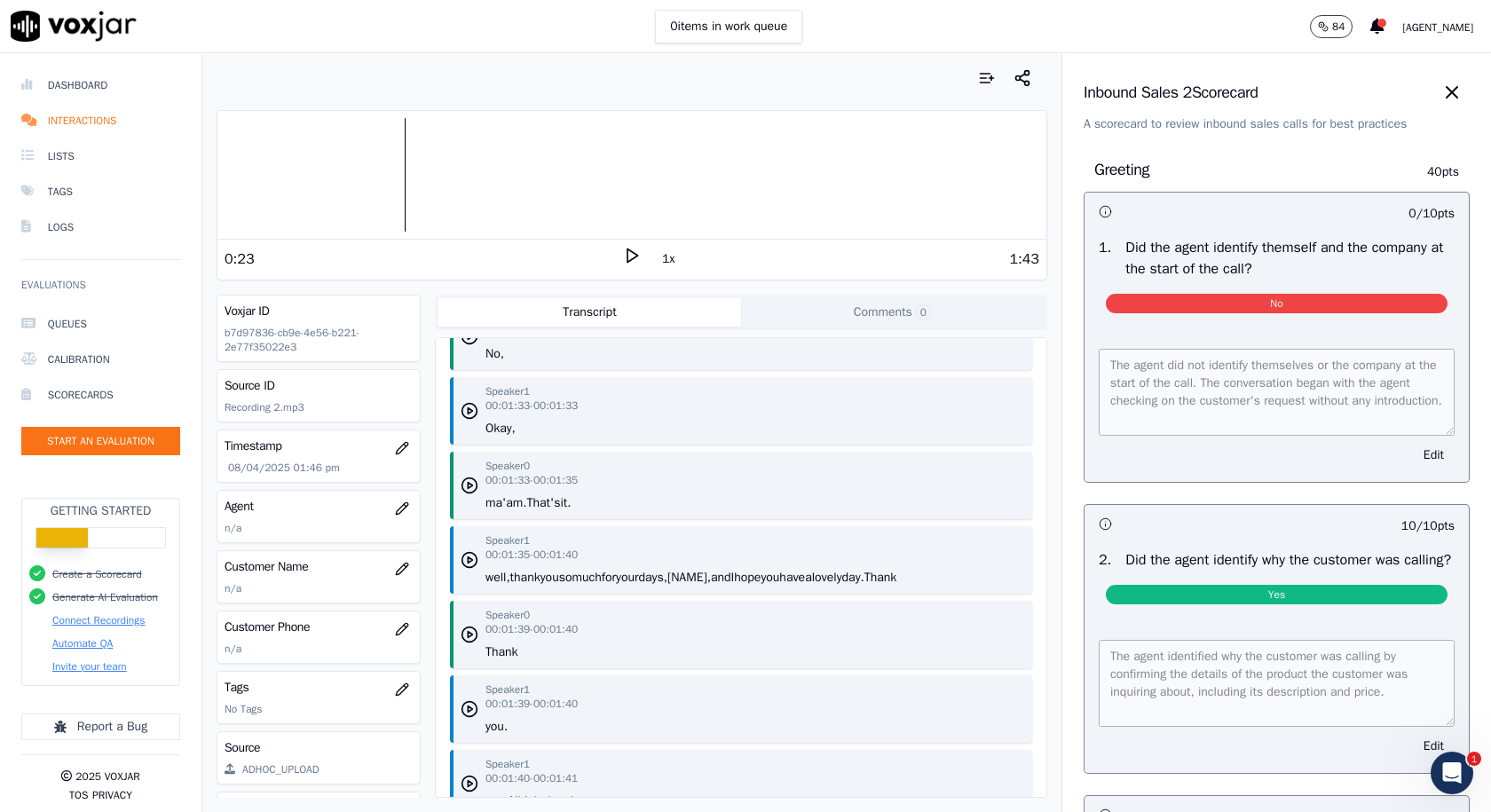 drag, startPoint x: 979, startPoint y: 574, endPoint x: 486, endPoint y: 573, distance: 493.001 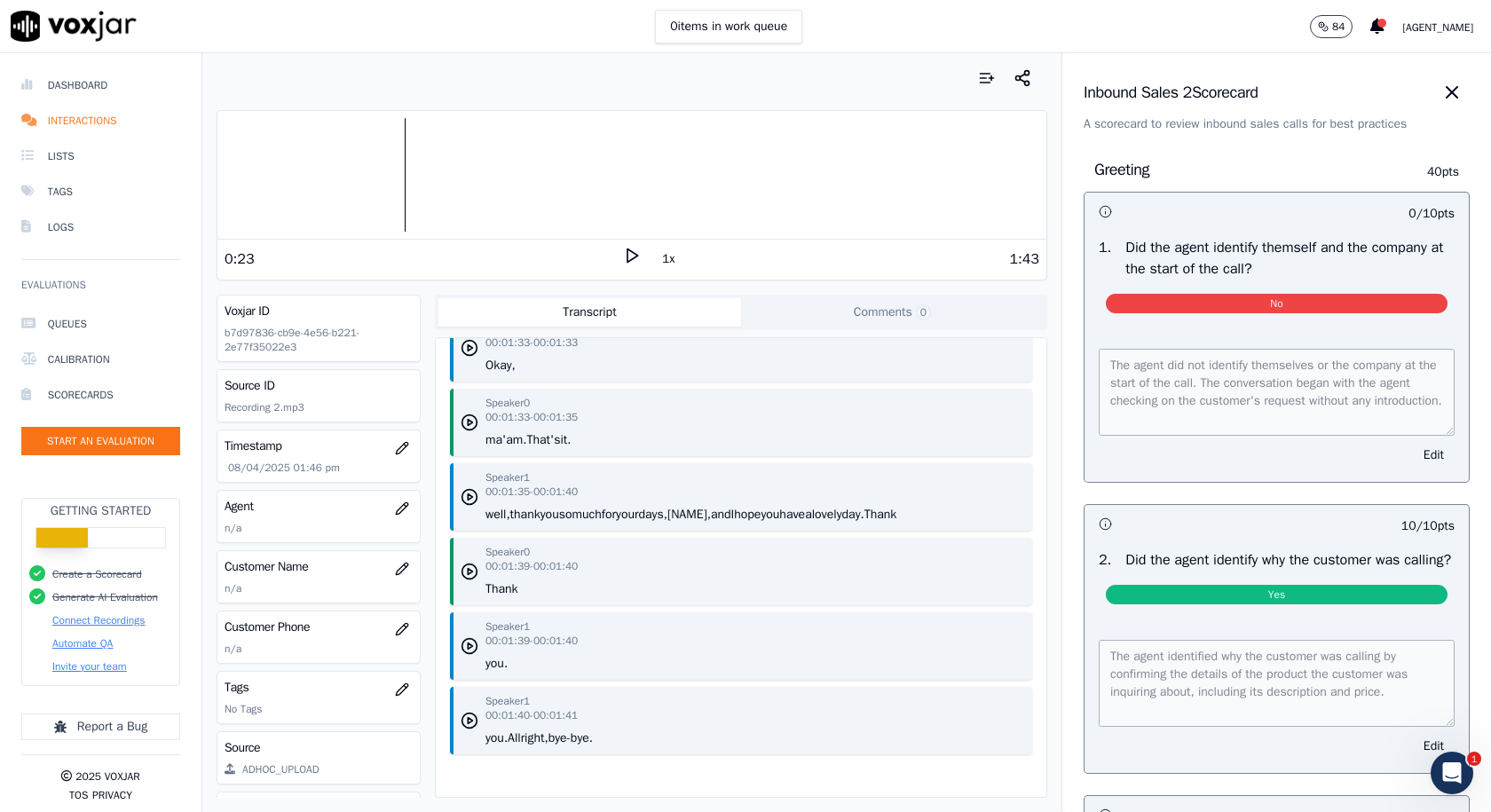 scroll, scrollTop: 1802, scrollLeft: 0, axis: vertical 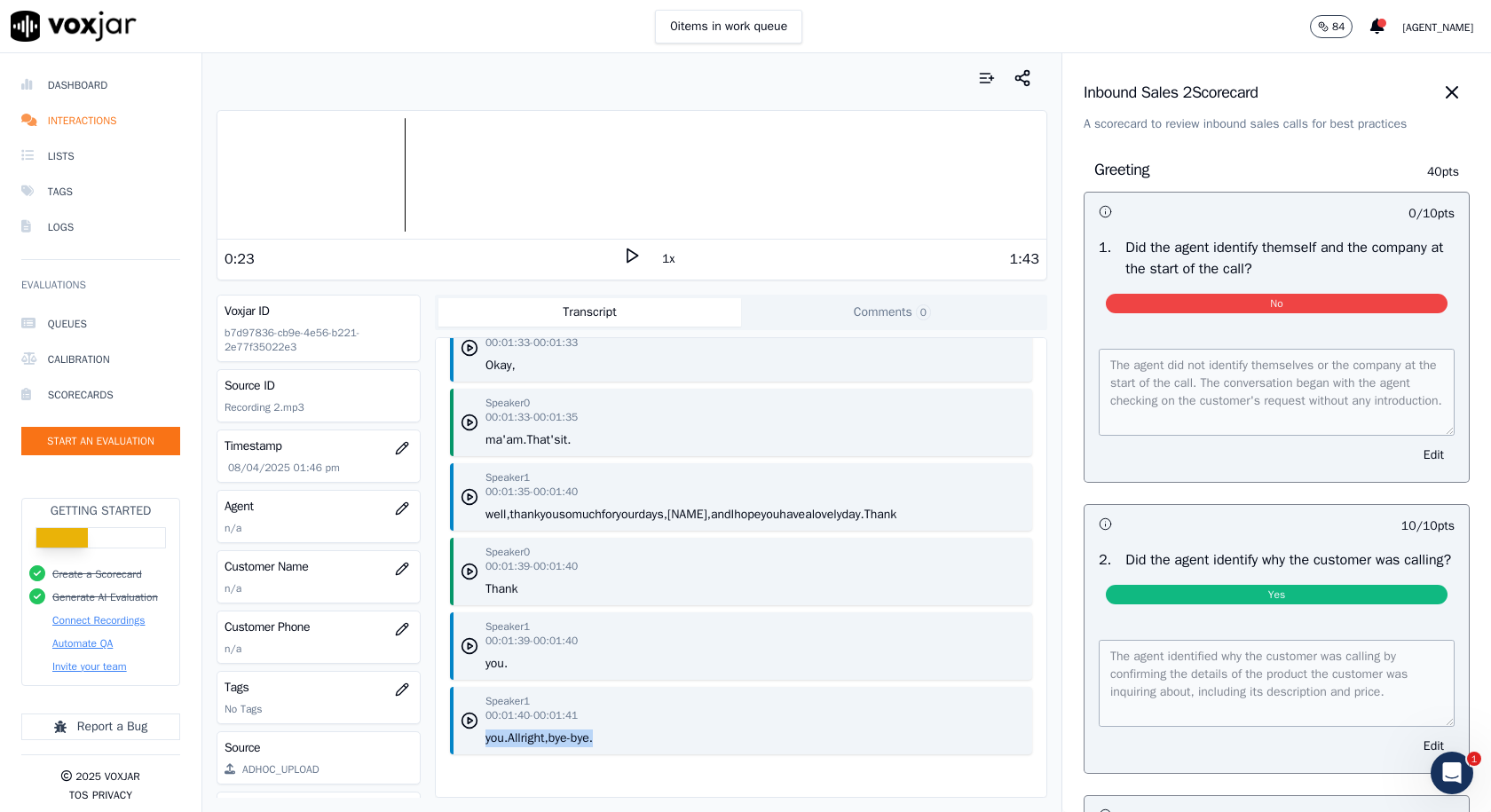 drag, startPoint x: 622, startPoint y: 685, endPoint x: 477, endPoint y: 686, distance: 145.00345 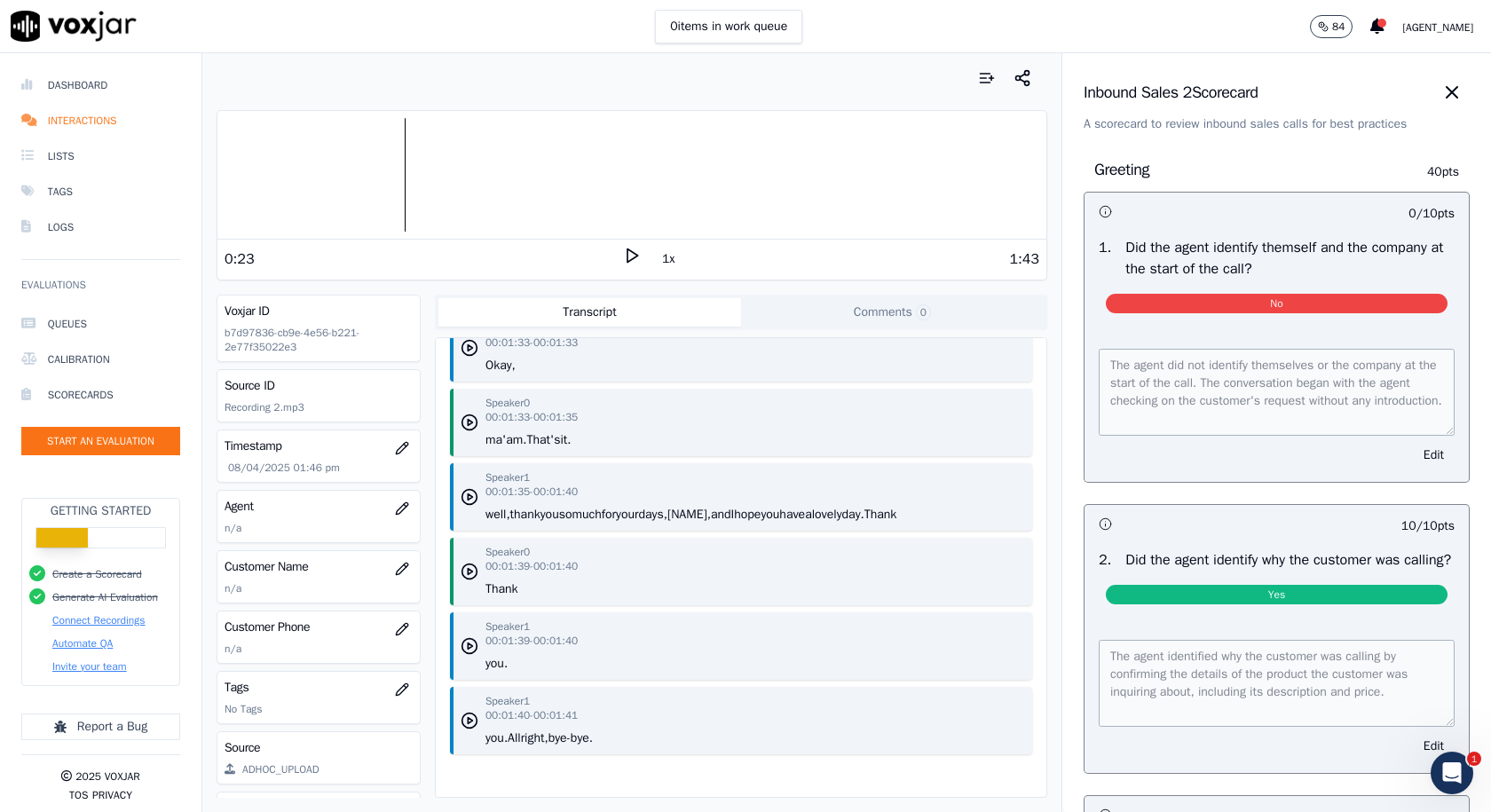 click on "0 items in work queue 84 Armand Dashboard Interactions Lists Tags Logs Evaluations Queues Calibration Scorecards Start an Evaluation Getting Started Create a Scorecard Generate AI Evaluation Connect Recordings Automate QA Invite your team Report a Bug 2025 Voxjar TOS Privacy Past 7 Days Add a filter 5 Interaction s Upload Interactions ID SourceID Agent Name Customer Name Customer Phone Type Tags Timestamp Duration Direction Source Export Scores 7241fc0a-47c4-40d6-8a02-0534f20e7def Recording 5.mp3 8/4/25 12:31 PM 0:0:30 INBOUND 28.57 % 24cdf62b-58db-495c-82e0-e00c61b67157 Recording 4.mp3 8/4/25 12:31 PM 0:0:56 INBOUND 33.33 % 88d15d44-ce87-4923-a027-e7c33e2a7f86 Recording 1.mp3 8/4/25 12:31 PM" at bounding box center [746, 27] 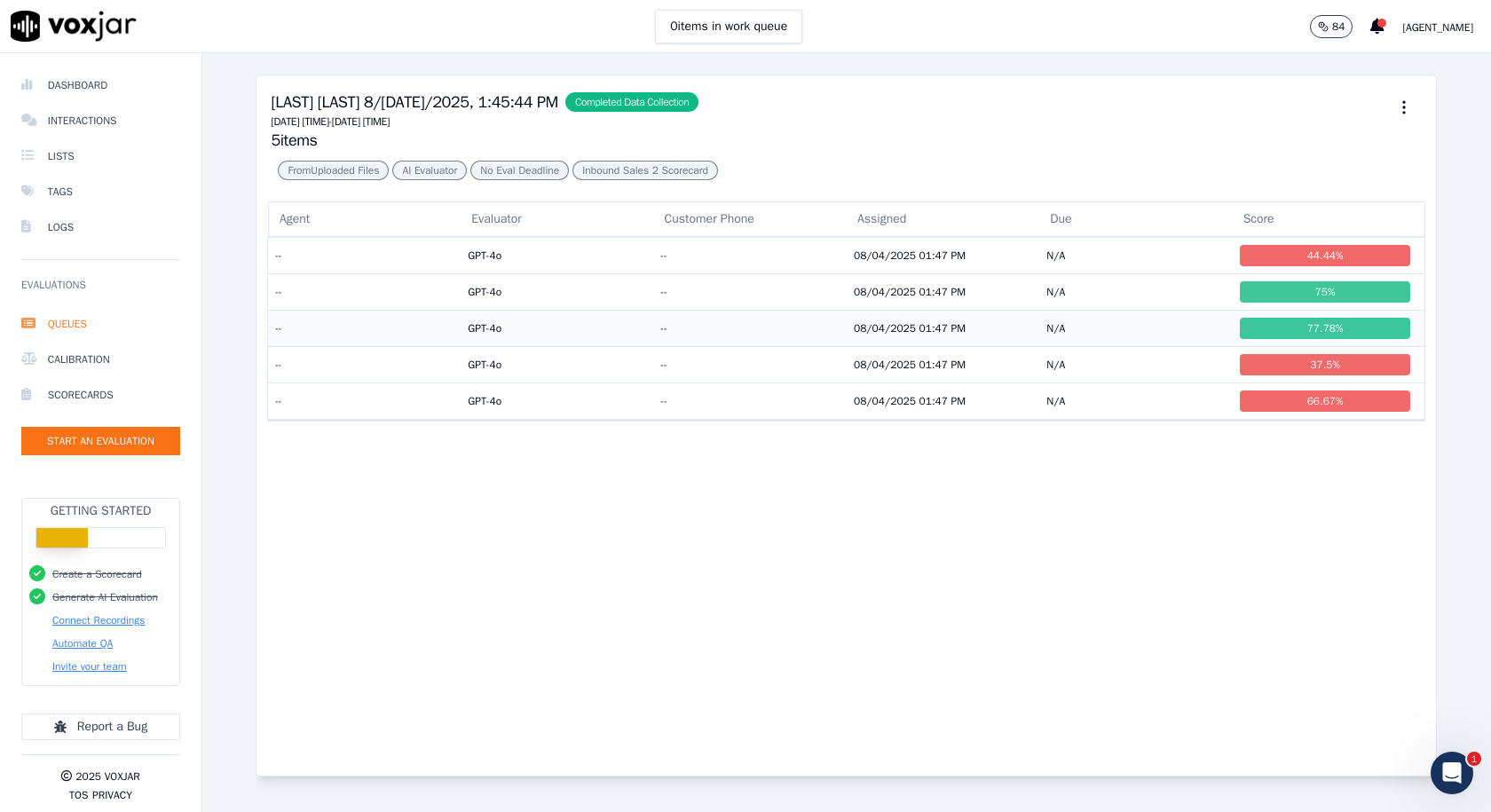click on "GPT-4o" at bounding box center (556, 327) 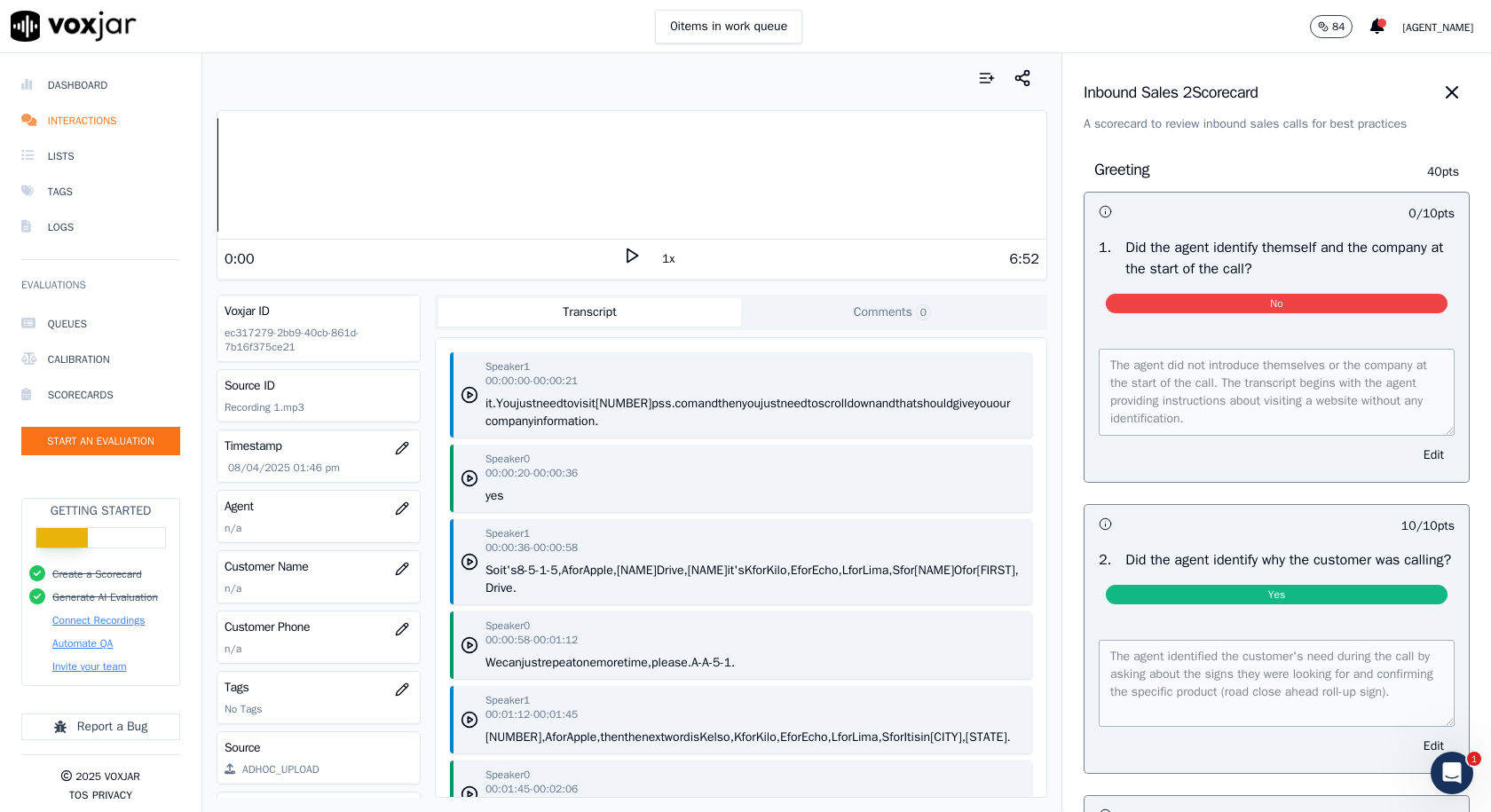 drag, startPoint x: 682, startPoint y: 417, endPoint x: 481, endPoint y: 406, distance: 201.30077 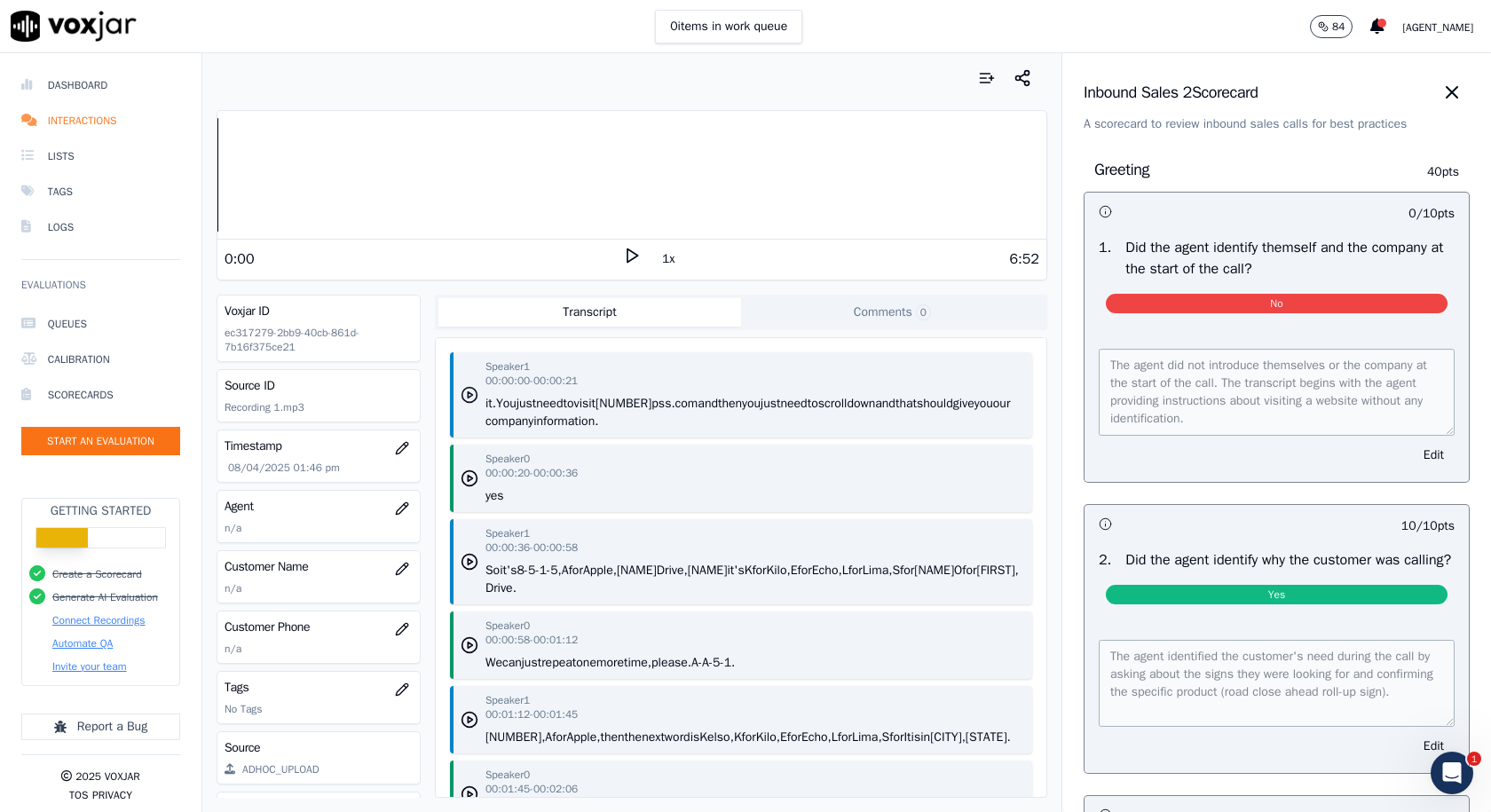 drag, startPoint x: 694, startPoint y: 420, endPoint x: 475, endPoint y: 400, distance: 219.91135 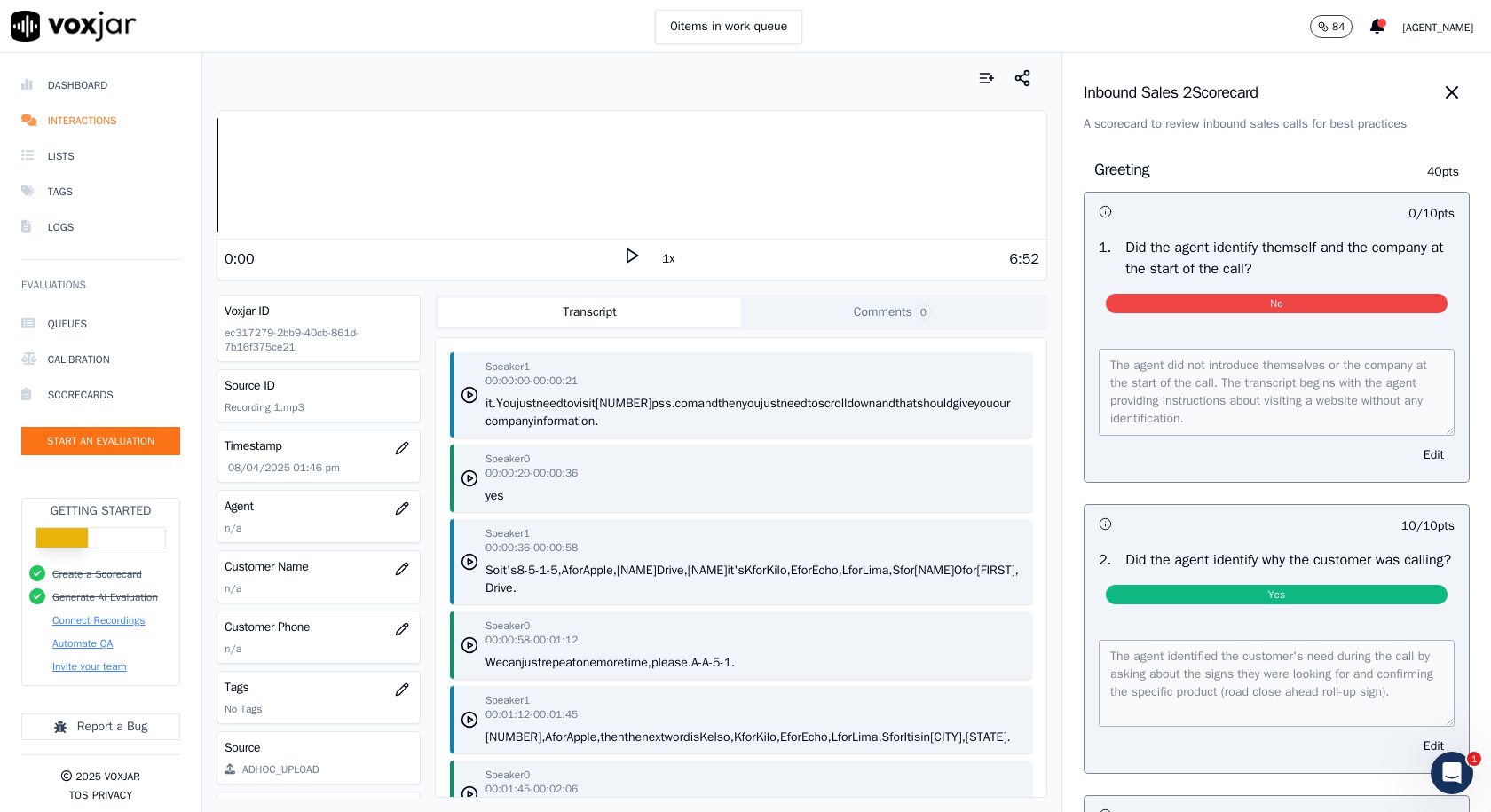 click on "Speaker 1 00:00:00 - 00:00:21 it. You just need to visit 95pss .com and then you just need to scroll down and that should give you our company information. Speaker 0 00:00:20 - 00:00:36 yes Speaker 1 00:00:36 - 00:00:58 So it's 8 -5 -1 -5, A for Apple, Kelso Drive, Kelso it's K for Kilo, E for Echo, L for Lima, S for Sam, O for Oscar, Drive. Speaker 0 00:00:58 - 00:01:12 We can just repeat one more time, please. A -A -5 -1. Speaker 1 00:01:12 - 00:01:45 515, A for Apple, then the next word is Kelso, K for Kilo, E for Echo, L for Lima, S for It is in Essex, ESSEX. Speaker 0 00:01:45 - 00:02:06 No, I can't find -- and Google, yes. If possible, can you text me? Speaker 1 00:02:05 - 00:02:25 Unfortunately, I'm not allowed to do so on this phone, but then let's do it this way. You mentioned that you are on our website." at bounding box center [741, 567] 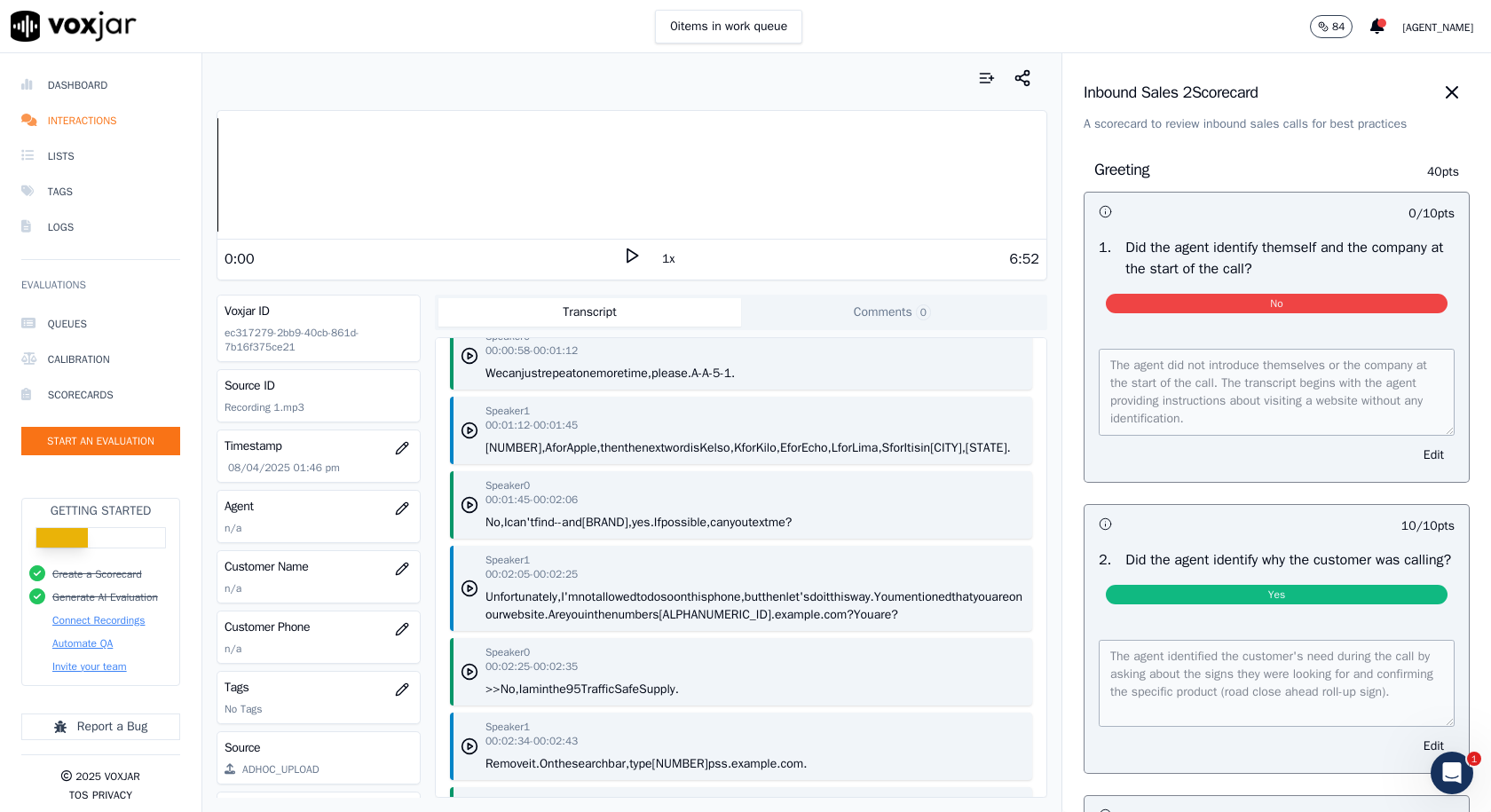 scroll, scrollTop: 355, scrollLeft: 0, axis: vertical 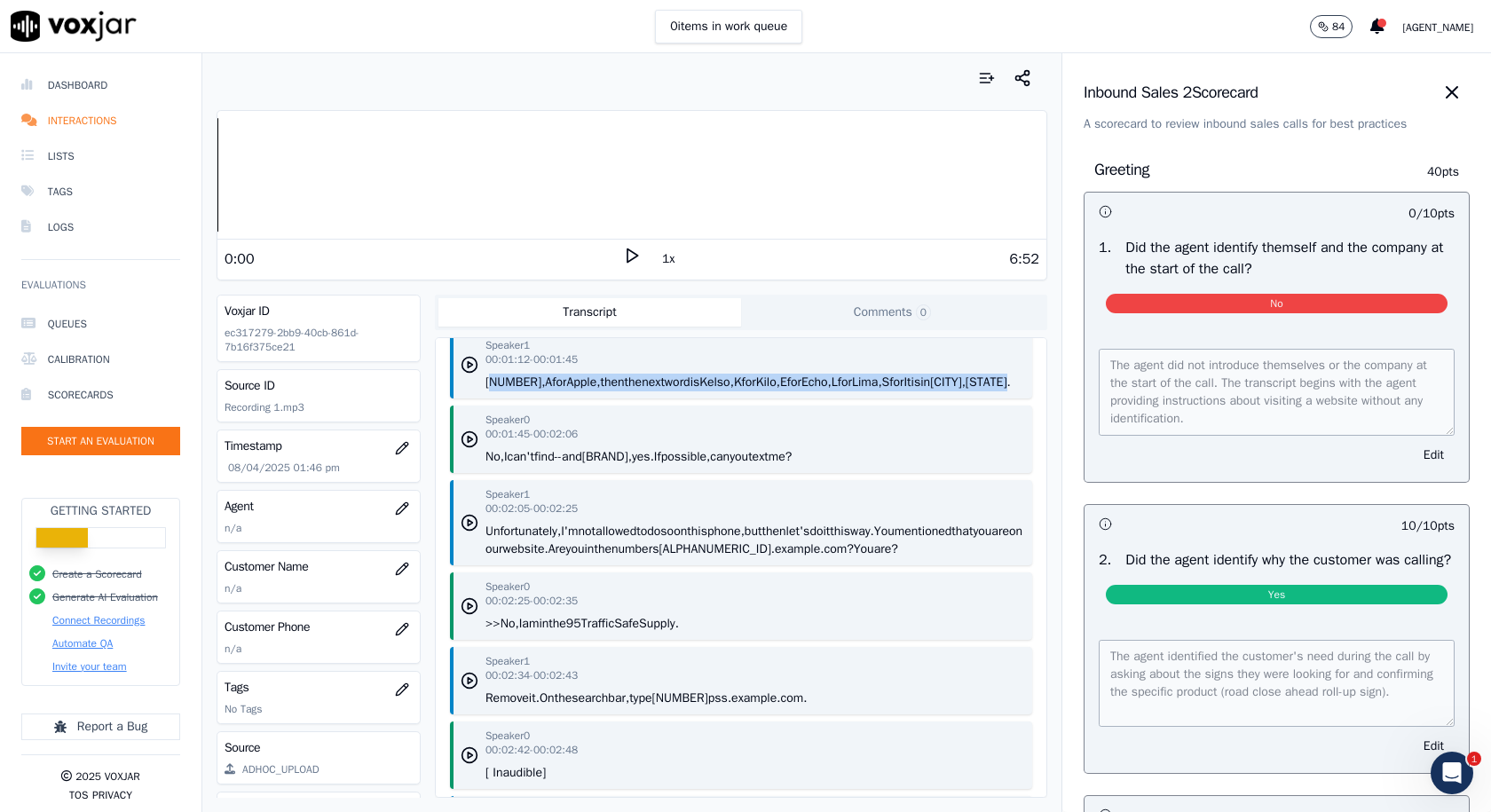 drag, startPoint x: 562, startPoint y: 395, endPoint x: 483, endPoint y: 382, distance: 80.062476 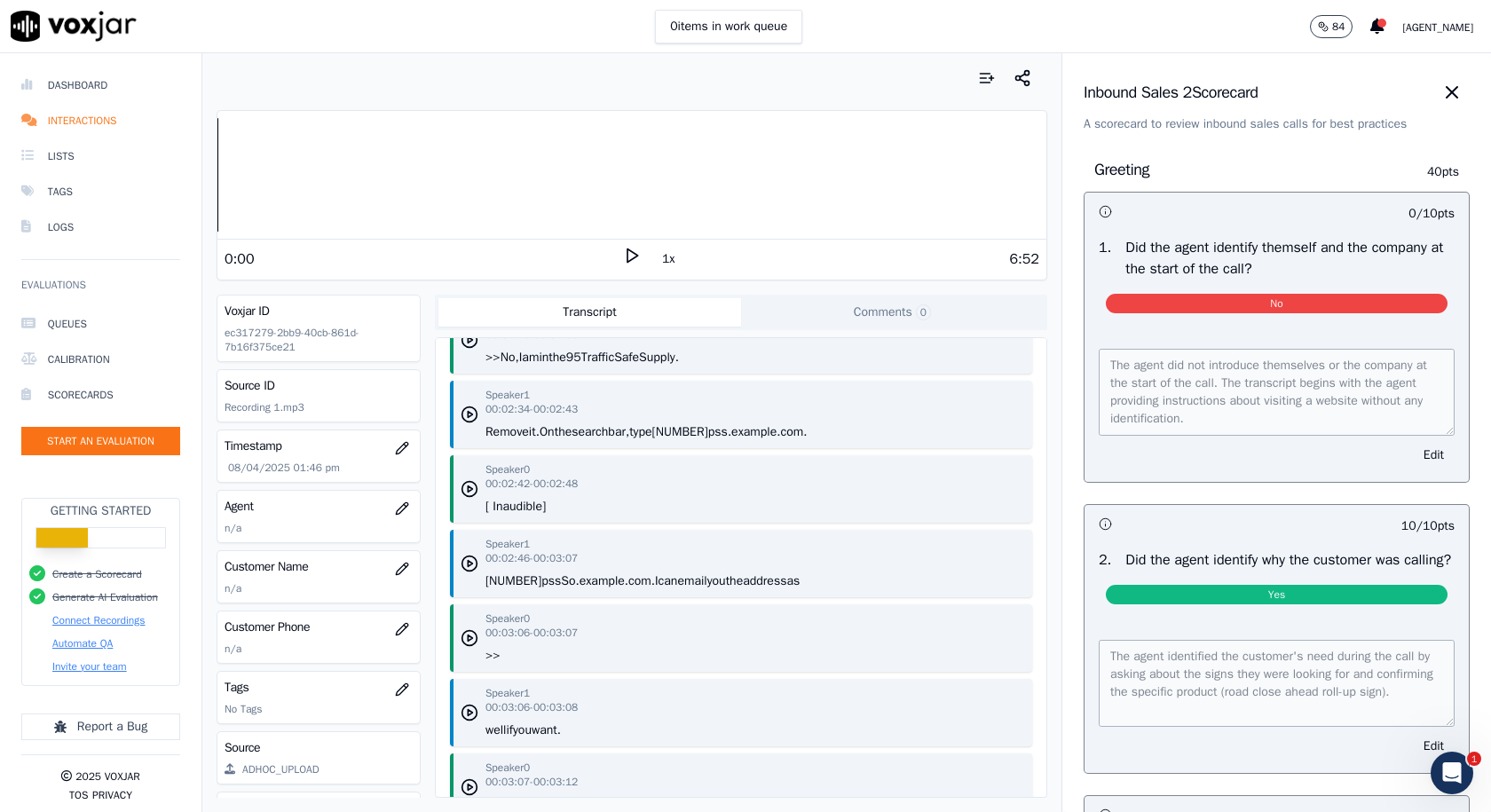 scroll, scrollTop: 710, scrollLeft: 0, axis: vertical 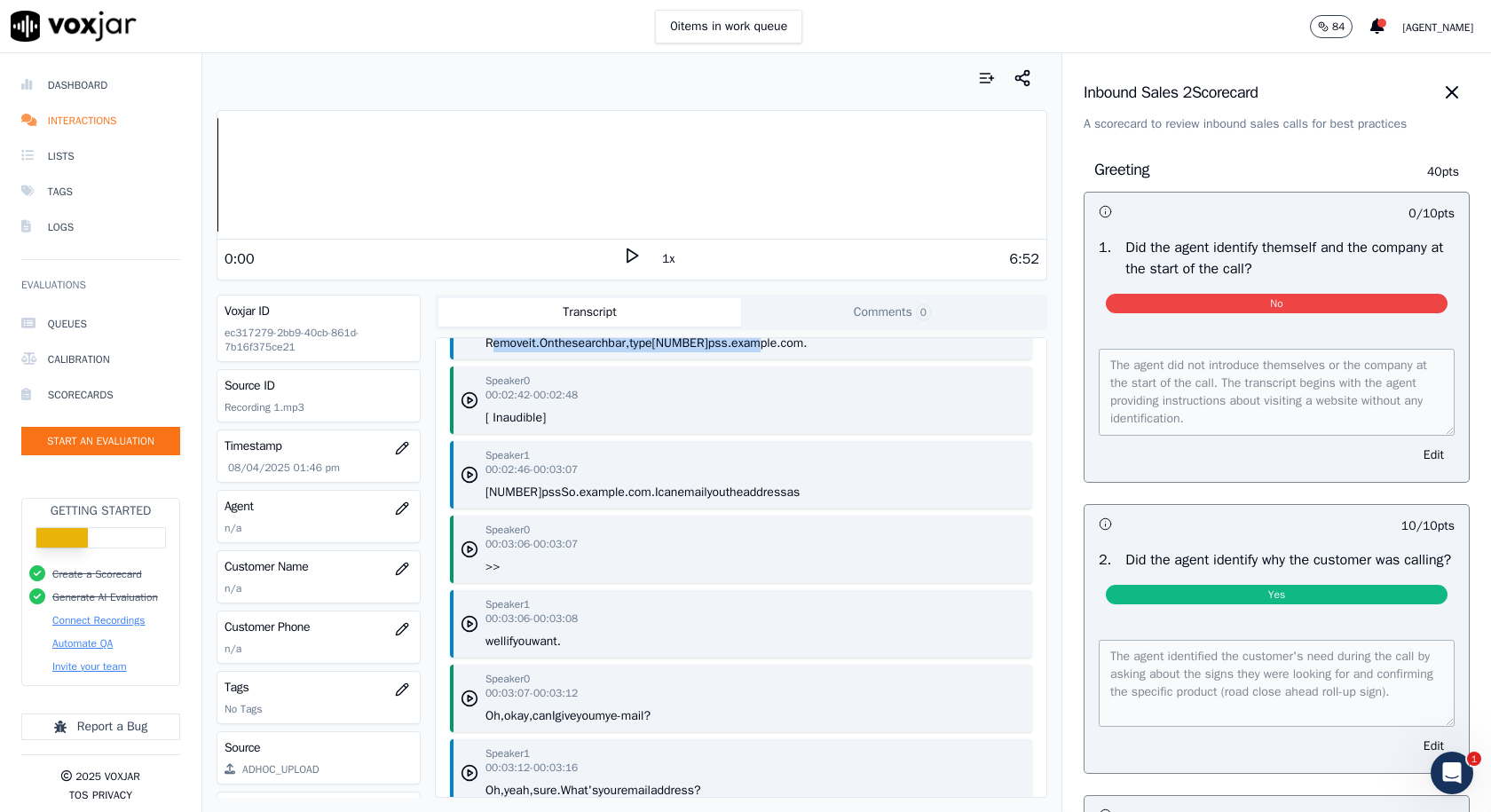 drag, startPoint x: 742, startPoint y: 375, endPoint x: 484, endPoint y: 377, distance: 258.00775 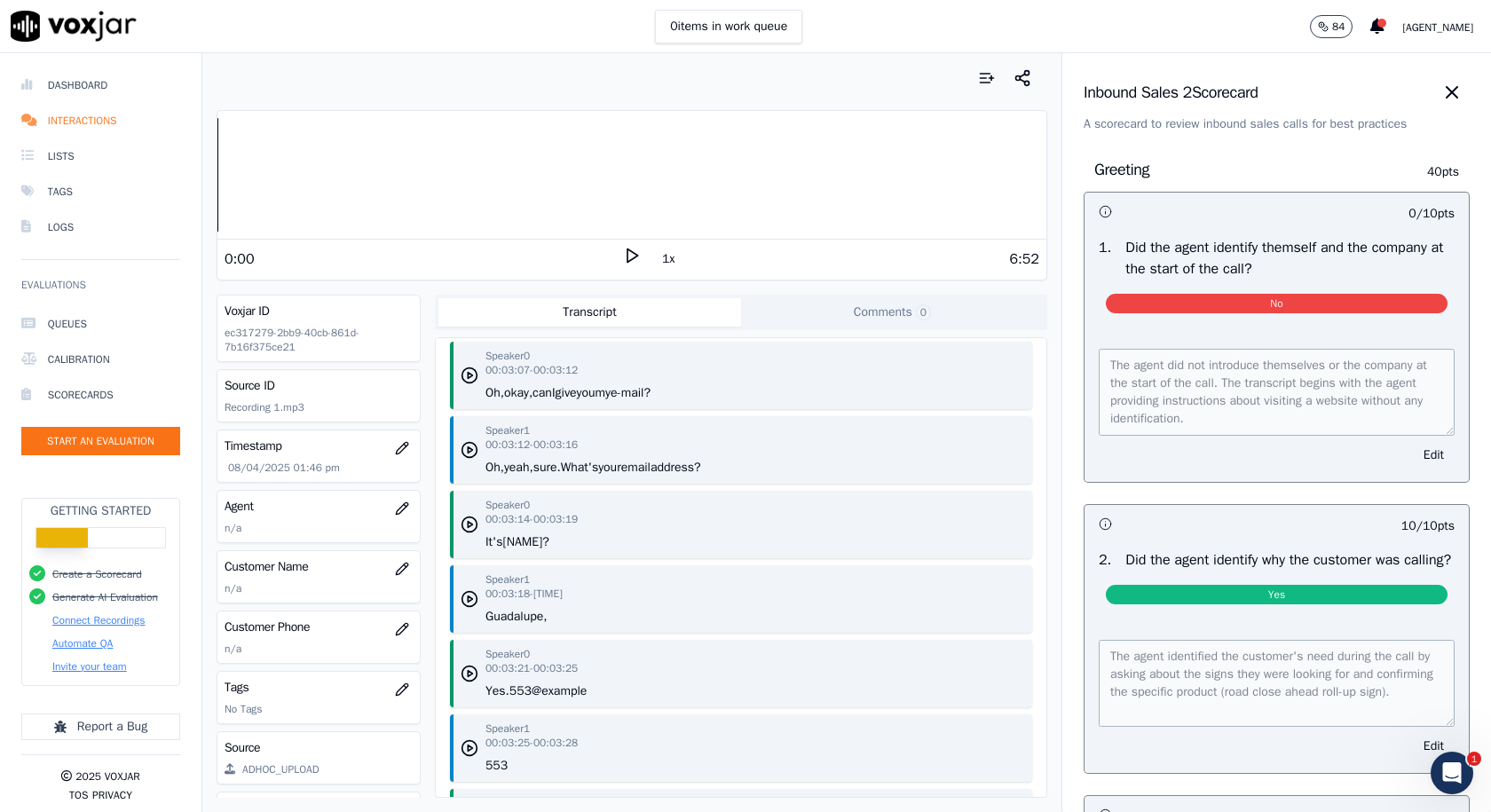 scroll, scrollTop: 1065, scrollLeft: 0, axis: vertical 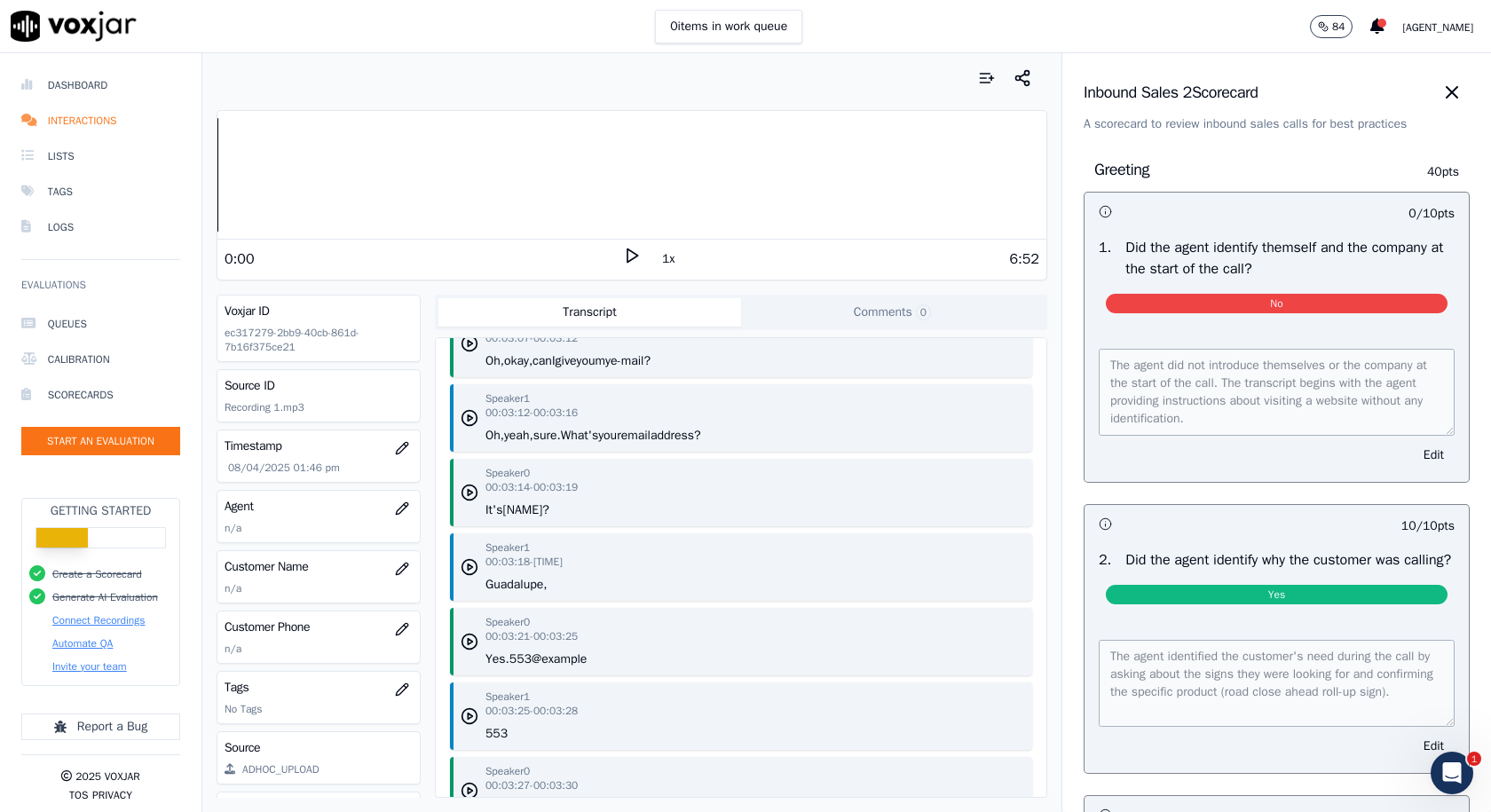 drag, startPoint x: 721, startPoint y: 470, endPoint x: 487, endPoint y: 470, distance: 234 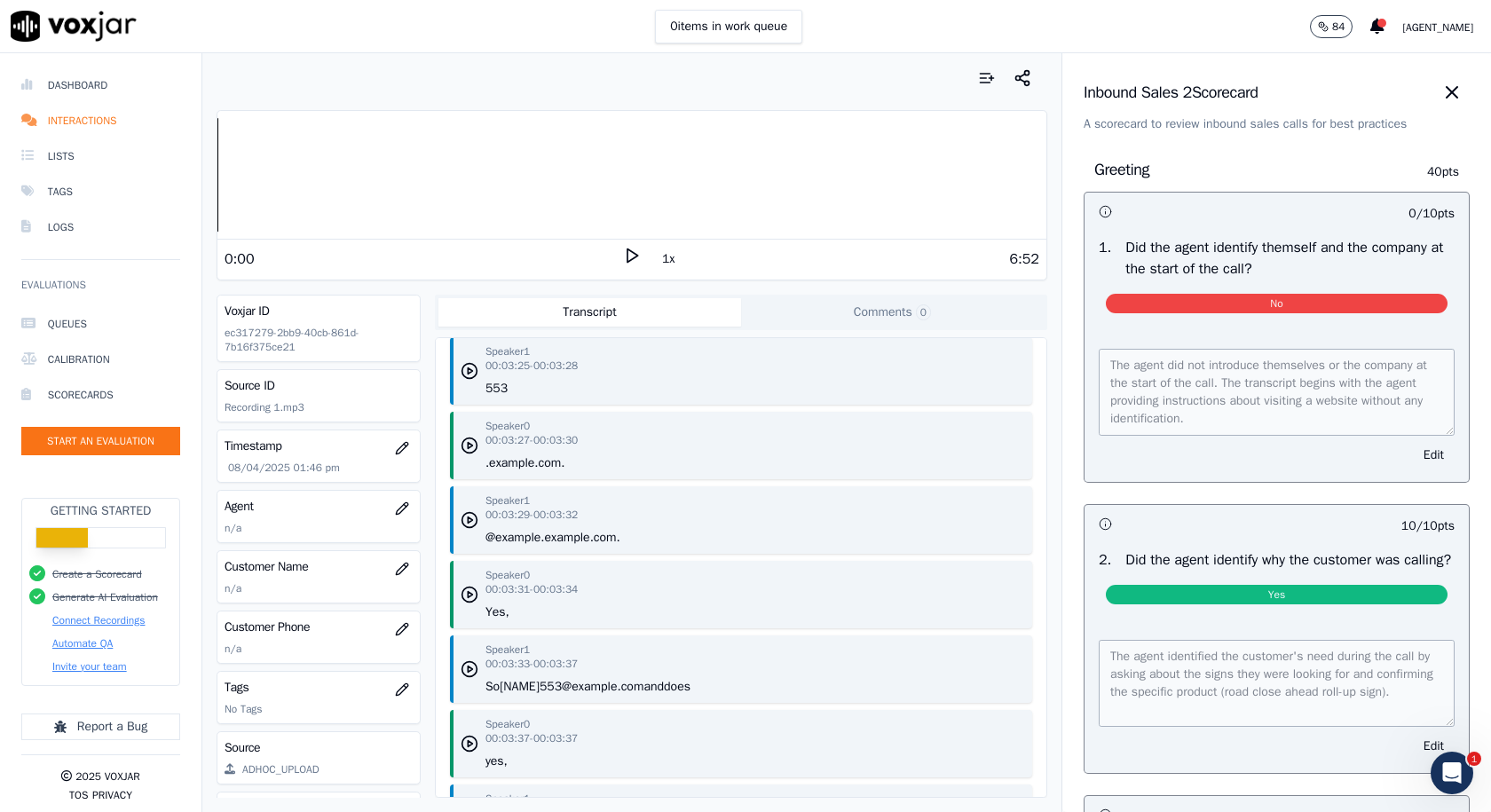 scroll, scrollTop: 1420, scrollLeft: 0, axis: vertical 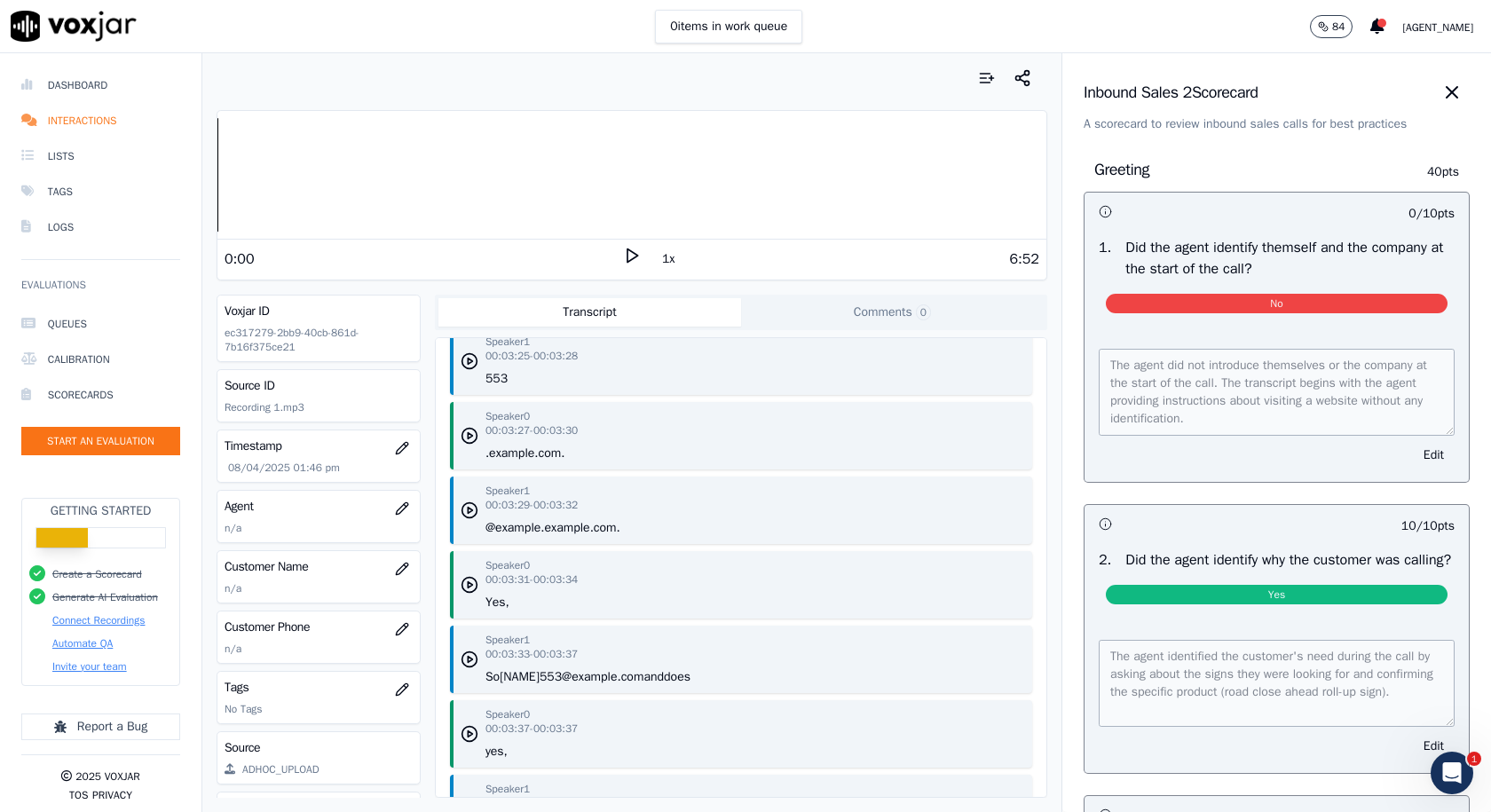 drag, startPoint x: 512, startPoint y: 411, endPoint x: 485, endPoint y: 411, distance: 27 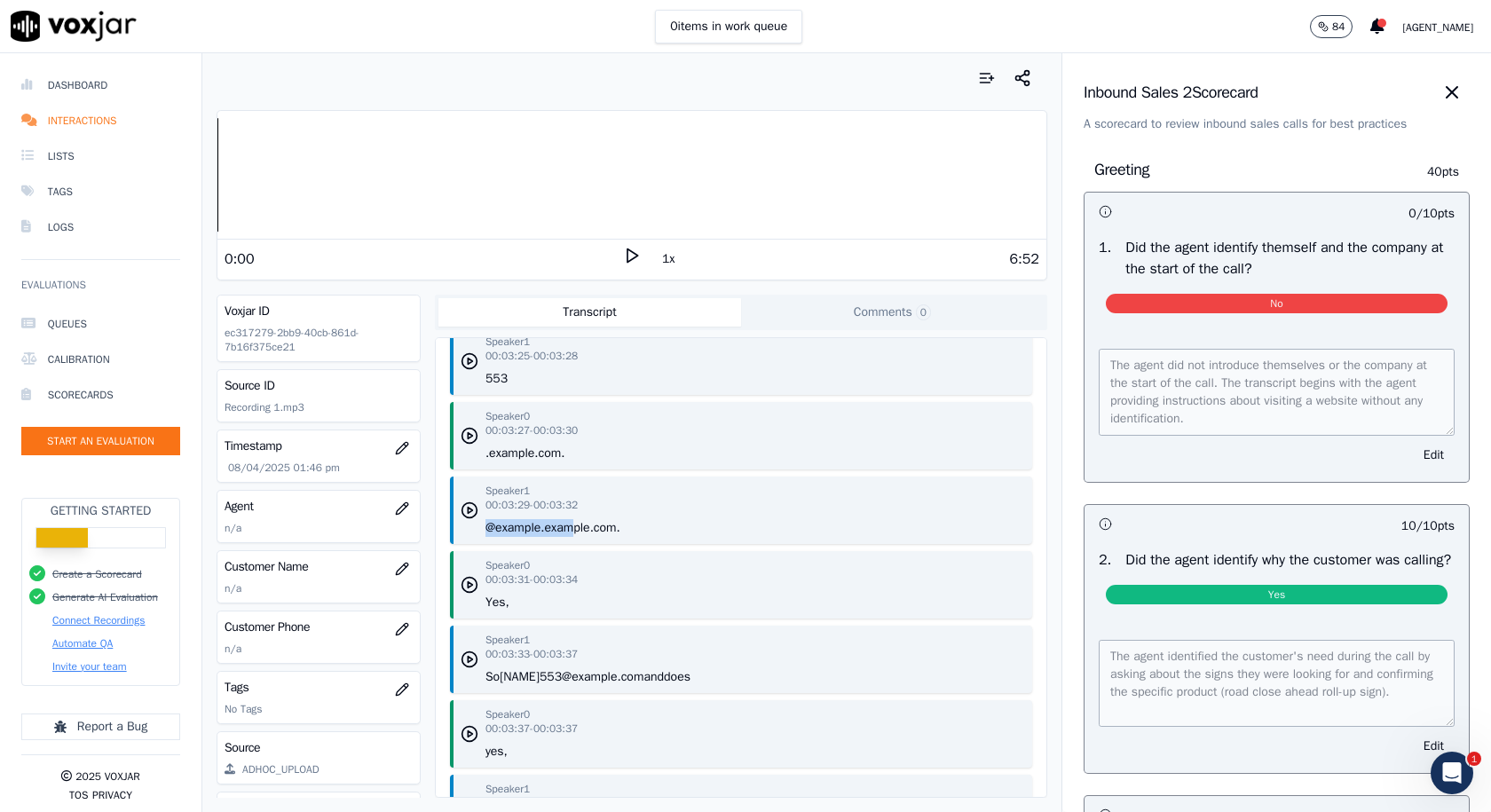 drag, startPoint x: 555, startPoint y: 558, endPoint x: 564, endPoint y: 564, distance: 10.816654 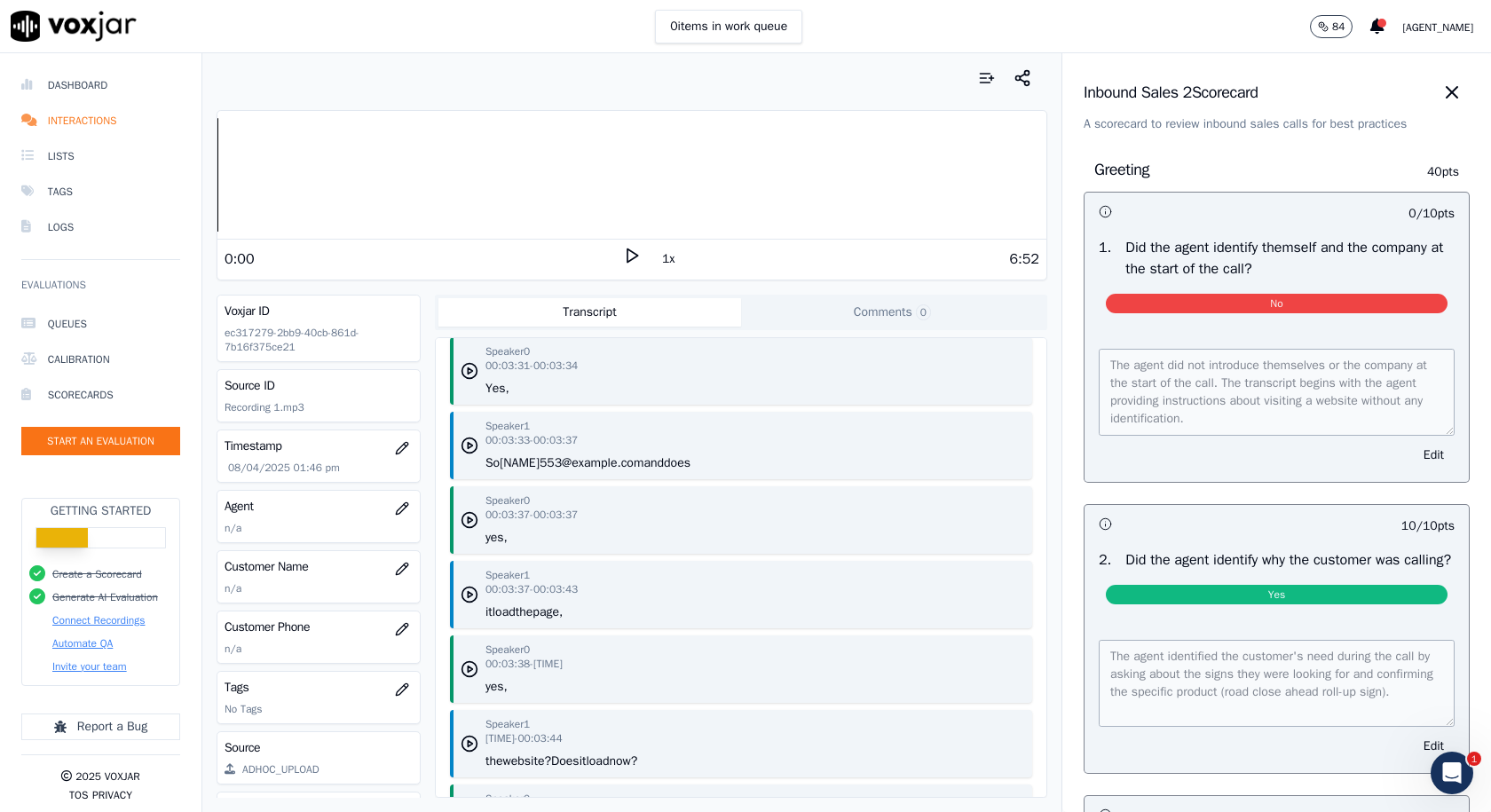 scroll, scrollTop: 1686, scrollLeft: 0, axis: vertical 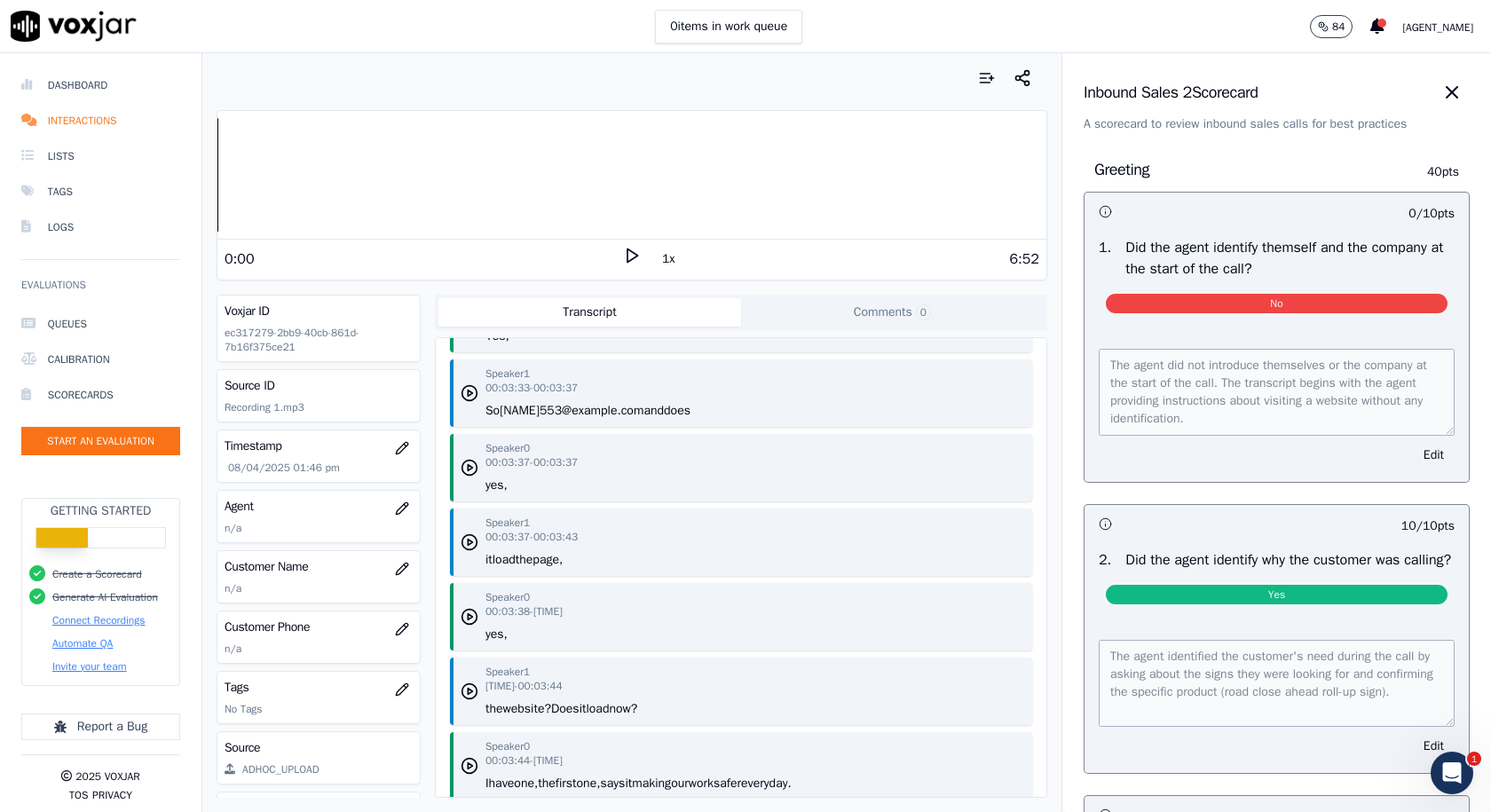 drag, startPoint x: 724, startPoint y: 445, endPoint x: 485, endPoint y: 445, distance: 239 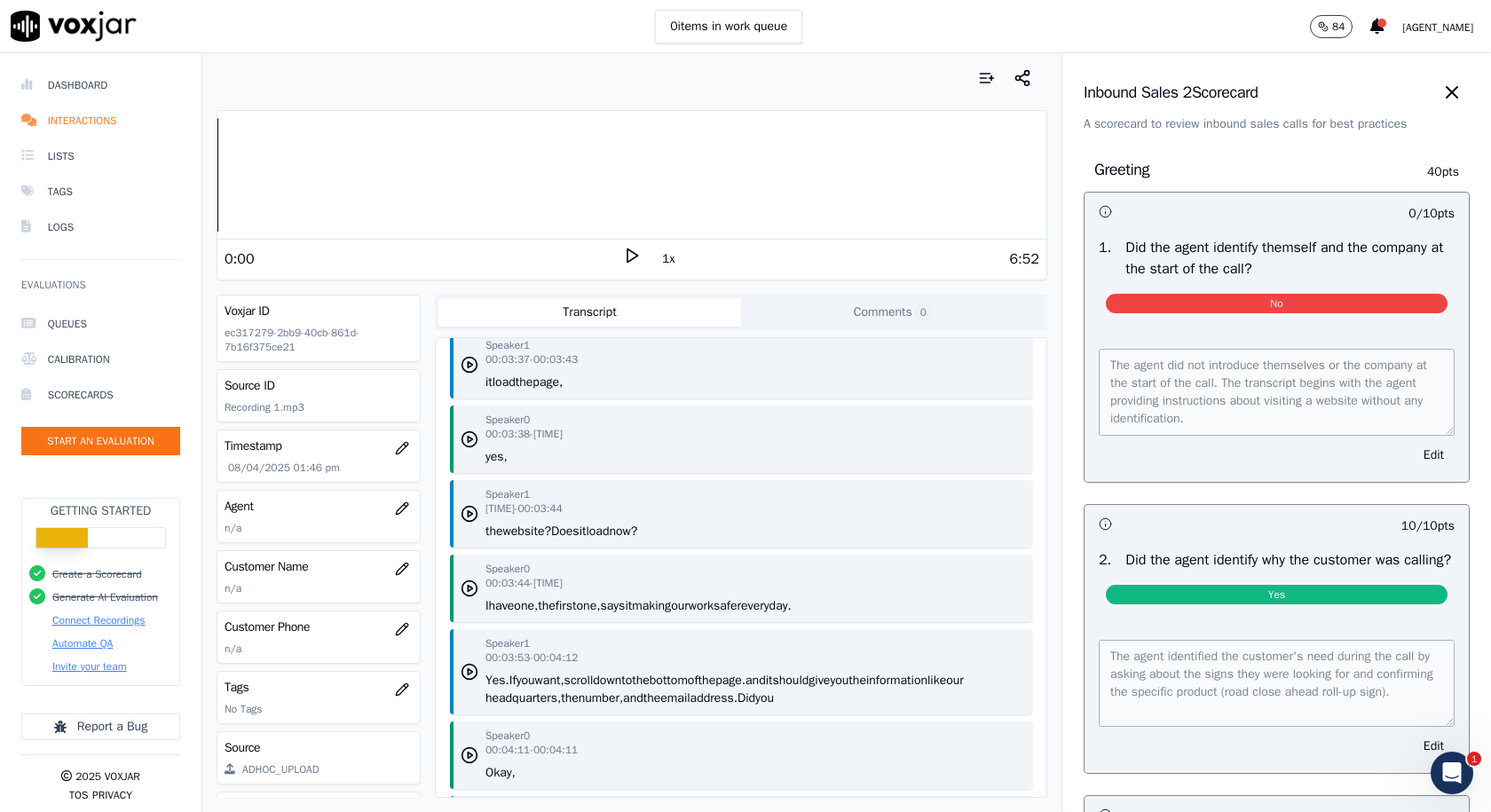 scroll, scrollTop: 1952, scrollLeft: 0, axis: vertical 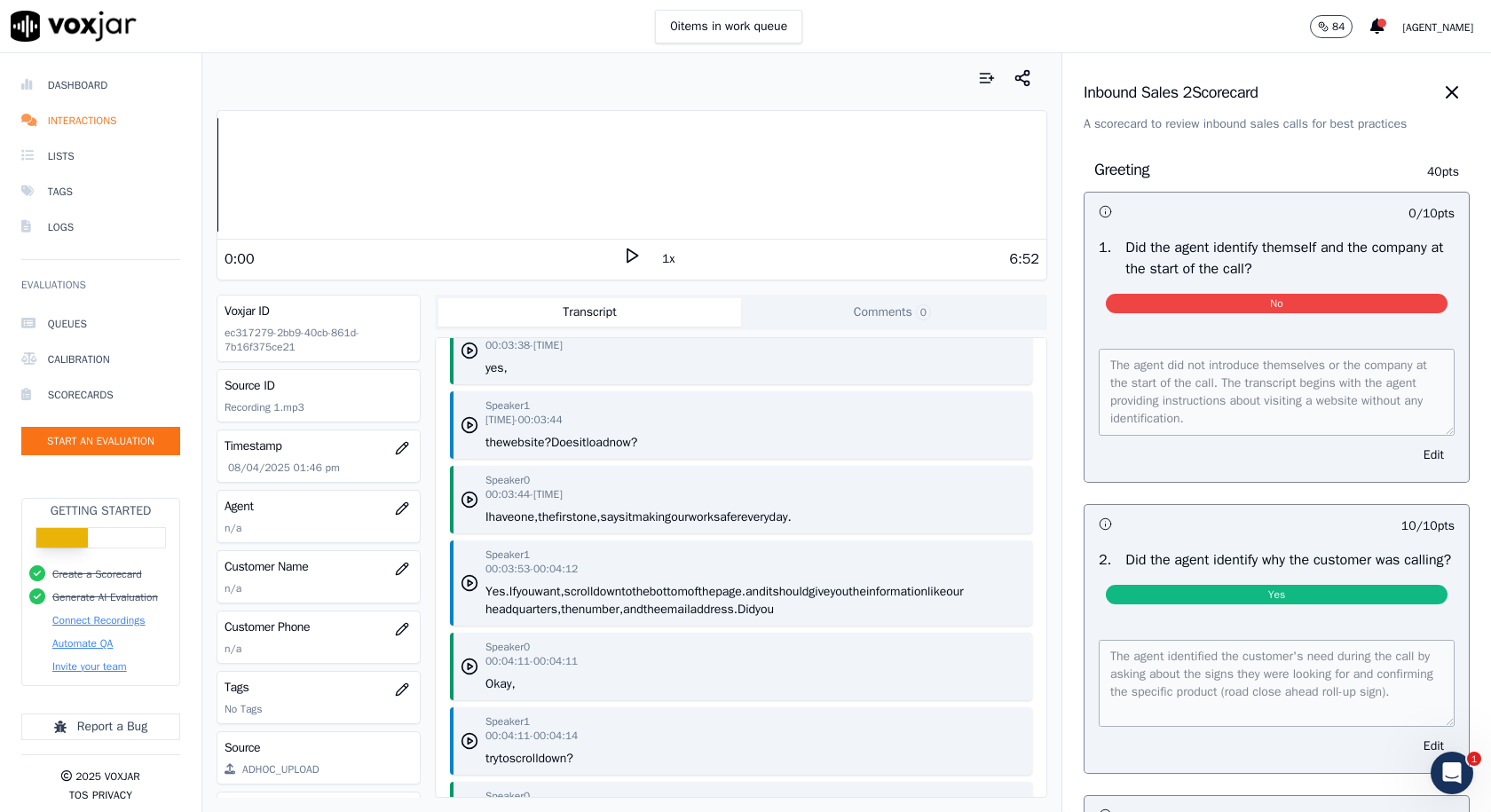 drag, startPoint x: 661, startPoint y: 475, endPoint x: 483, endPoint y: 477, distance: 178.01124 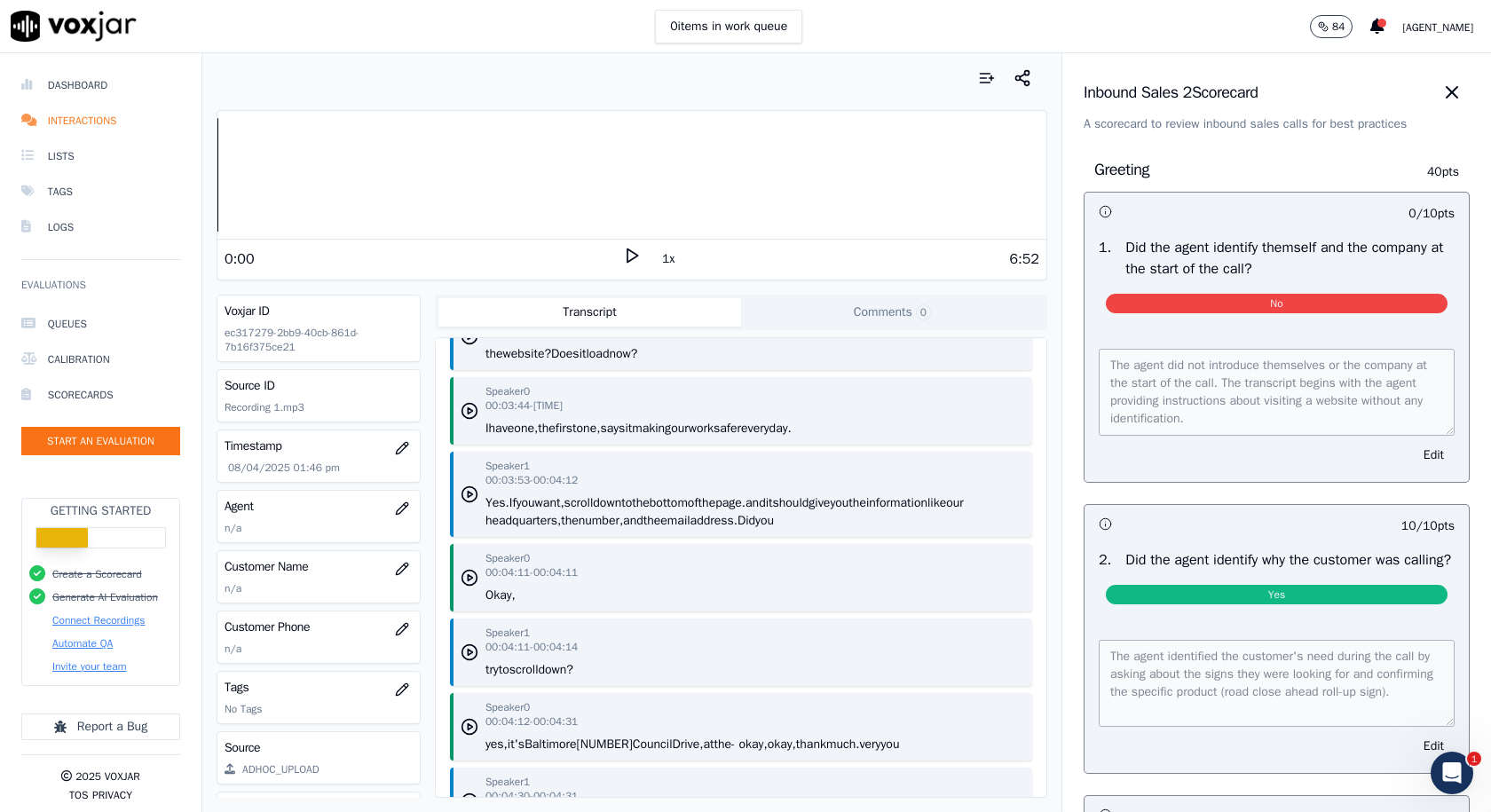 drag, startPoint x: 937, startPoint y: 557, endPoint x: 483, endPoint y: 534, distance: 454.5822 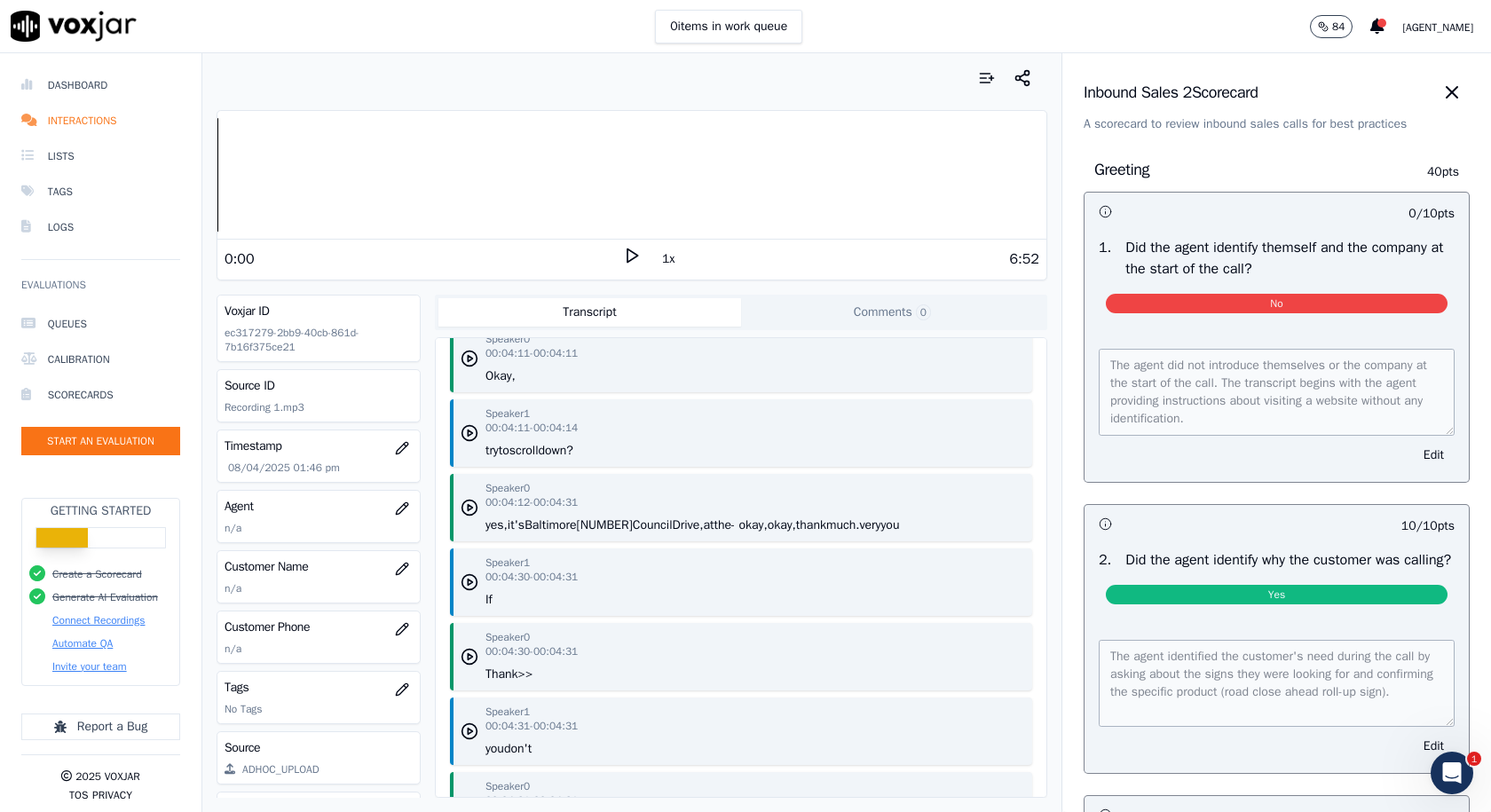 scroll, scrollTop: 2307, scrollLeft: 0, axis: vertical 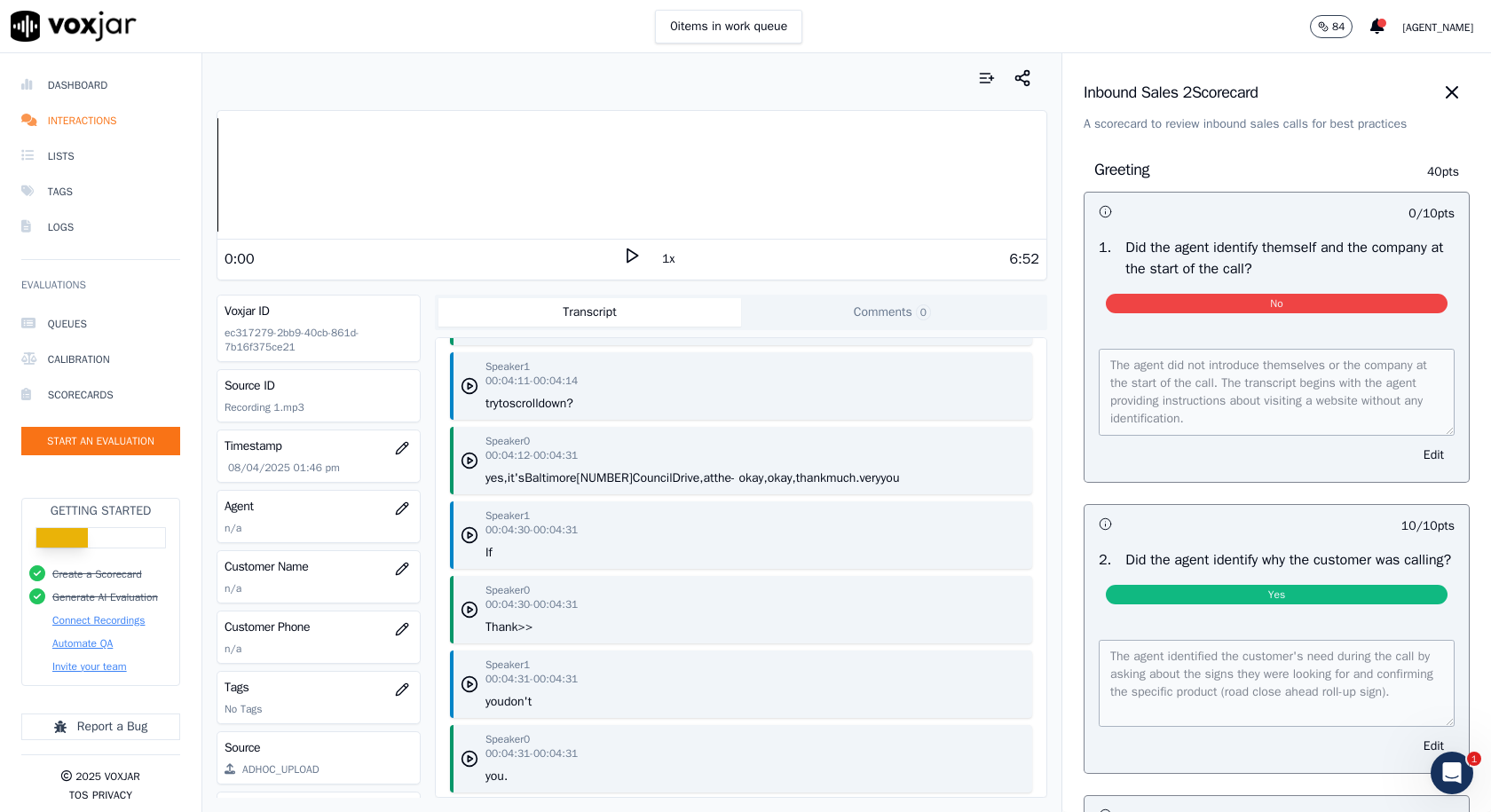 drag, startPoint x: 594, startPoint y: 437, endPoint x: 485, endPoint y: 440, distance: 109.04128 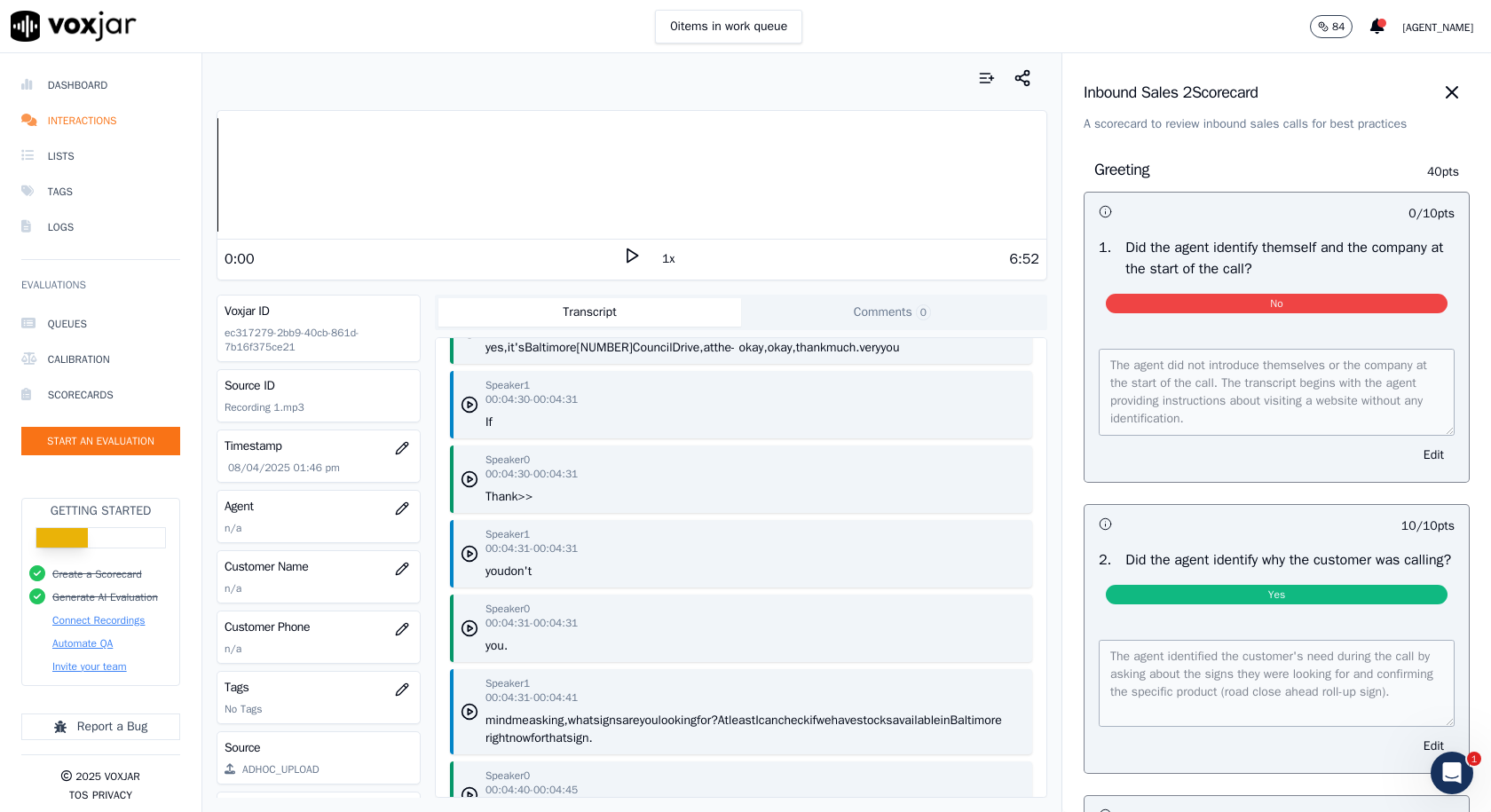 scroll, scrollTop: 2485, scrollLeft: 0, axis: vertical 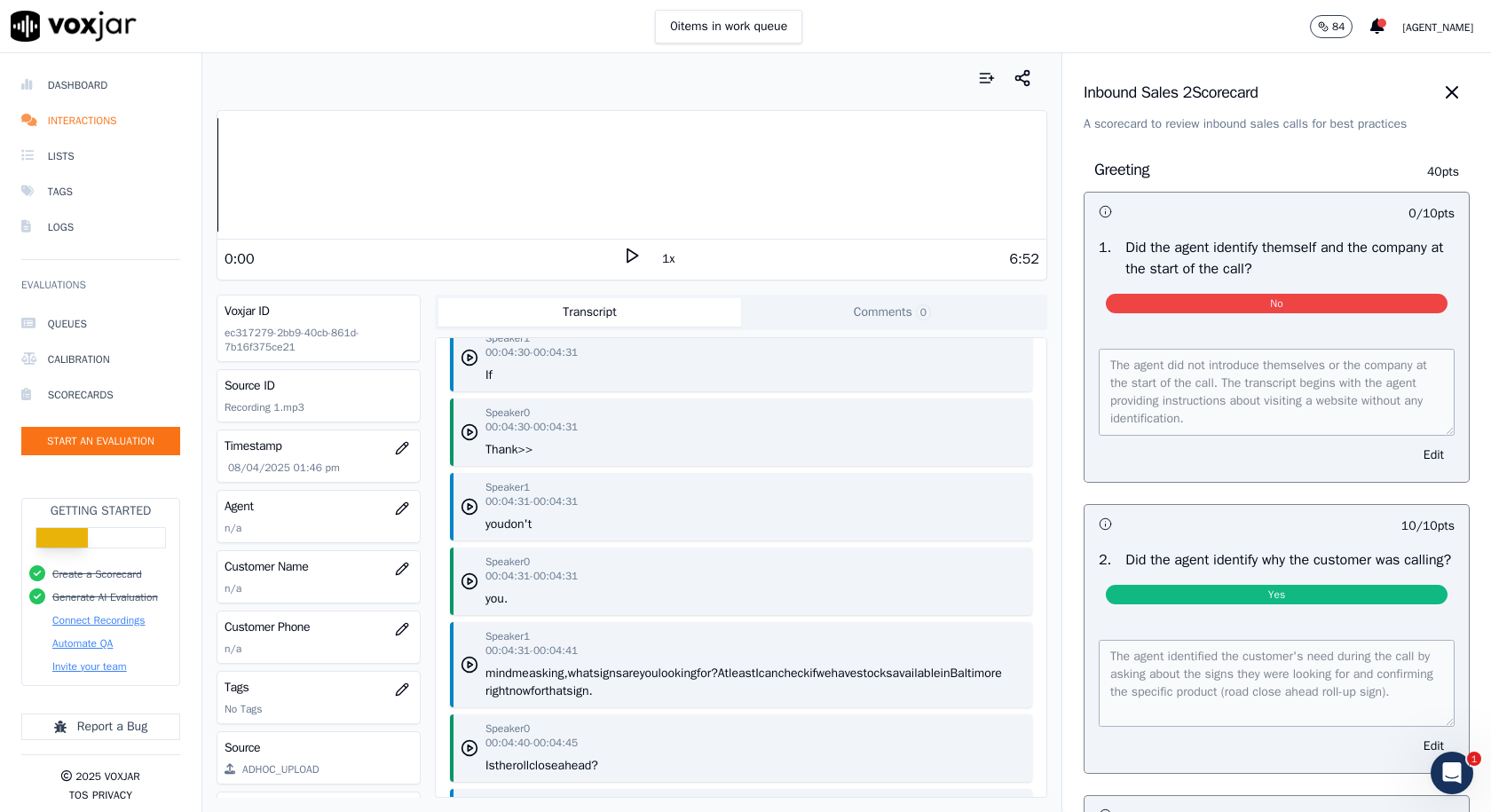 drag, startPoint x: 503, startPoint y: 406, endPoint x: 495, endPoint y: 418, distance: 14.422205 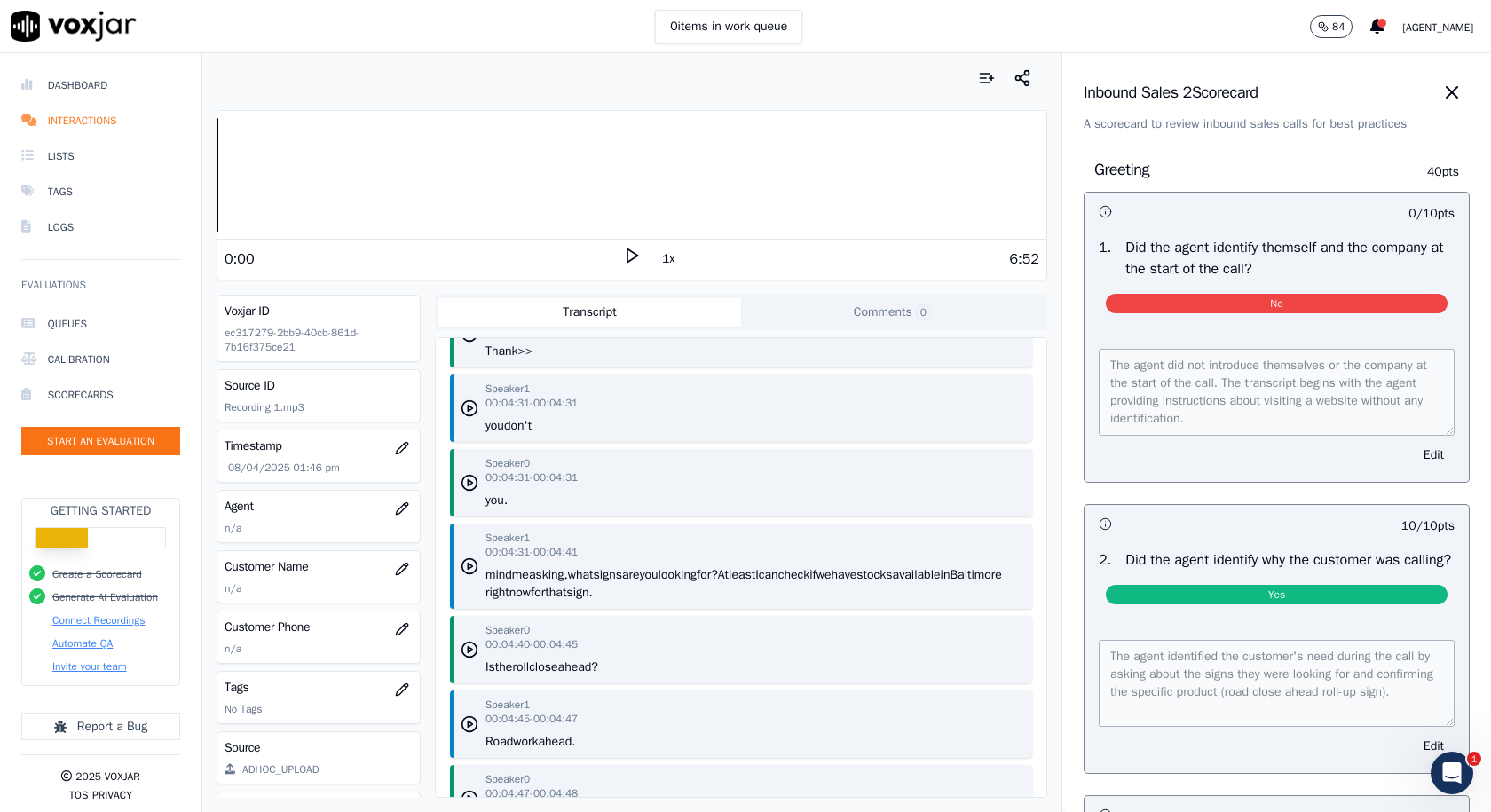 scroll, scrollTop: 2662, scrollLeft: 0, axis: vertical 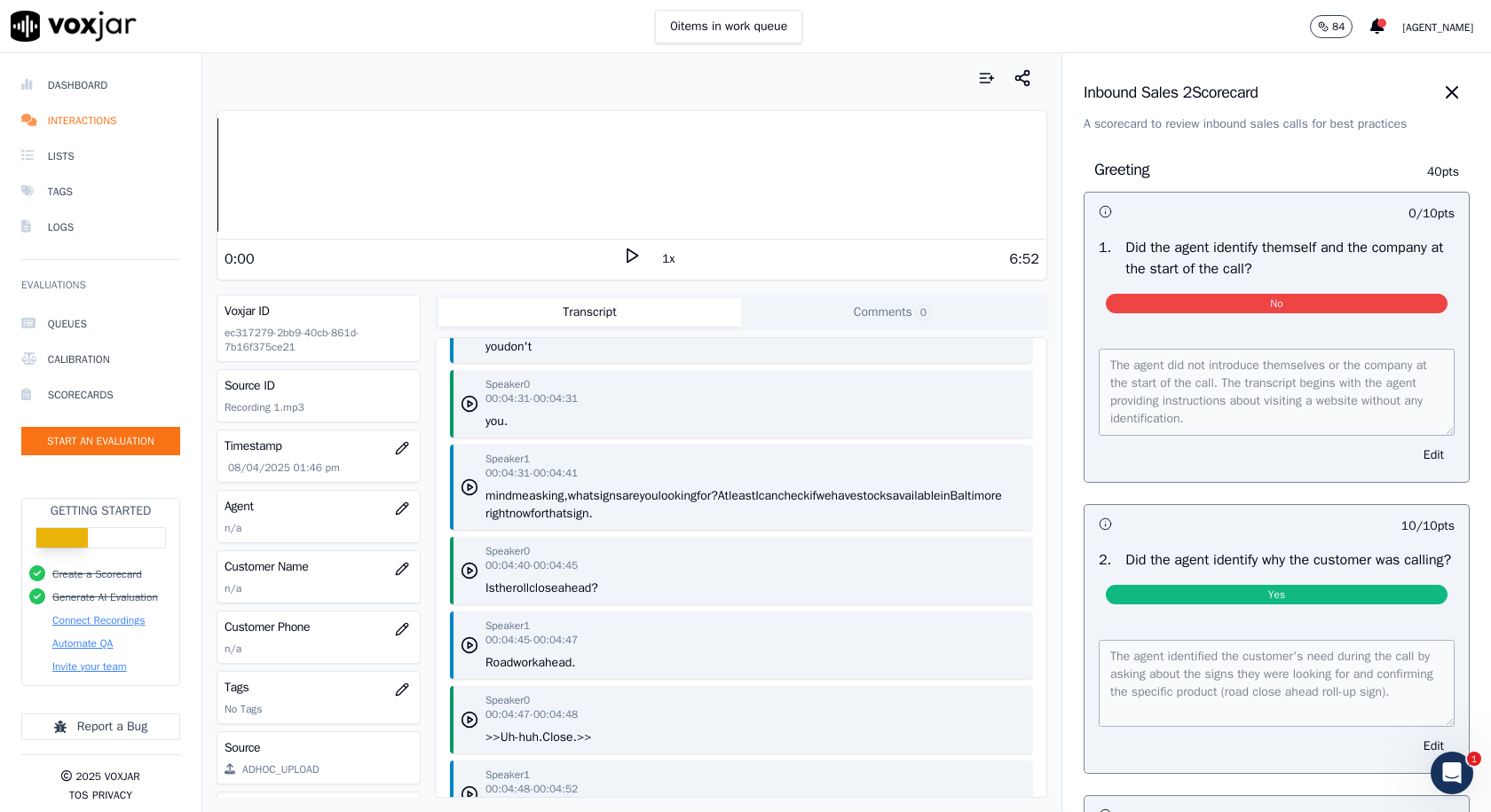 drag, startPoint x: 746, startPoint y: 547, endPoint x: 488, endPoint y: 533, distance: 258.37957 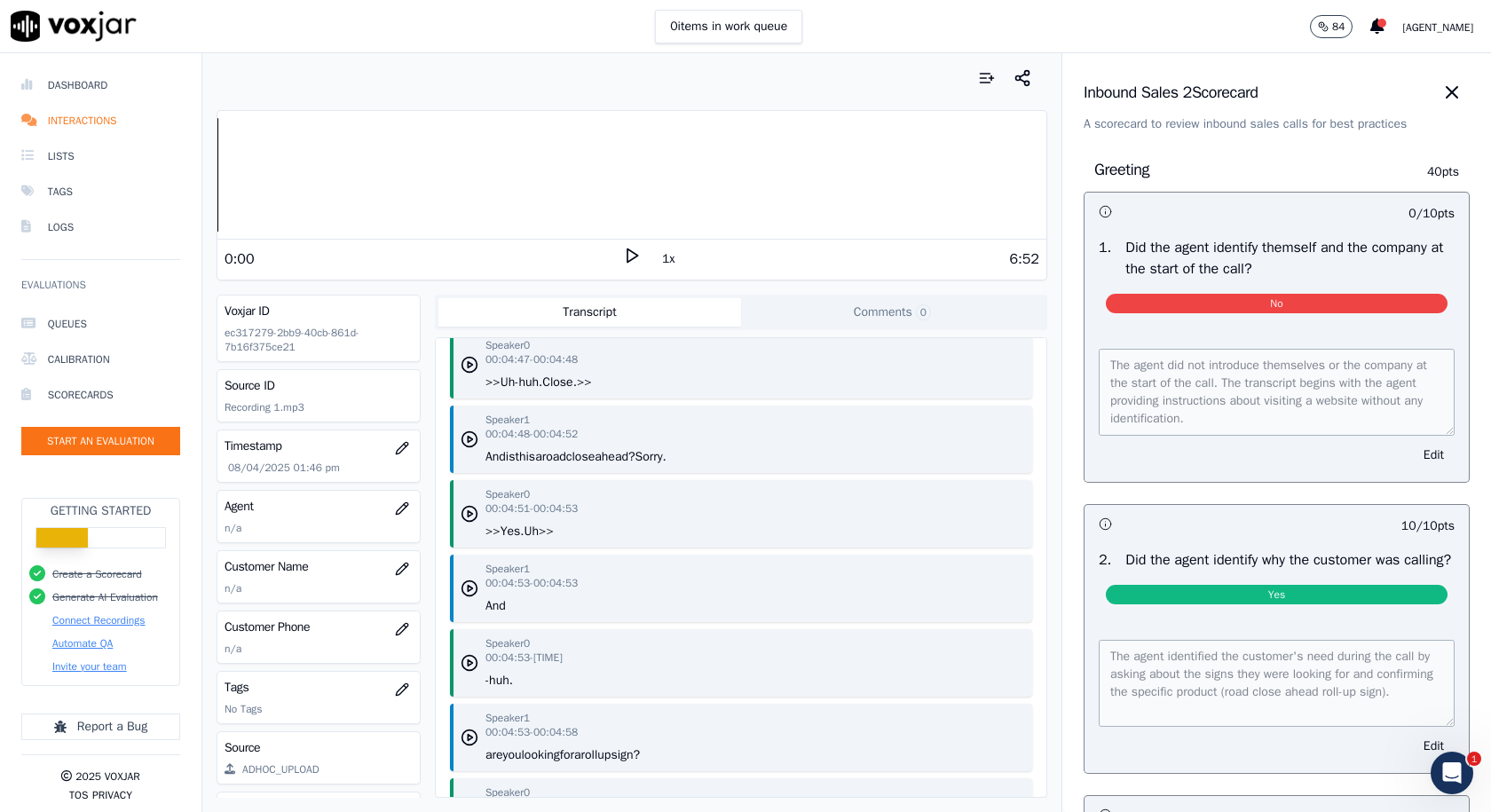 scroll, scrollTop: 2929, scrollLeft: 0, axis: vertical 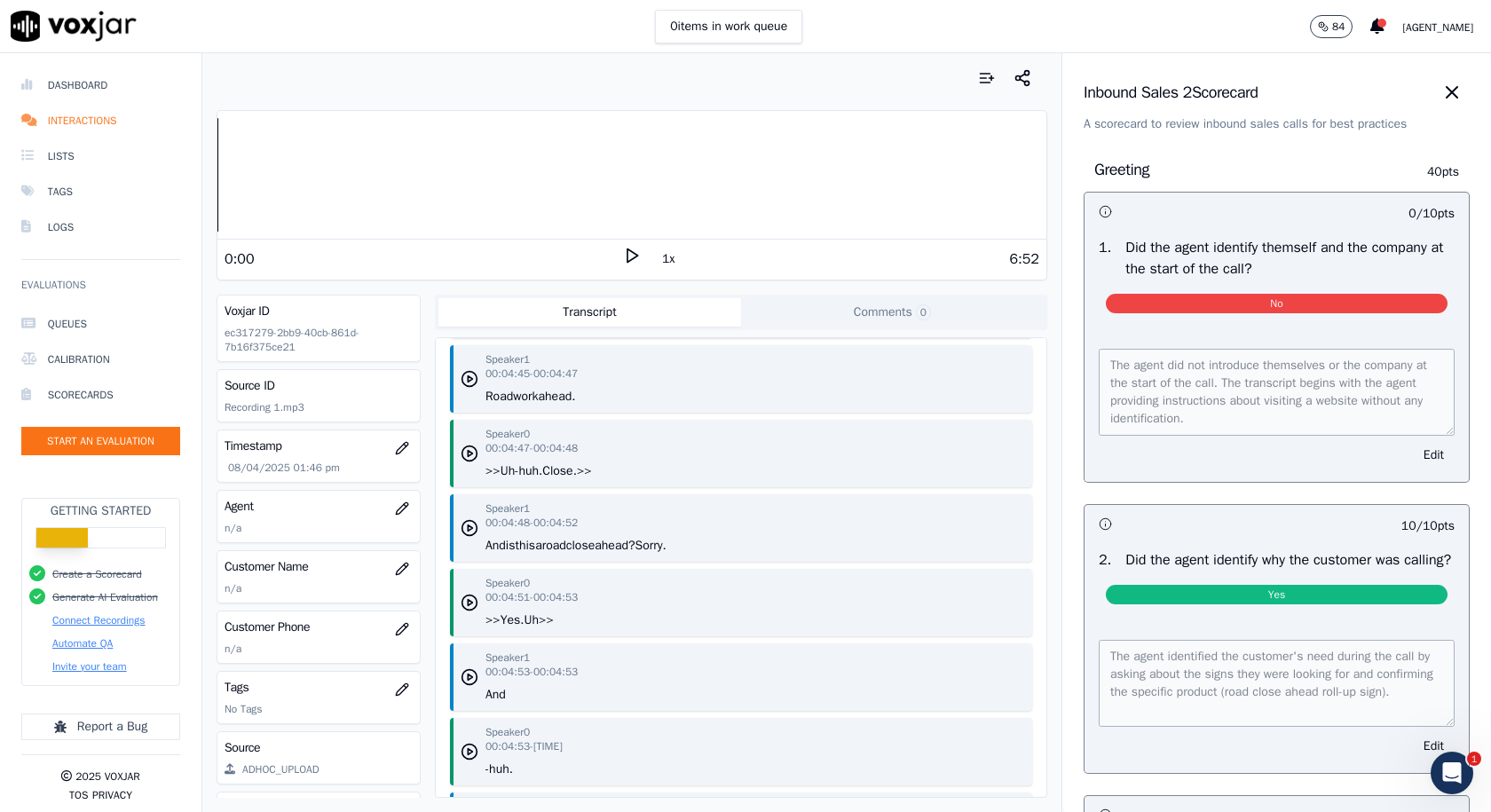 drag, startPoint x: 575, startPoint y: 426, endPoint x: 483, endPoint y: 429, distance: 92.0489 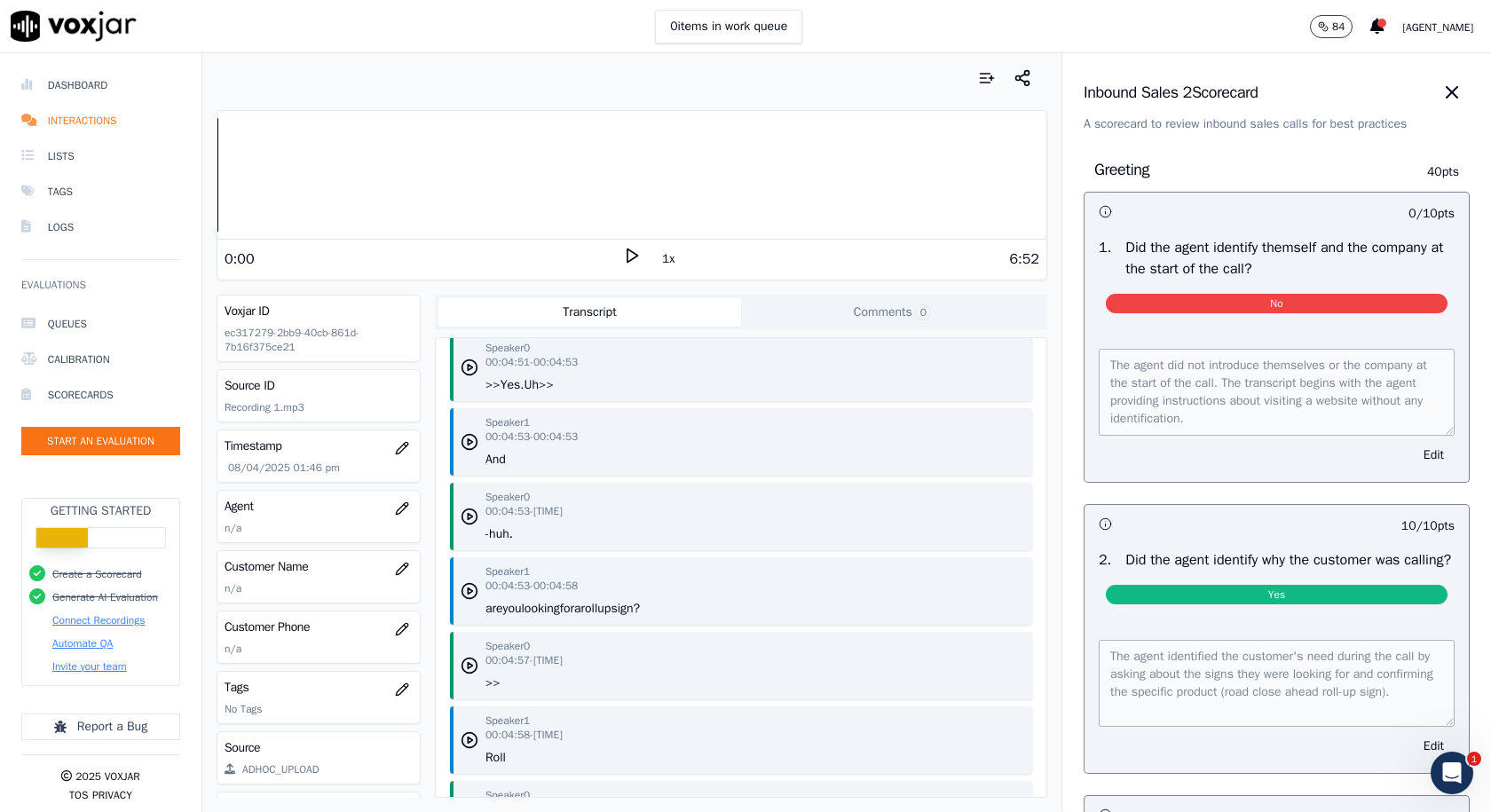 scroll, scrollTop: 3195, scrollLeft: 0, axis: vertical 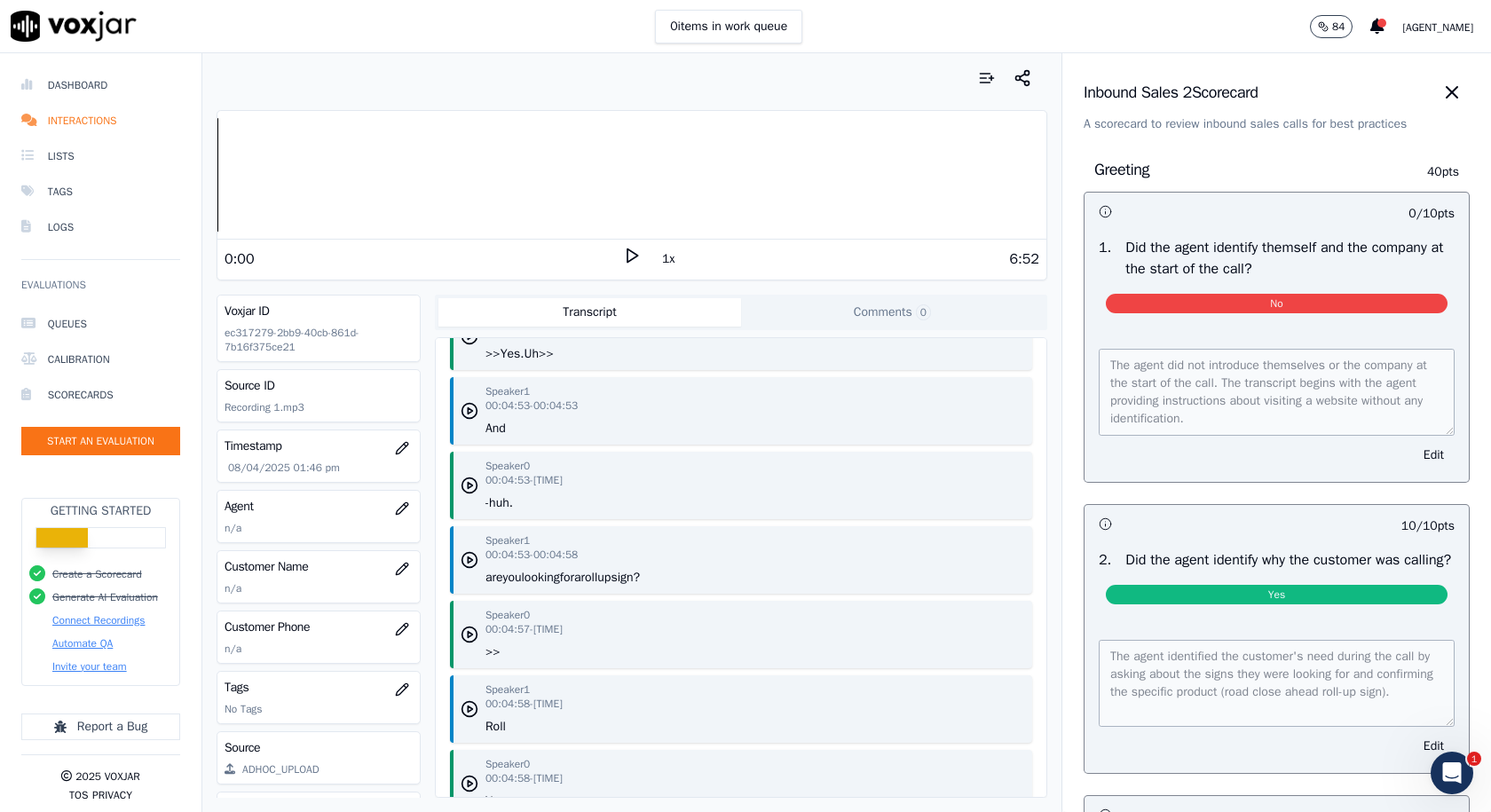 drag, startPoint x: 511, startPoint y: 463, endPoint x: 485, endPoint y: 462, distance: 26.019224 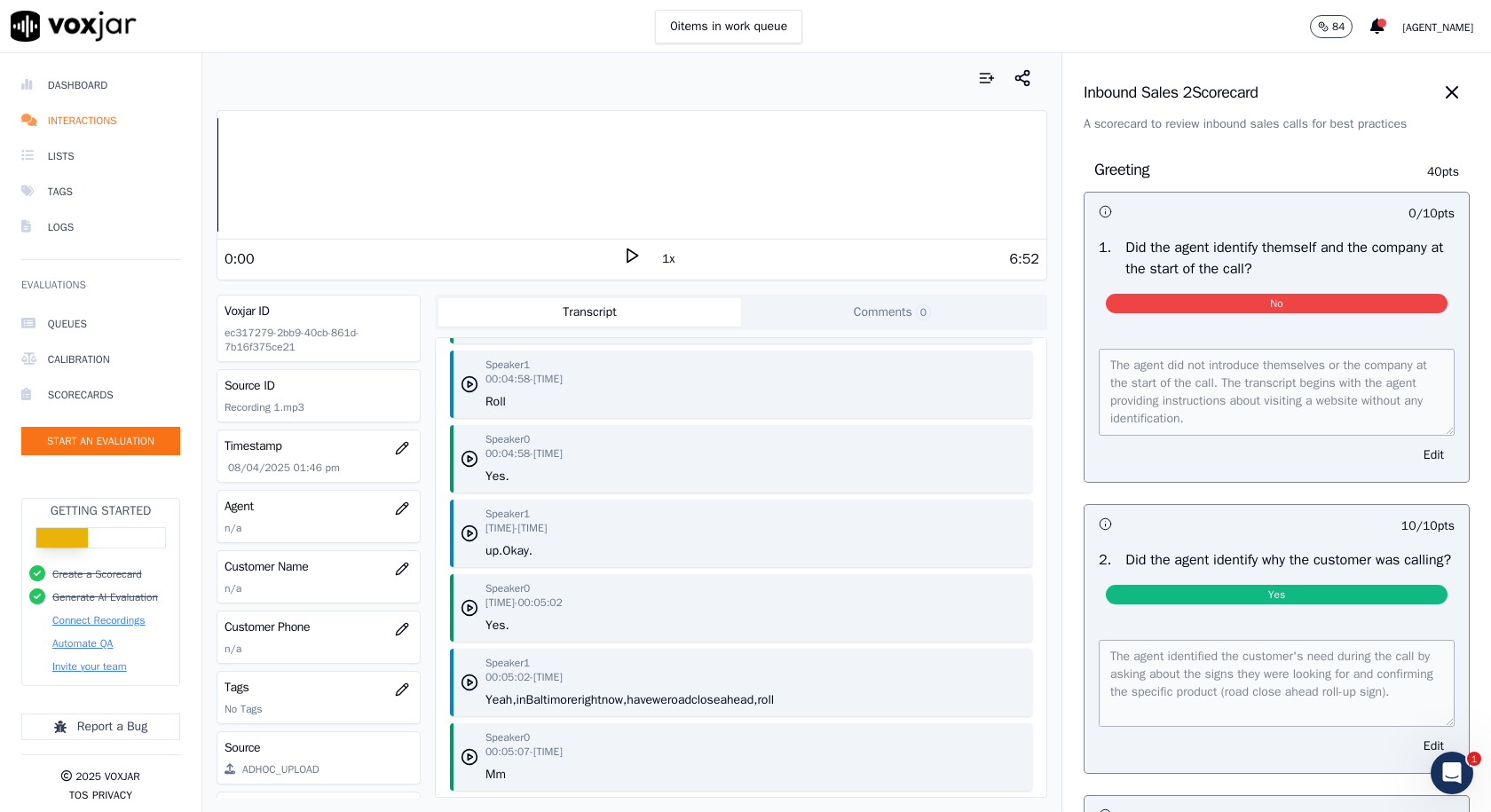 scroll, scrollTop: 3550, scrollLeft: 0, axis: vertical 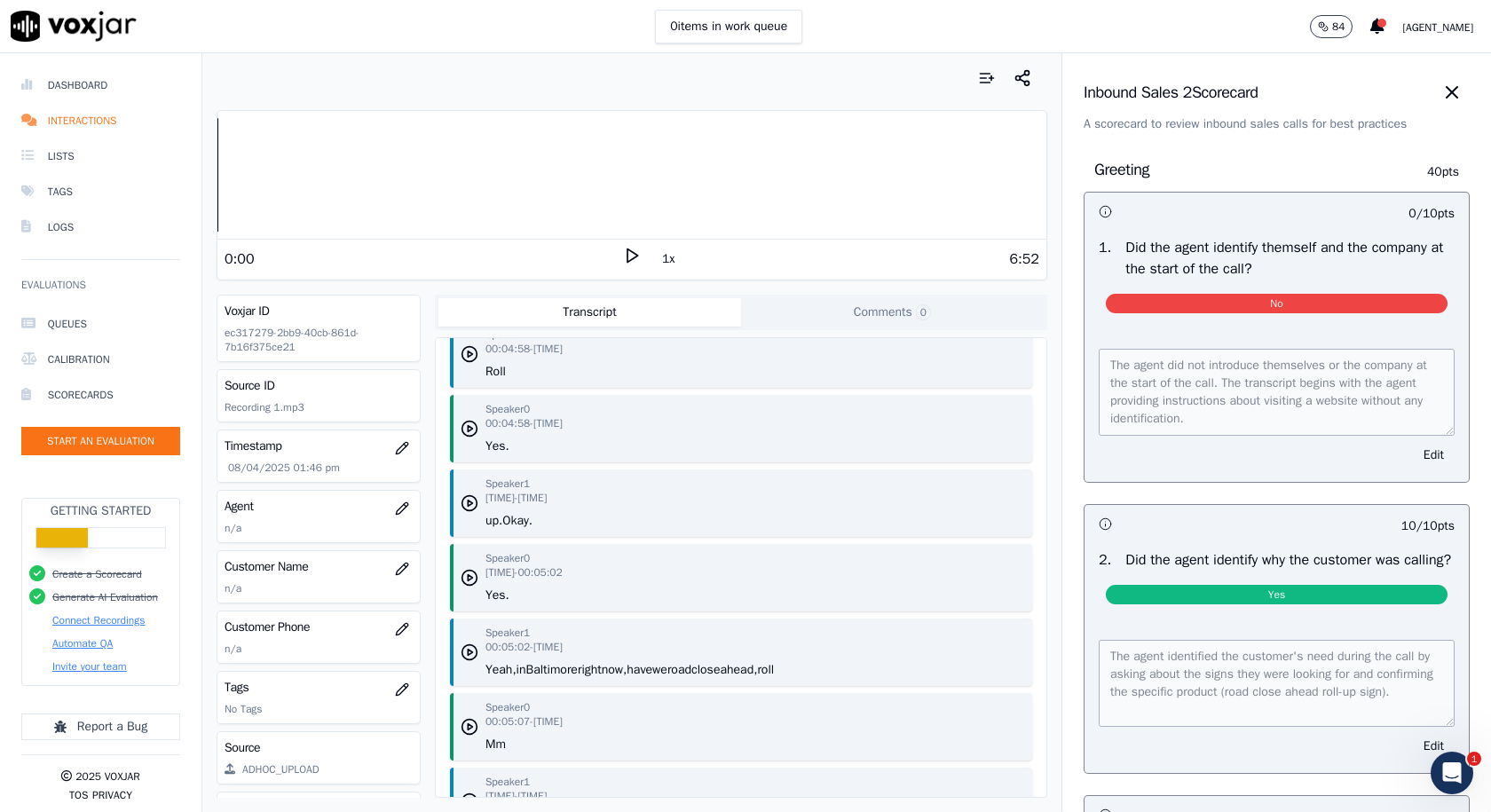 drag, startPoint x: 502, startPoint y: 403, endPoint x: 485, endPoint y: 406, distance: 17.262677 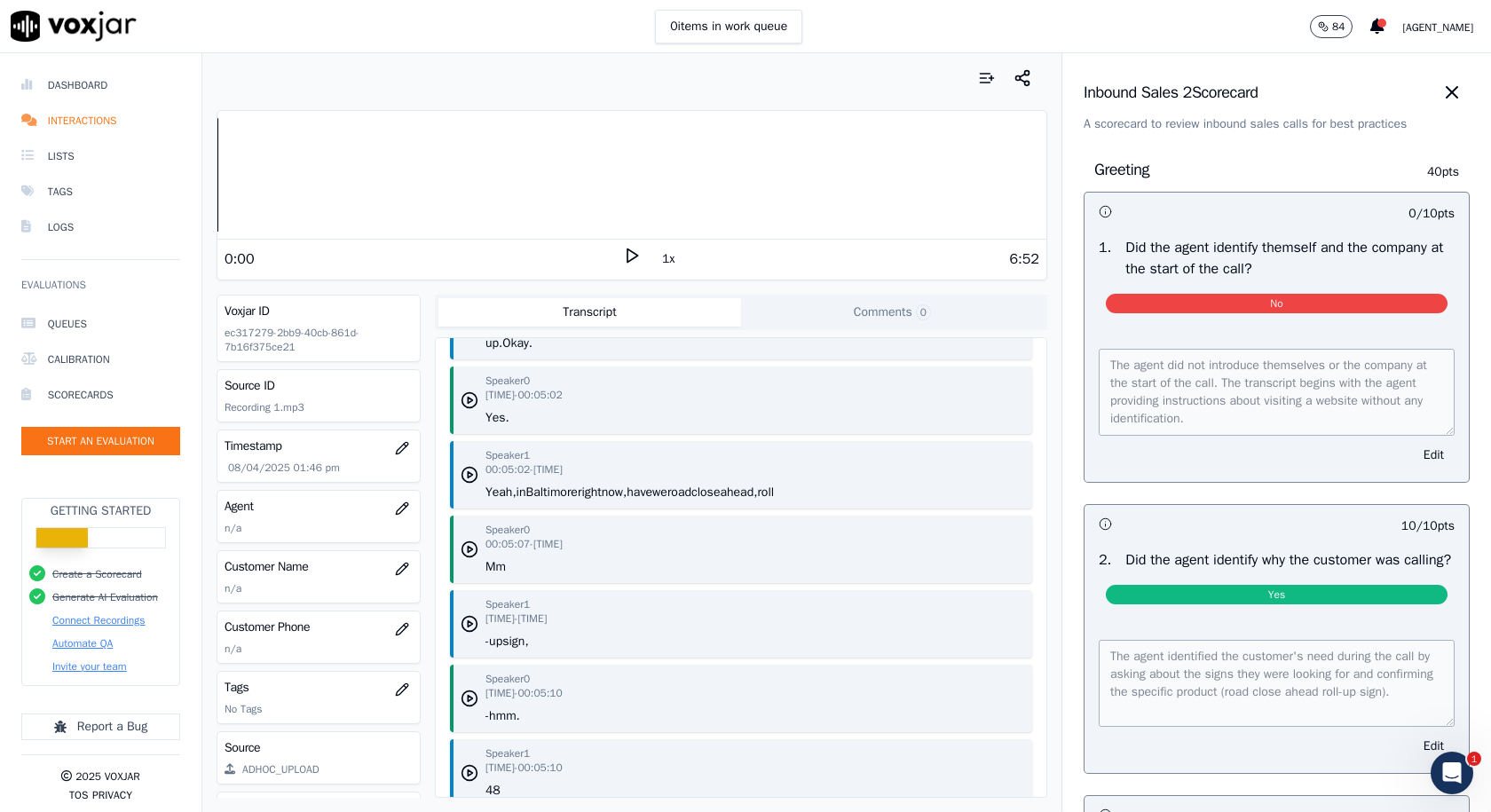 scroll, scrollTop: 3816, scrollLeft: 0, axis: vertical 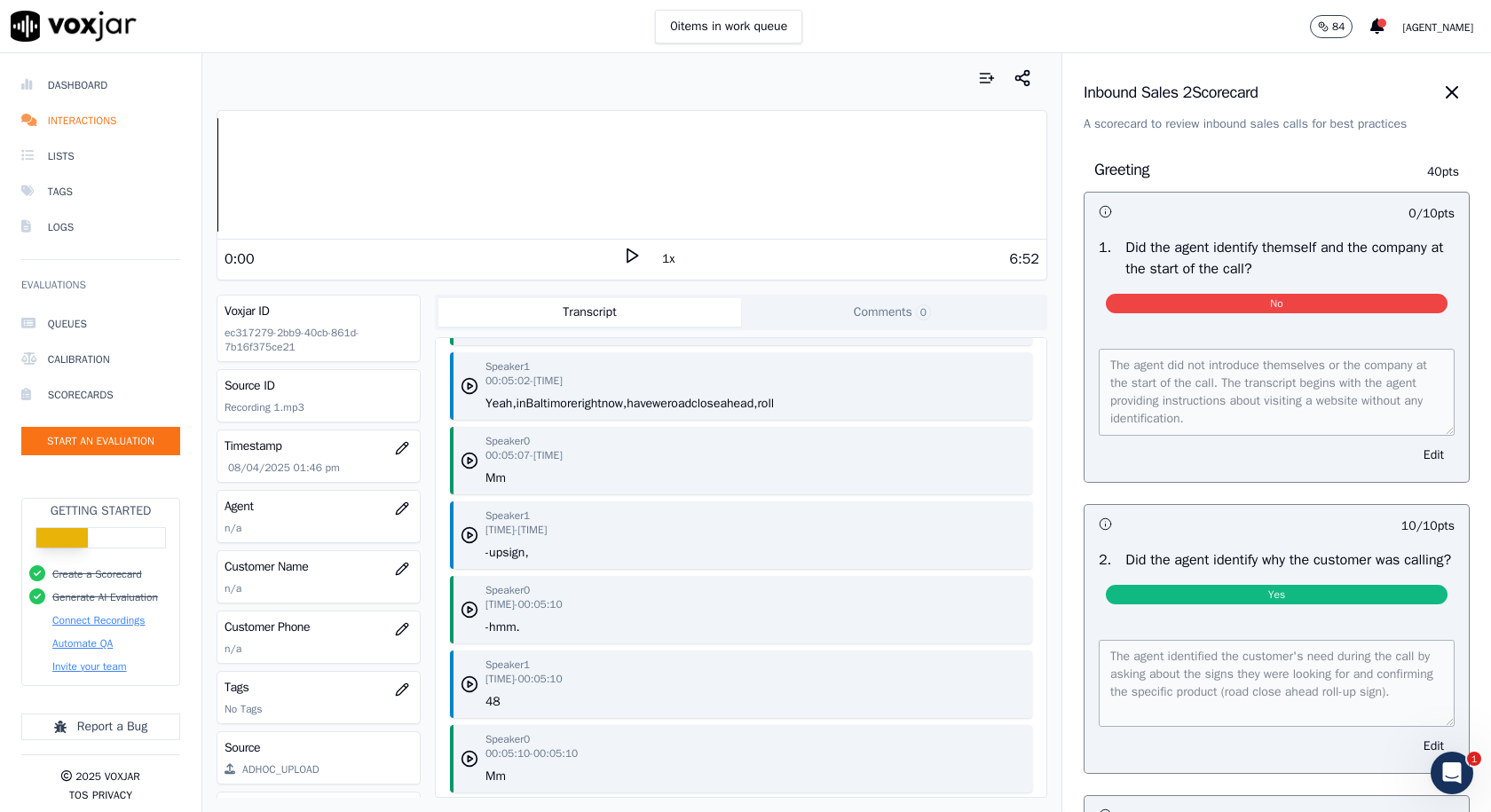 drag, startPoint x: 826, startPoint y: 440, endPoint x: 486, endPoint y: 439, distance: 340.0015 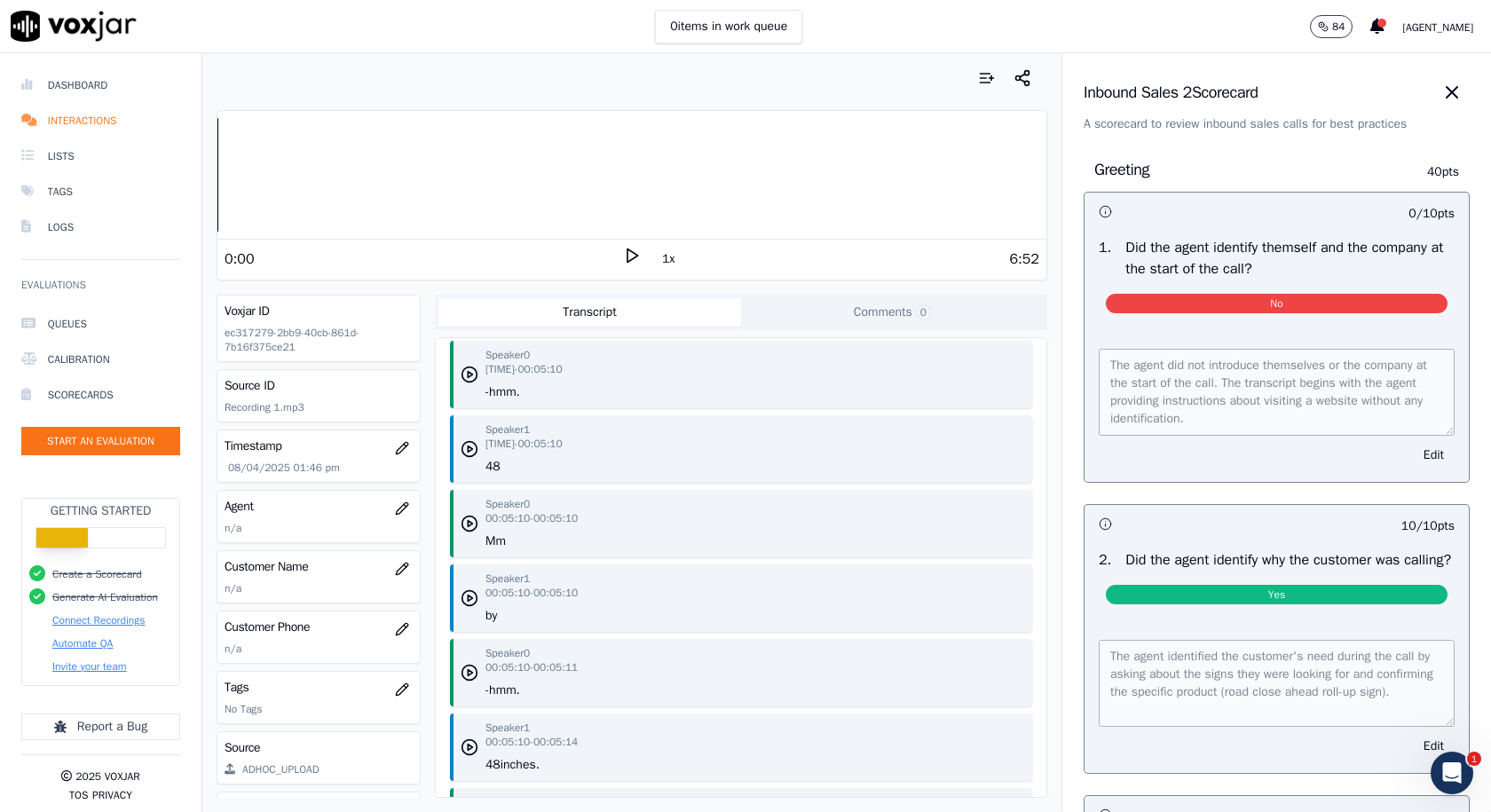 scroll, scrollTop: 4082, scrollLeft: 0, axis: vertical 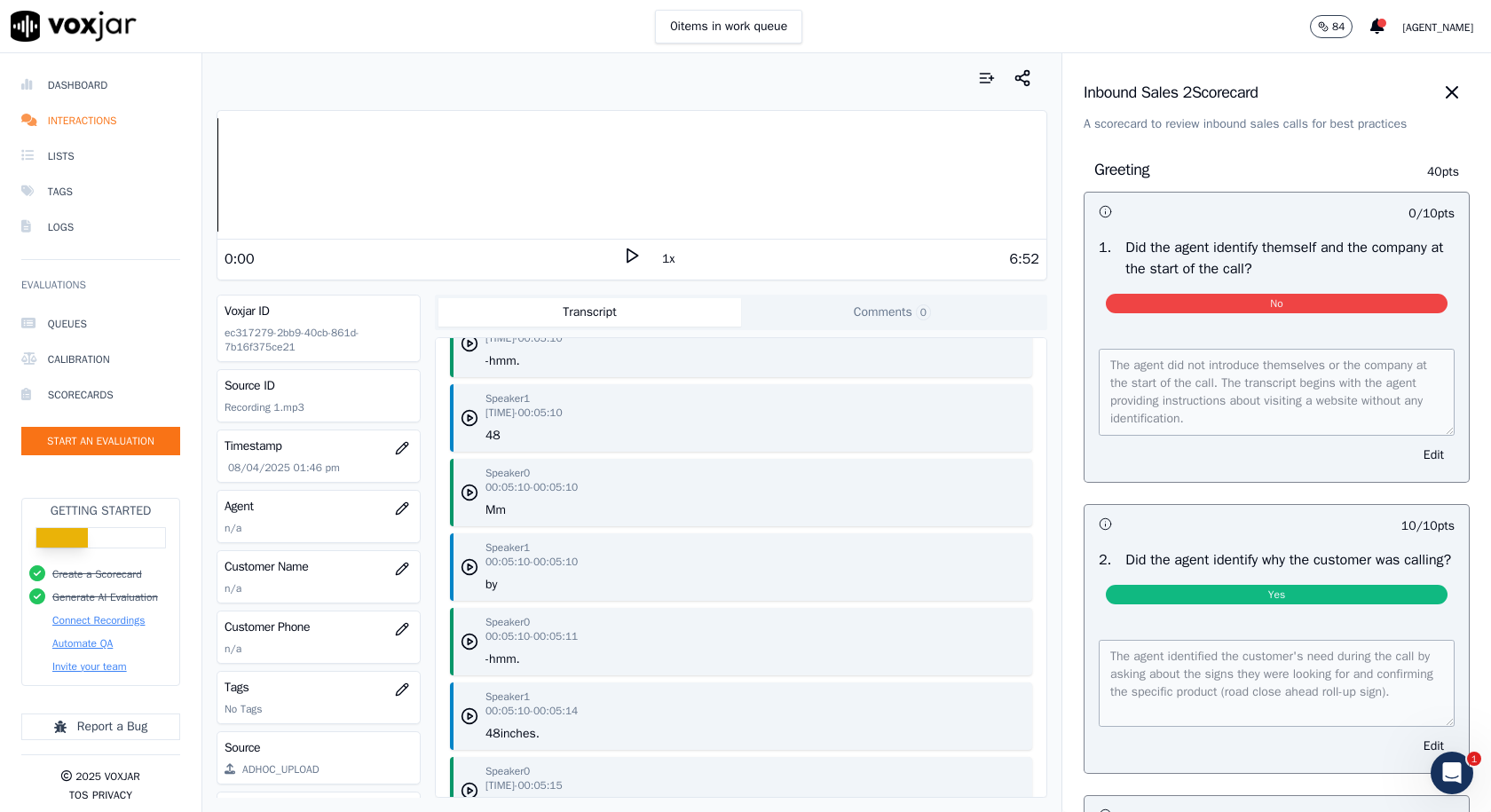 drag, startPoint x: 508, startPoint y: 468, endPoint x: 485, endPoint y: 471, distance: 23.194827 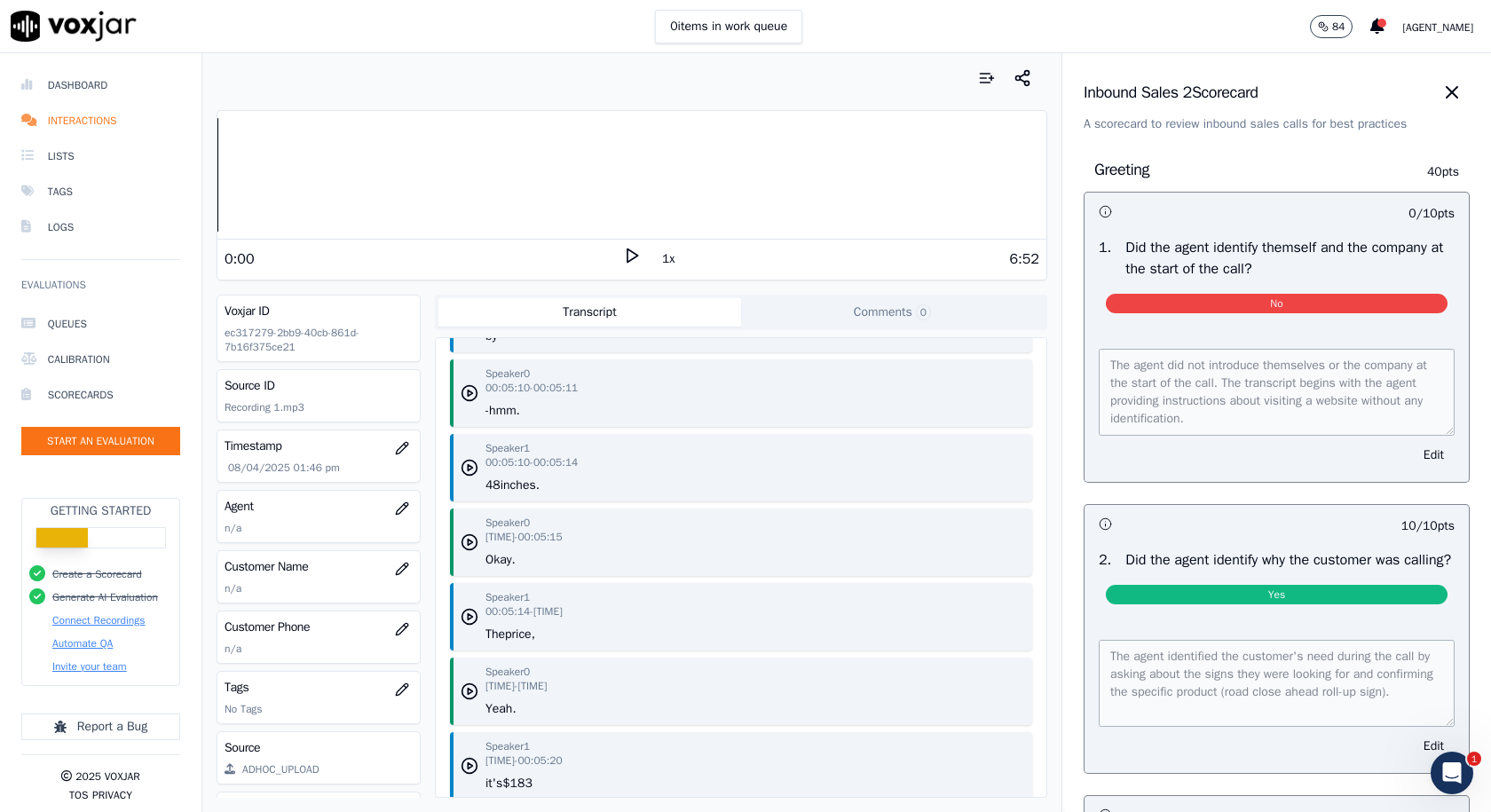 scroll, scrollTop: 4348, scrollLeft: 0, axis: vertical 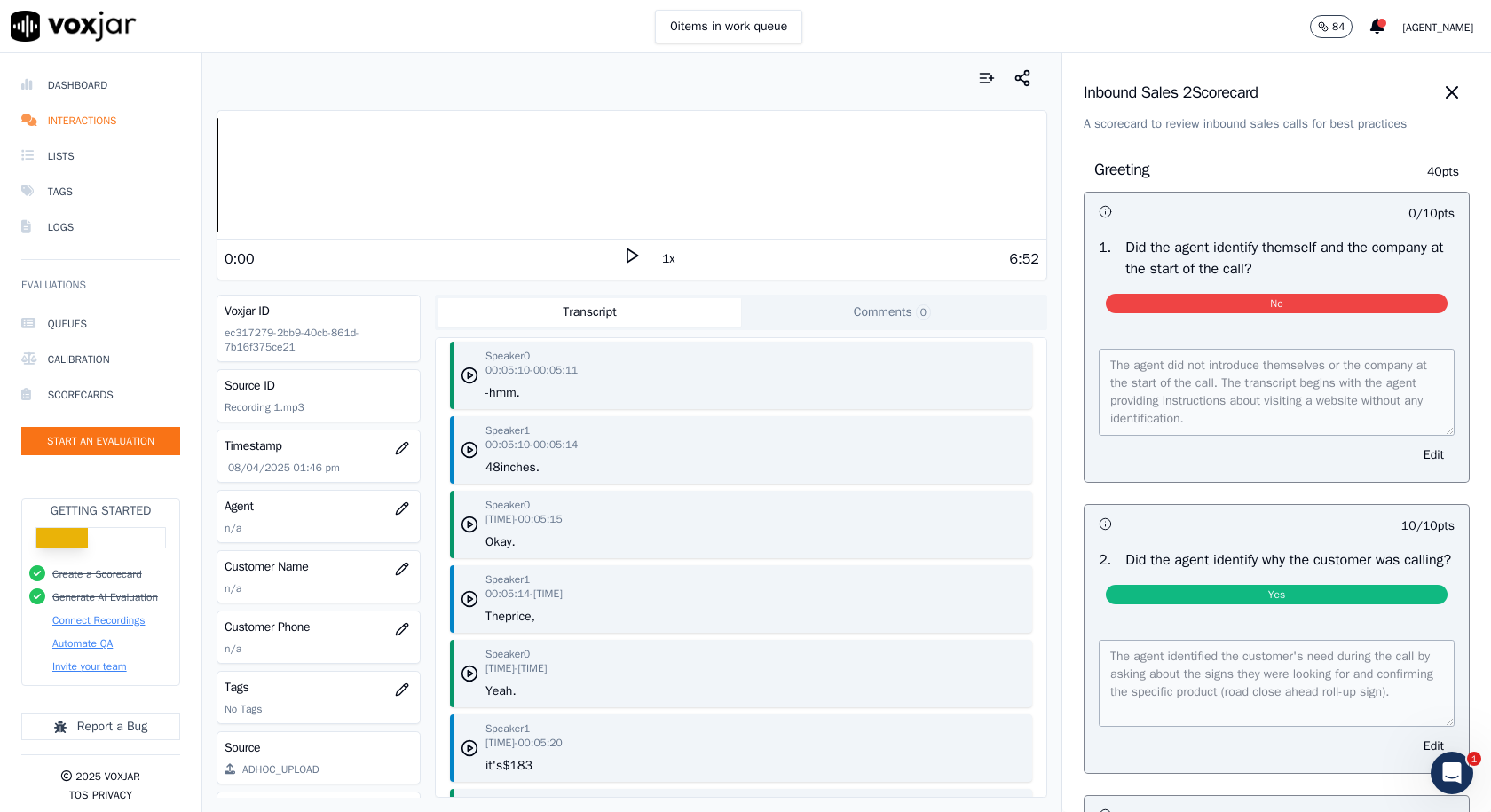 drag, startPoint x: 541, startPoint y: 504, endPoint x: 484, endPoint y: 499, distance: 57.21888 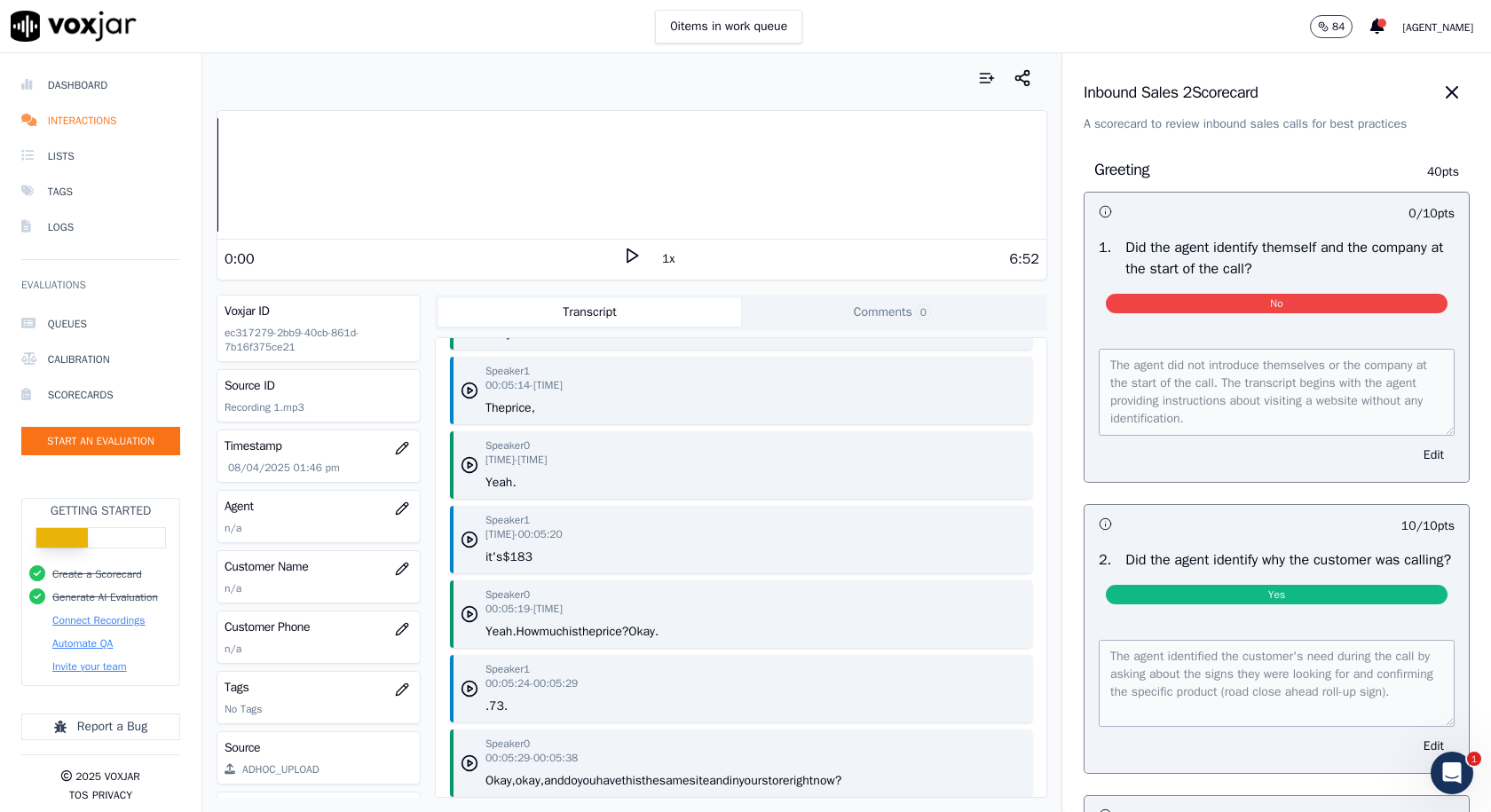 scroll, scrollTop: 4526, scrollLeft: 0, axis: vertical 